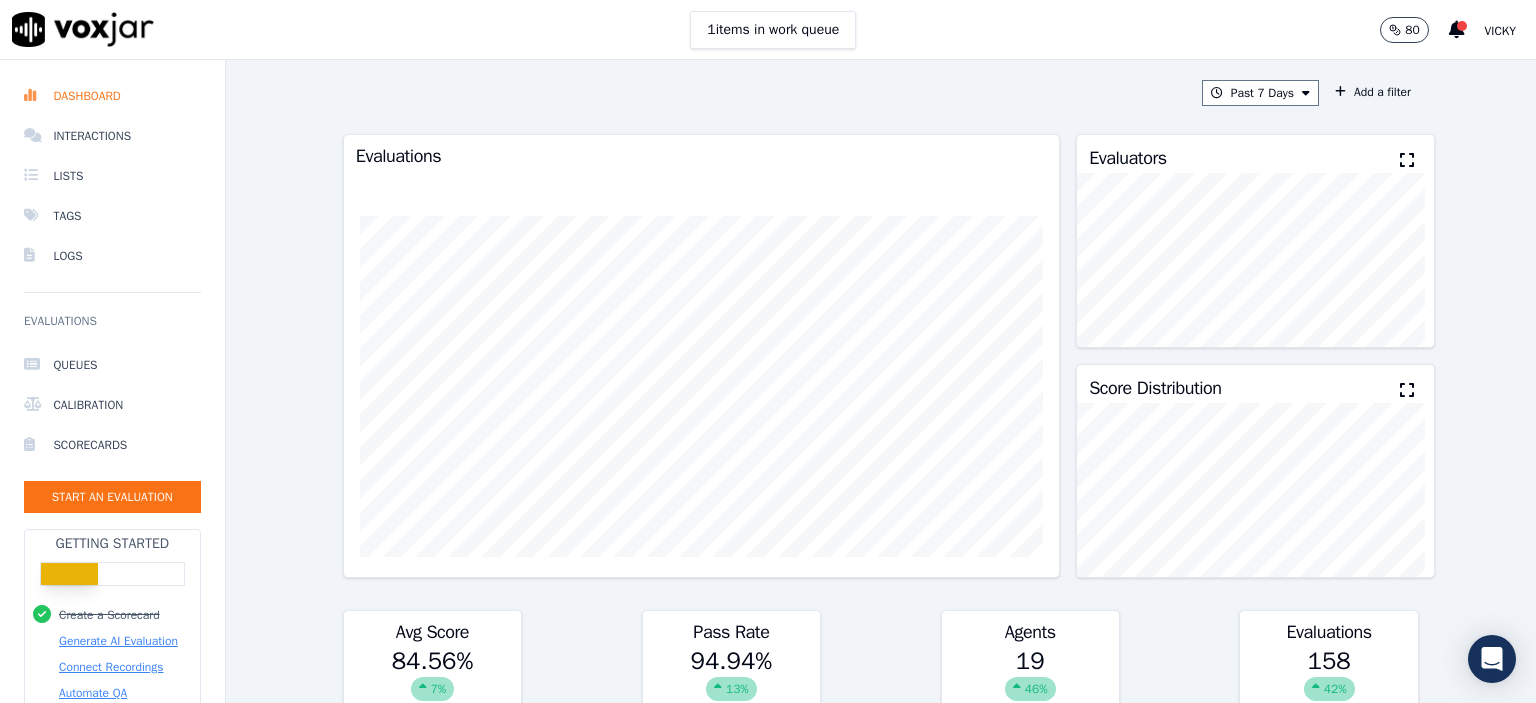 scroll, scrollTop: 0, scrollLeft: 0, axis: both 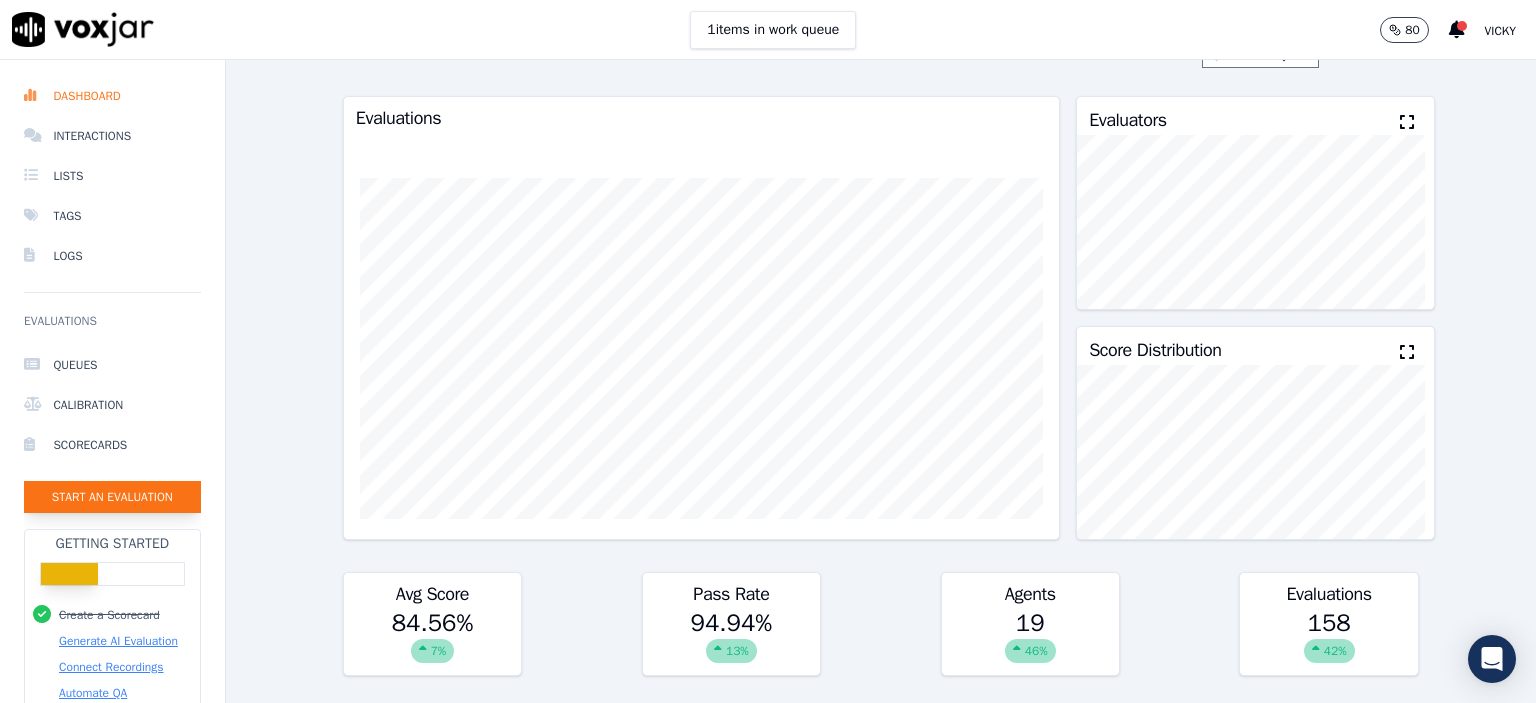 click on "Start an Evaluation" 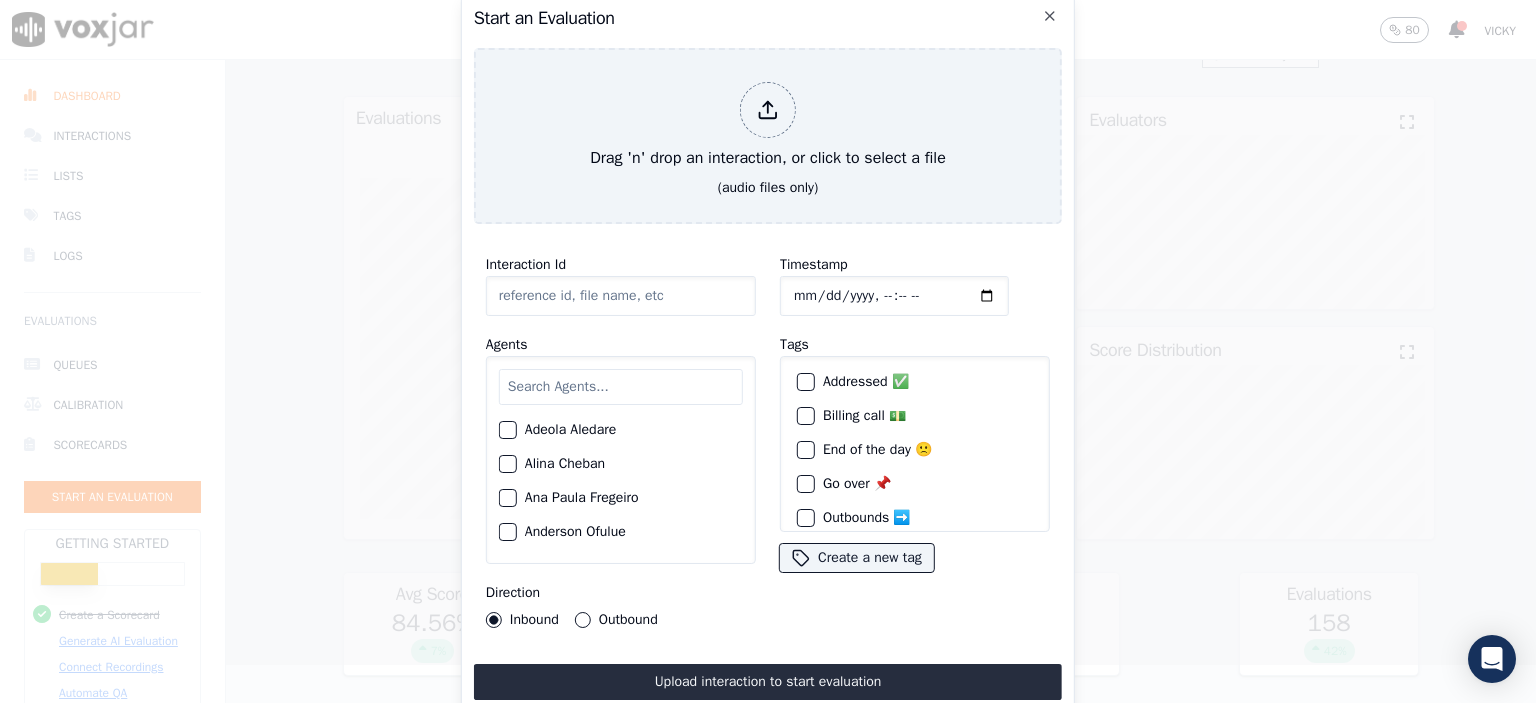 click on "Interaction Id" 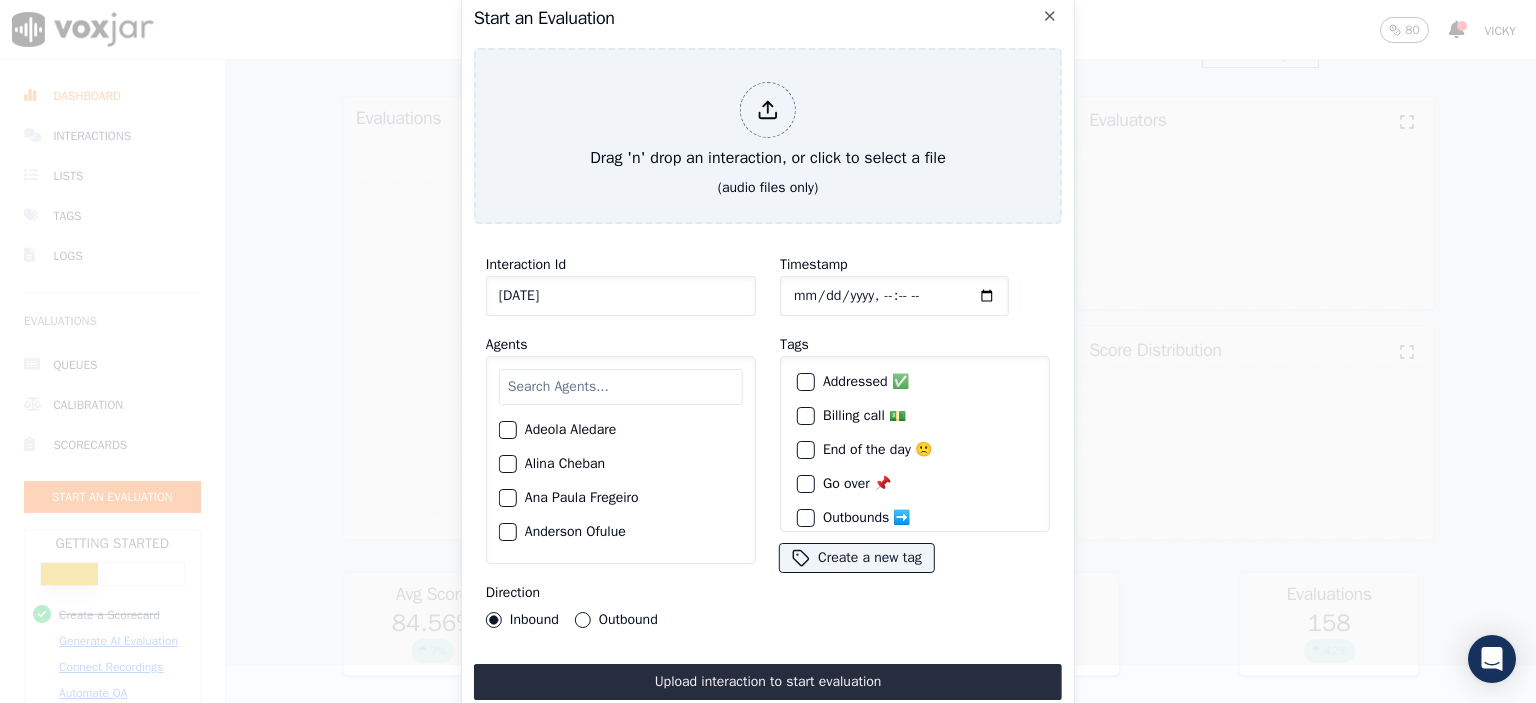 type on "[DATE]" 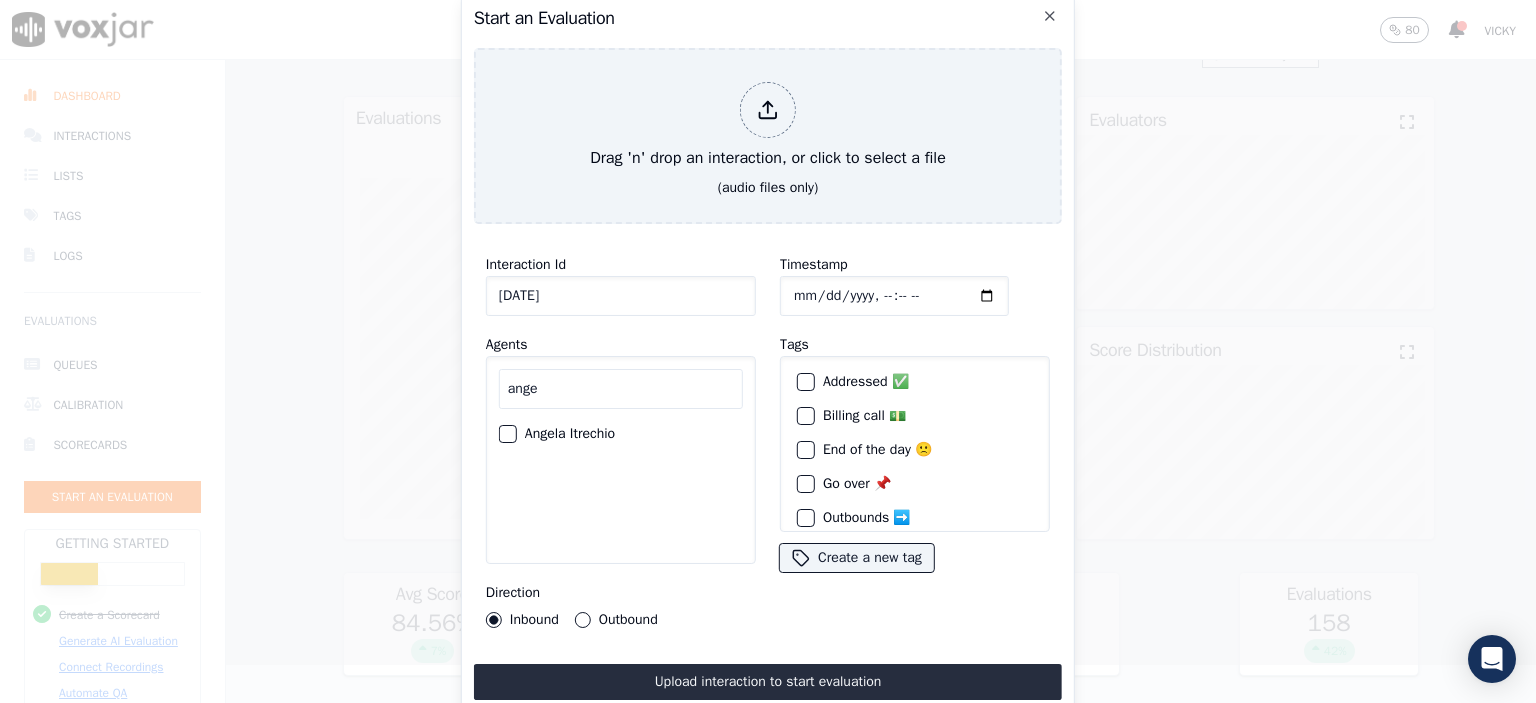 type on "ange" 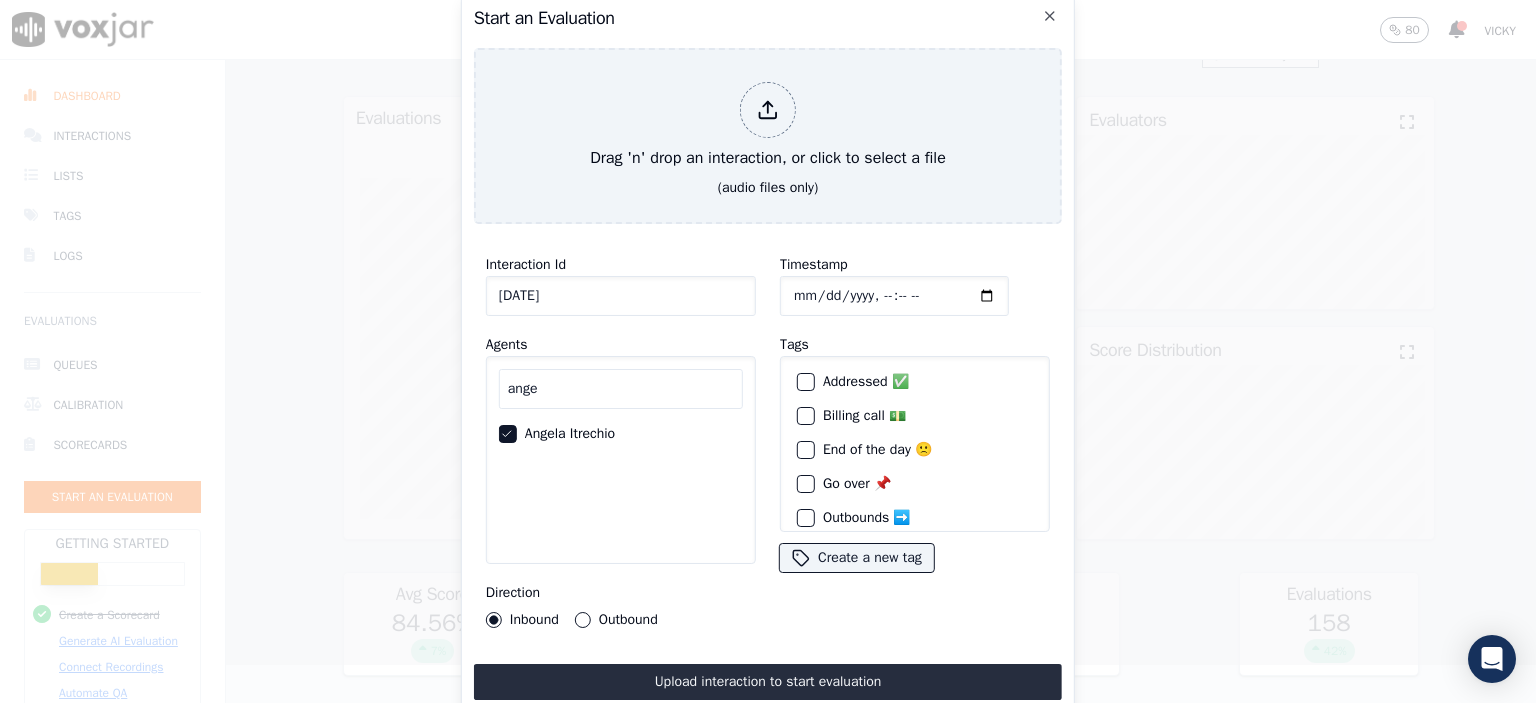 click on "Timestamp" 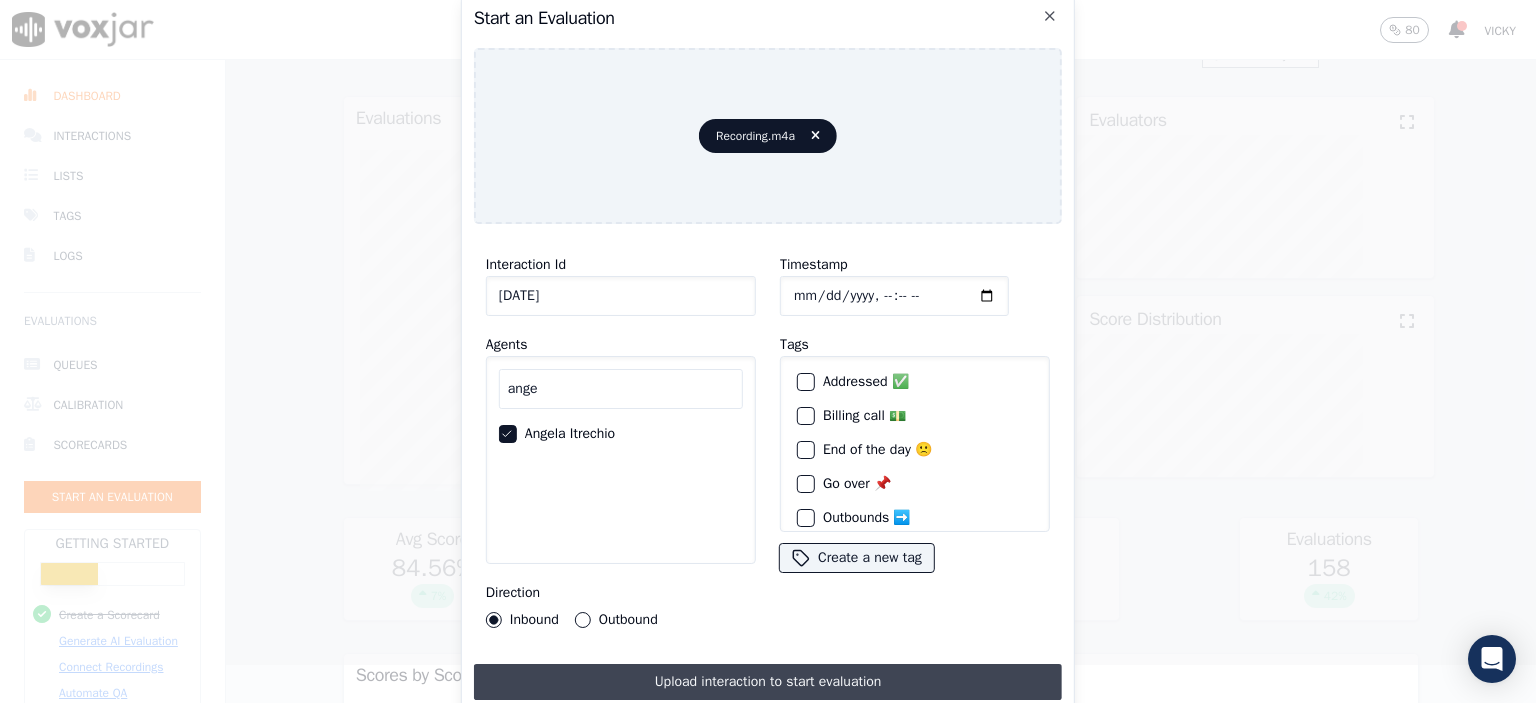 click on "Upload interaction to start evaluation" at bounding box center [768, 682] 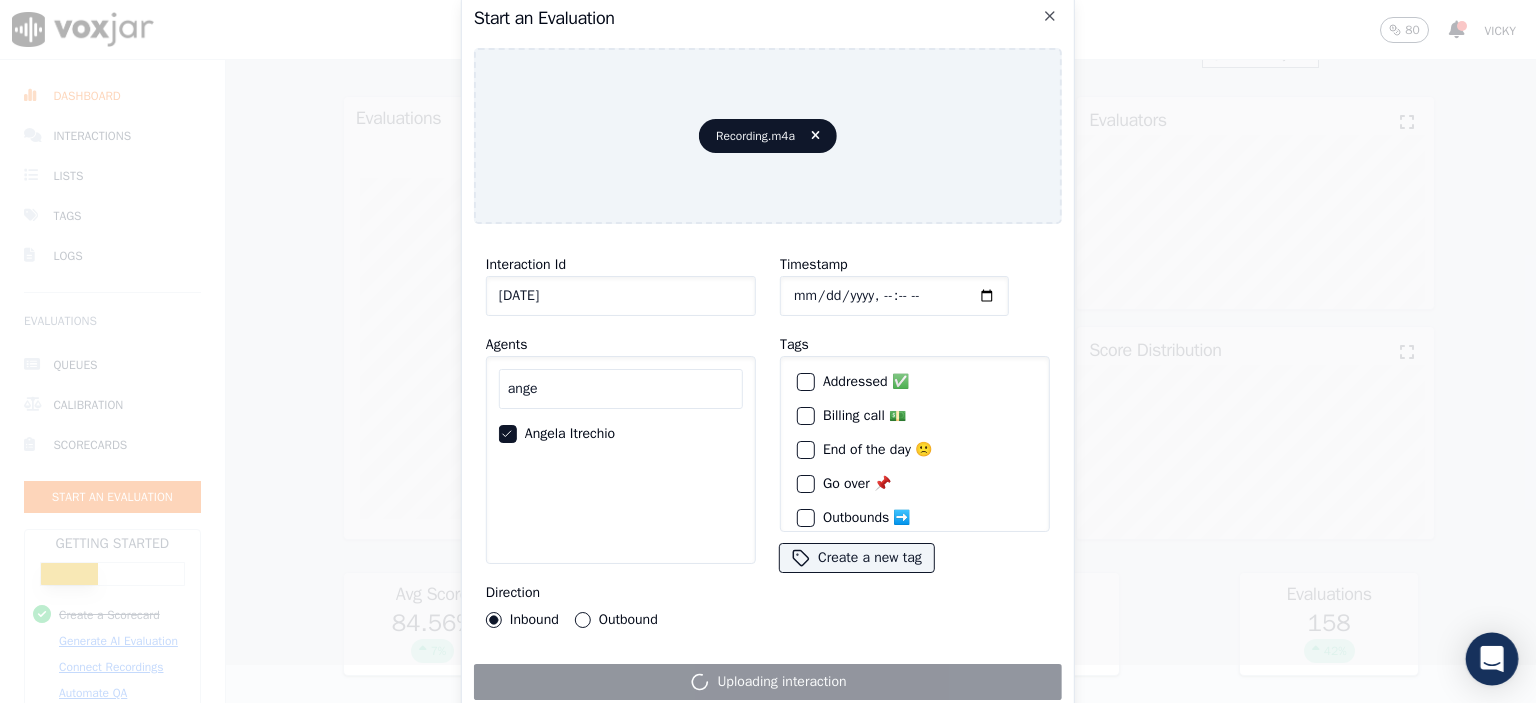 scroll, scrollTop: 0, scrollLeft: 0, axis: both 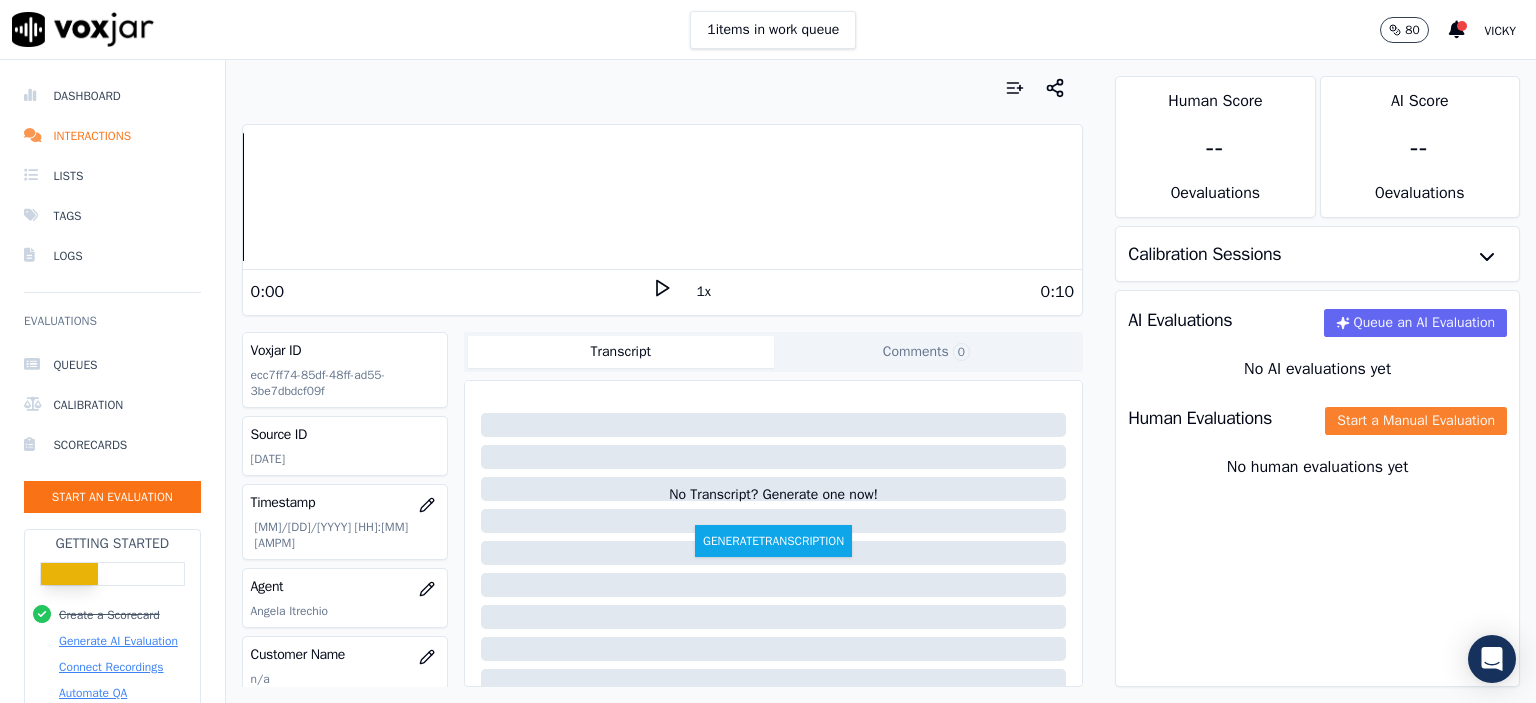 click on "Start a Manual Evaluation" 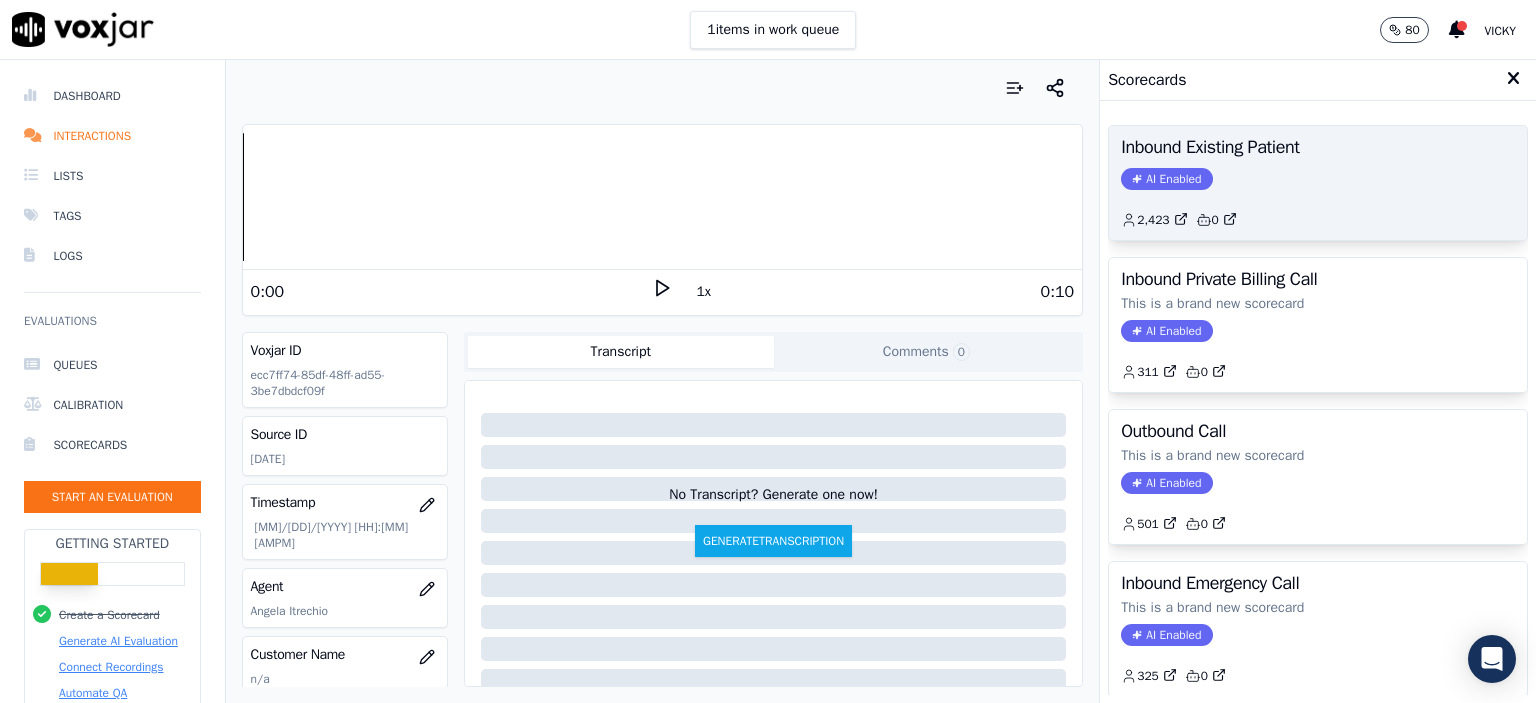 click on "AI Enabled" 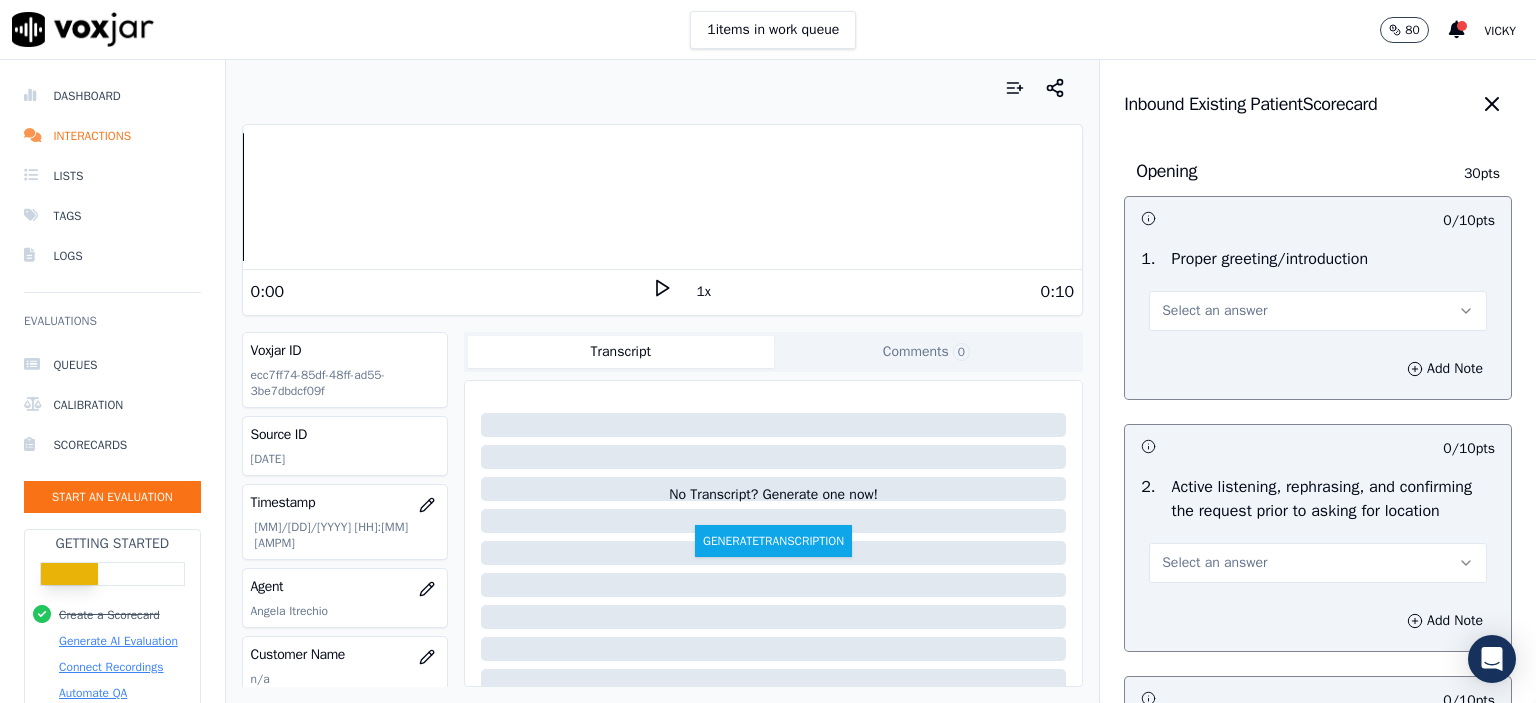 click on "Select an answer" at bounding box center [1318, 311] 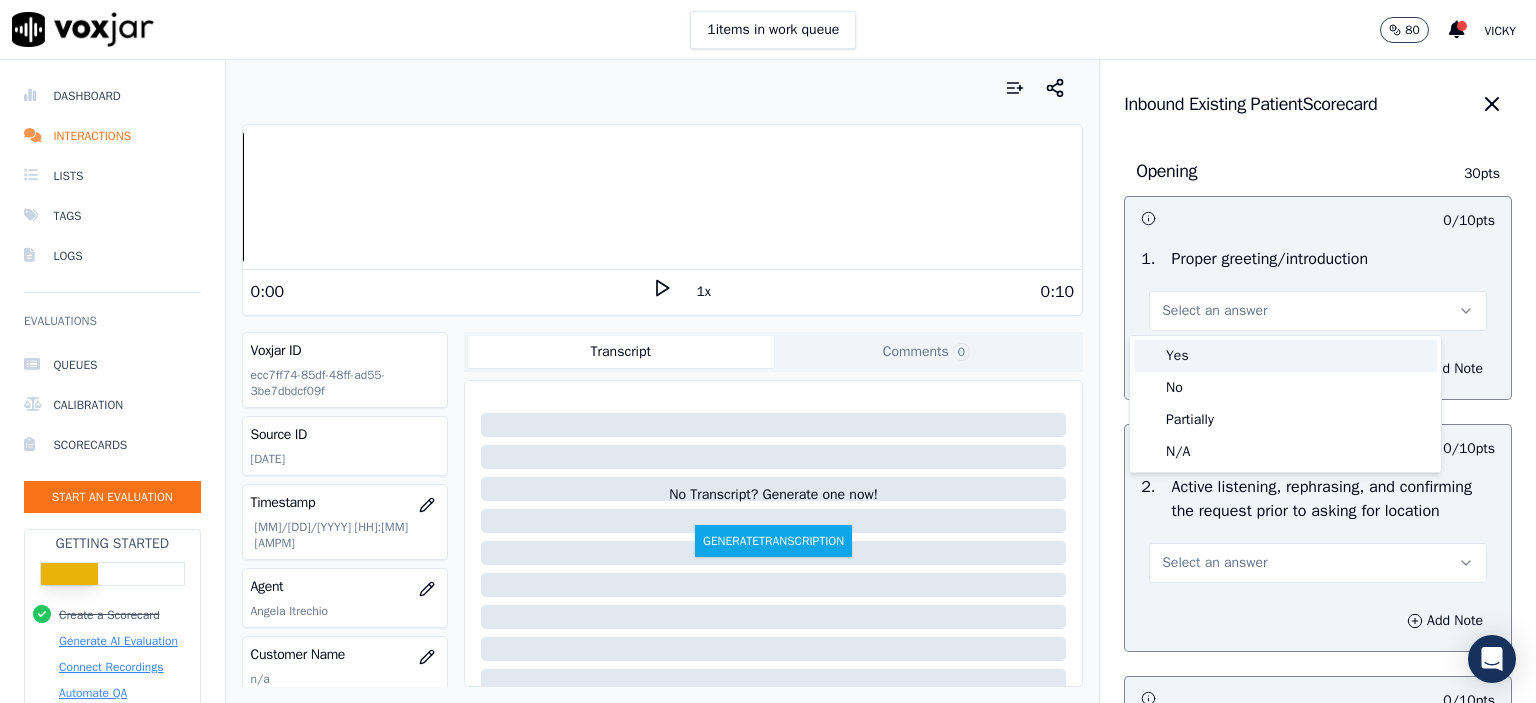 click on "Yes" at bounding box center (1285, 356) 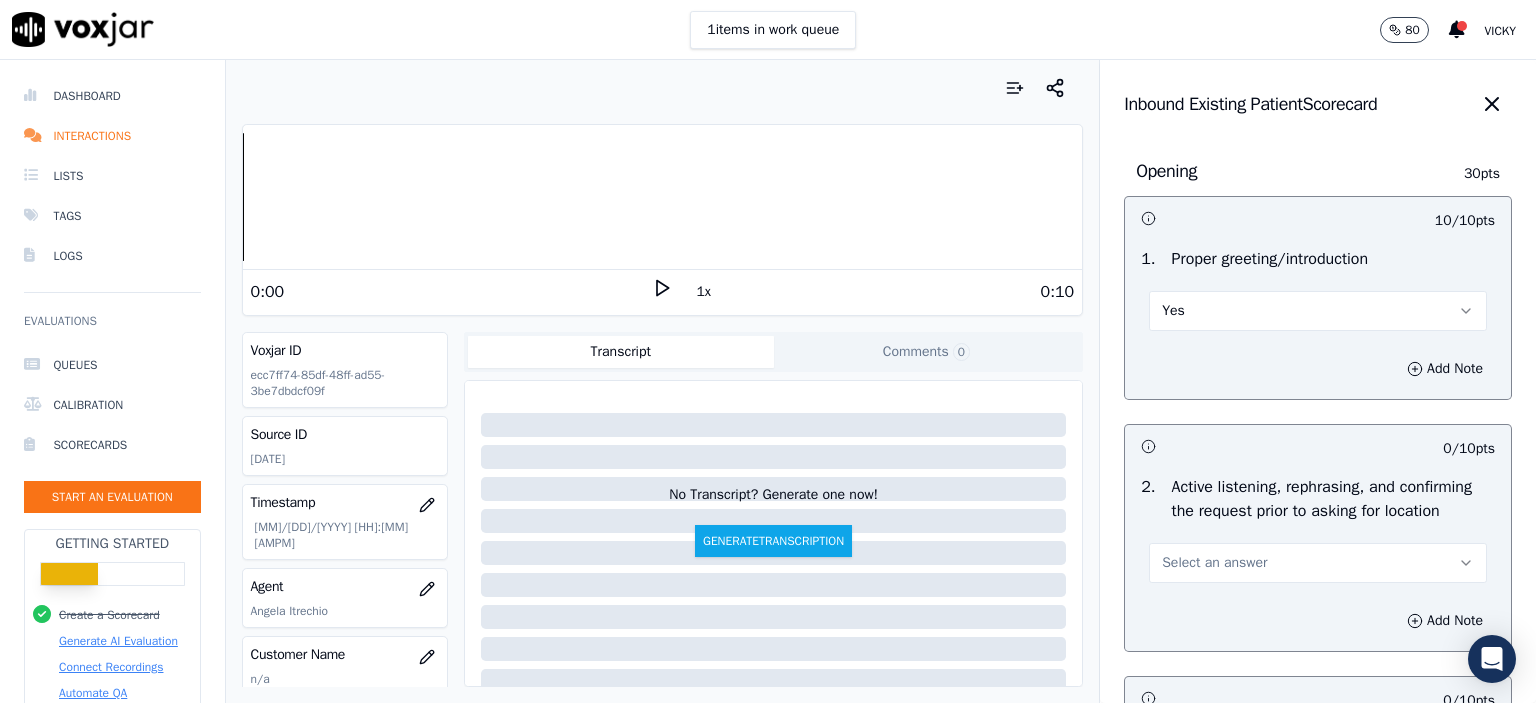 click on "Select an answer" at bounding box center (1318, 563) 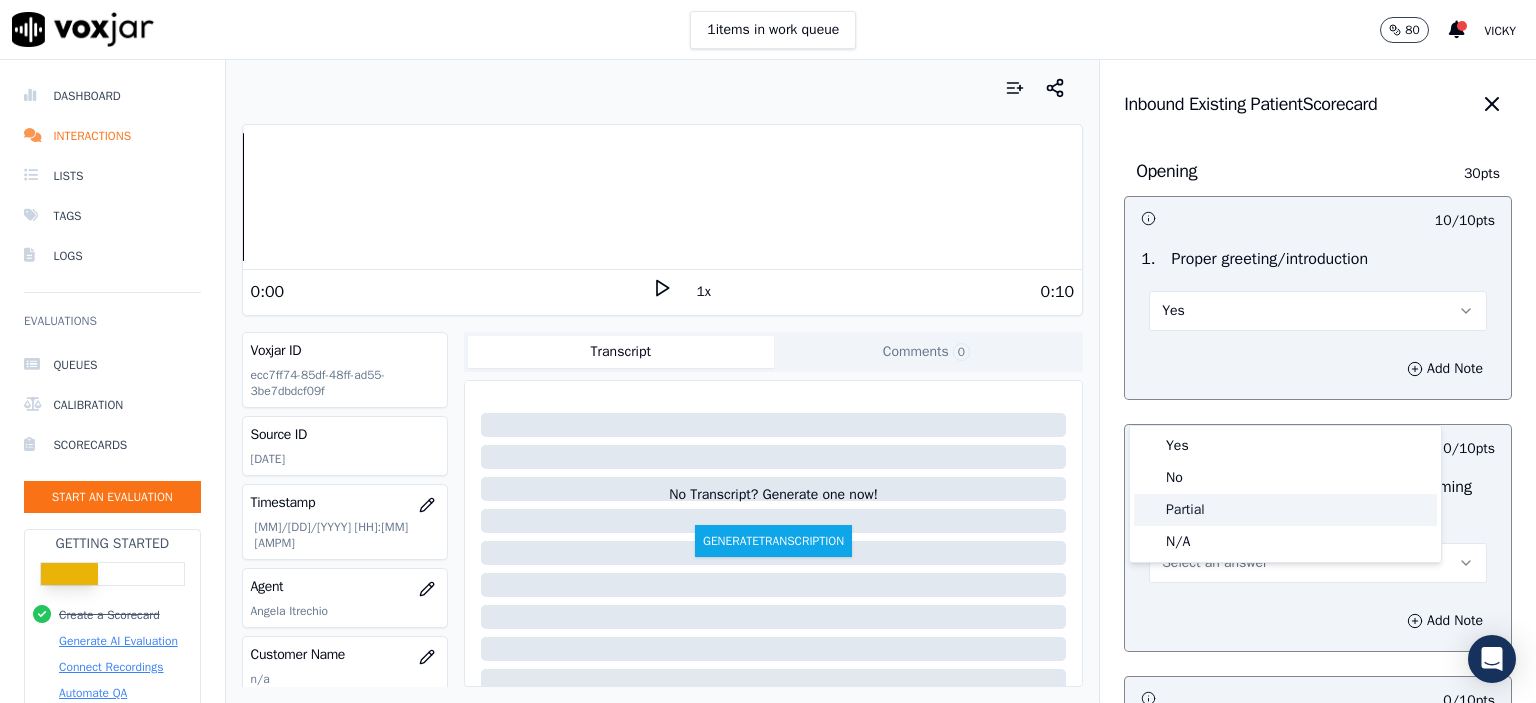 click on "Partial" 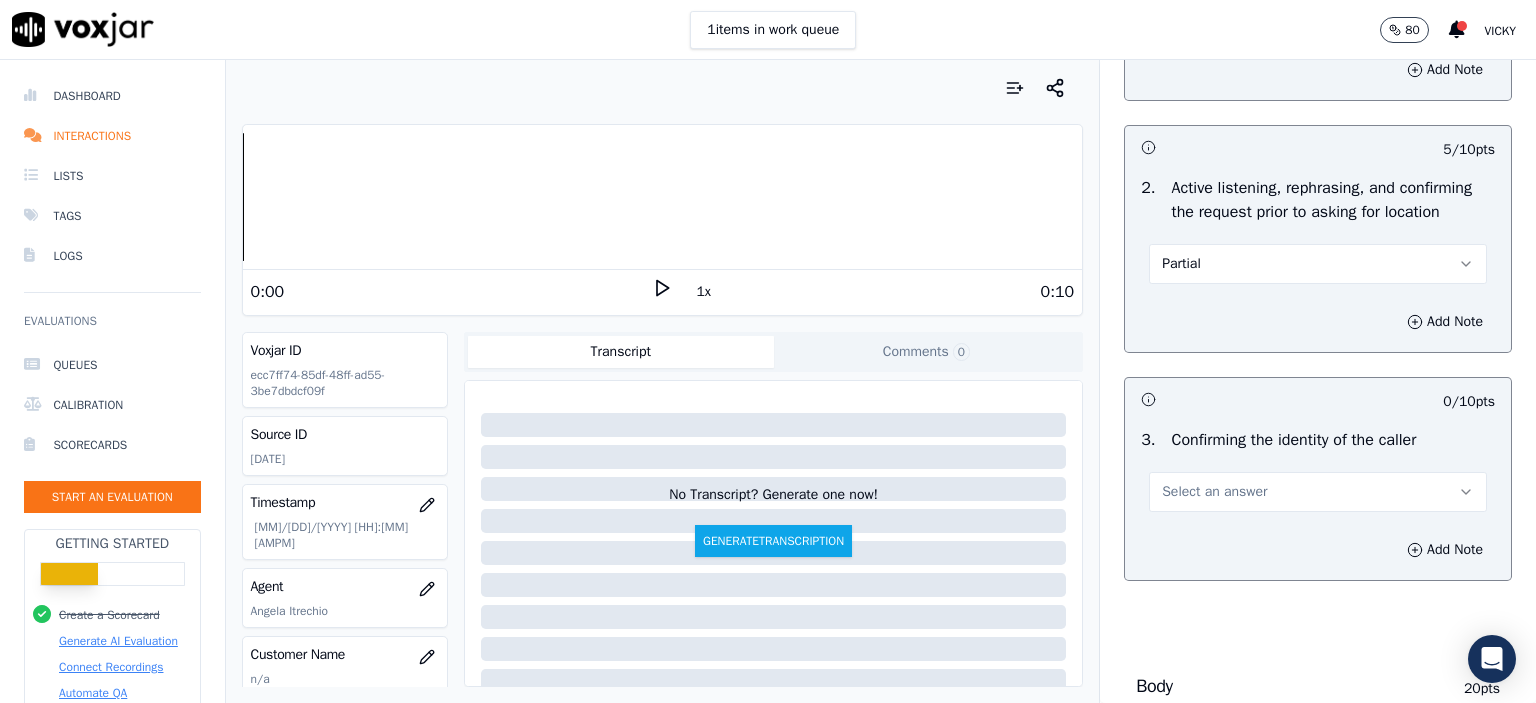 scroll, scrollTop: 300, scrollLeft: 0, axis: vertical 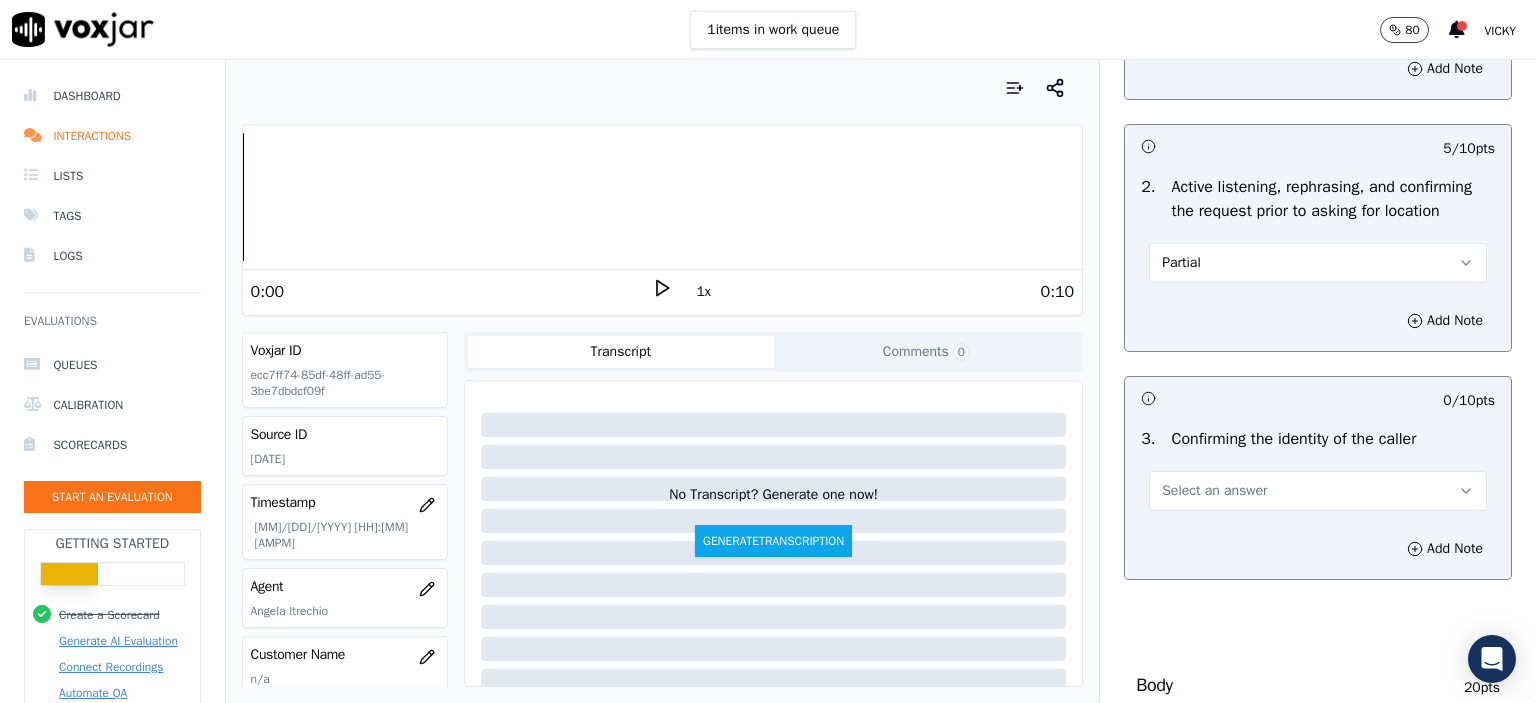click on "Select an answer" at bounding box center (1318, 491) 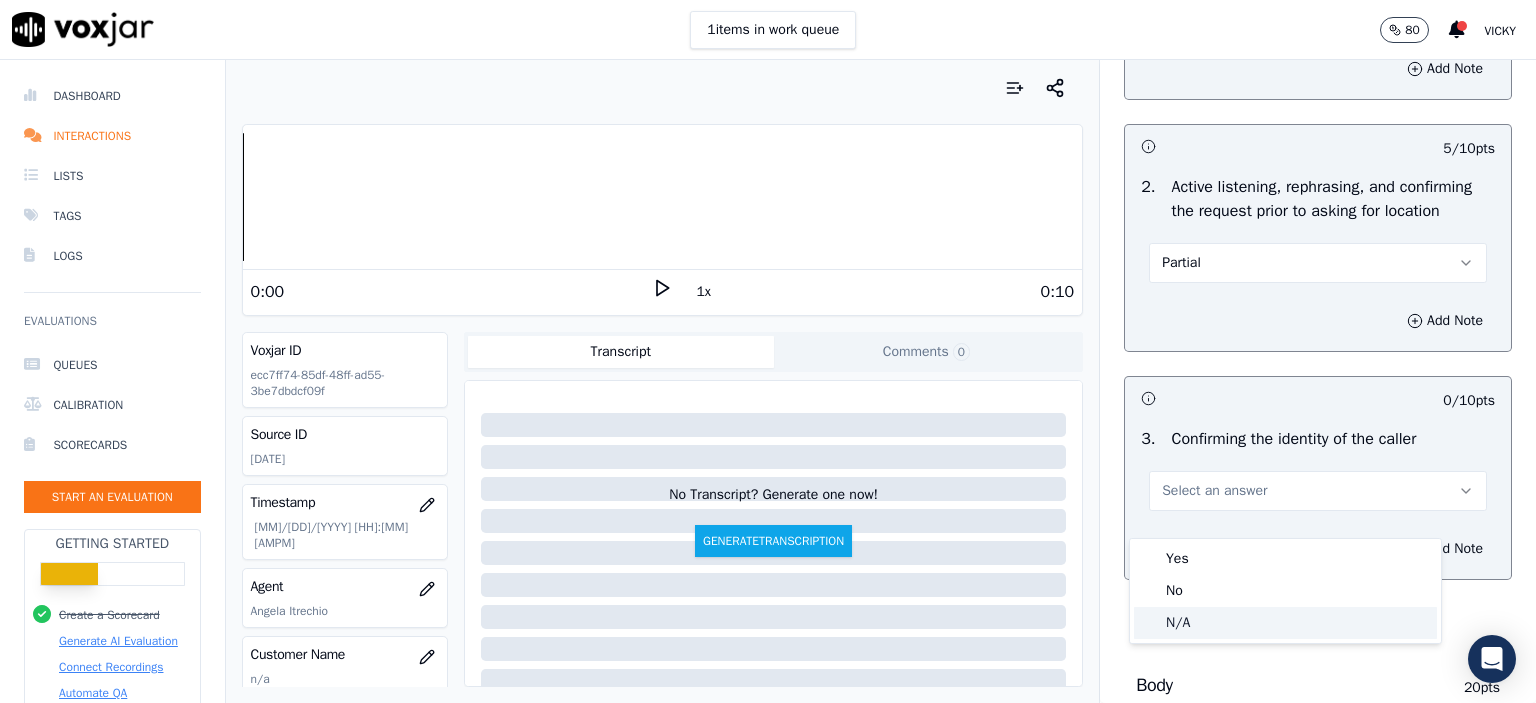 click on "N/A" 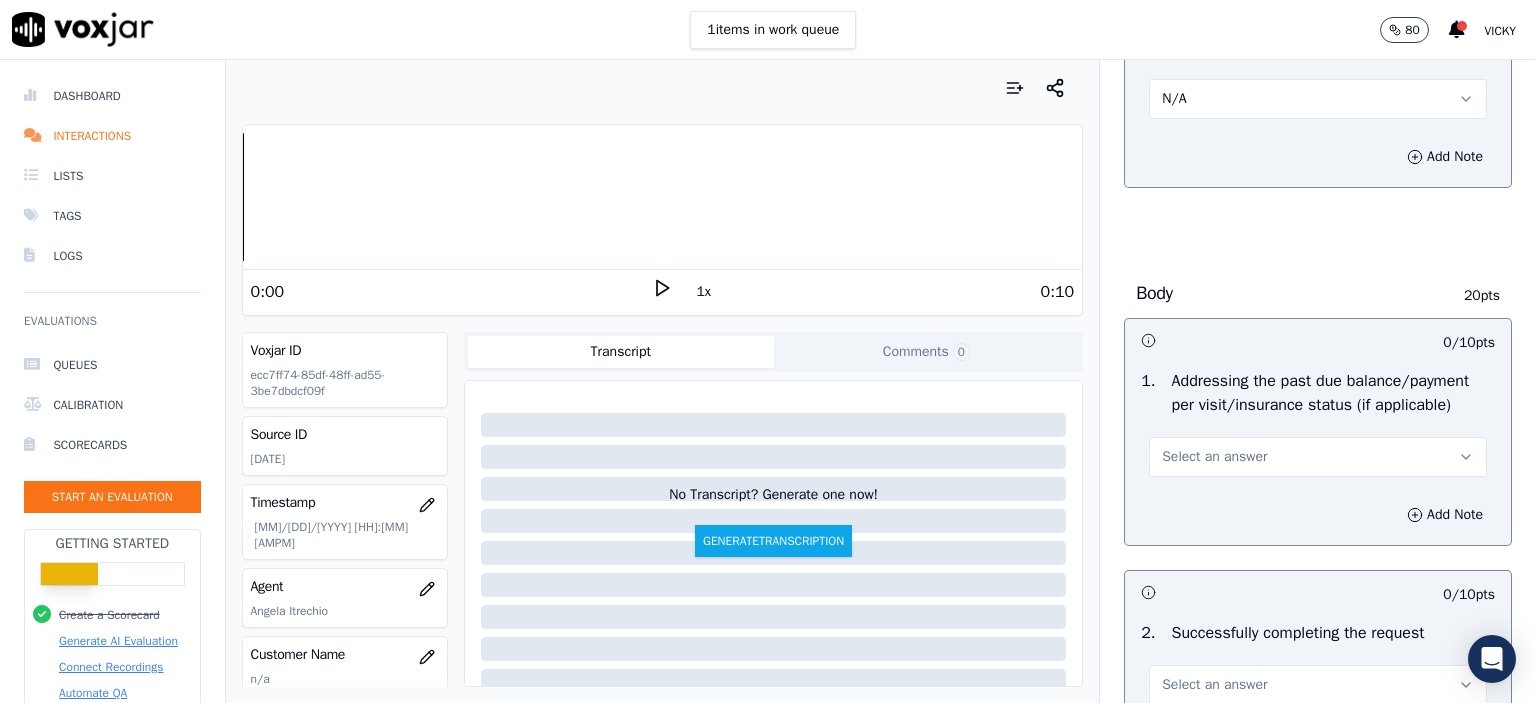 scroll, scrollTop: 700, scrollLeft: 0, axis: vertical 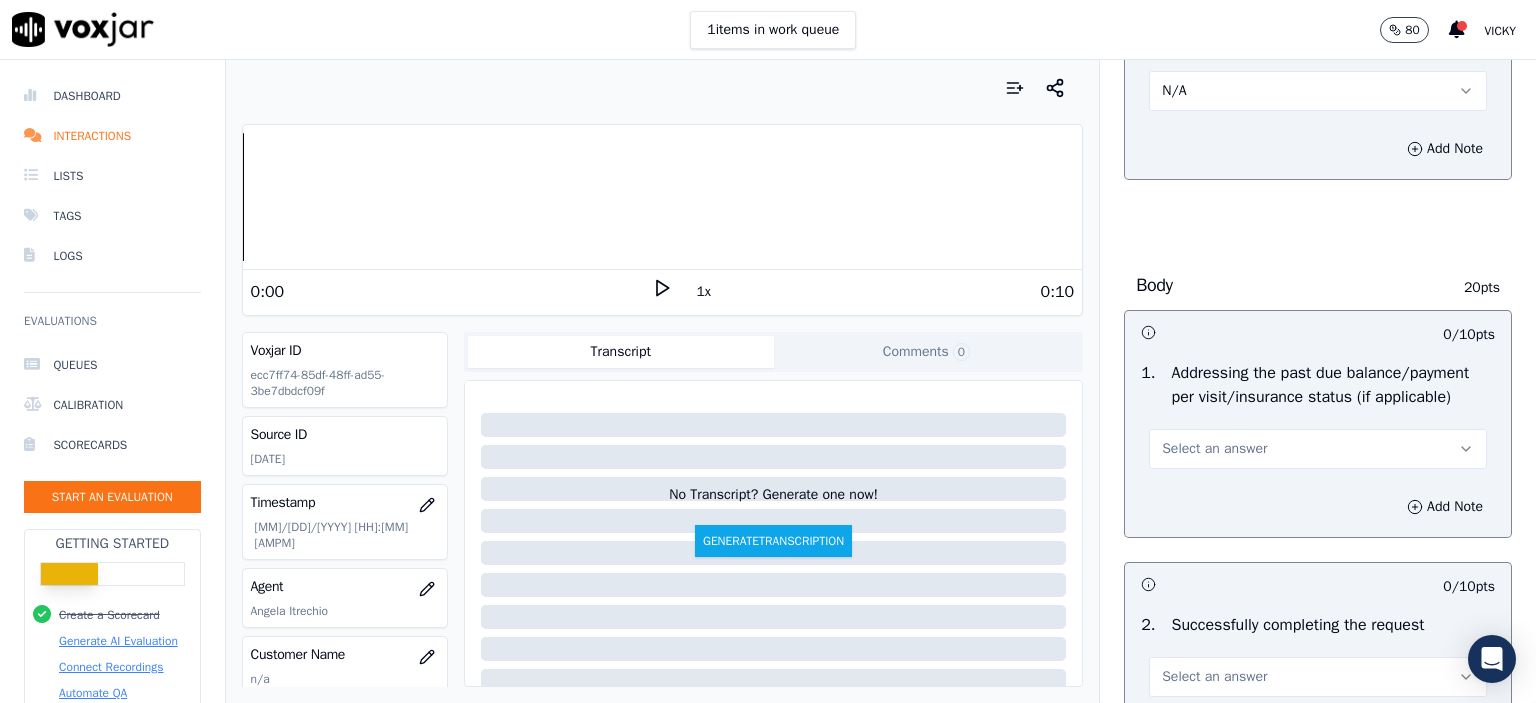 click on "Select an answer" at bounding box center (1318, 449) 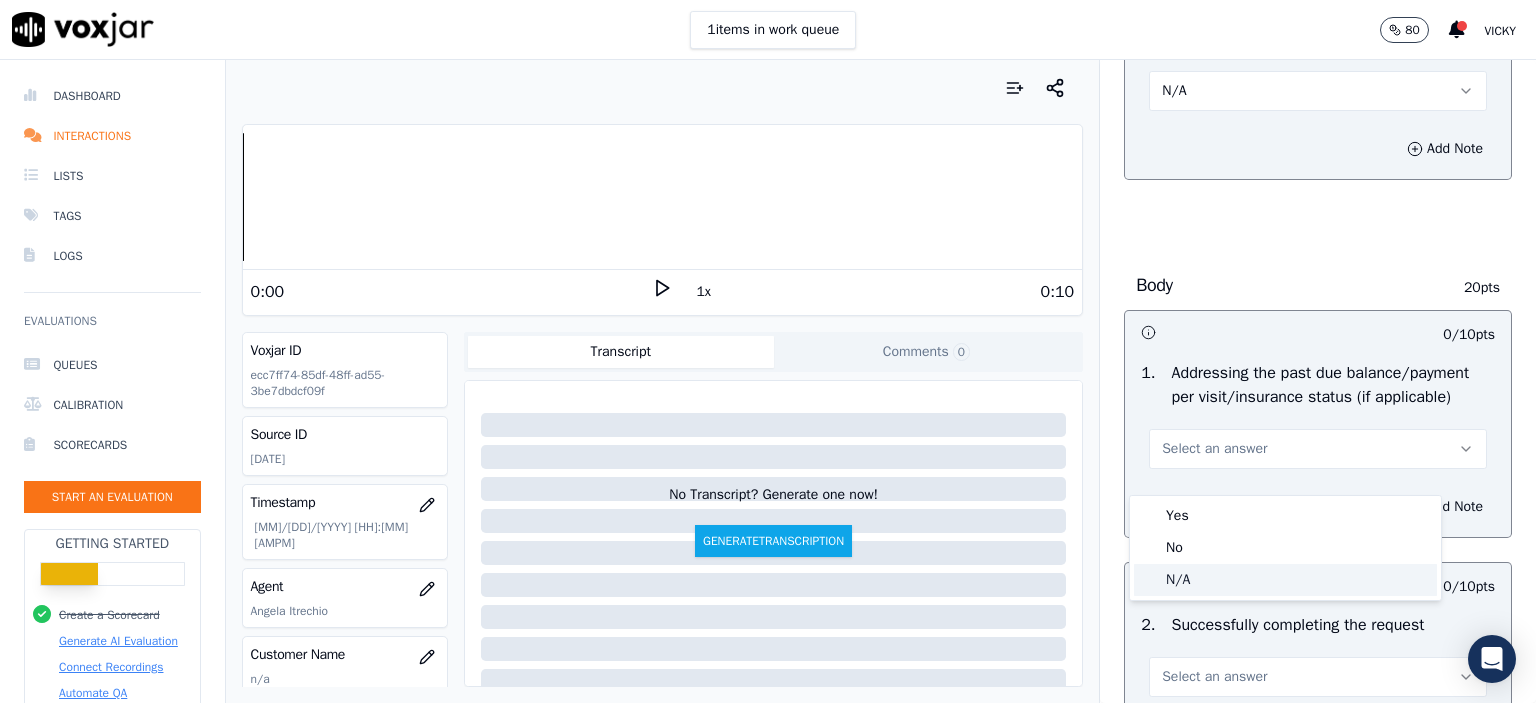 click on "N/A" 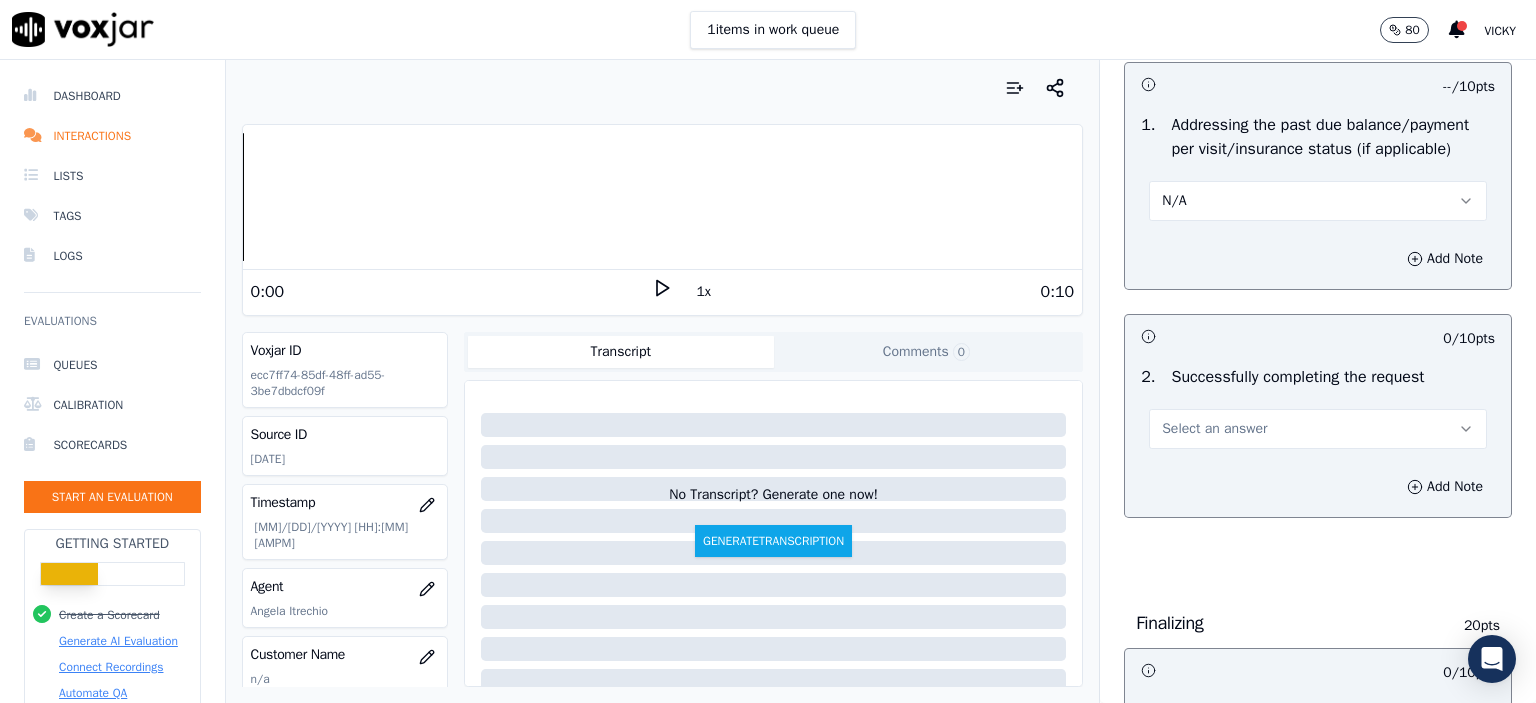 scroll, scrollTop: 1000, scrollLeft: 0, axis: vertical 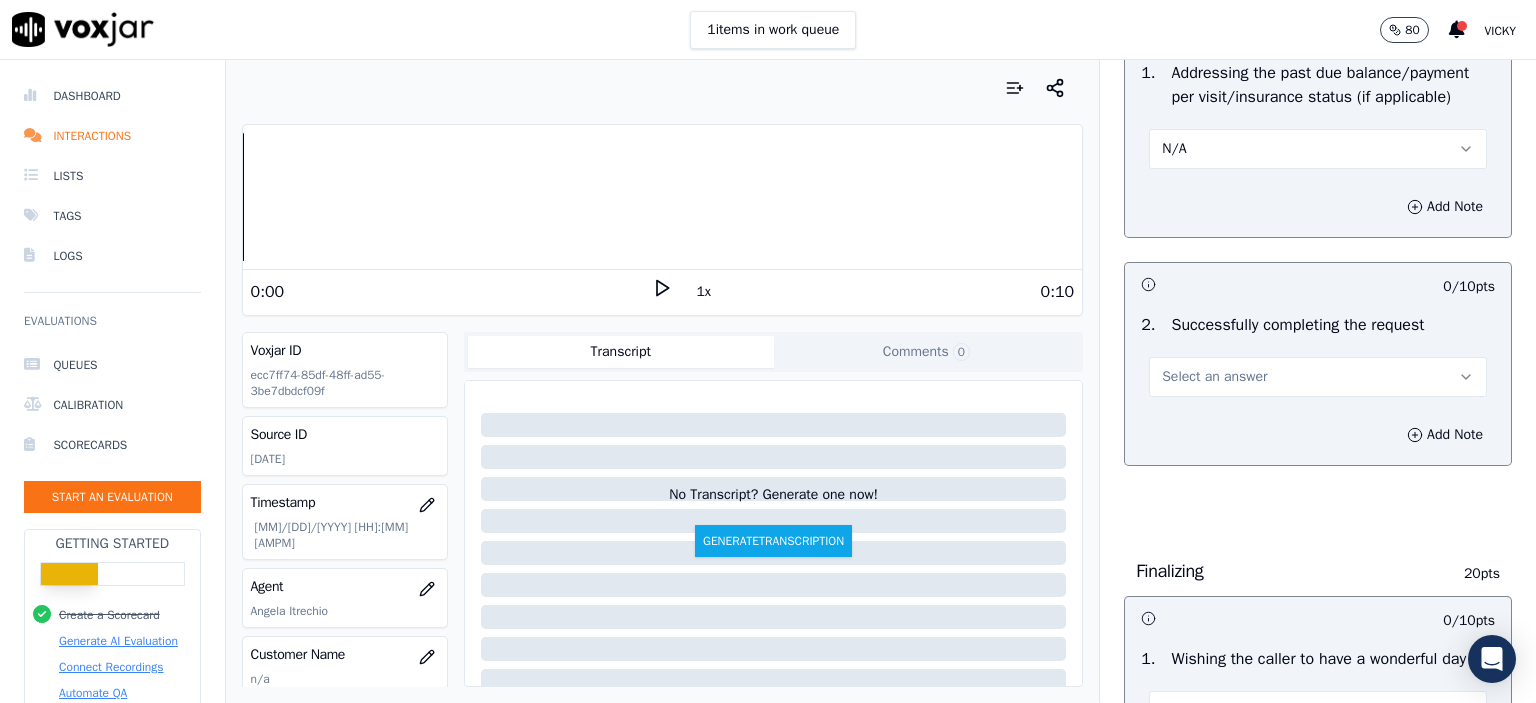 click on "Select an answer" at bounding box center (1214, 377) 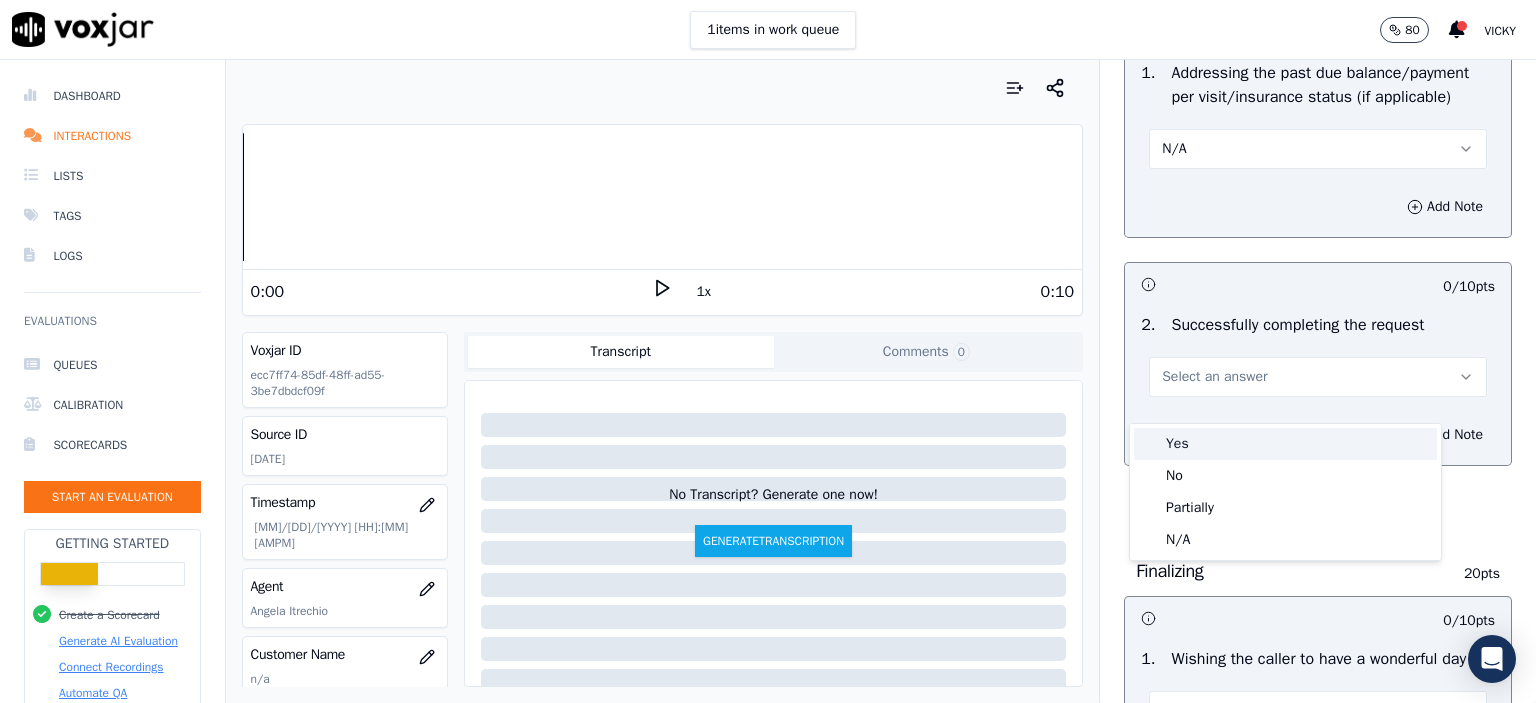 click on "Yes" at bounding box center [1285, 444] 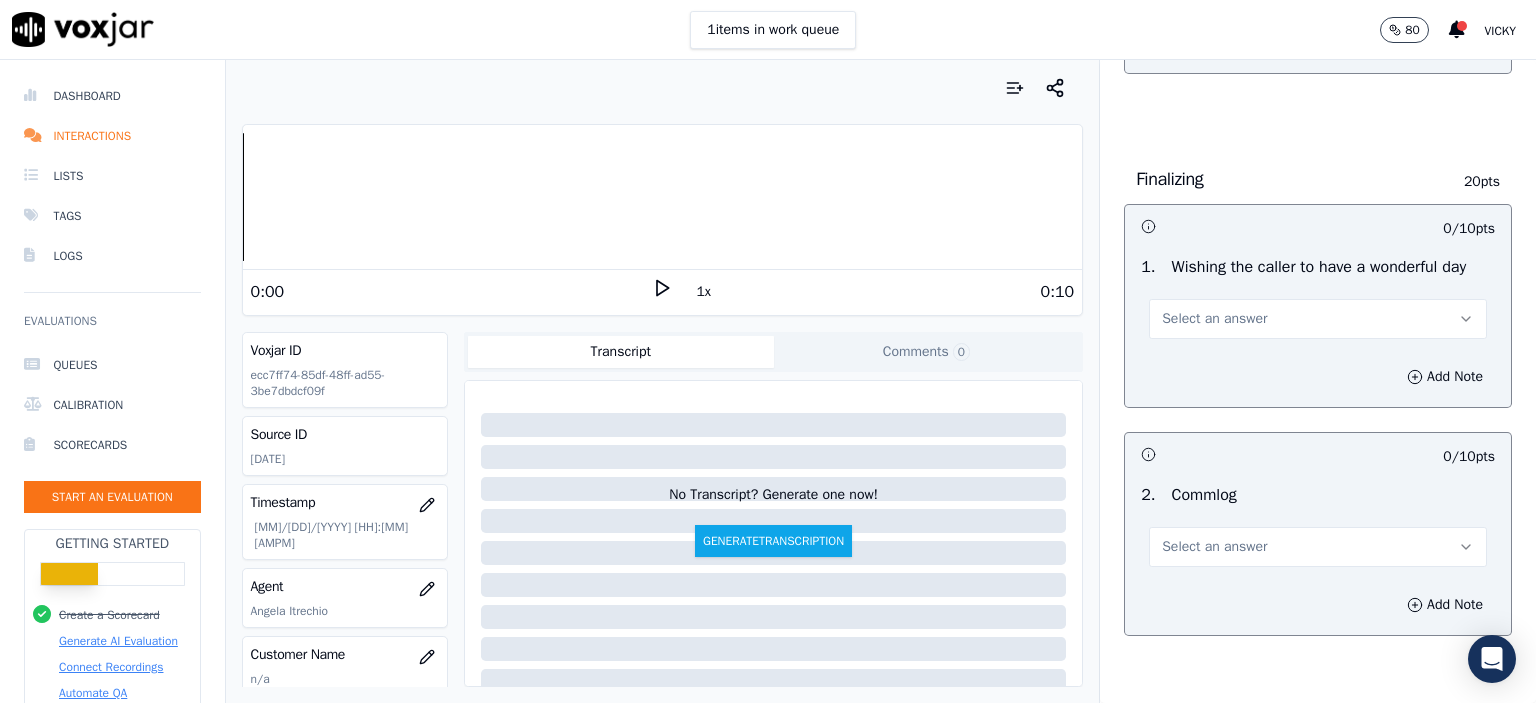 scroll, scrollTop: 1400, scrollLeft: 0, axis: vertical 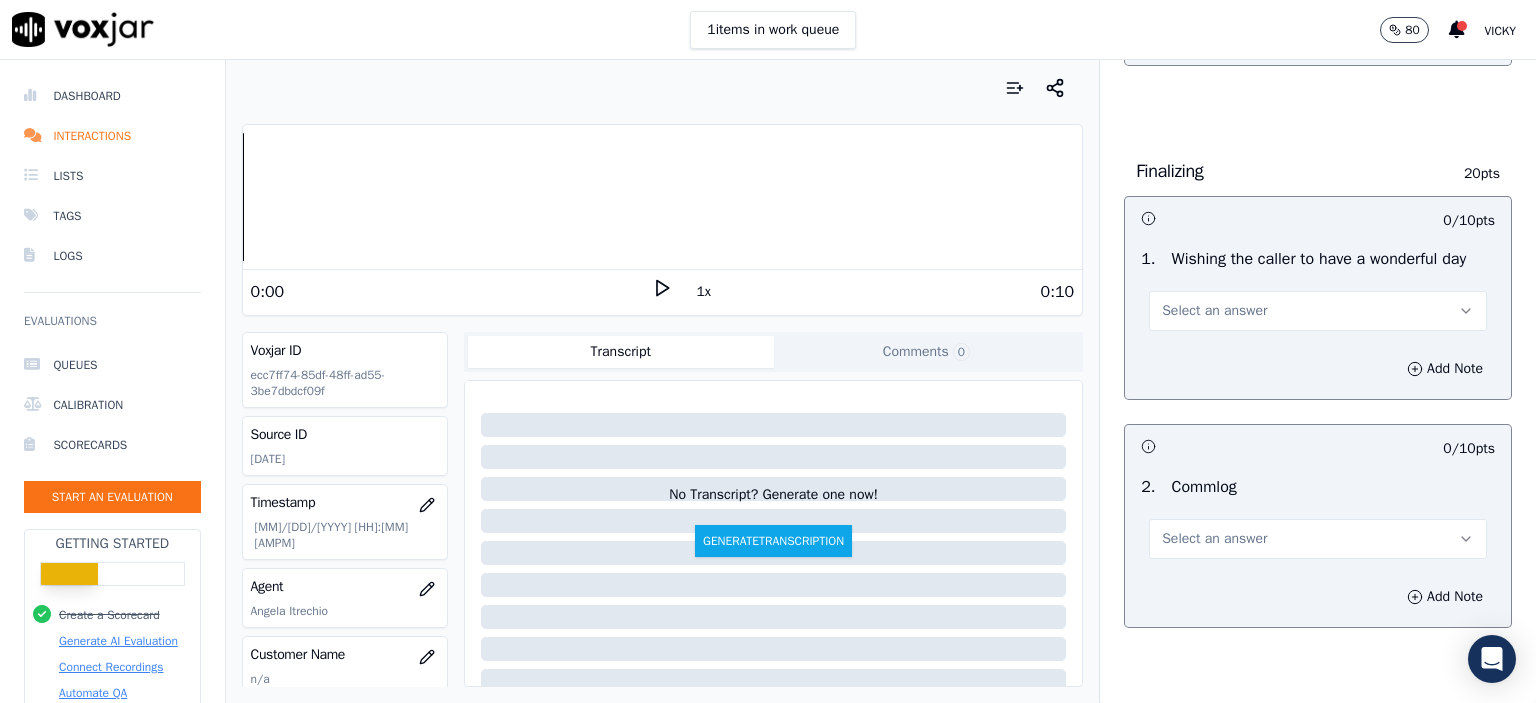 click on "Select an answer" at bounding box center (1318, 311) 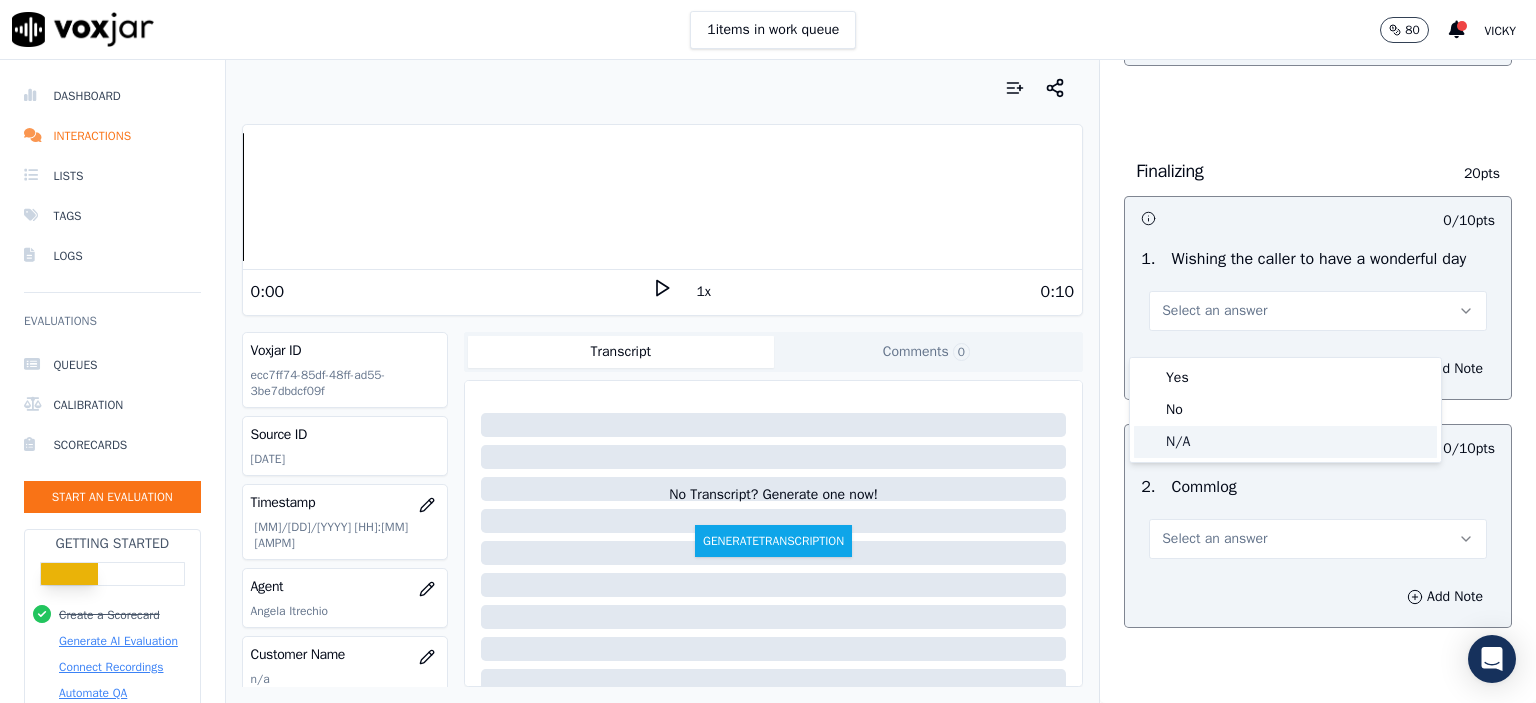 drag, startPoint x: 1216, startPoint y: 431, endPoint x: 1200, endPoint y: 539, distance: 109.17875 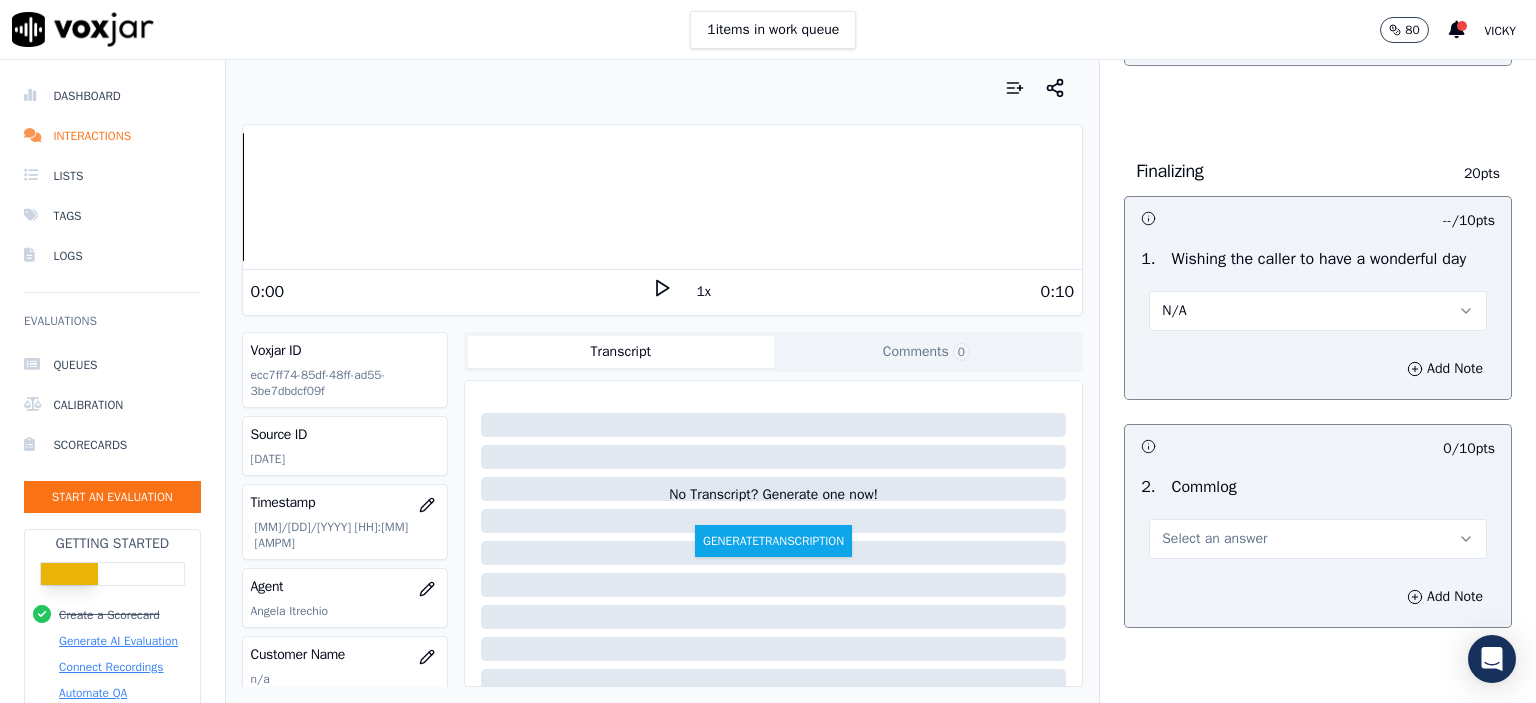 click on "Select an answer" at bounding box center [1214, 539] 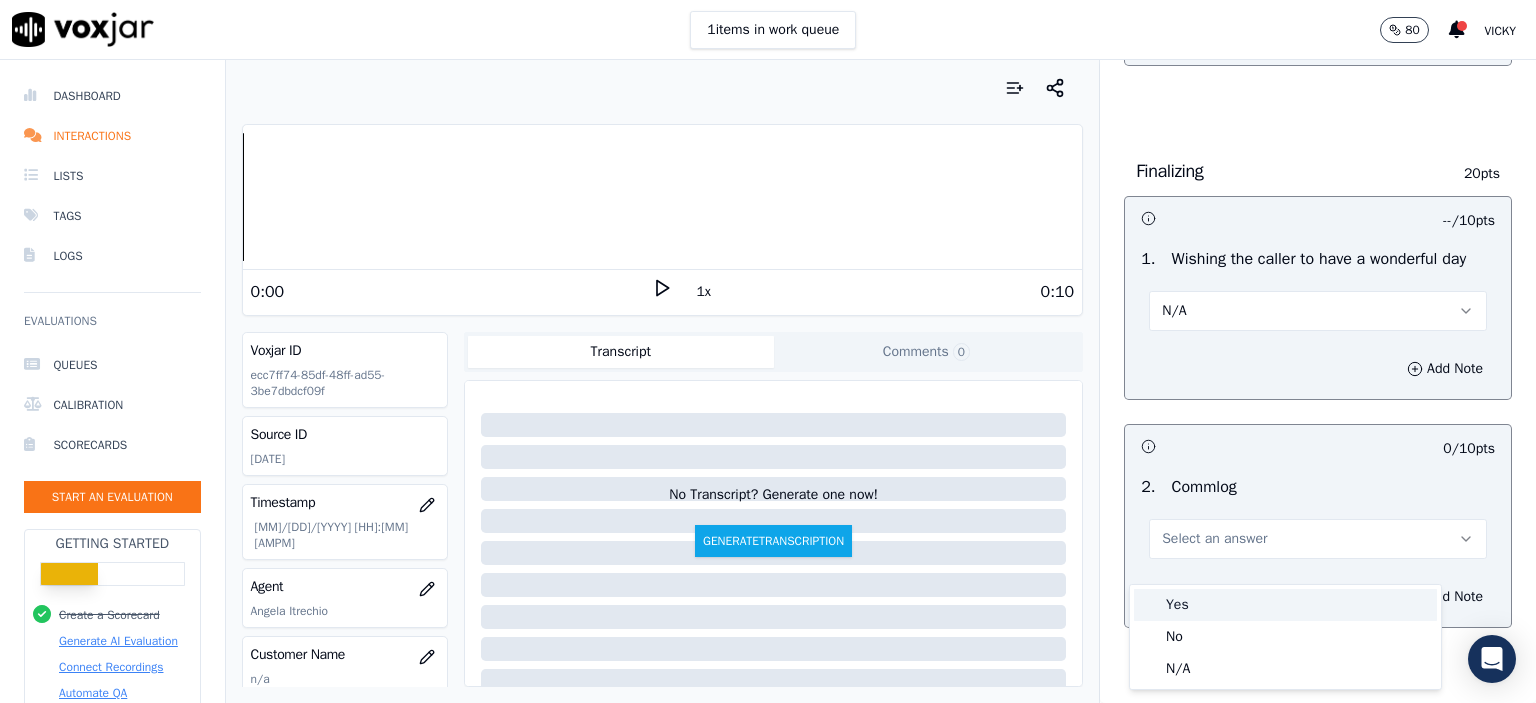 click on "Yes" at bounding box center [1285, 605] 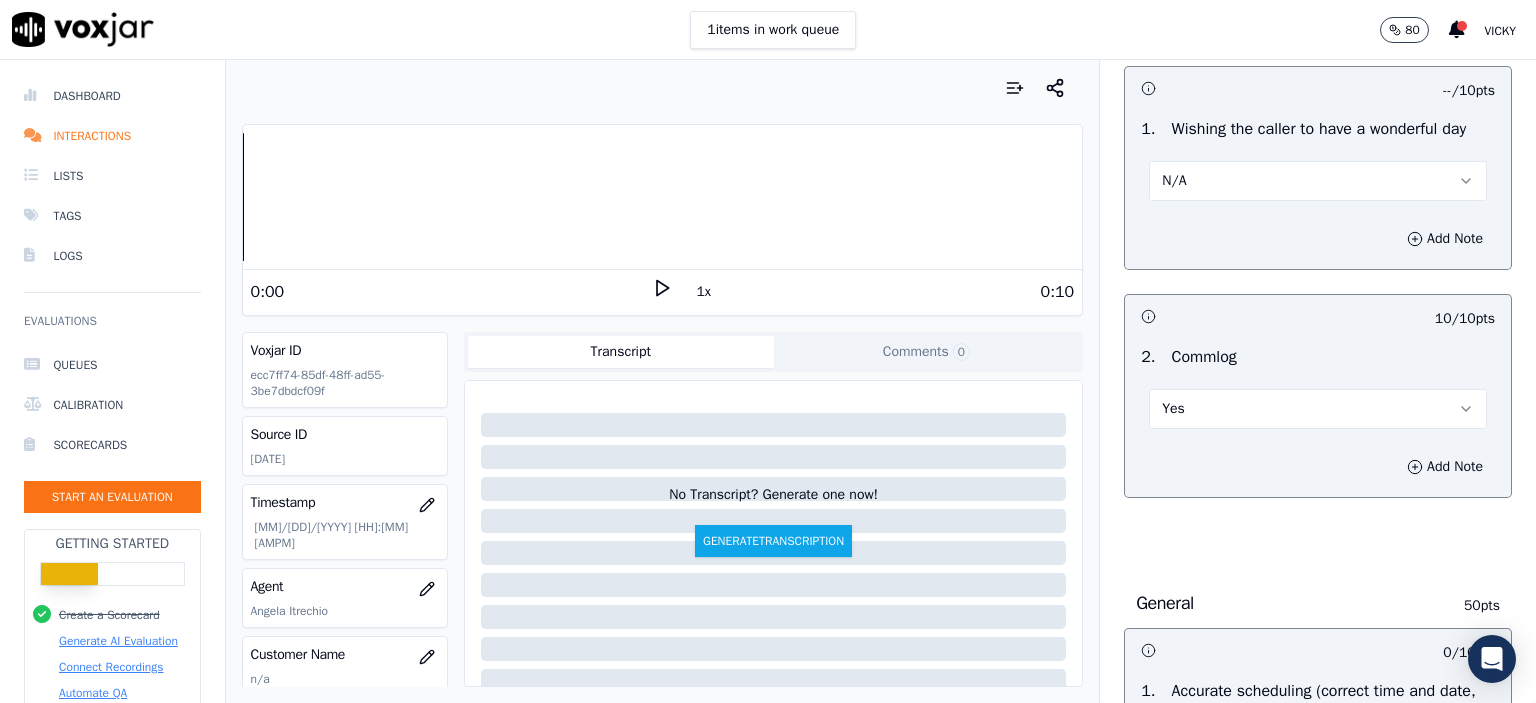 scroll, scrollTop: 1800, scrollLeft: 0, axis: vertical 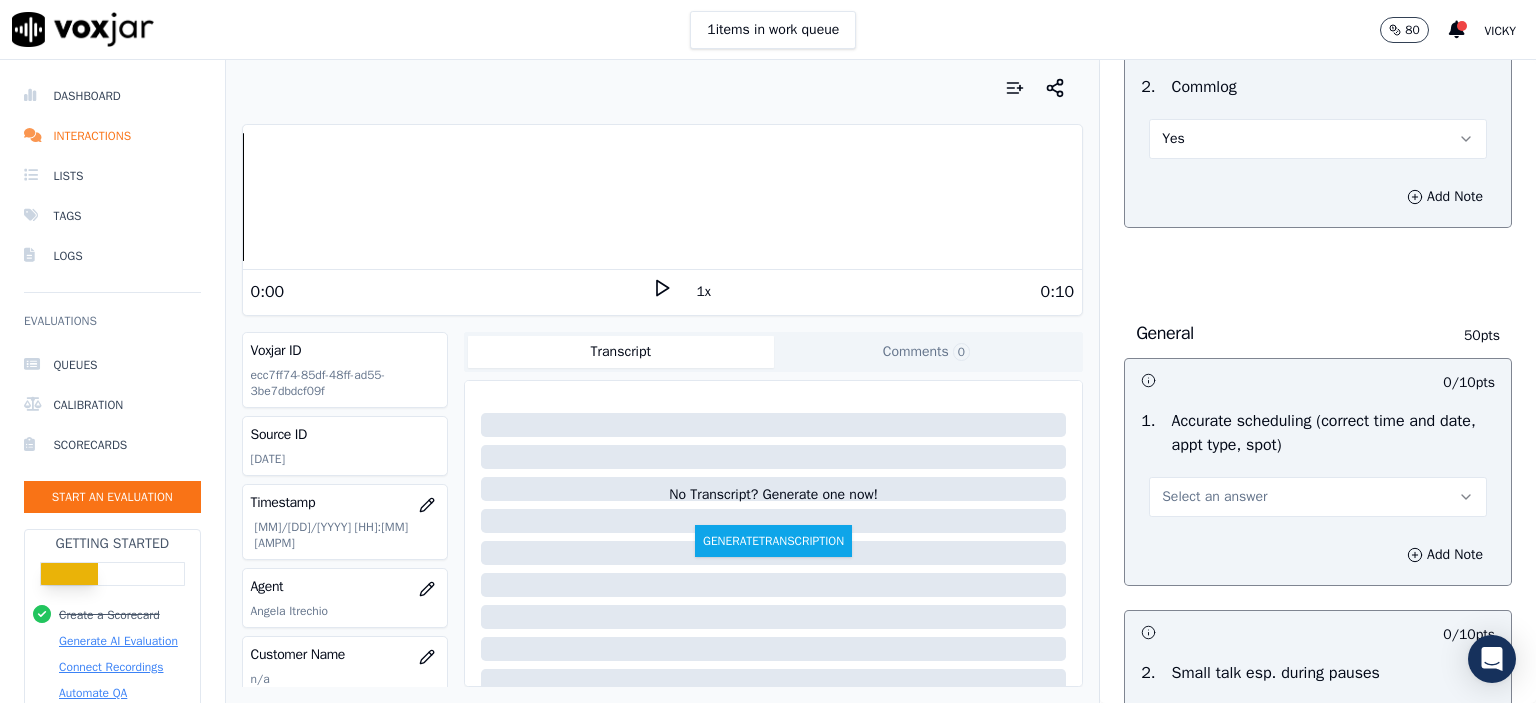 click on "Select an answer" at bounding box center (1214, 497) 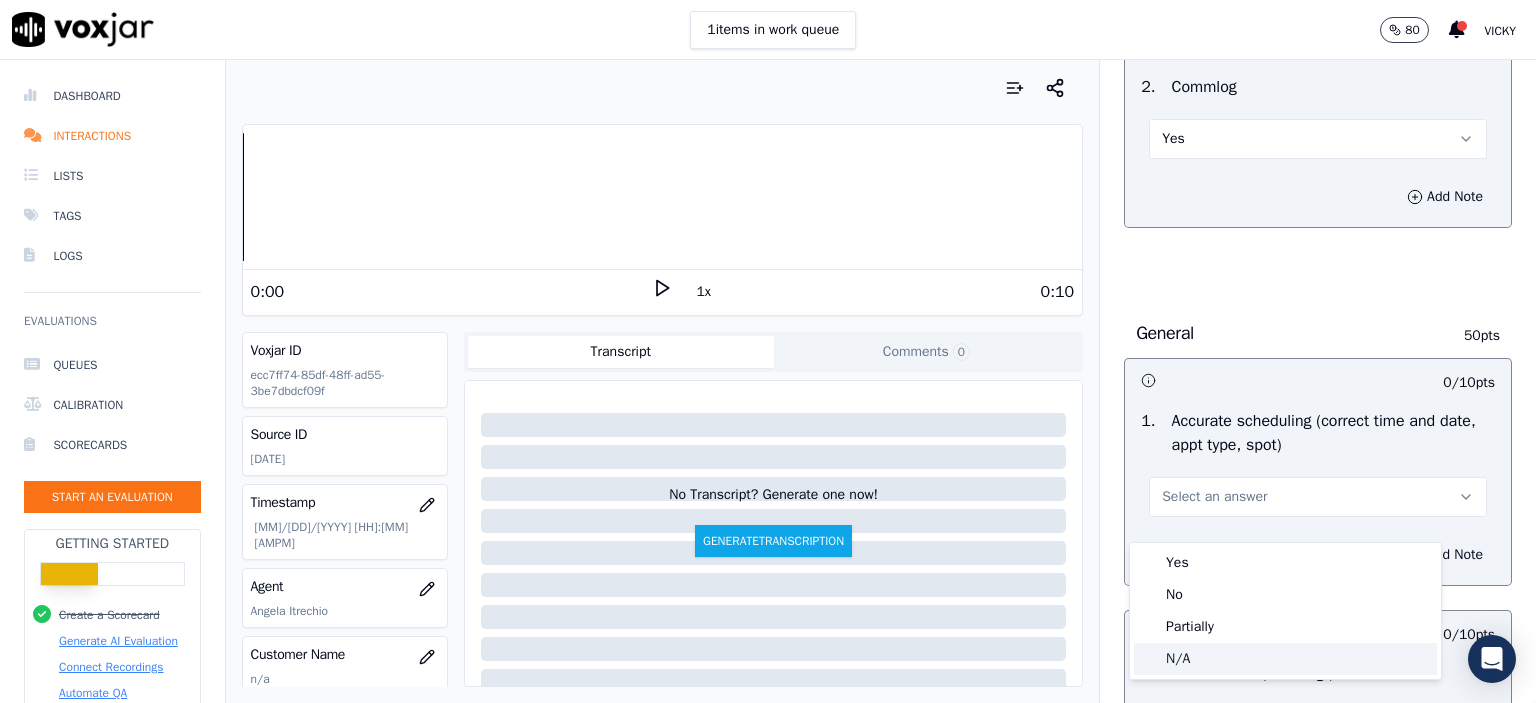 drag, startPoint x: 1215, startPoint y: 654, endPoint x: 1211, endPoint y: 626, distance: 28.284271 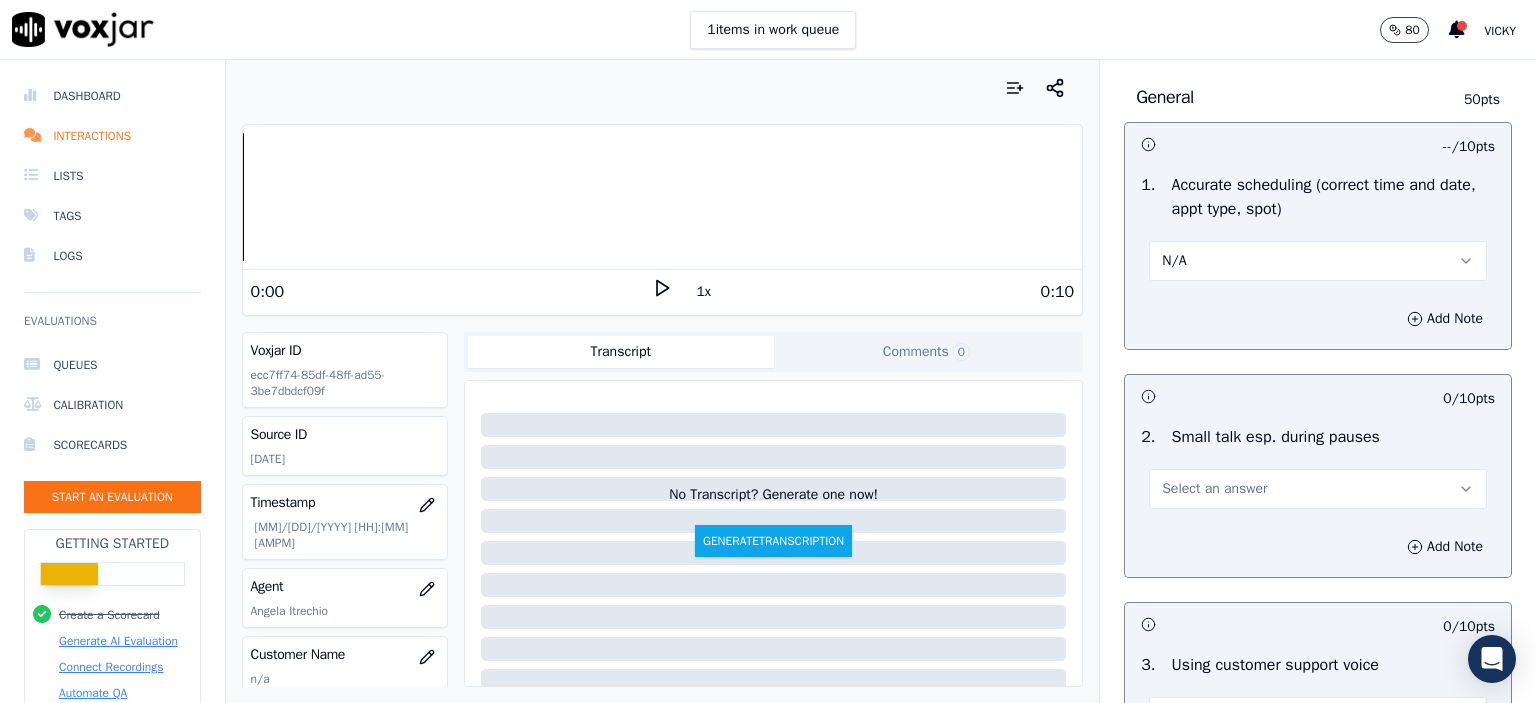 scroll, scrollTop: 2100, scrollLeft: 0, axis: vertical 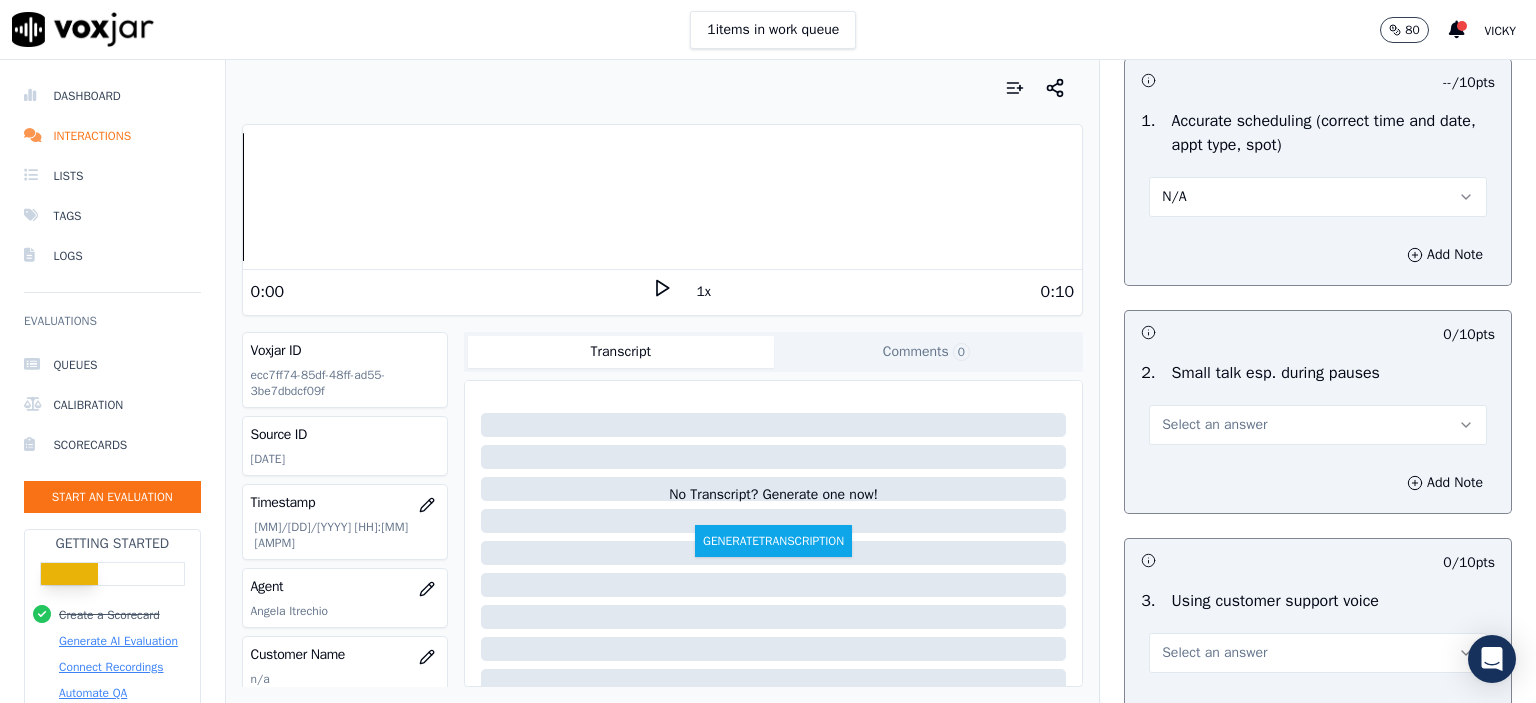 click on "Select an answer" at bounding box center (1214, 425) 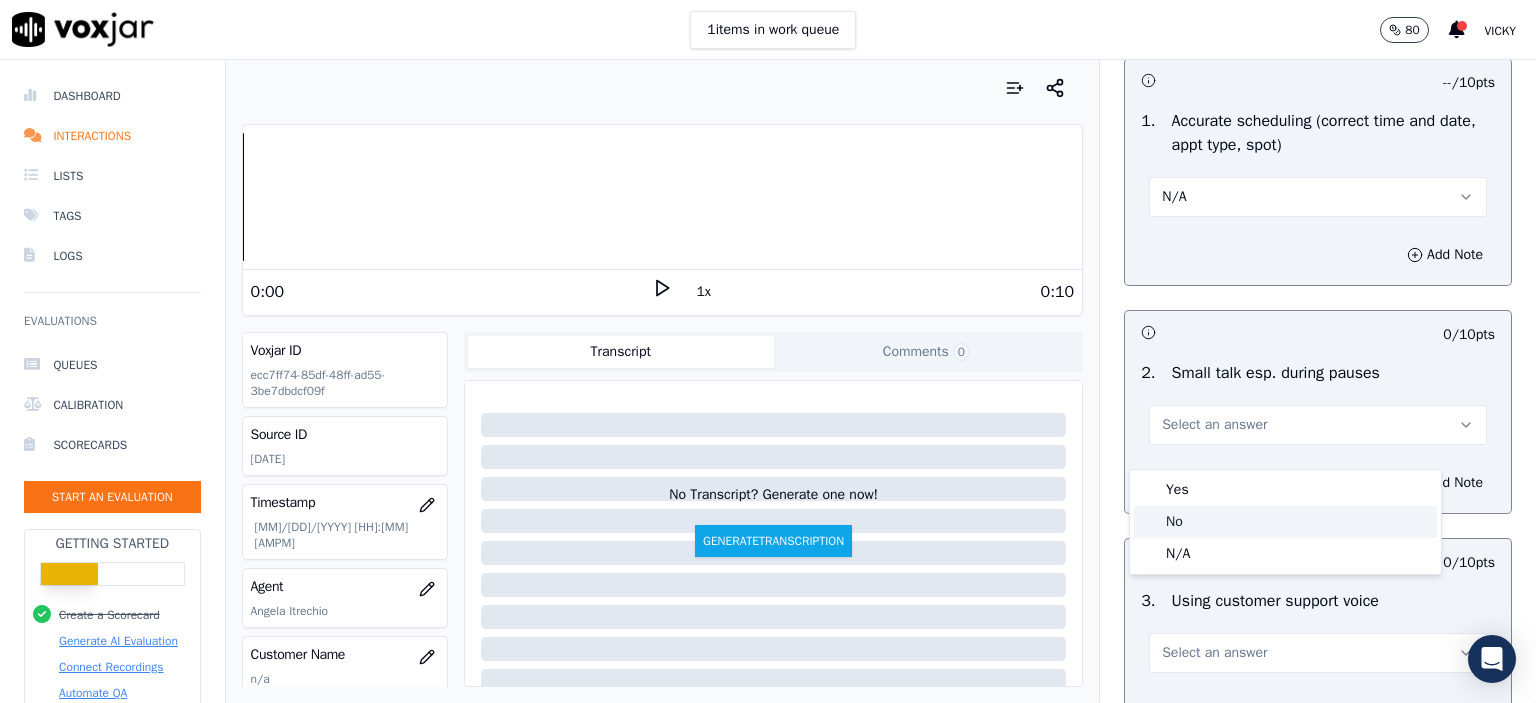 drag, startPoint x: 1216, startPoint y: 504, endPoint x: 1215, endPoint y: 517, distance: 13.038404 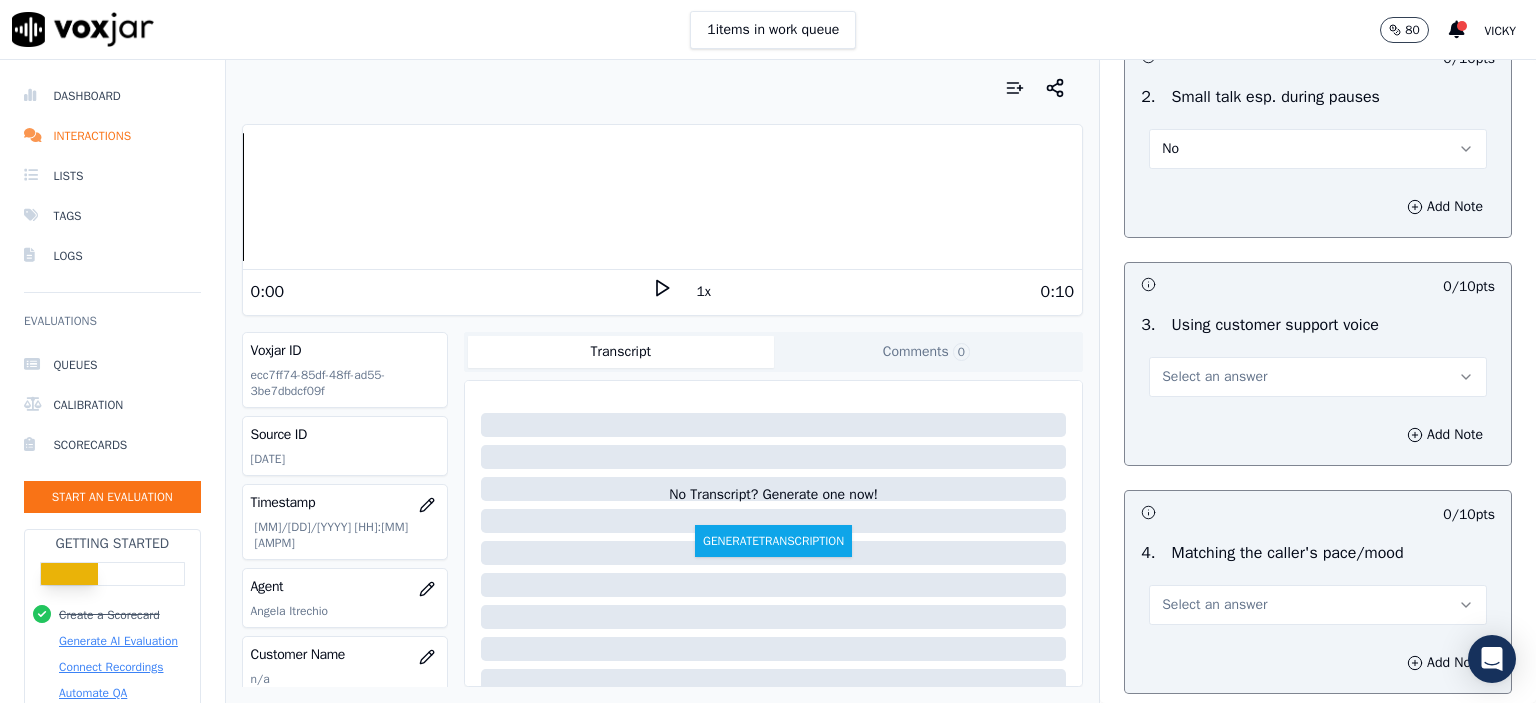 scroll, scrollTop: 2400, scrollLeft: 0, axis: vertical 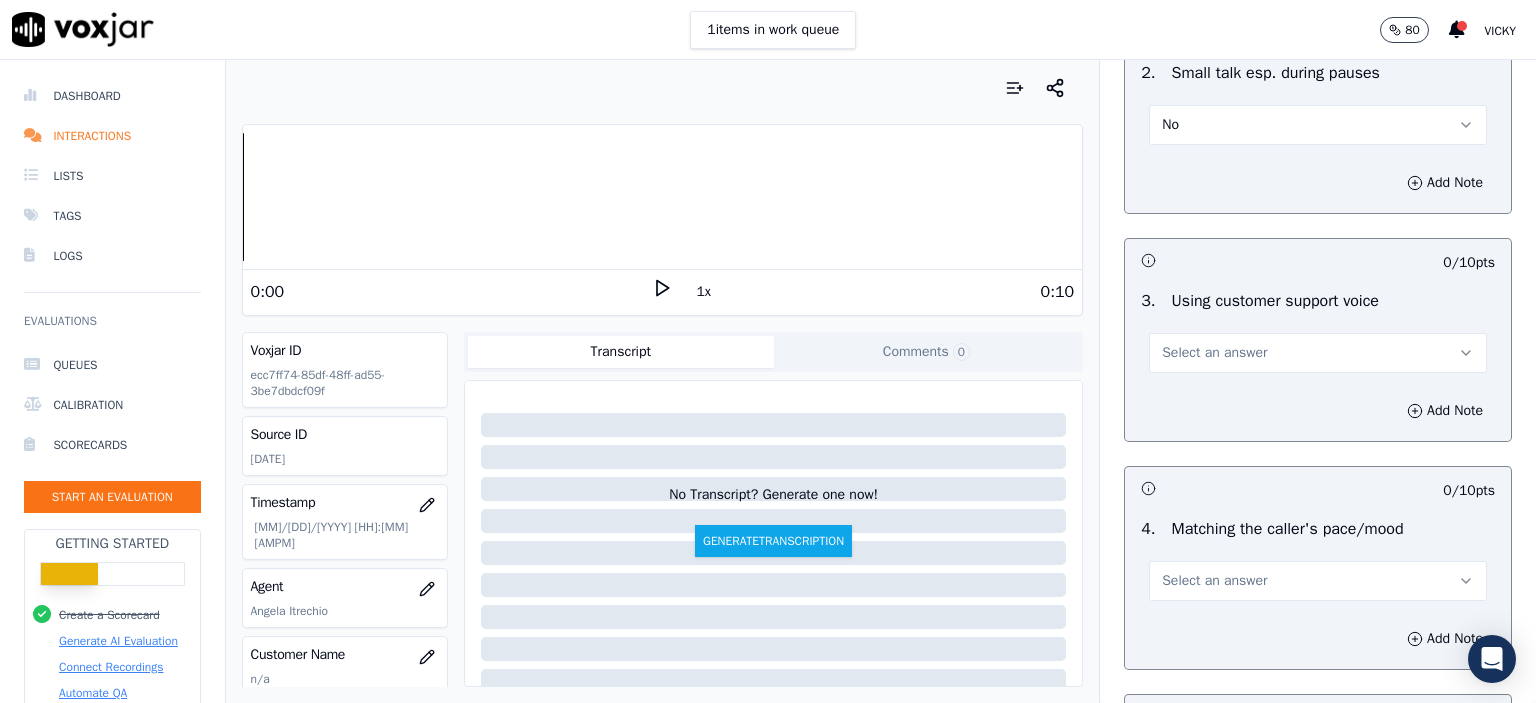 click on "Select an answer" at bounding box center [1214, 353] 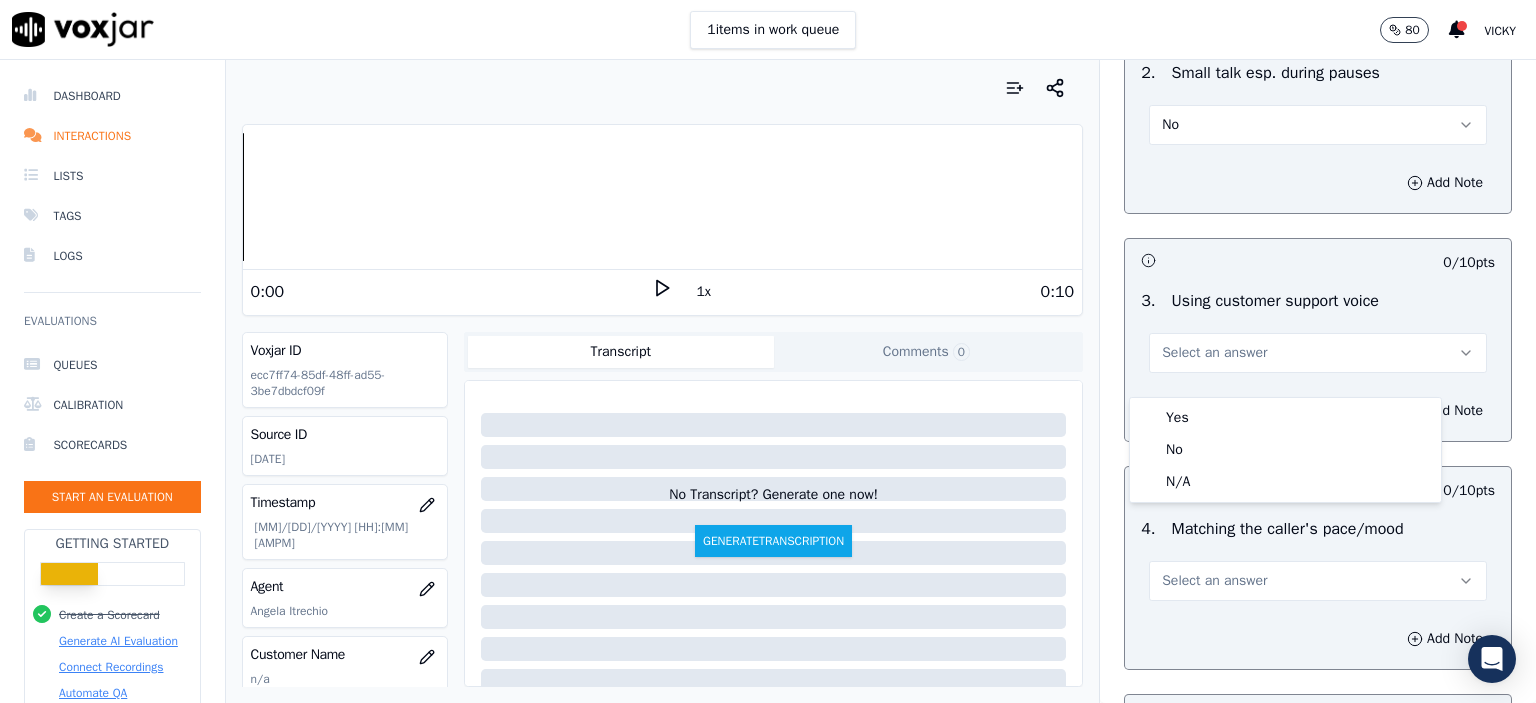 click on "Yes" at bounding box center [1285, 418] 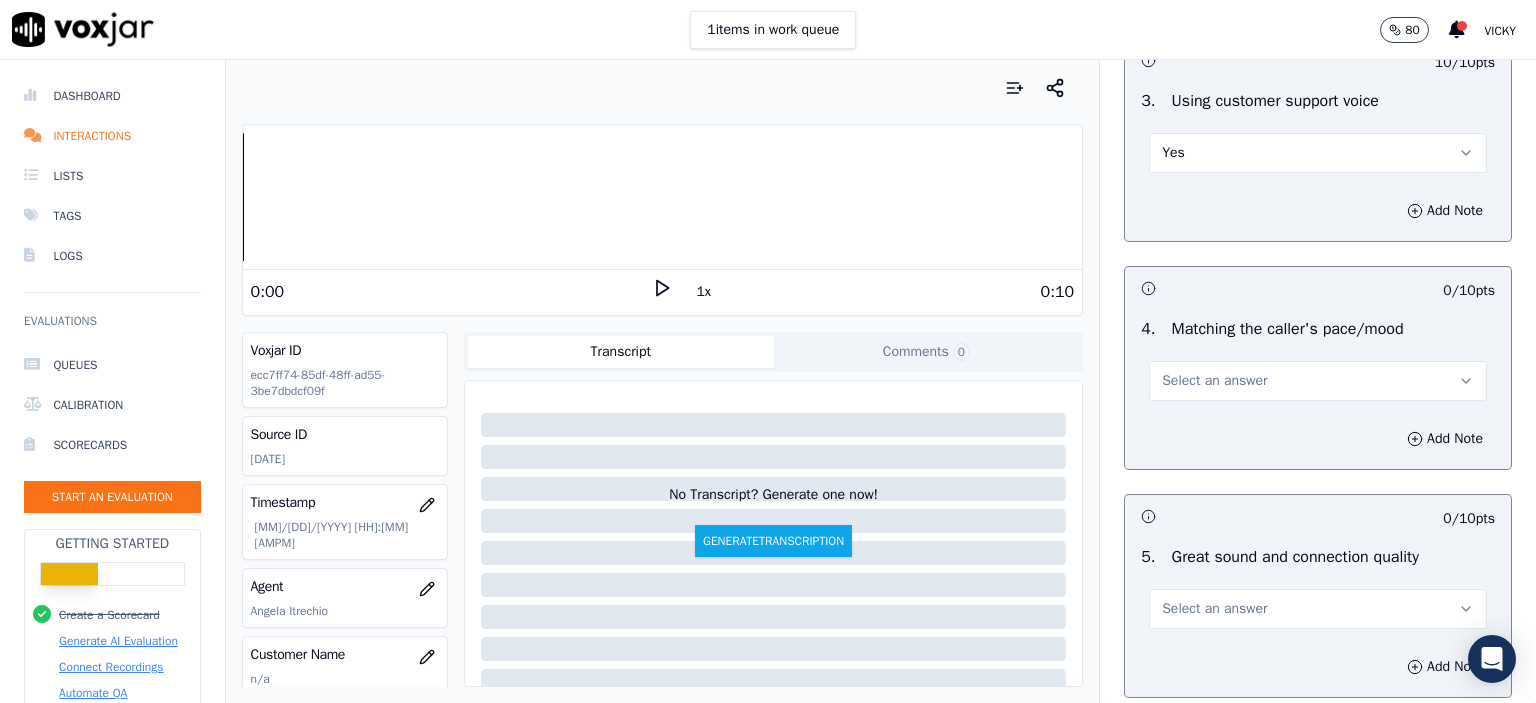 click on "Select an answer" at bounding box center [1214, 381] 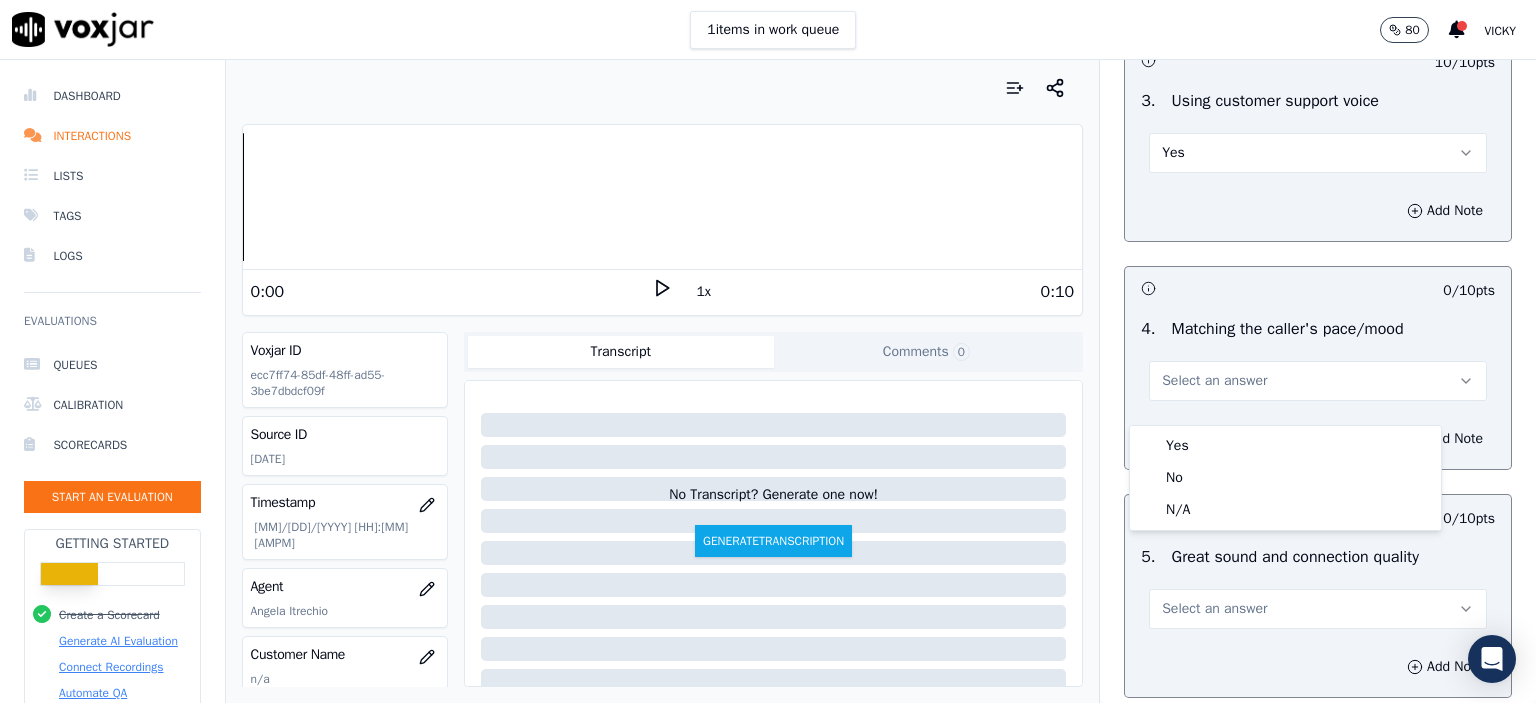 click on "Yes" at bounding box center [1285, 446] 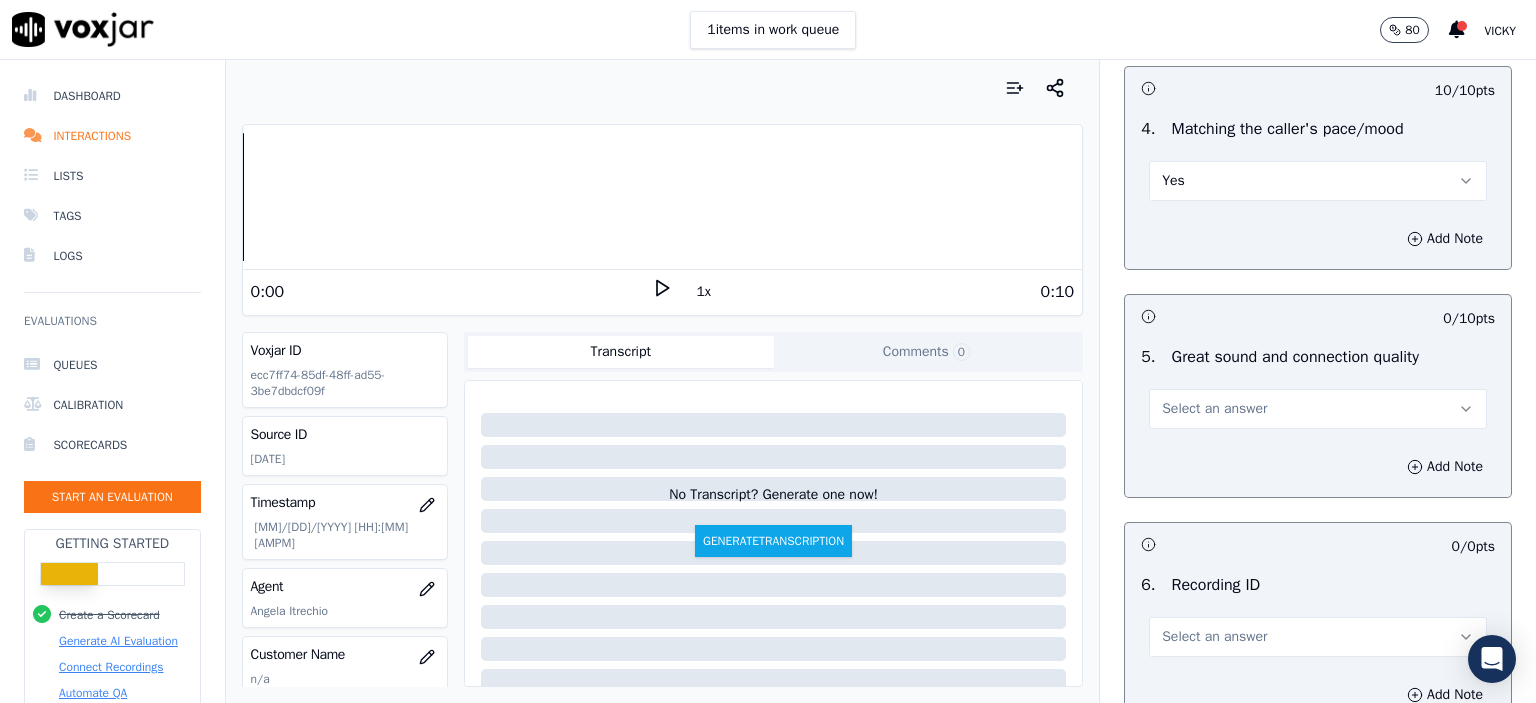 click on "Select an answer" at bounding box center [1214, 409] 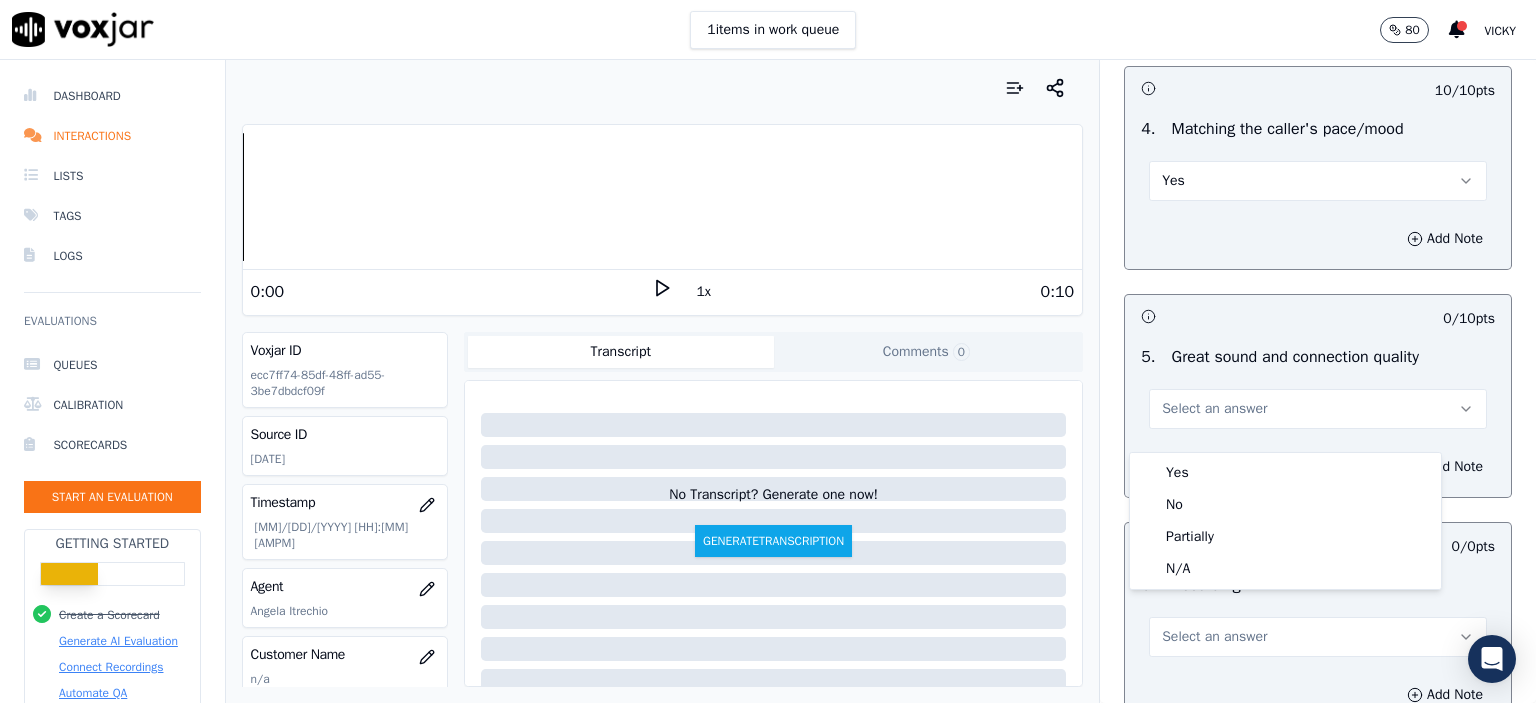 click on "Yes" at bounding box center (1285, 473) 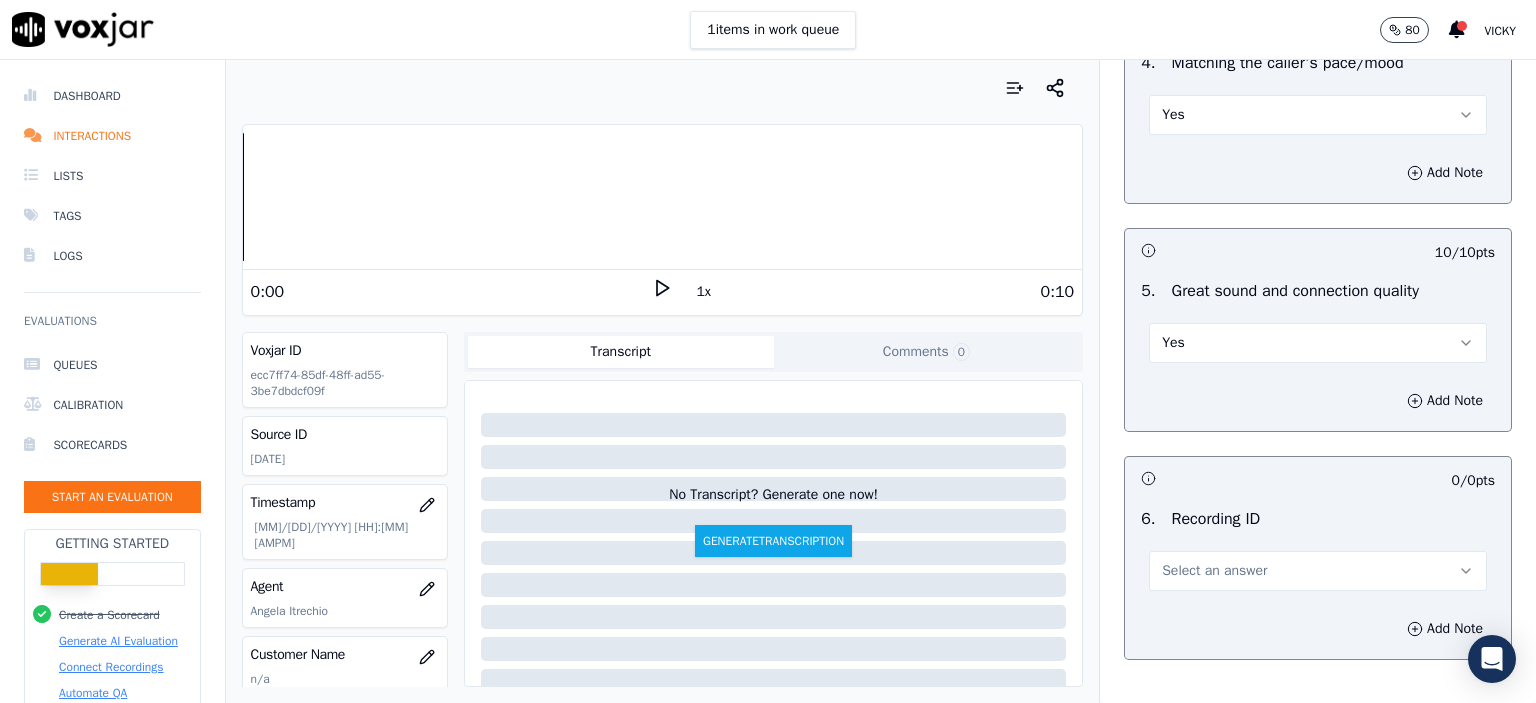 scroll, scrollTop: 3007, scrollLeft: 0, axis: vertical 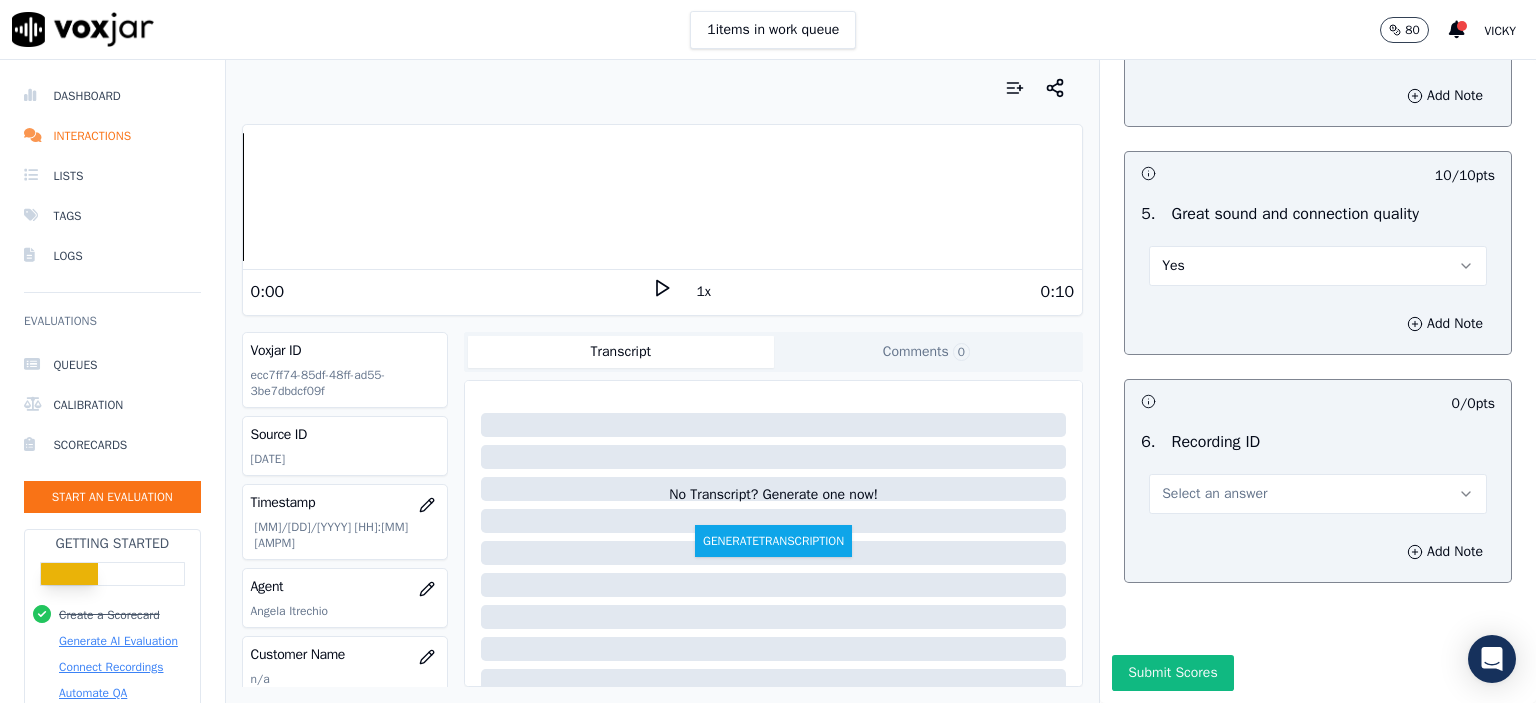click on "6 .   Recording ID   Select an answer" at bounding box center [1318, 472] 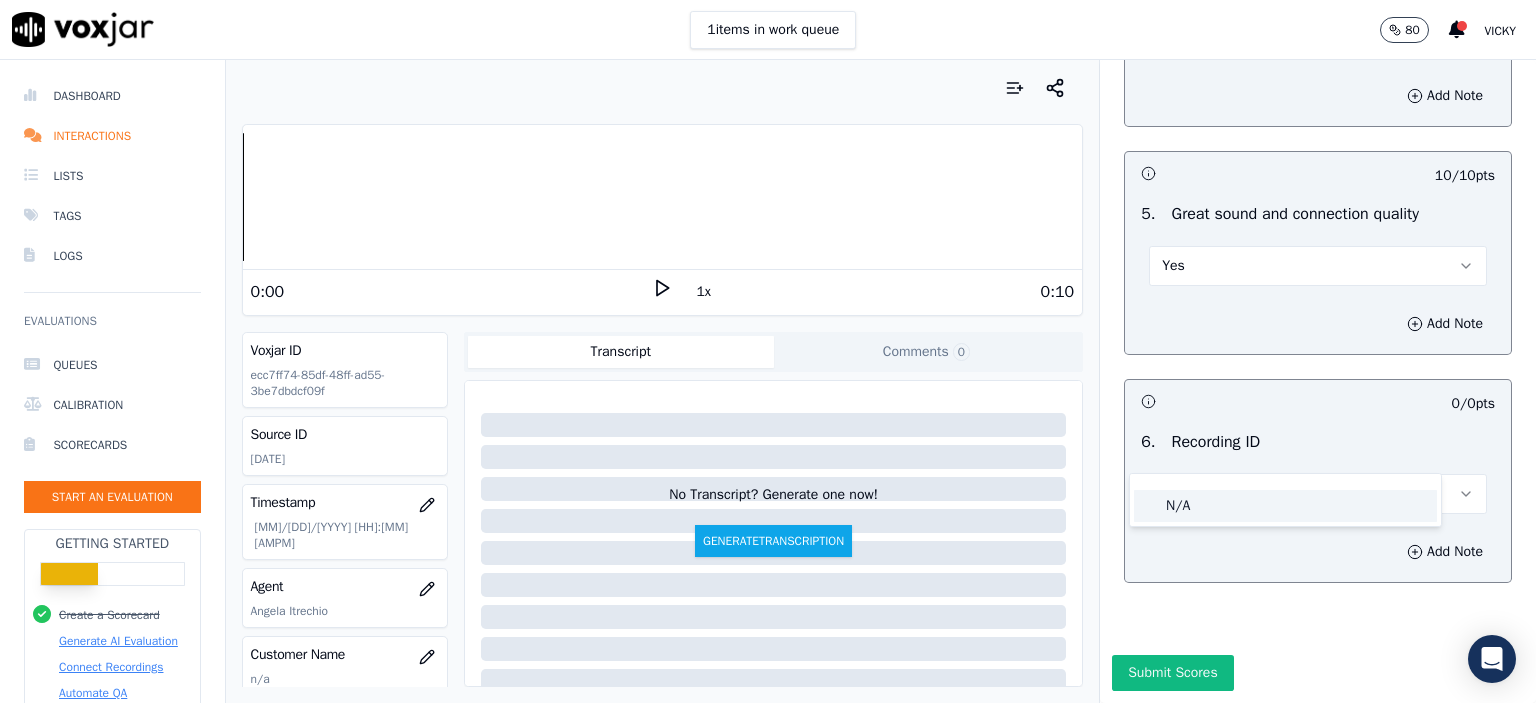 drag, startPoint x: 1188, startPoint y: 519, endPoint x: 1211, endPoint y: 508, distance: 25.495098 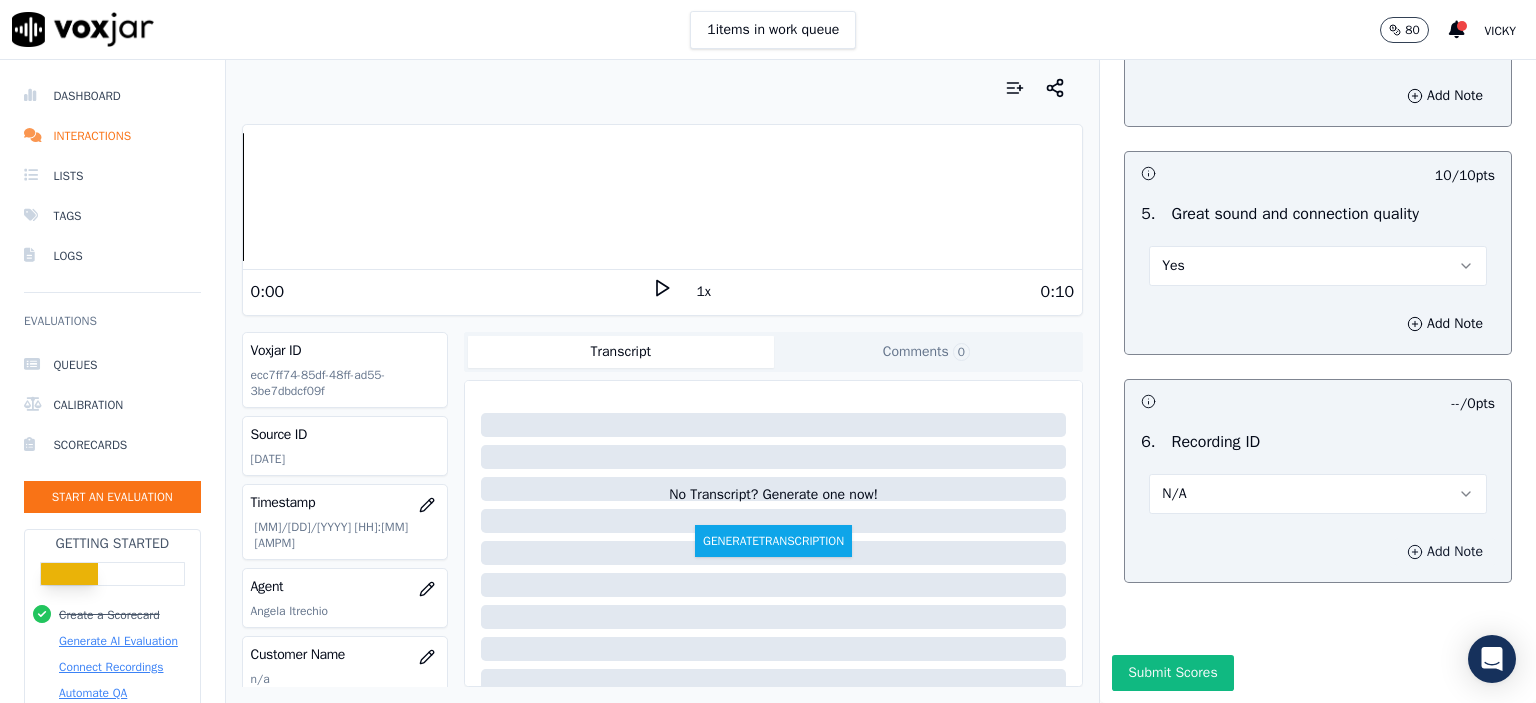 click on "Add Note" at bounding box center [1445, 552] 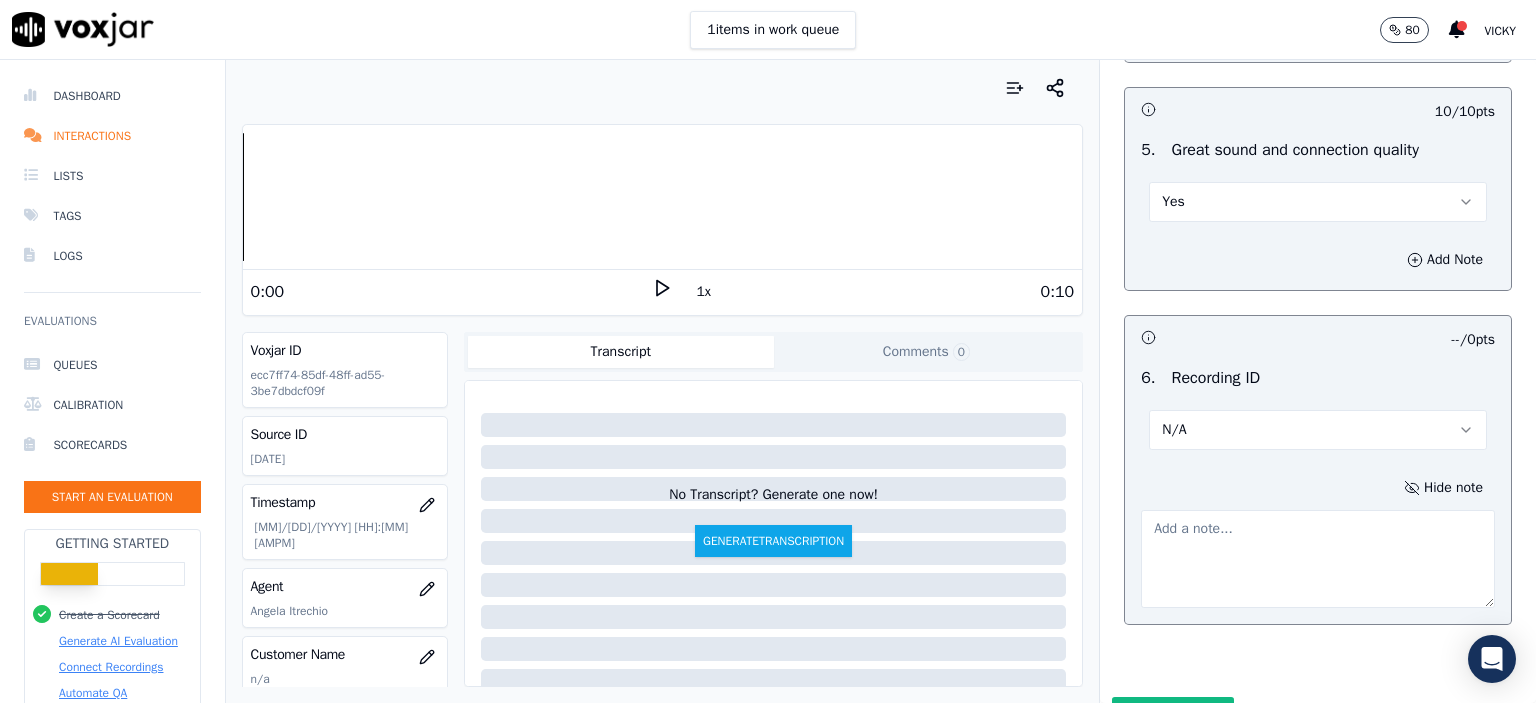 click on "[DATE]" 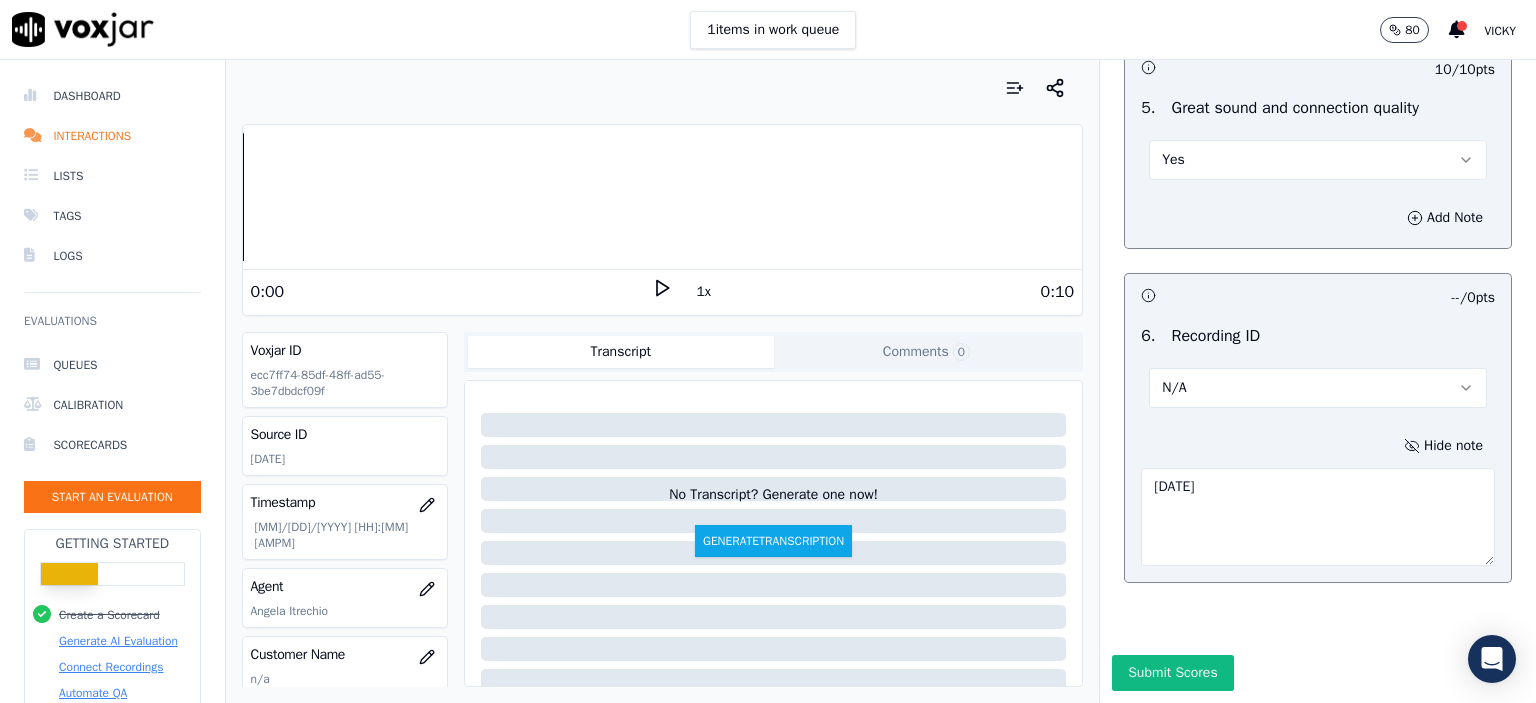 scroll, scrollTop: 3112, scrollLeft: 0, axis: vertical 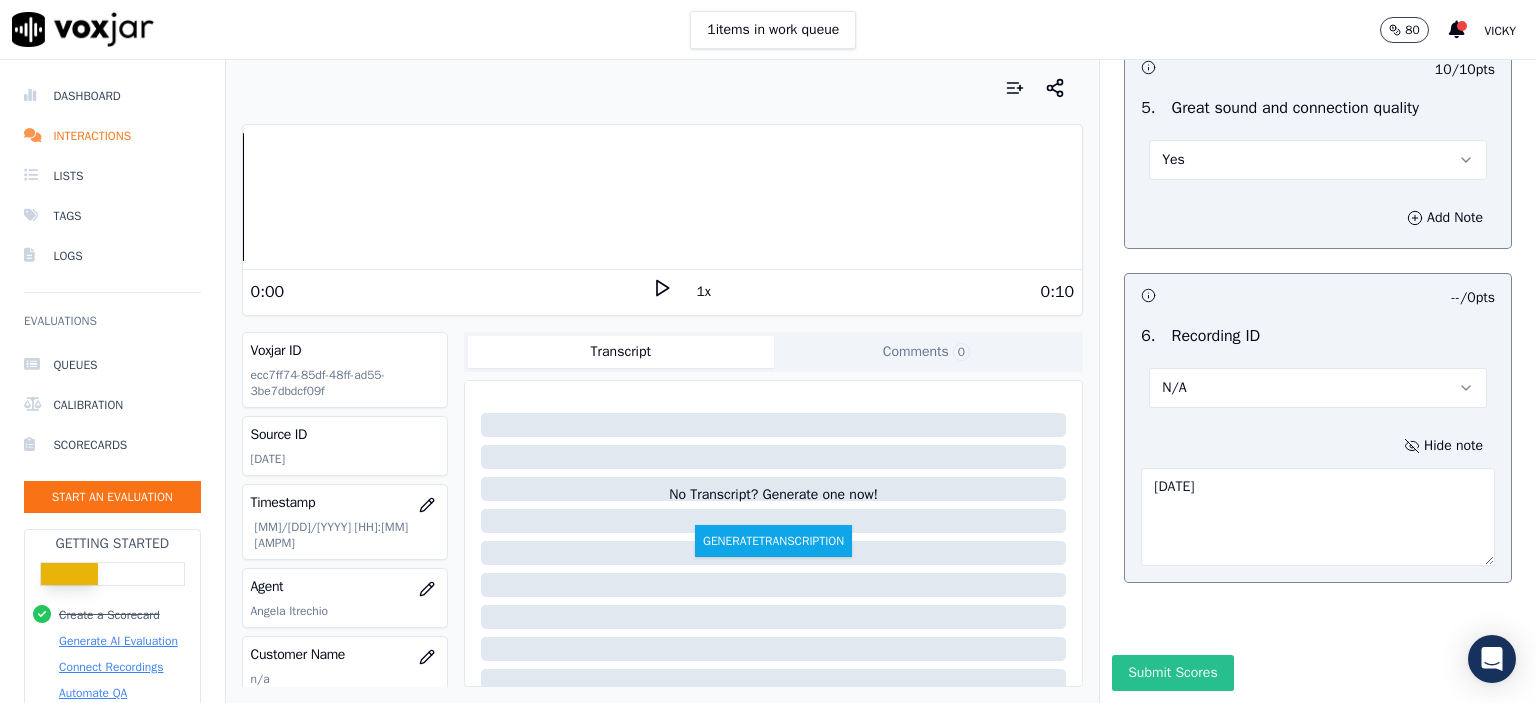 type on "[DATE]" 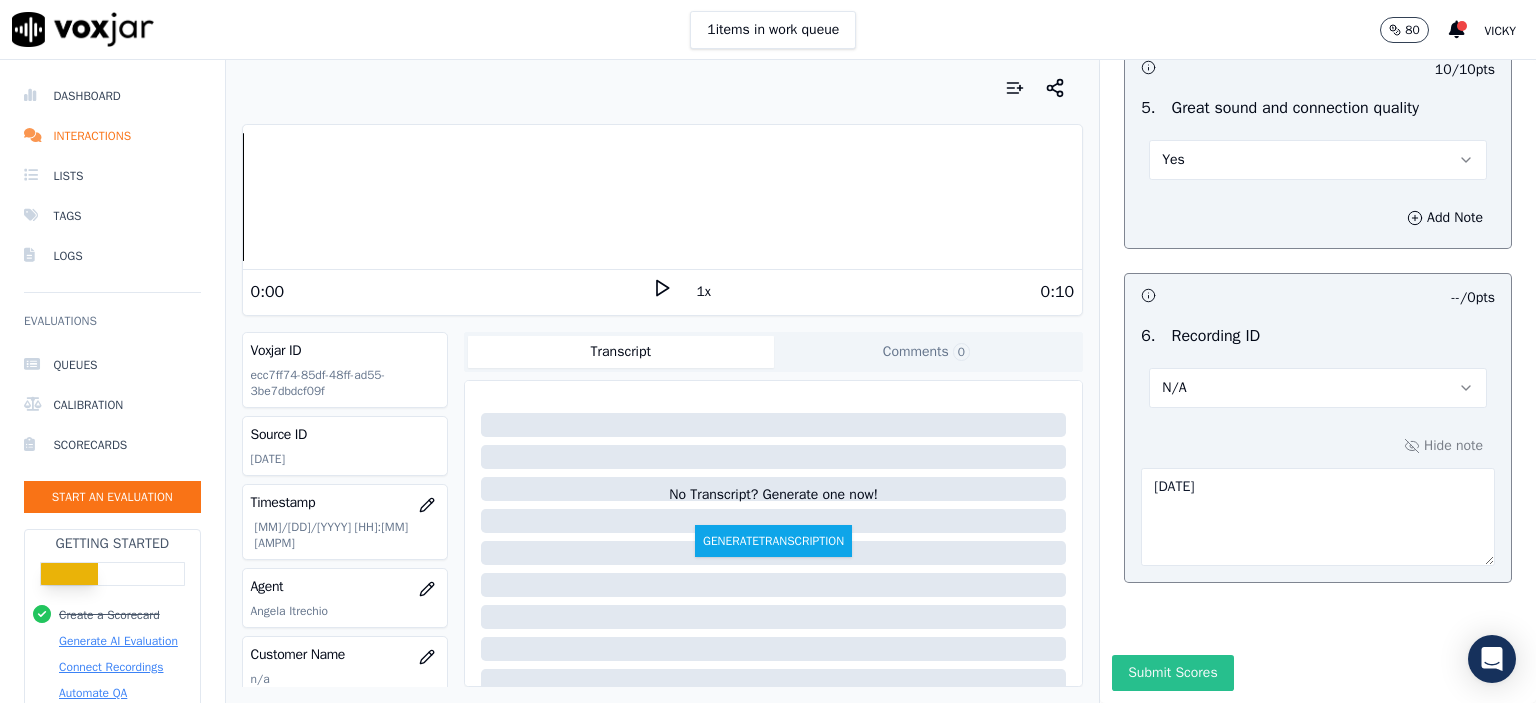 click on "Submit Scores" at bounding box center (1172, 673) 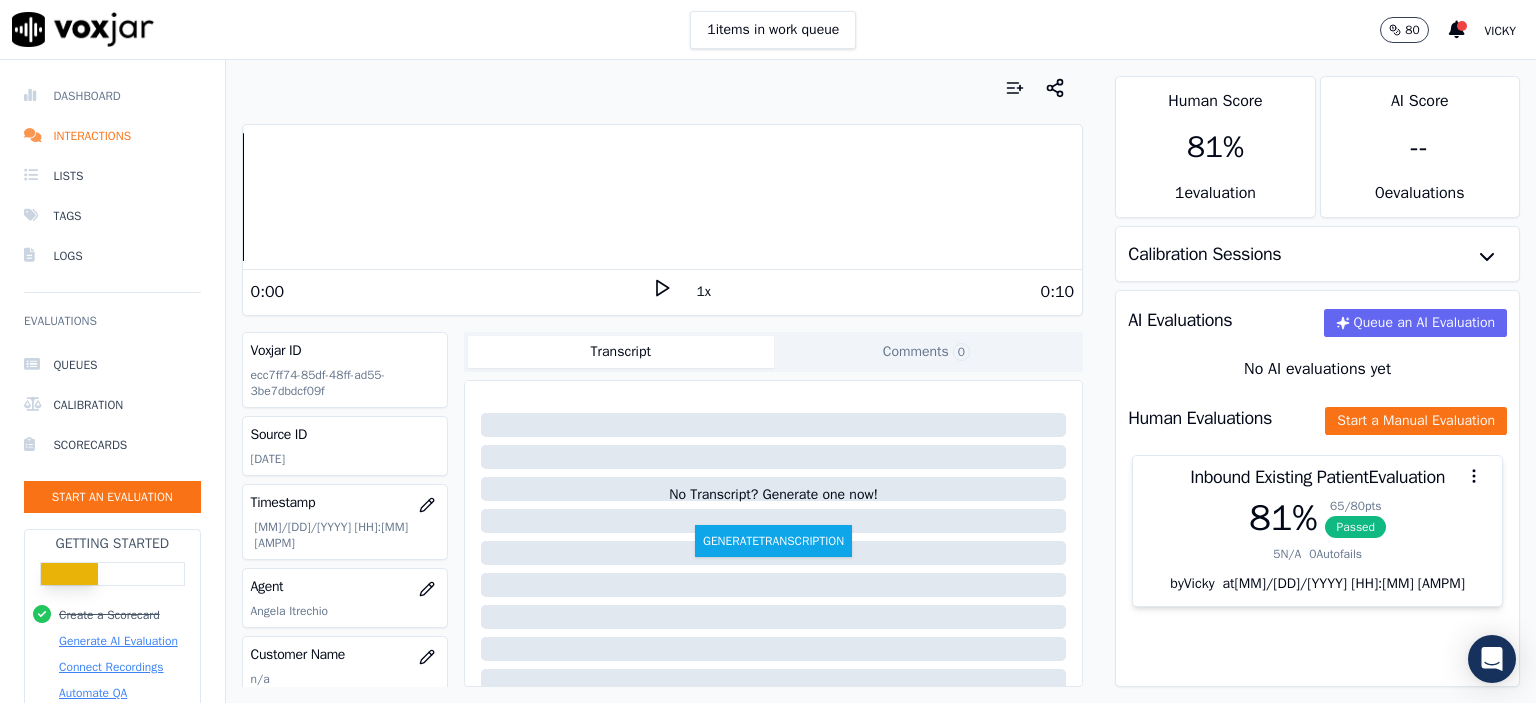 click on "Dashboard" at bounding box center [112, 96] 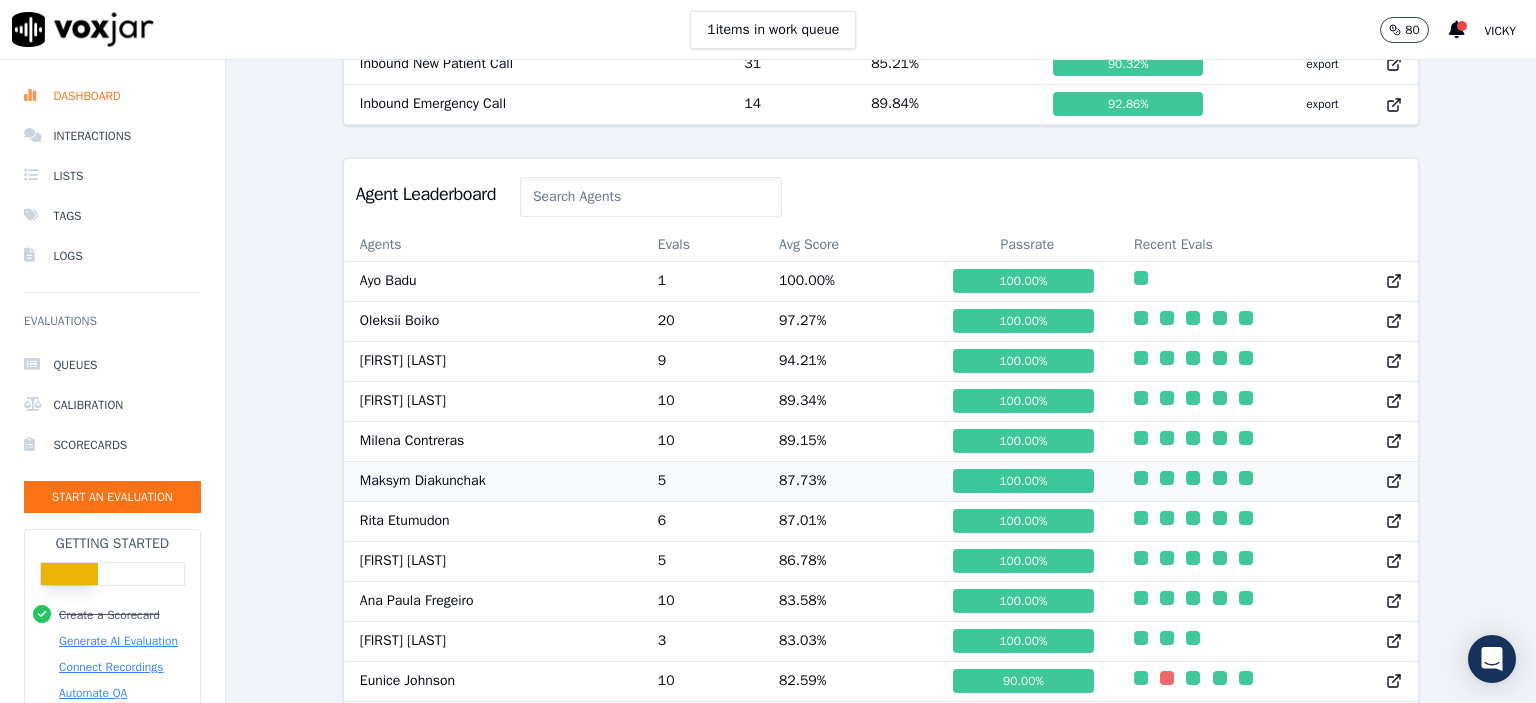 scroll, scrollTop: 1000, scrollLeft: 0, axis: vertical 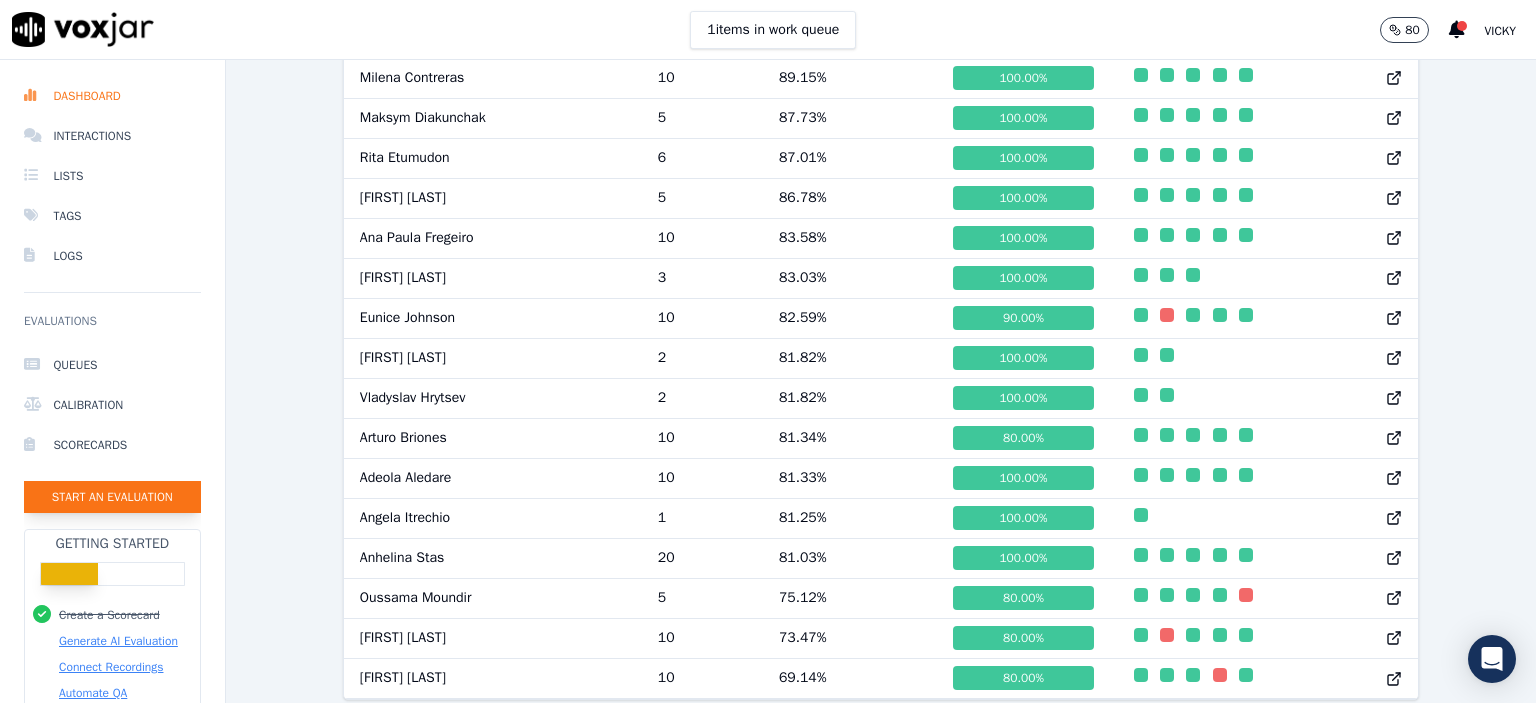 click on "Start an Evaluation" 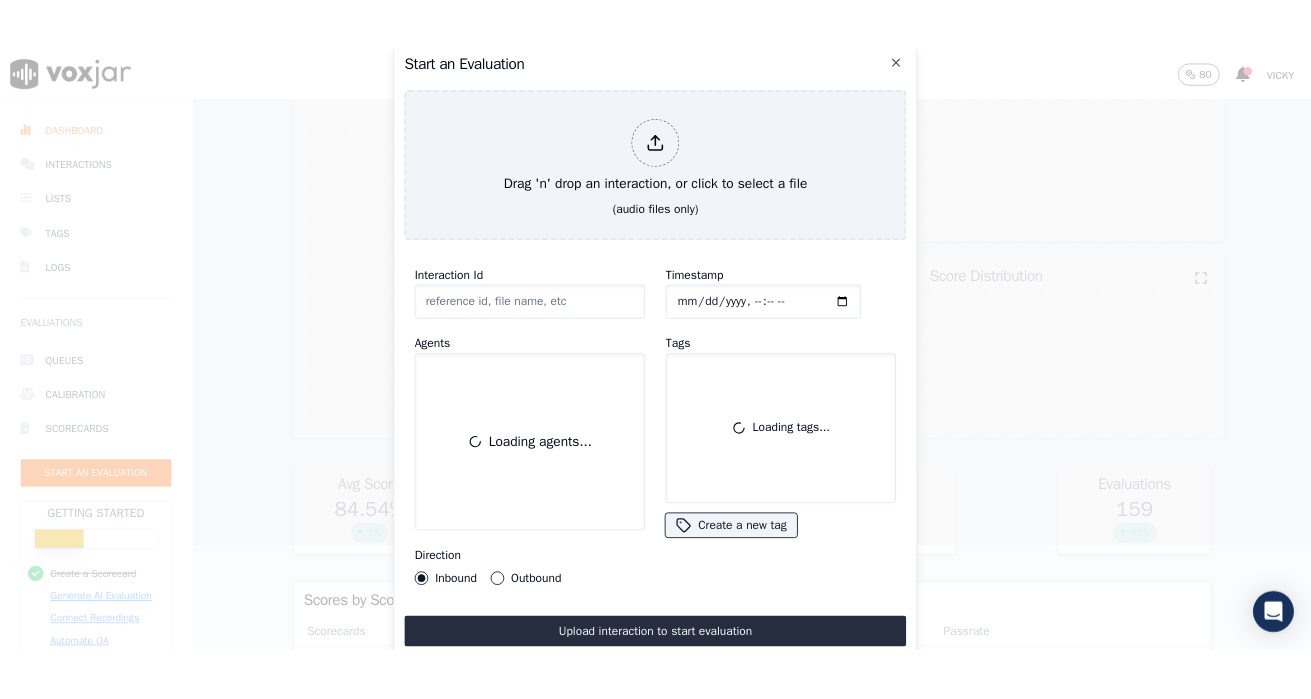 scroll, scrollTop: 0, scrollLeft: 0, axis: both 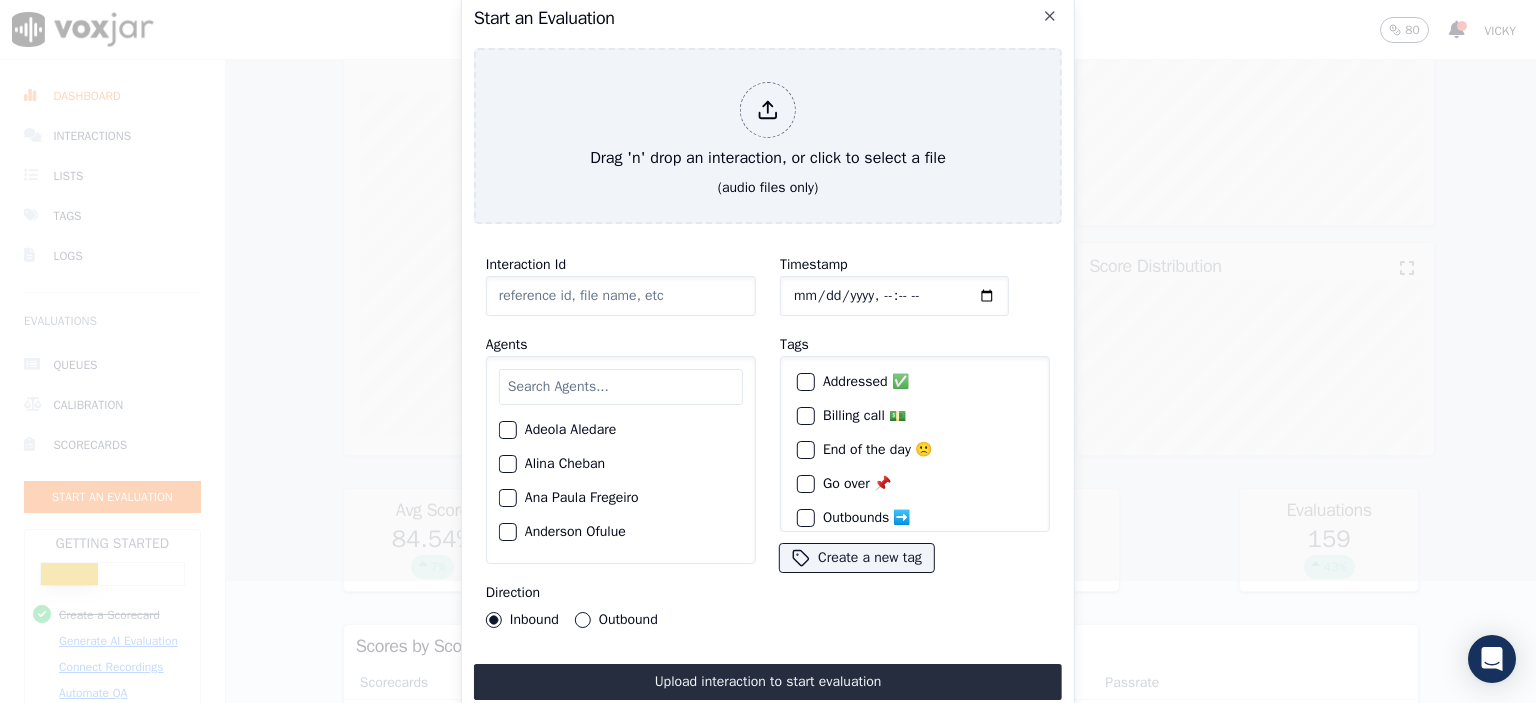 click on "Interaction Id" 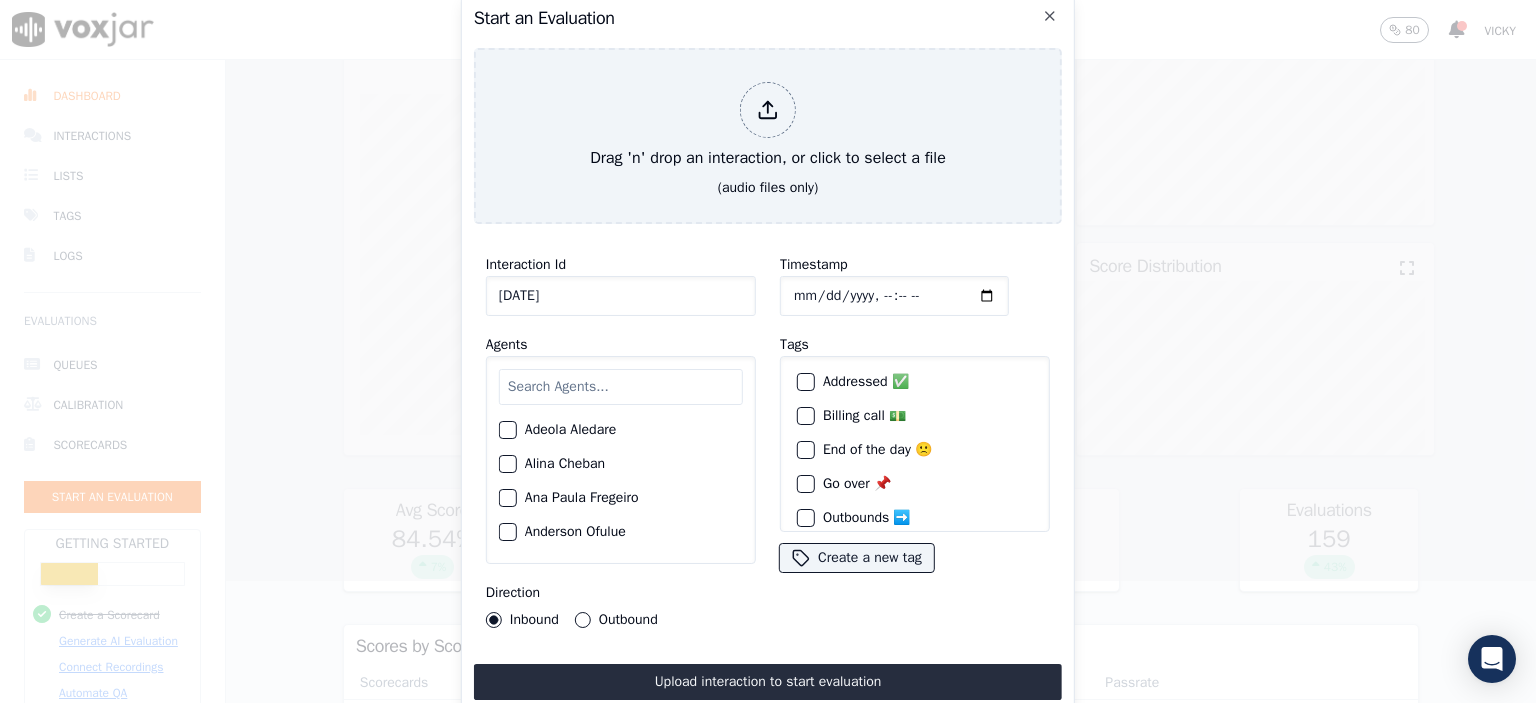 type on "[DATE]" 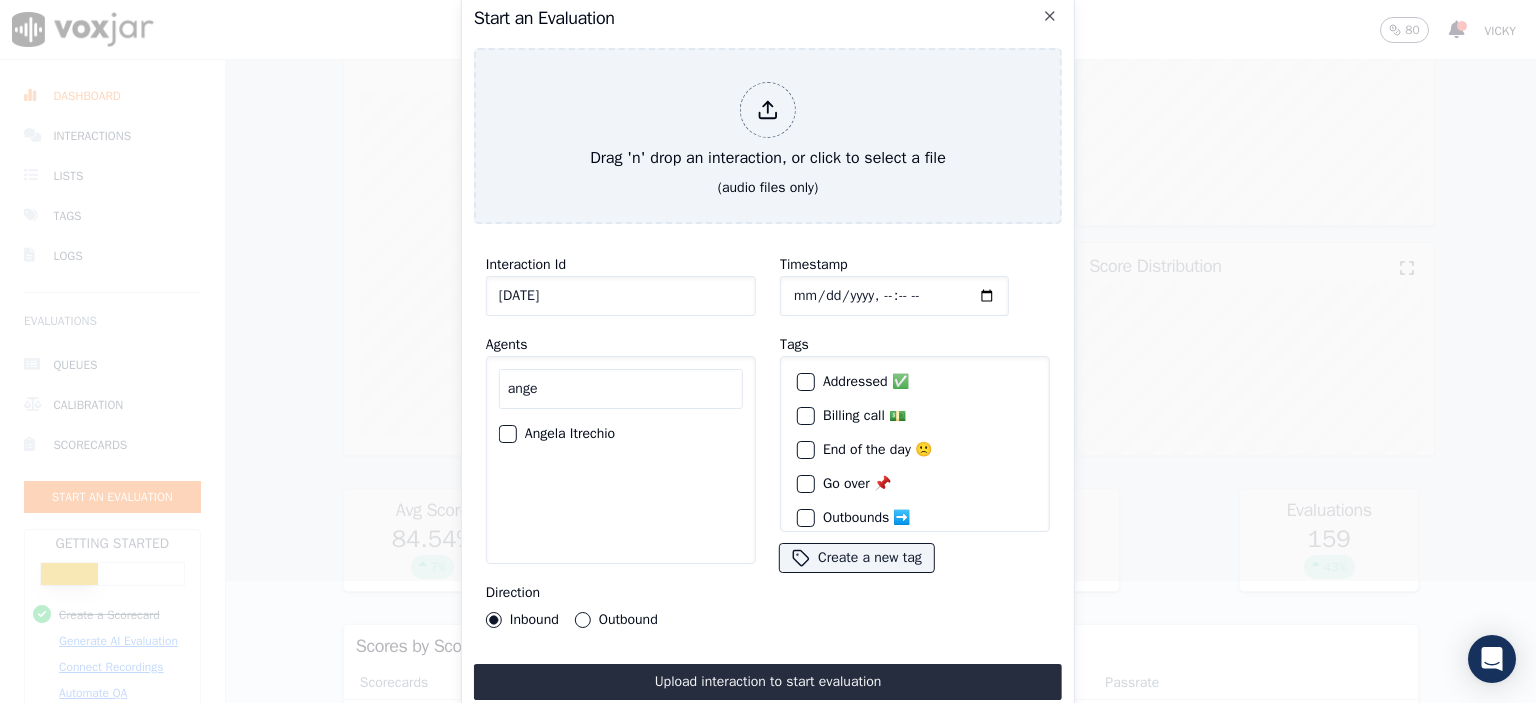 type on "ange" 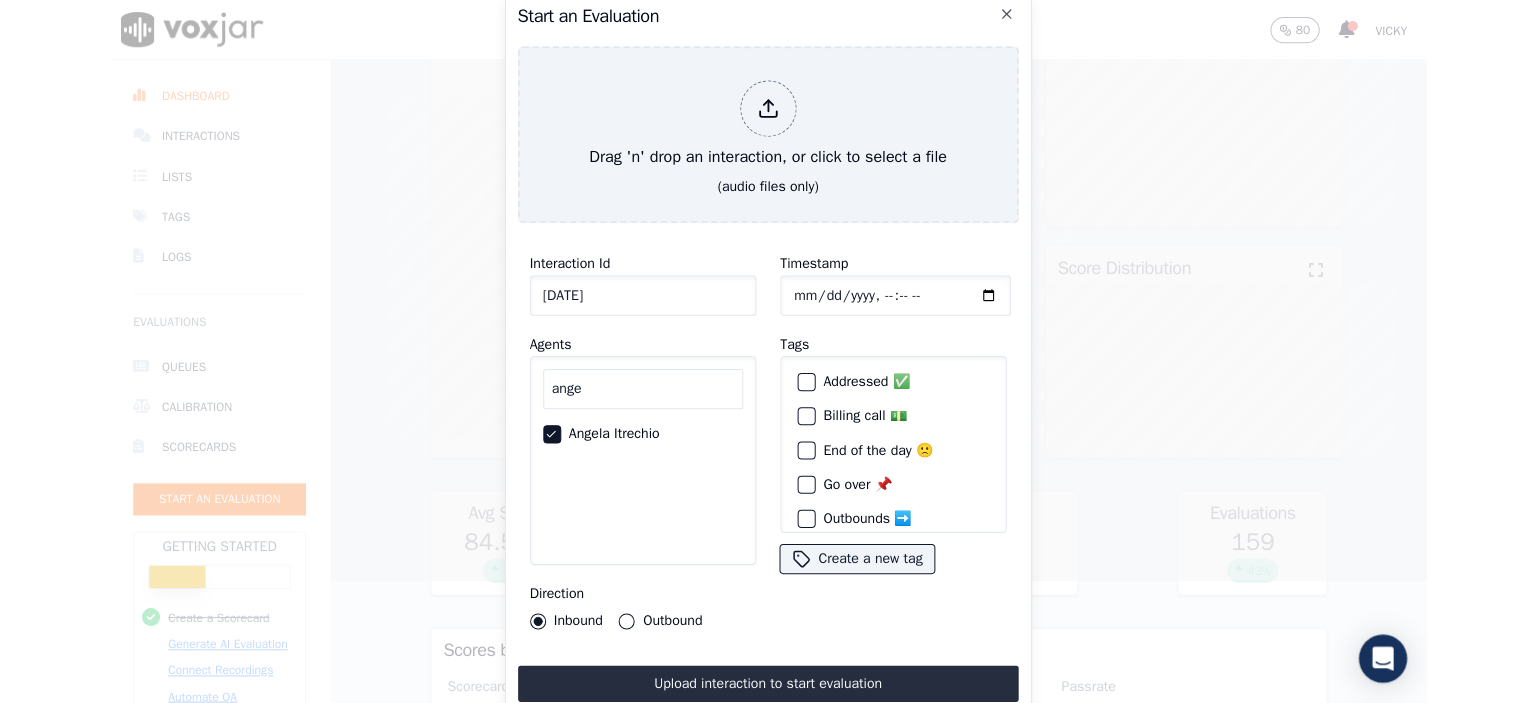 scroll, scrollTop: 91, scrollLeft: 0, axis: vertical 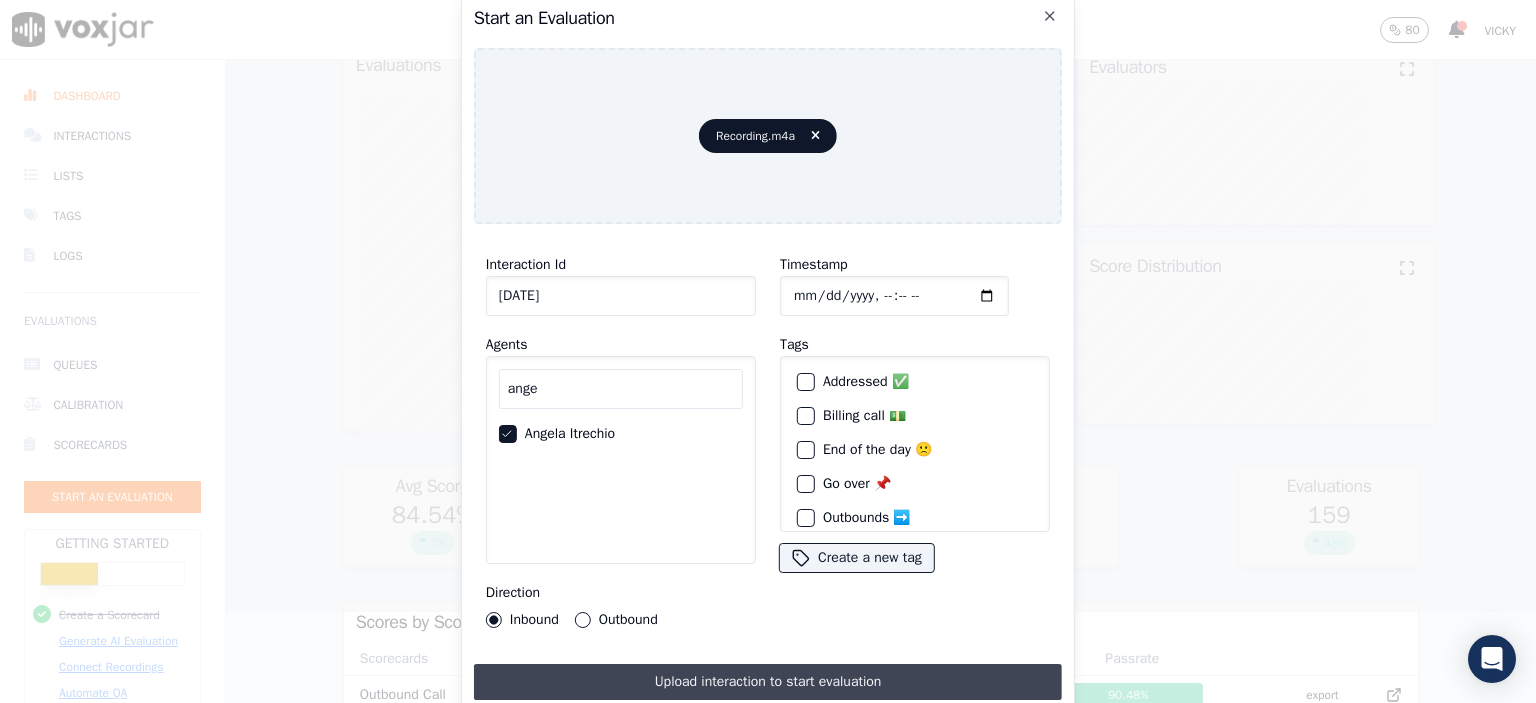 click on "Upload interaction to start evaluation" at bounding box center (768, 682) 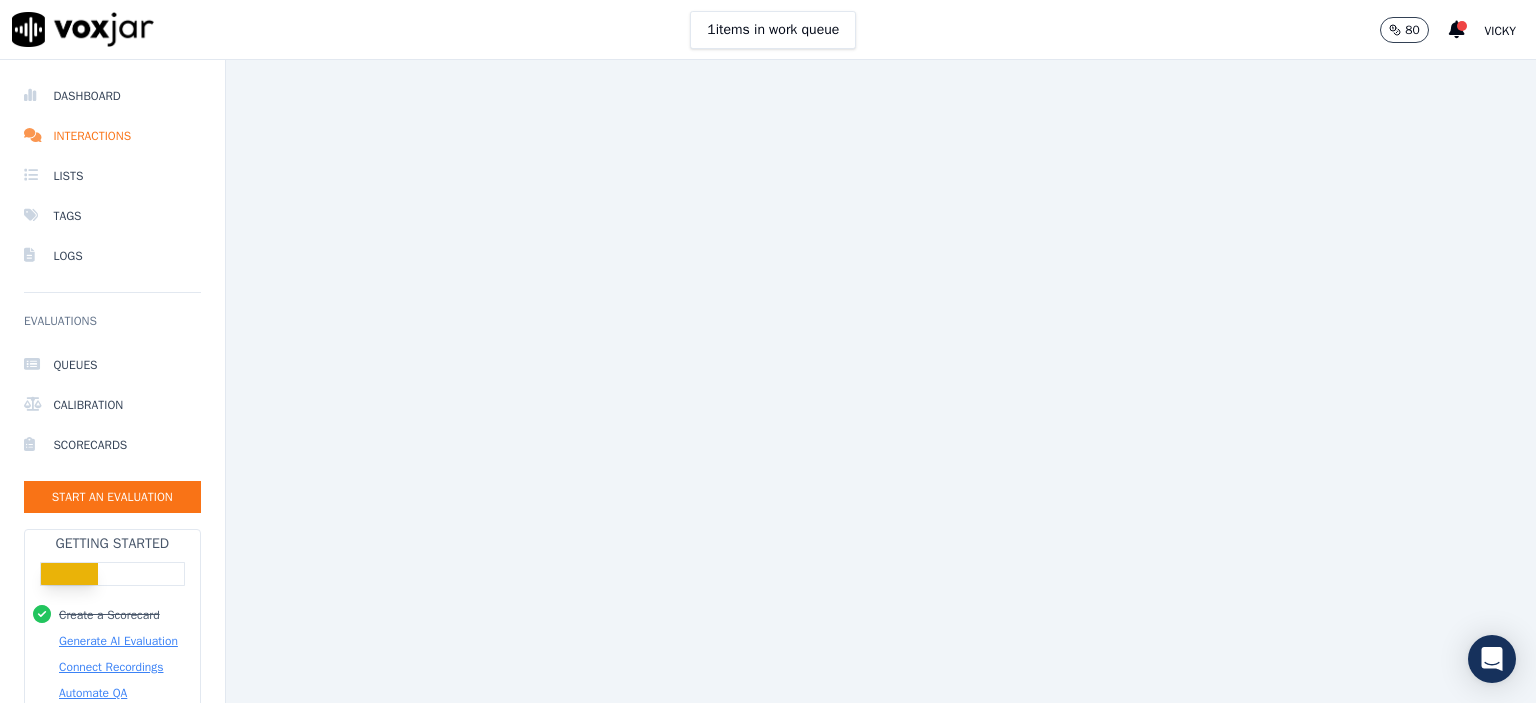 scroll, scrollTop: 0, scrollLeft: 0, axis: both 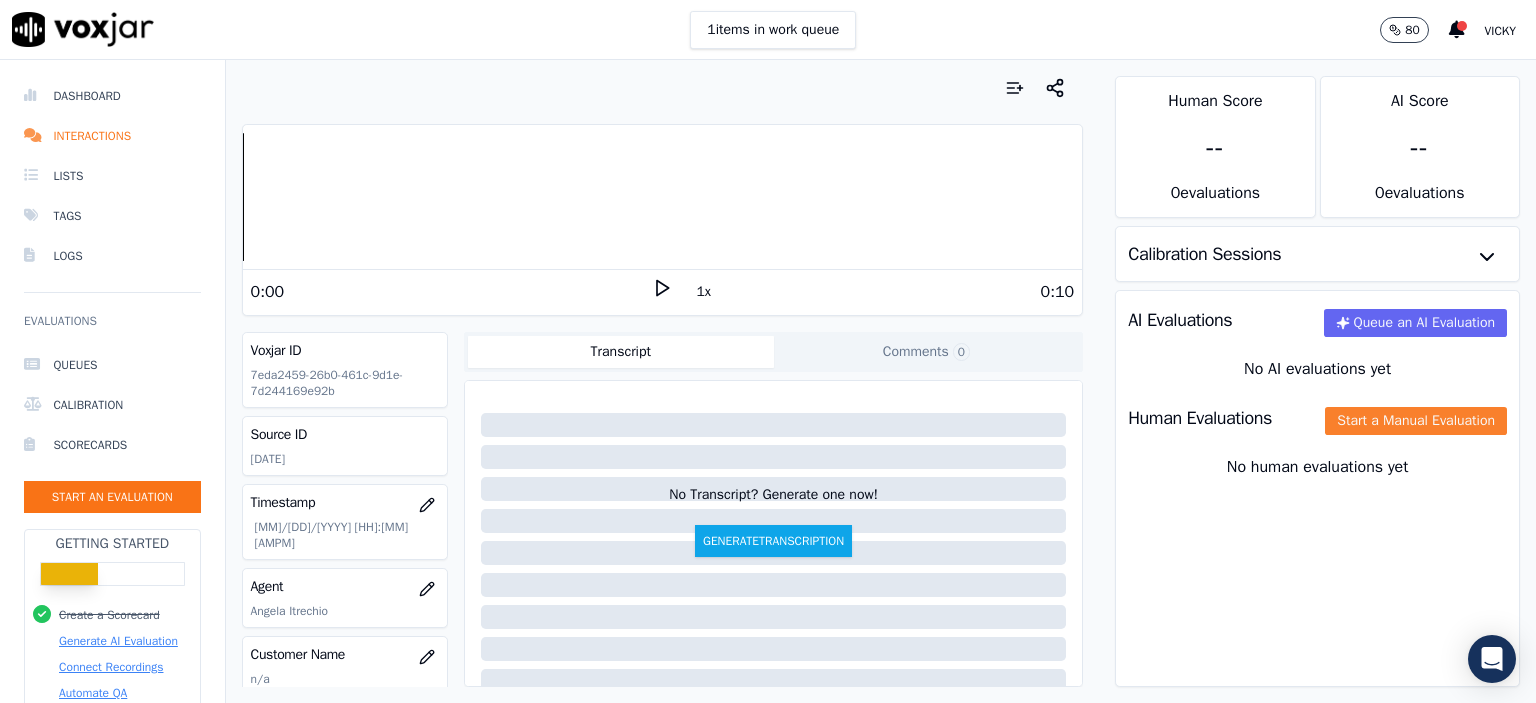 click on "Start a Manual Evaluation" 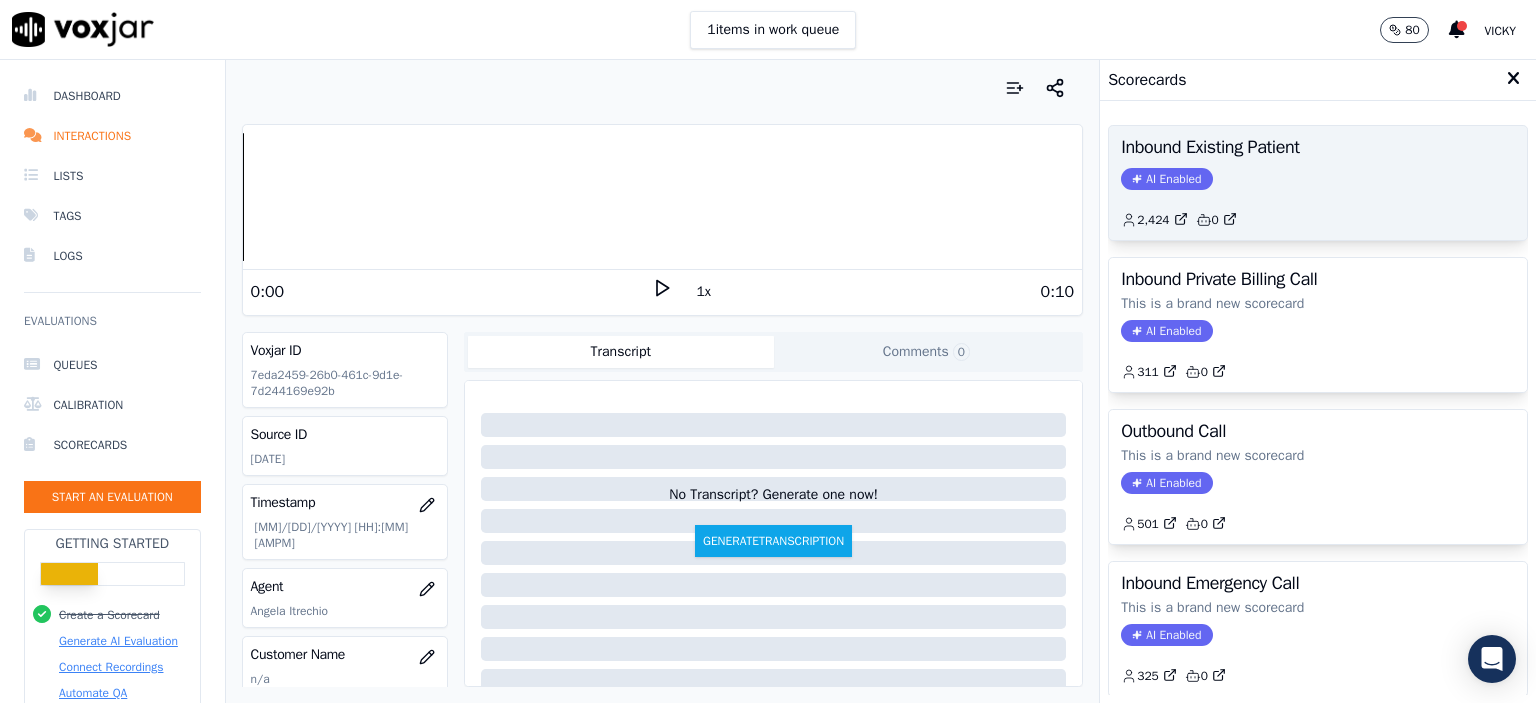 click on "AI Enabled" 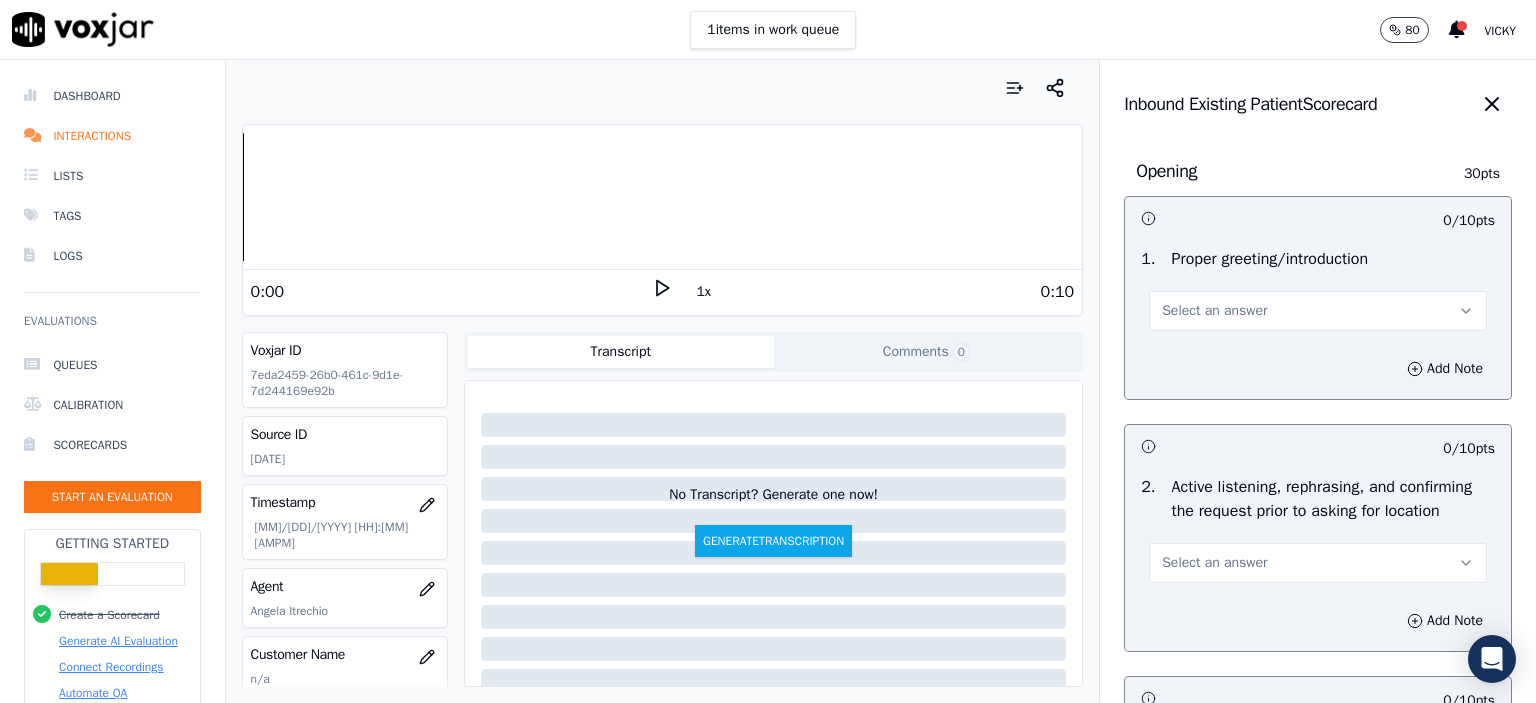 click on "Select an answer" at bounding box center (1318, 311) 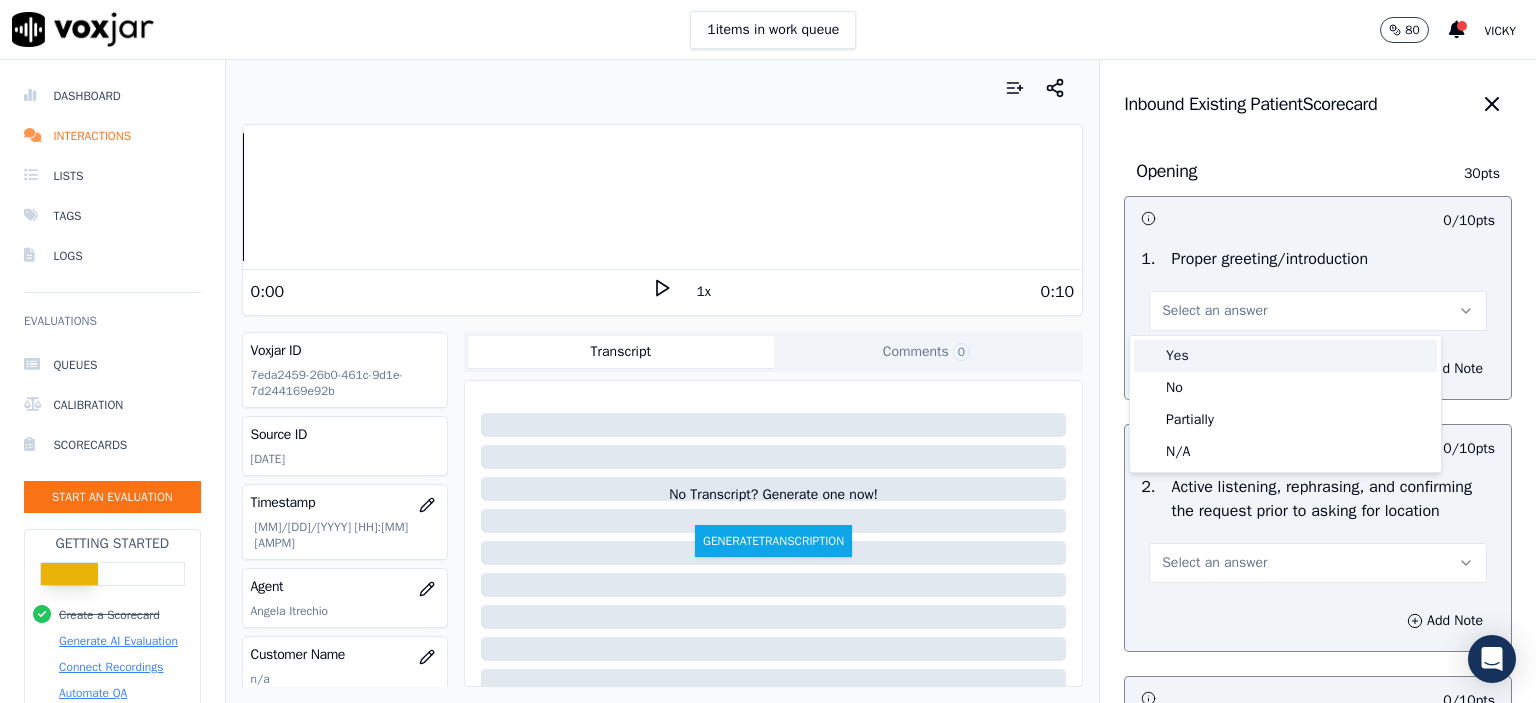 click on "Yes" at bounding box center (1285, 356) 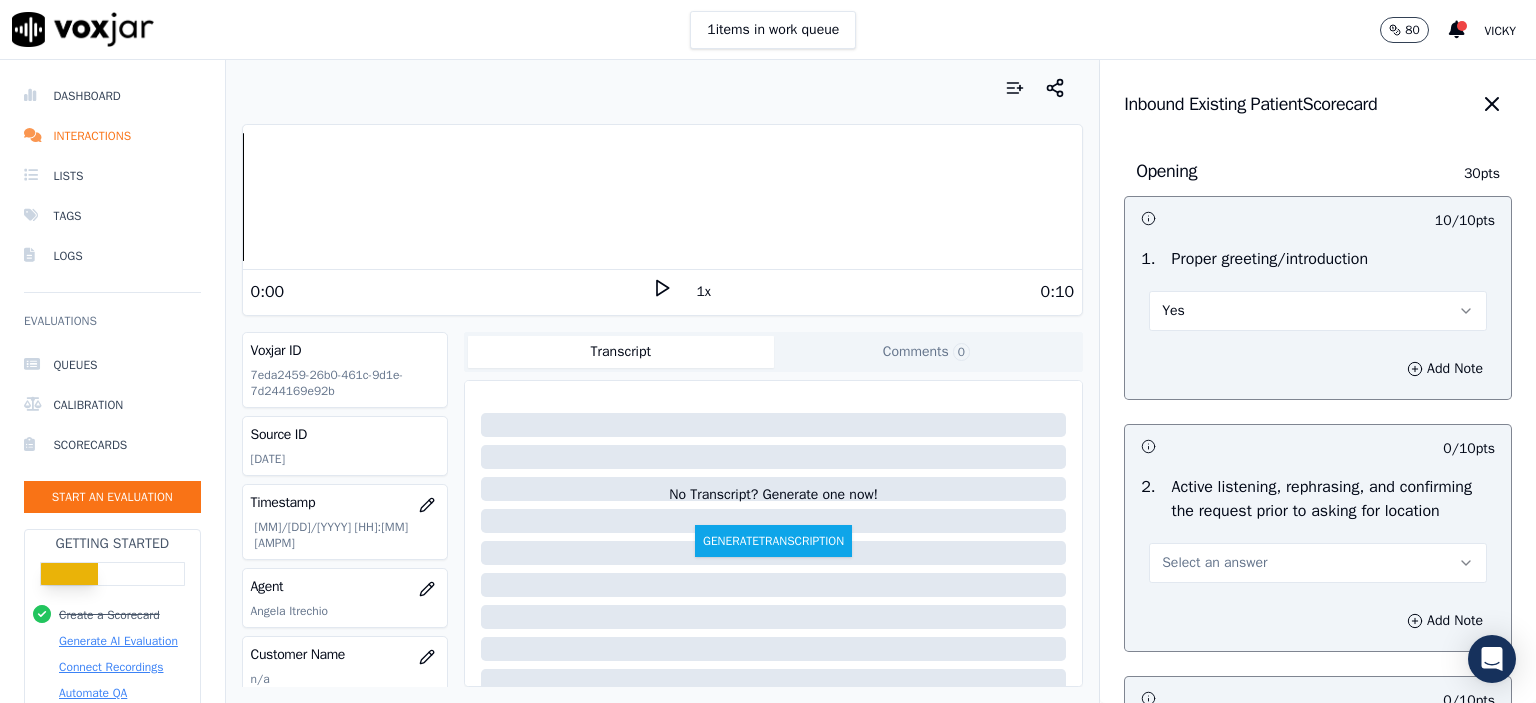 click on "Select an answer" at bounding box center [1318, 563] 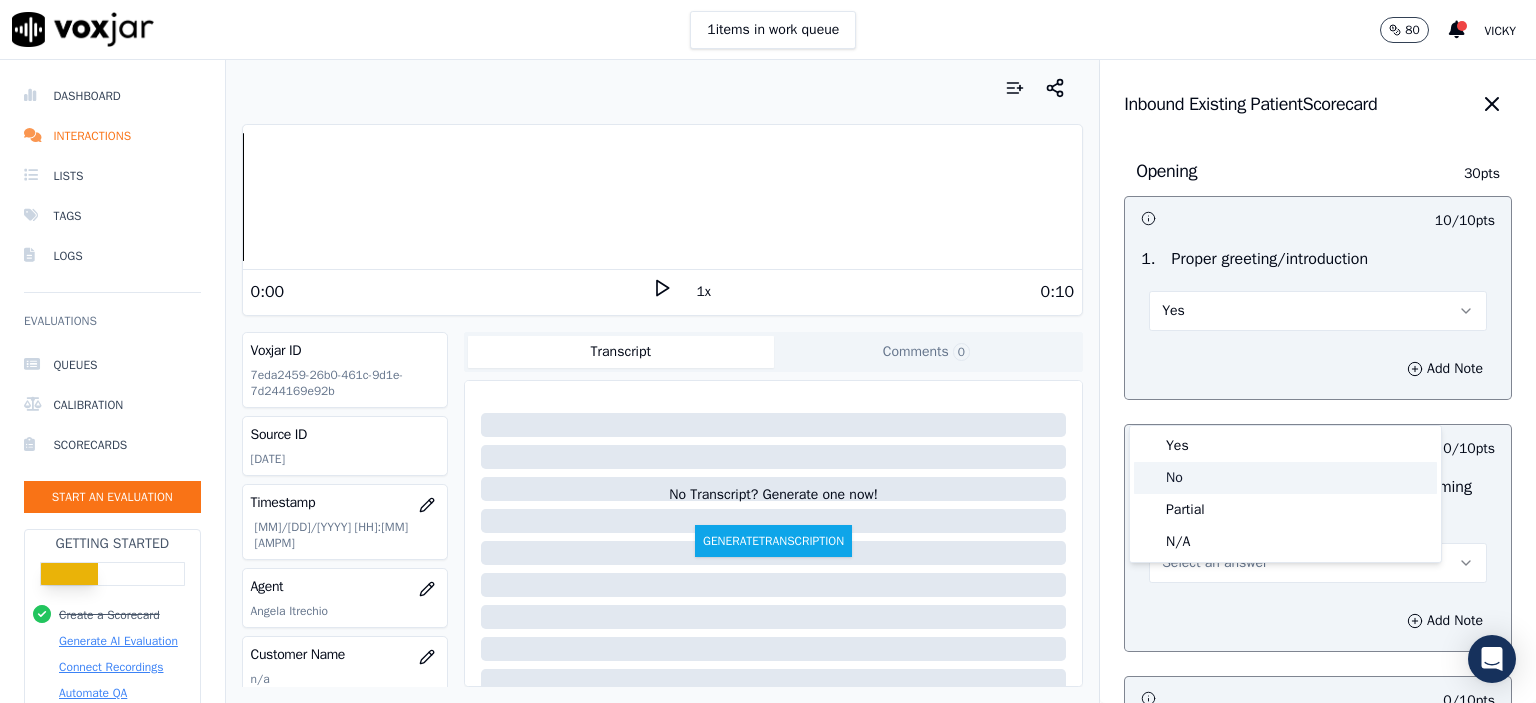 click on "No" 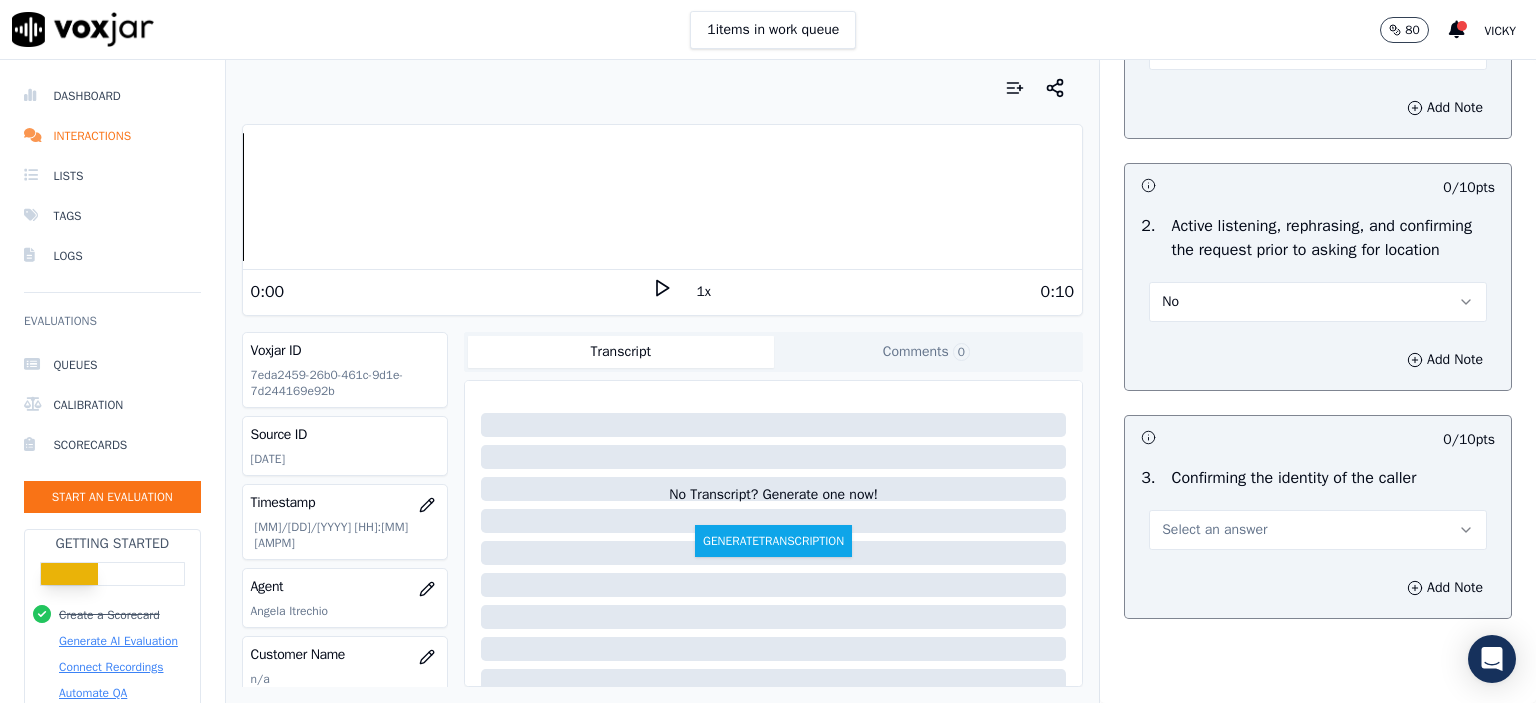 scroll, scrollTop: 300, scrollLeft: 0, axis: vertical 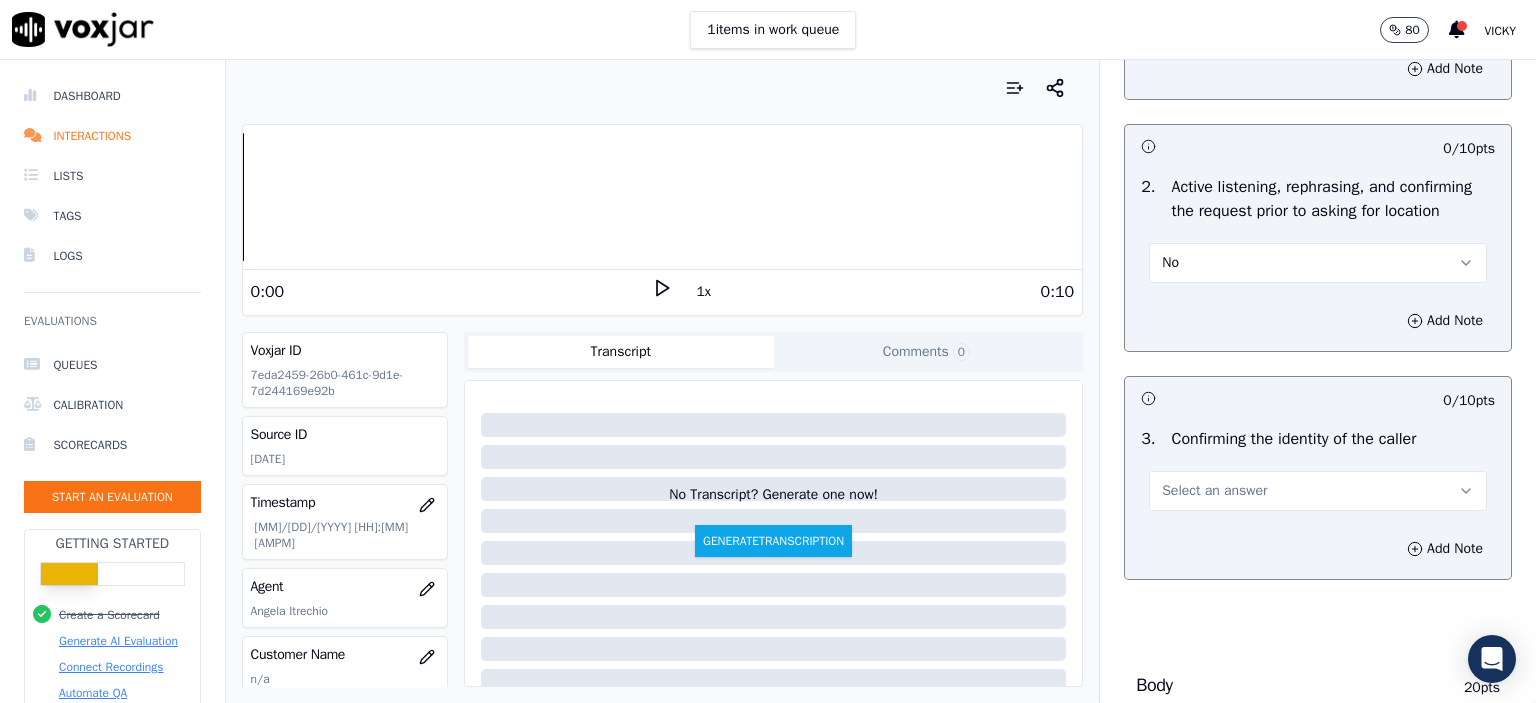 click on "Select an answer" at bounding box center [1318, 491] 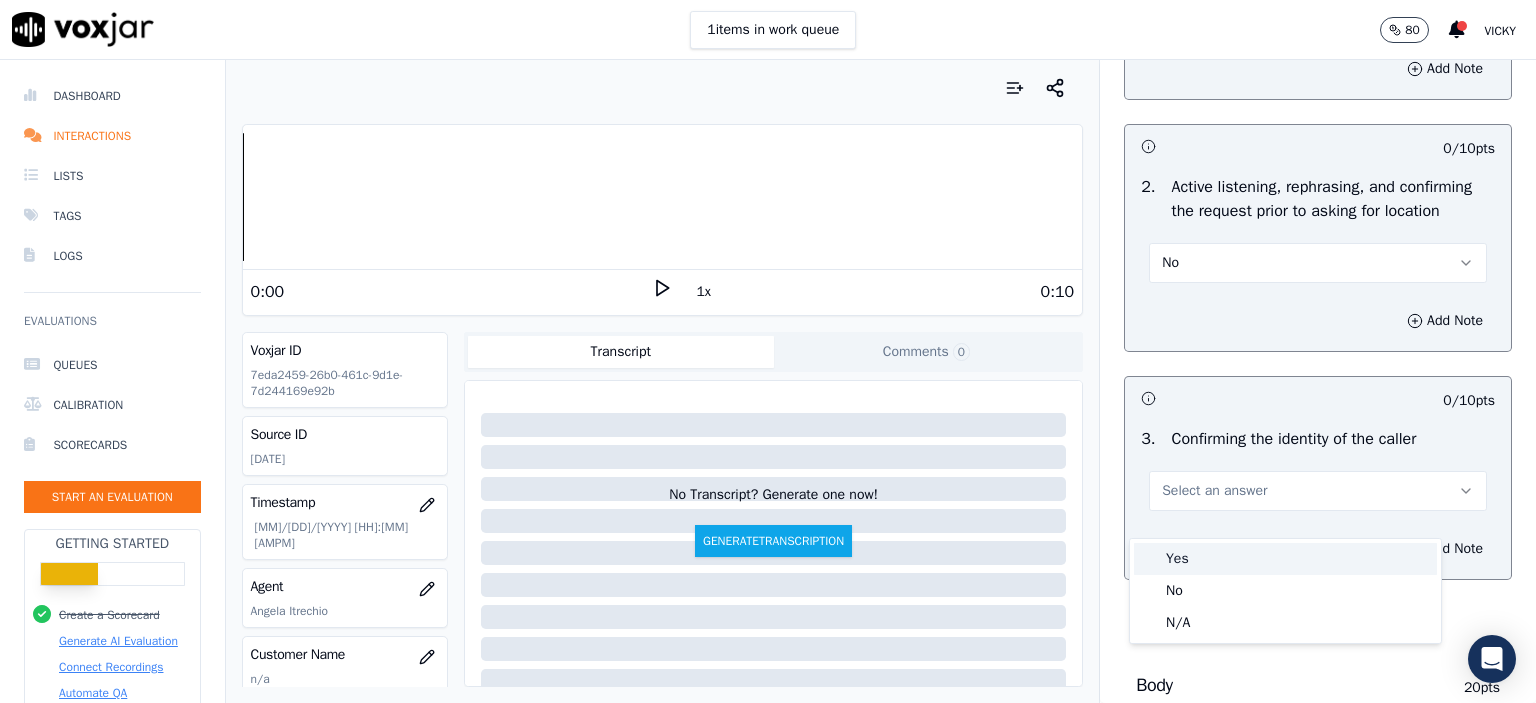 click on "Yes" at bounding box center [1285, 559] 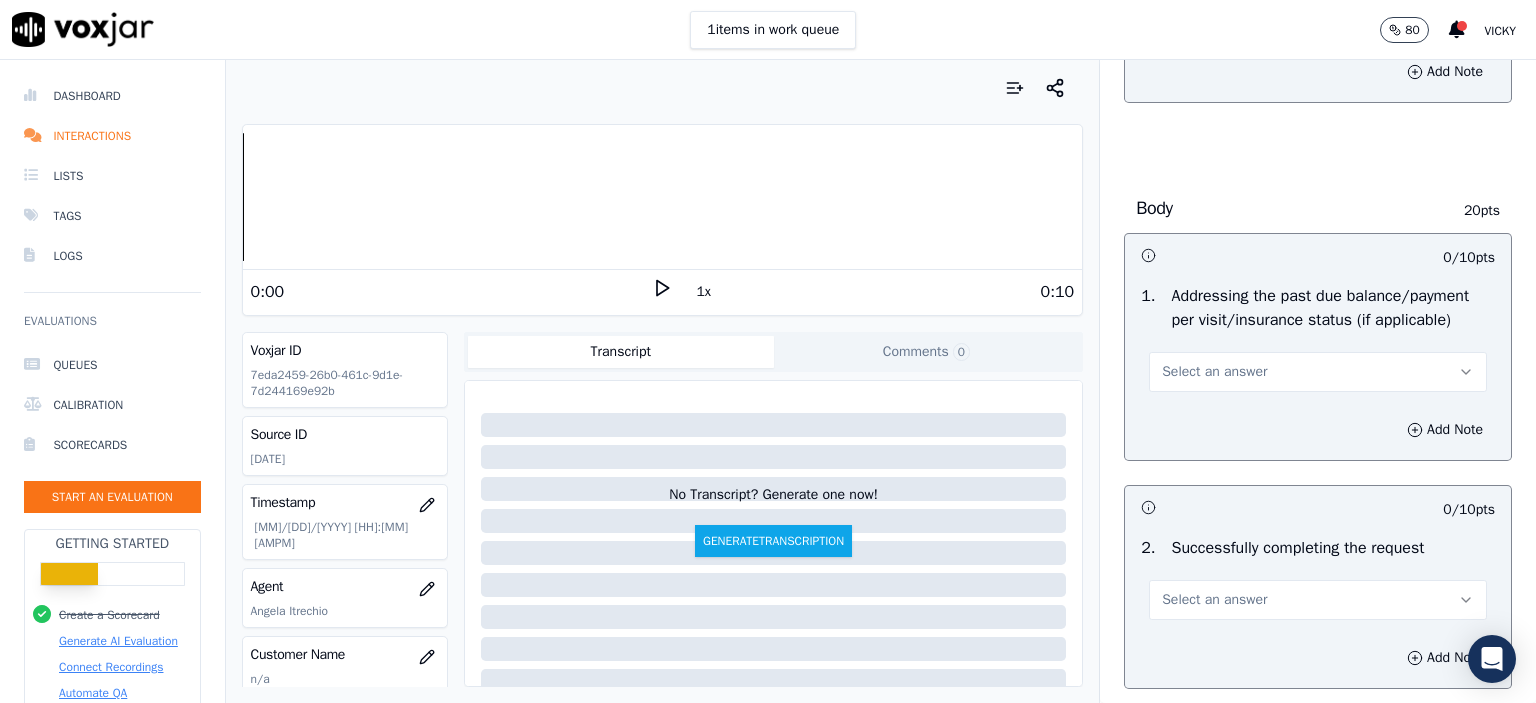 scroll, scrollTop: 800, scrollLeft: 0, axis: vertical 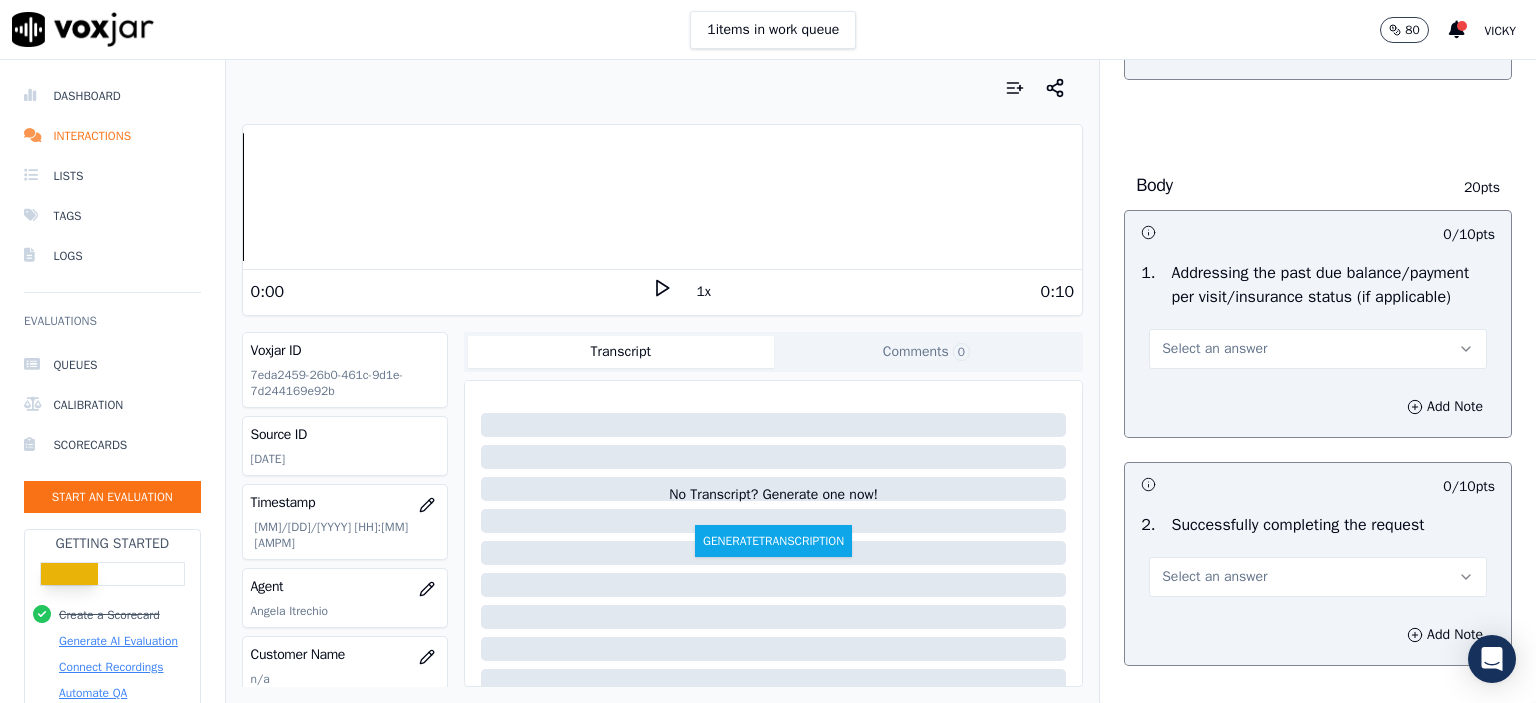 click on "Select an answer" at bounding box center [1318, 349] 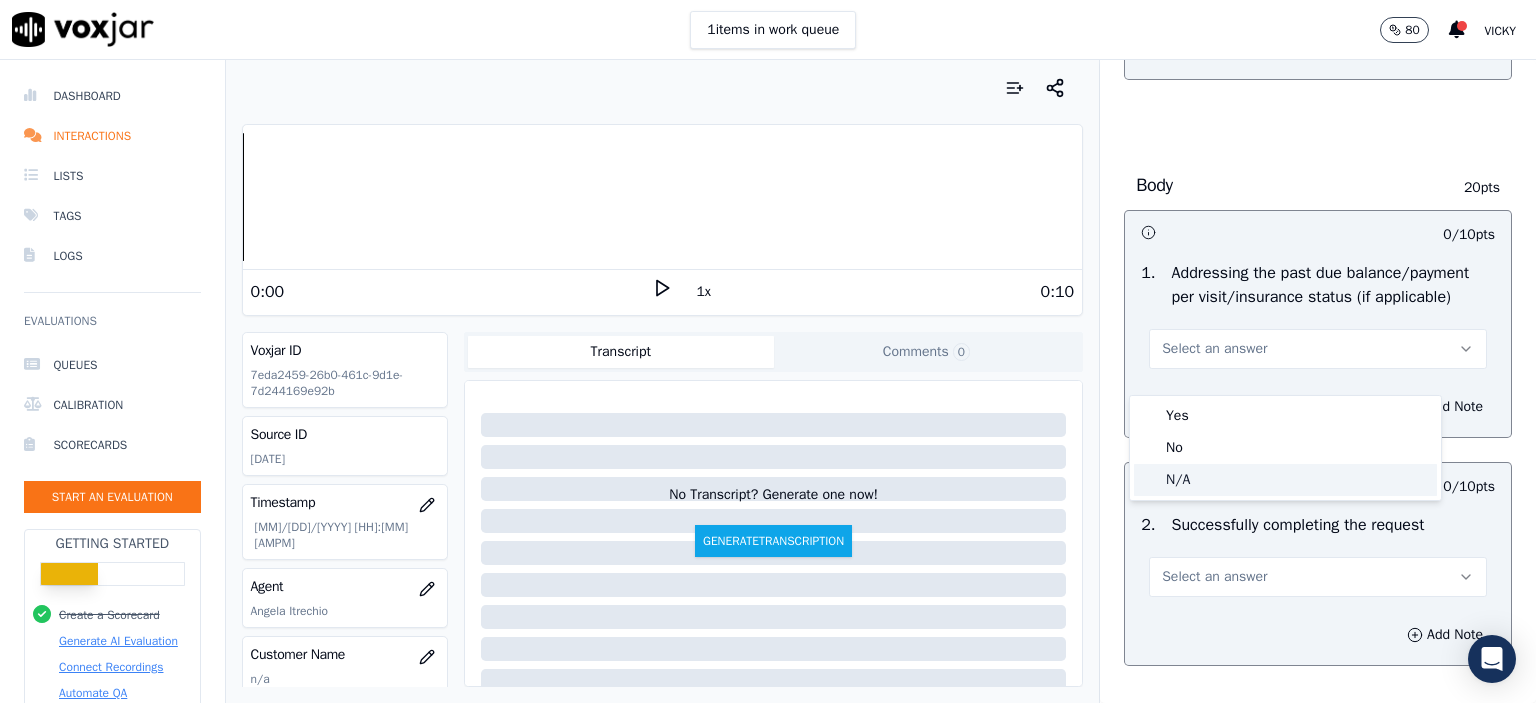 click on "N/A" 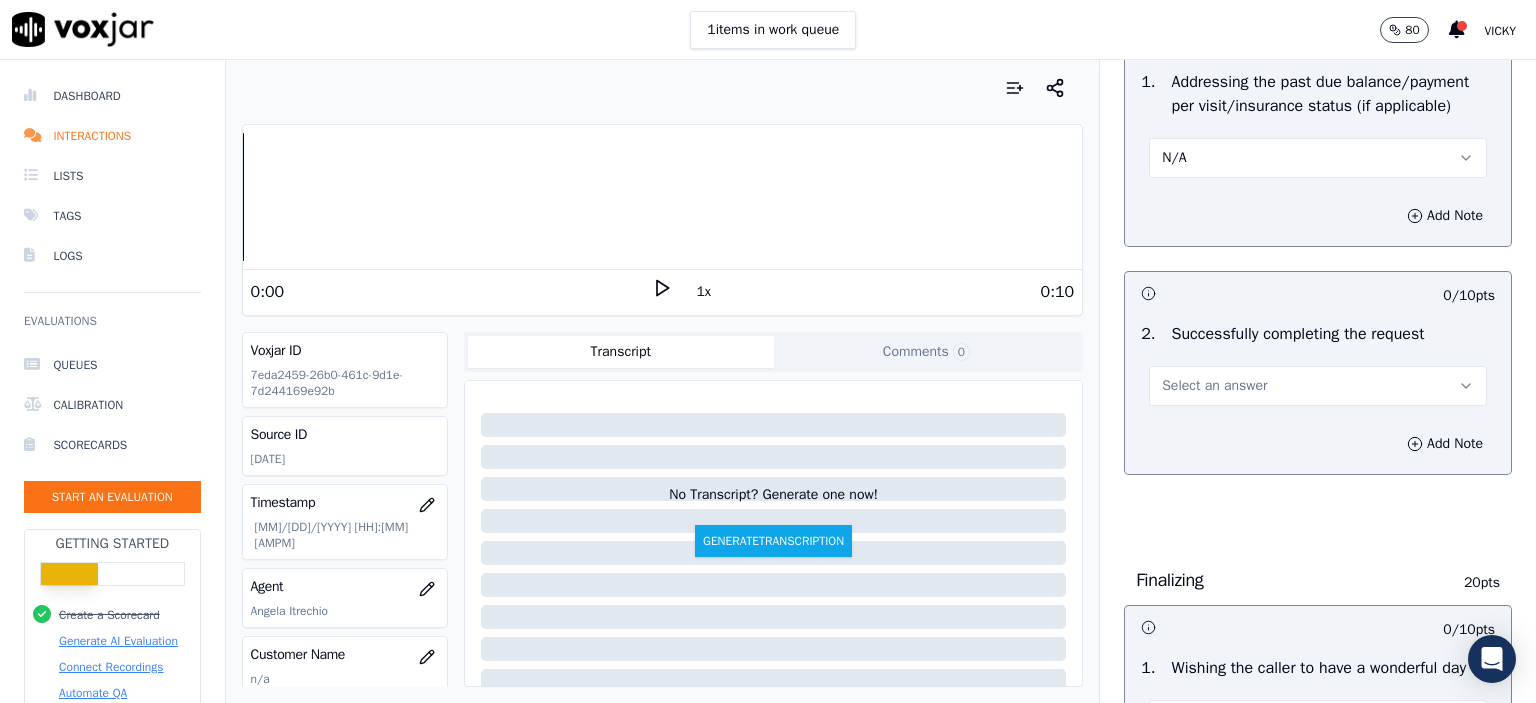 scroll, scrollTop: 1000, scrollLeft: 0, axis: vertical 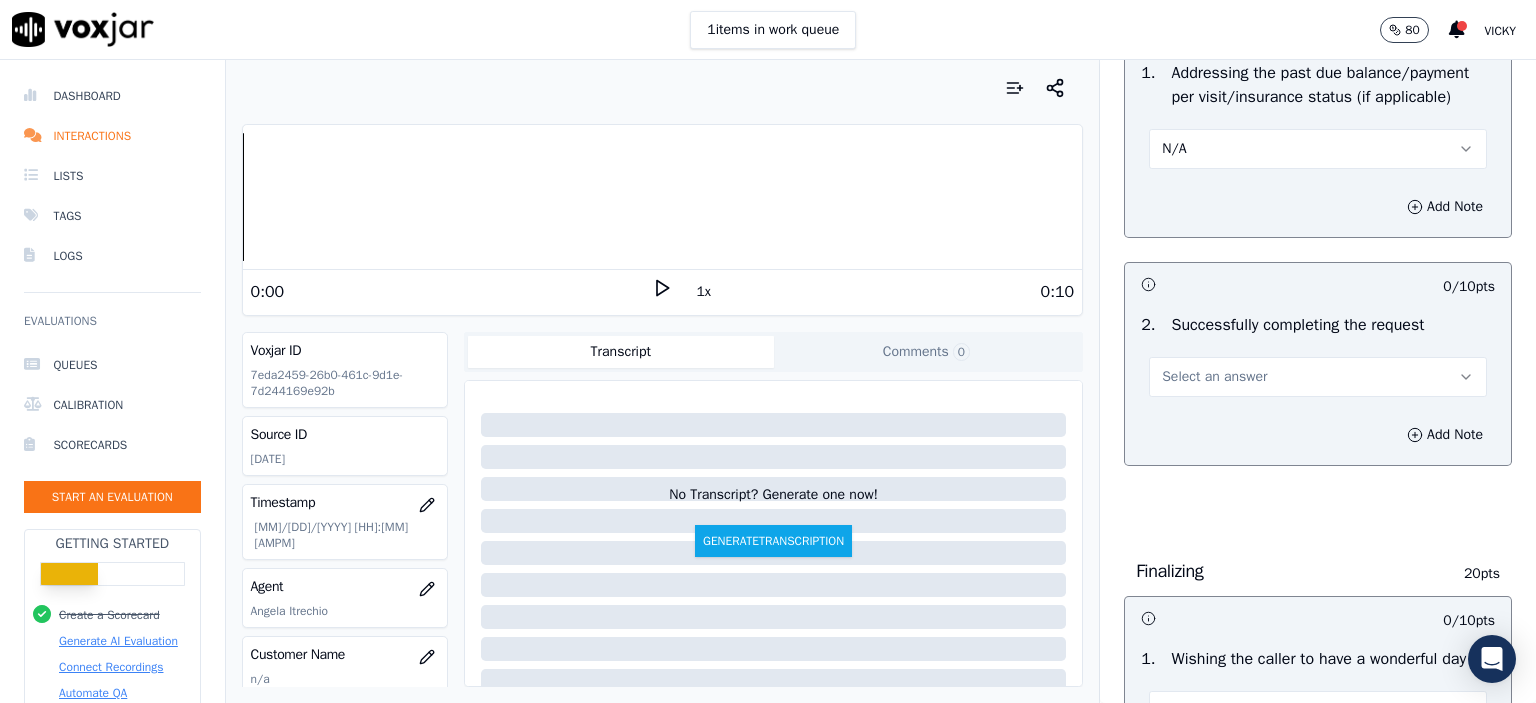 drag, startPoint x: 1287, startPoint y: 400, endPoint x: 1292, endPoint y: 419, distance: 19.646883 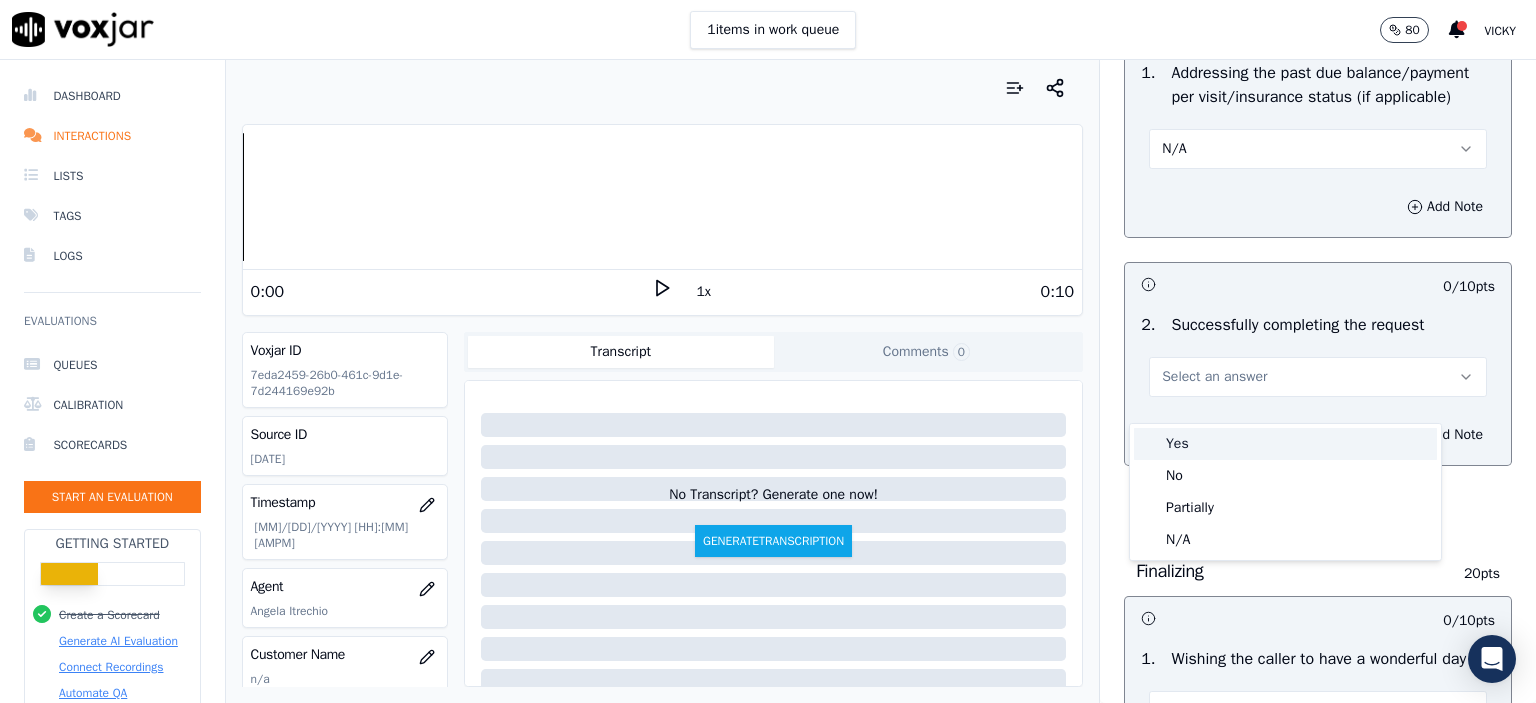 click on "Yes" at bounding box center (1285, 444) 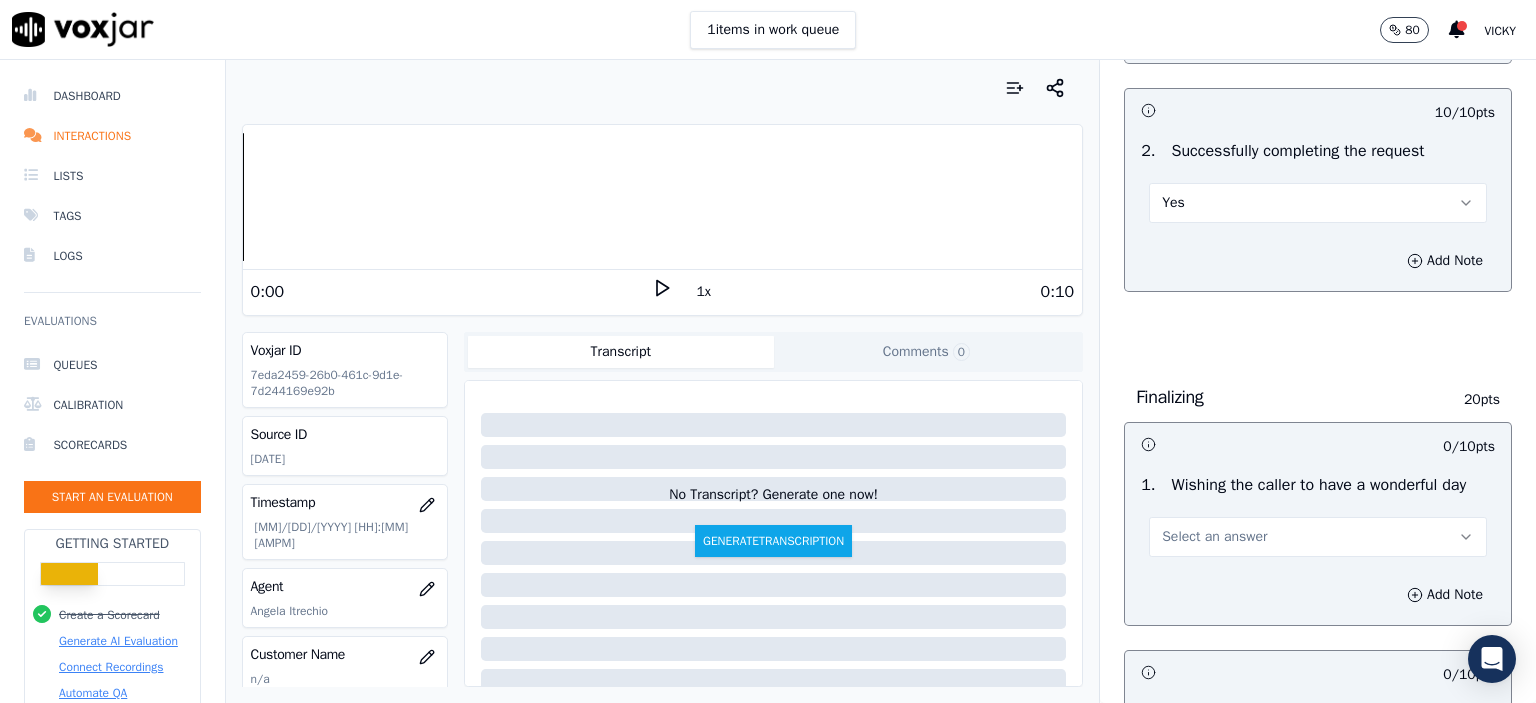 scroll, scrollTop: 1200, scrollLeft: 0, axis: vertical 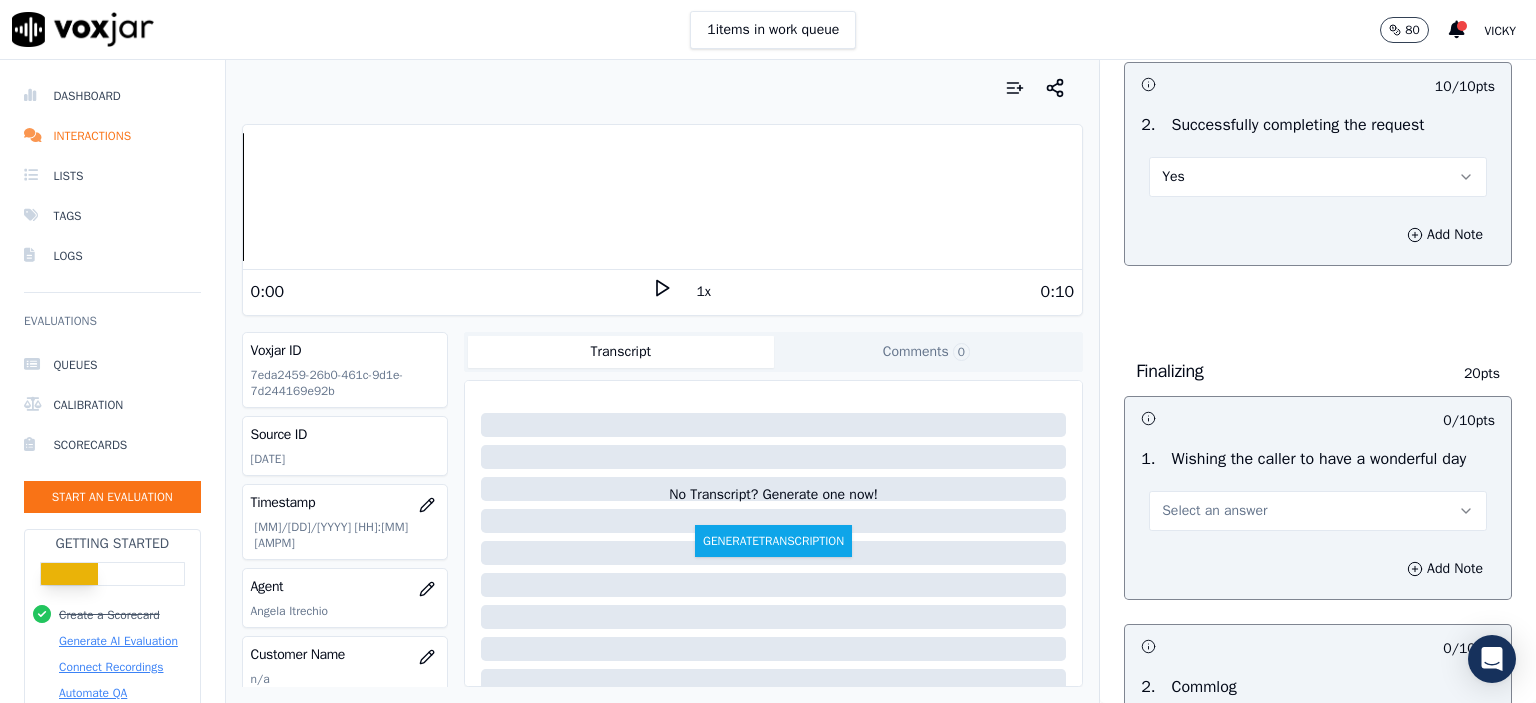 click on "Select an answer" at bounding box center [1318, 511] 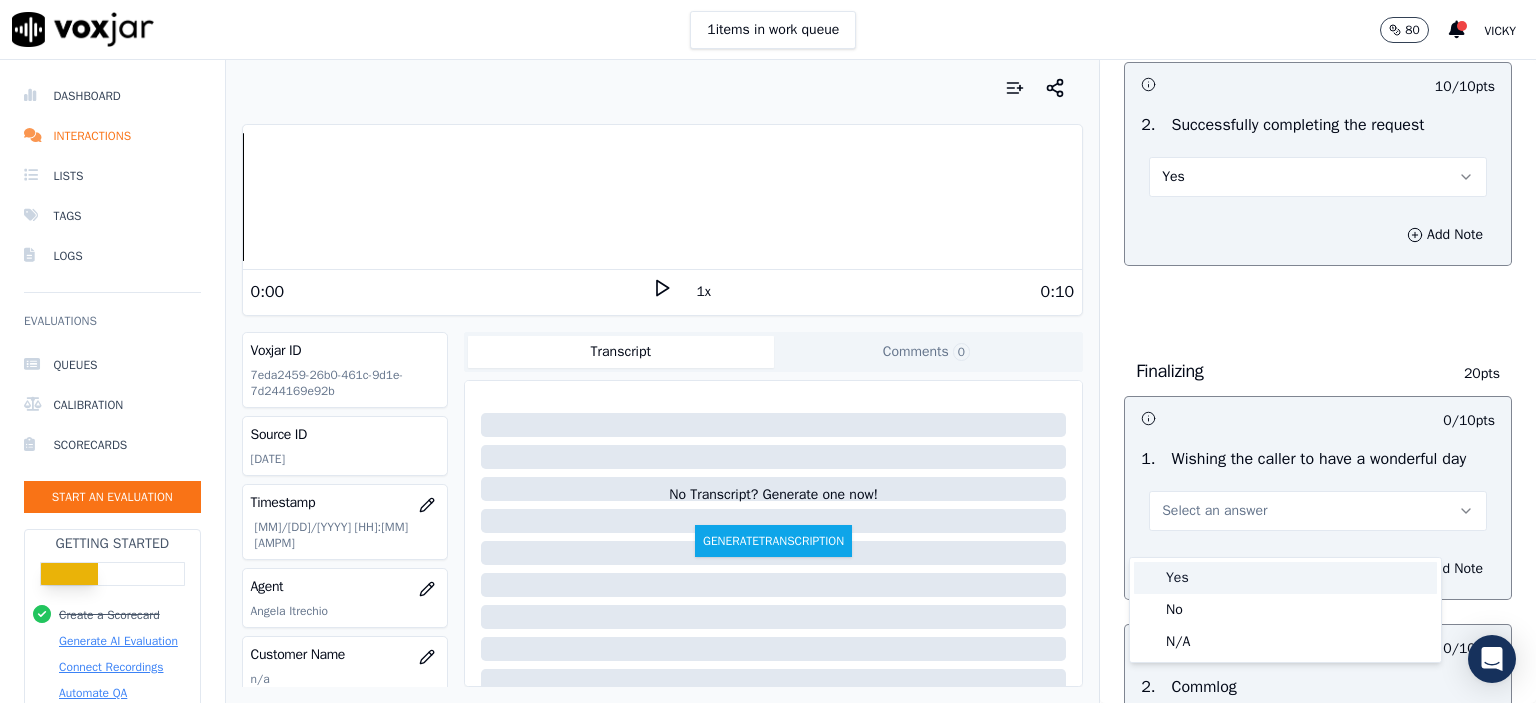 click on "Yes" at bounding box center [1285, 578] 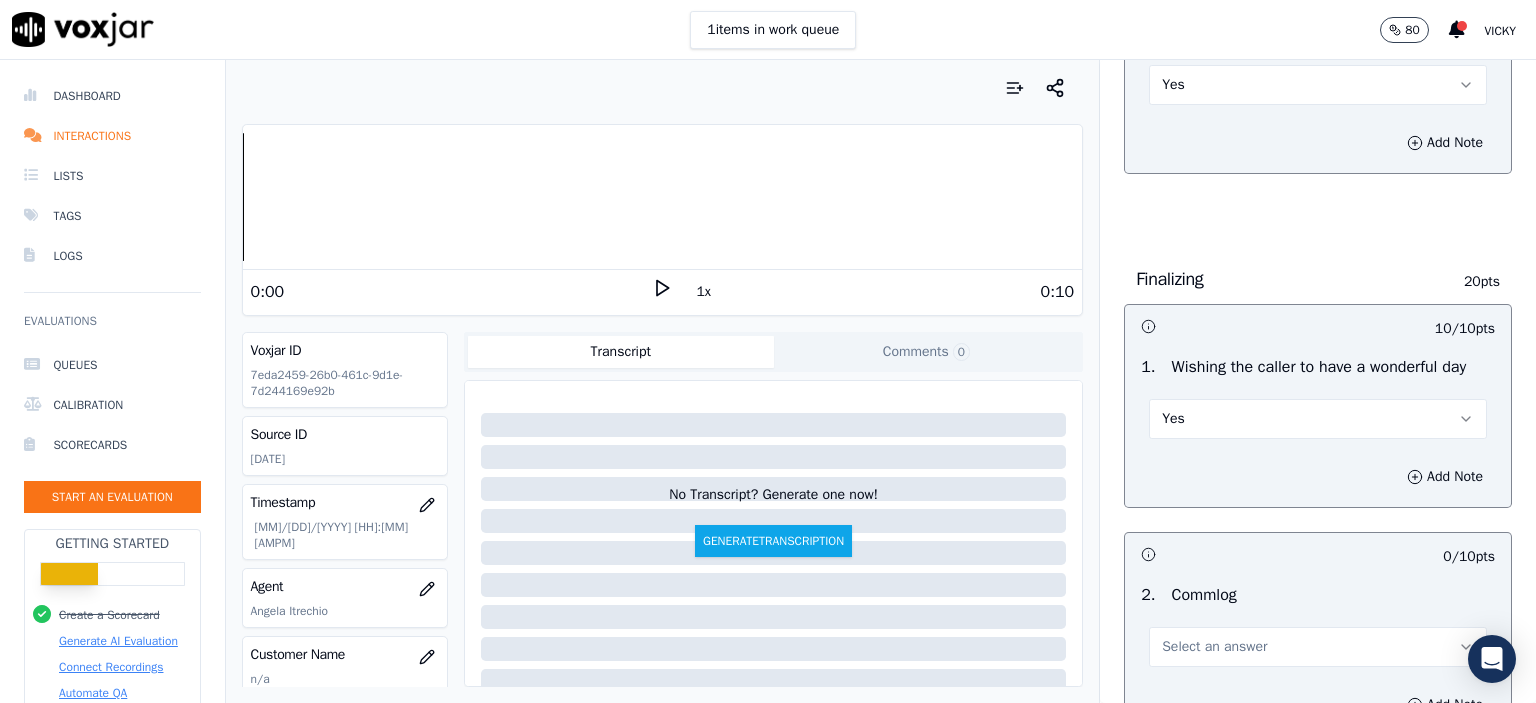 scroll, scrollTop: 1500, scrollLeft: 0, axis: vertical 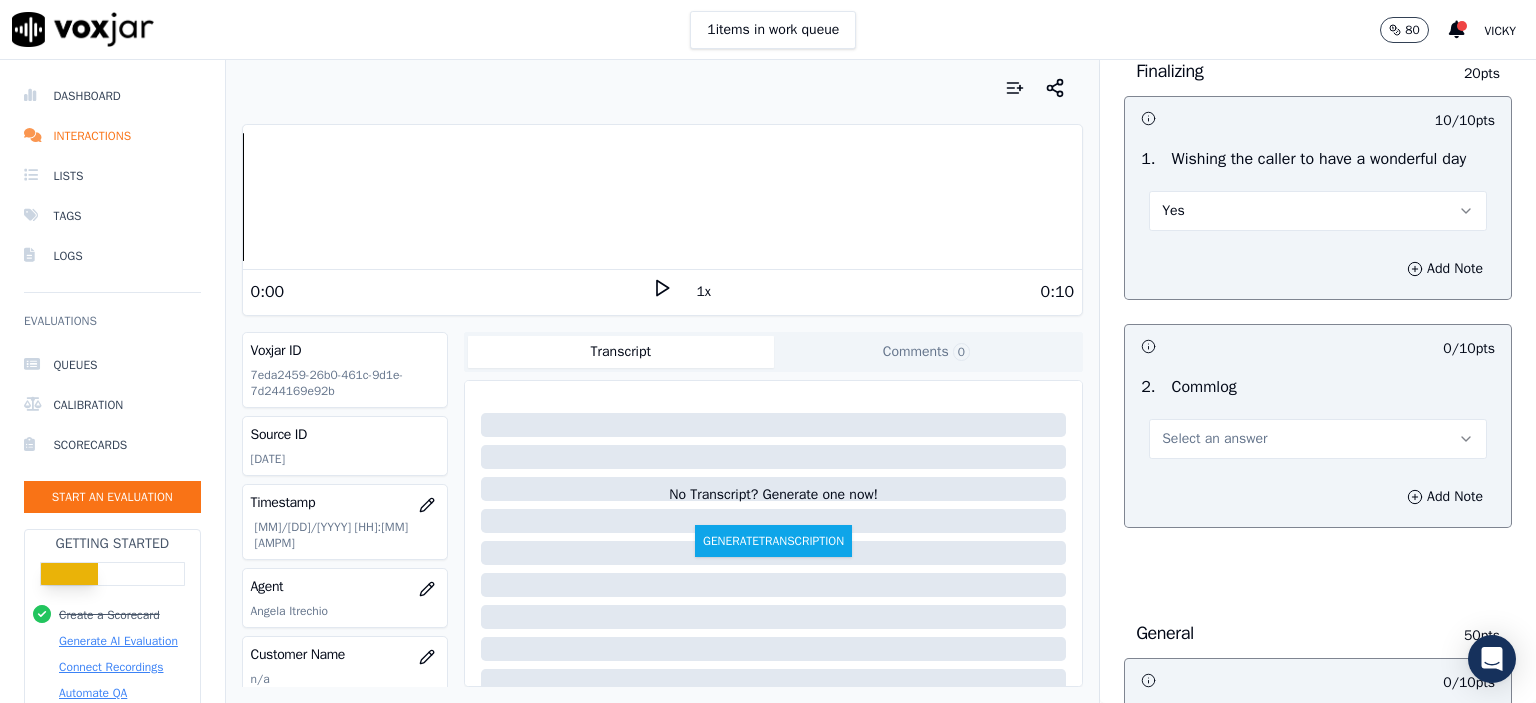 click on "Select an answer" at bounding box center [1214, 439] 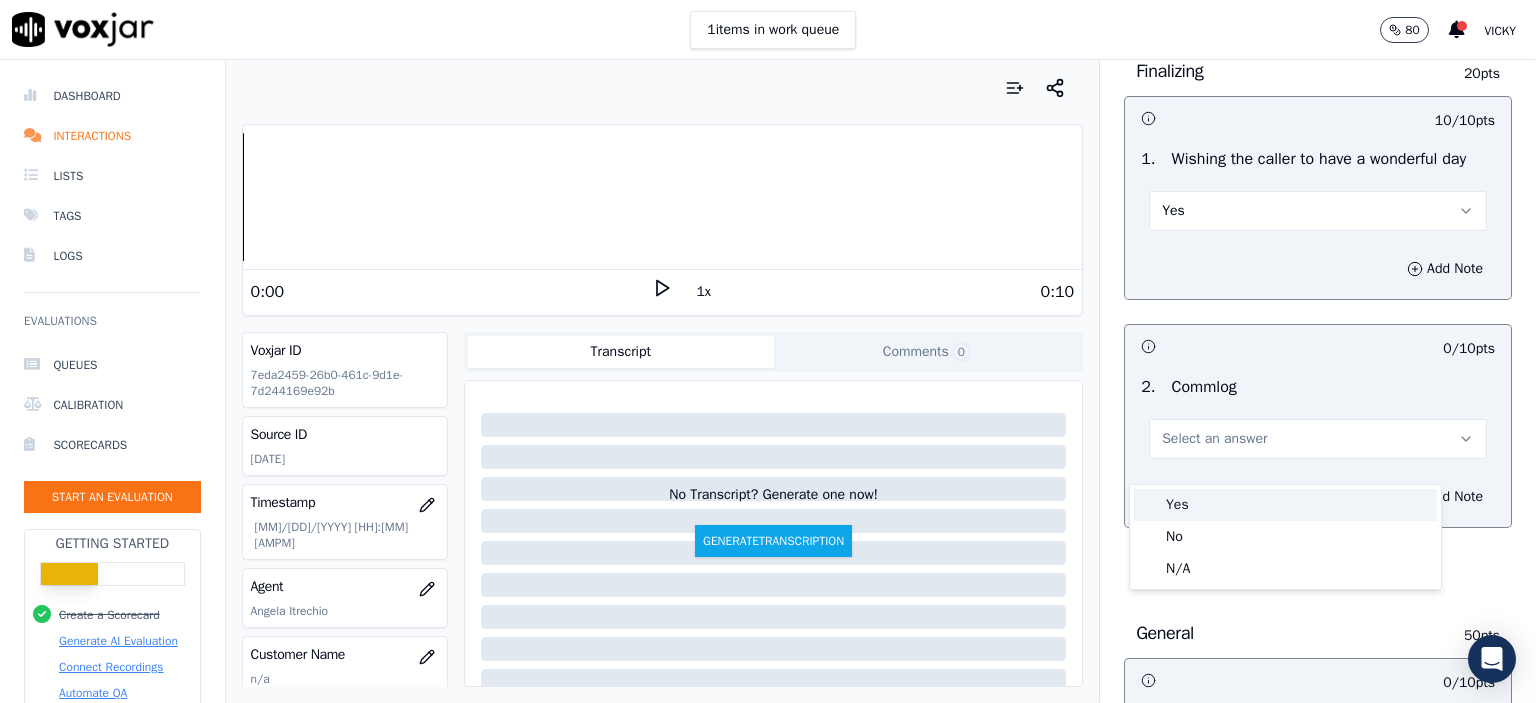 click on "Yes" at bounding box center [1285, 505] 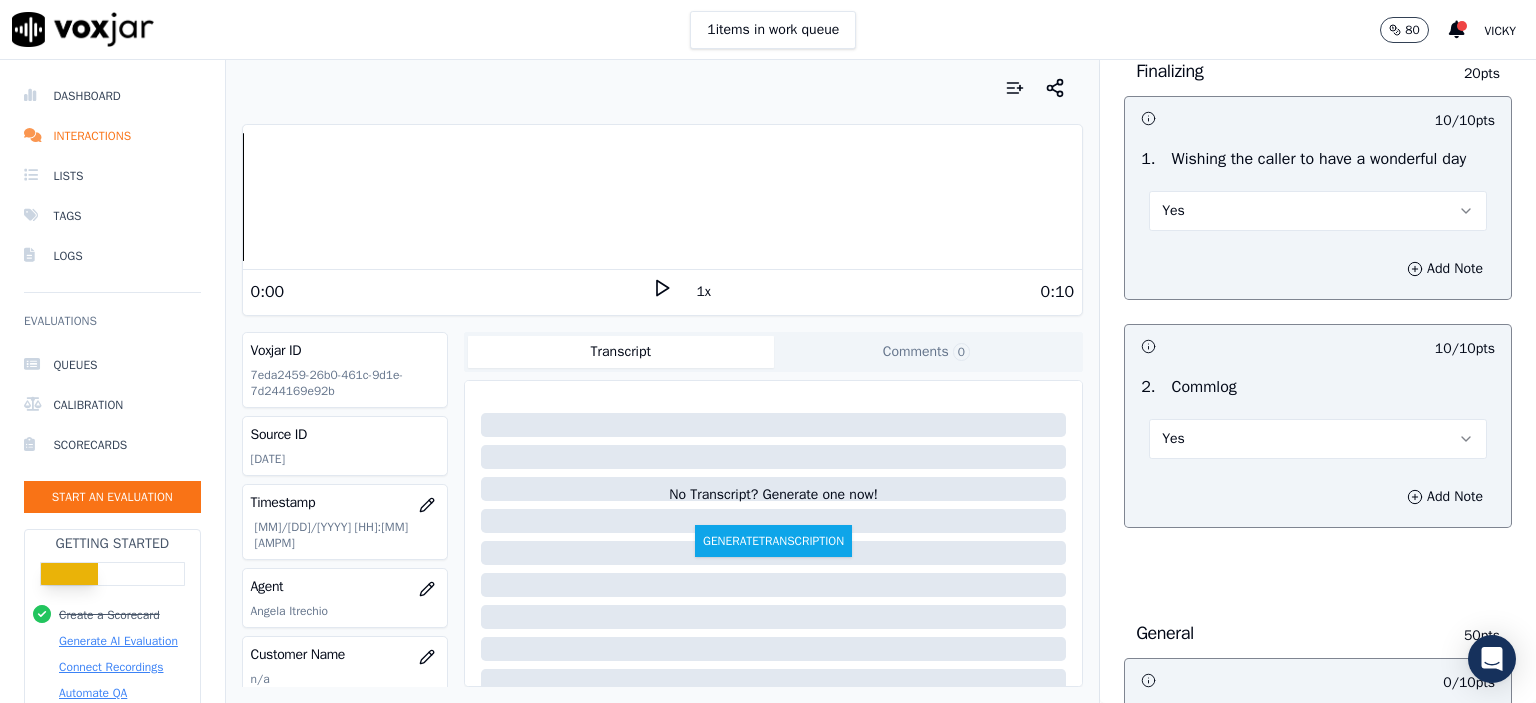 click on "Yes" at bounding box center (1318, 439) 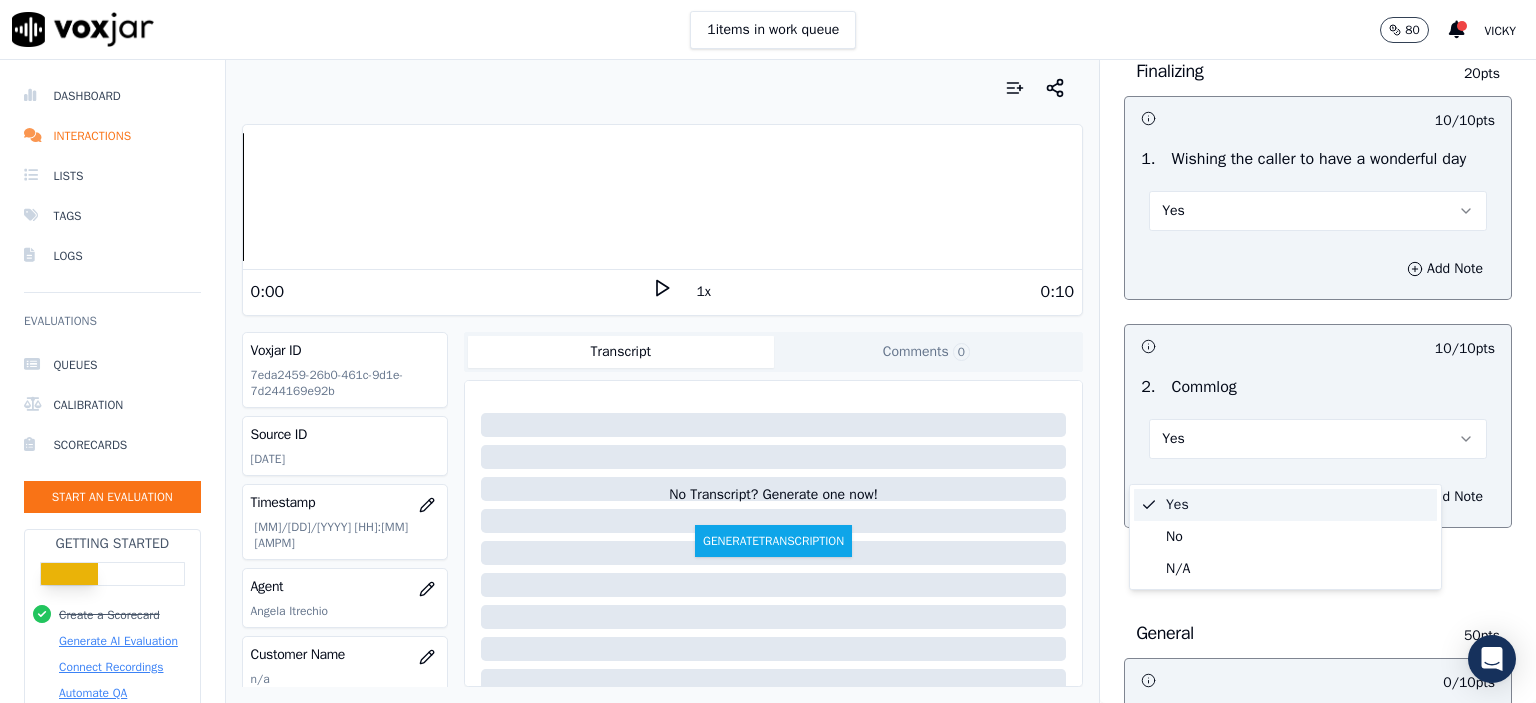 click on "No" 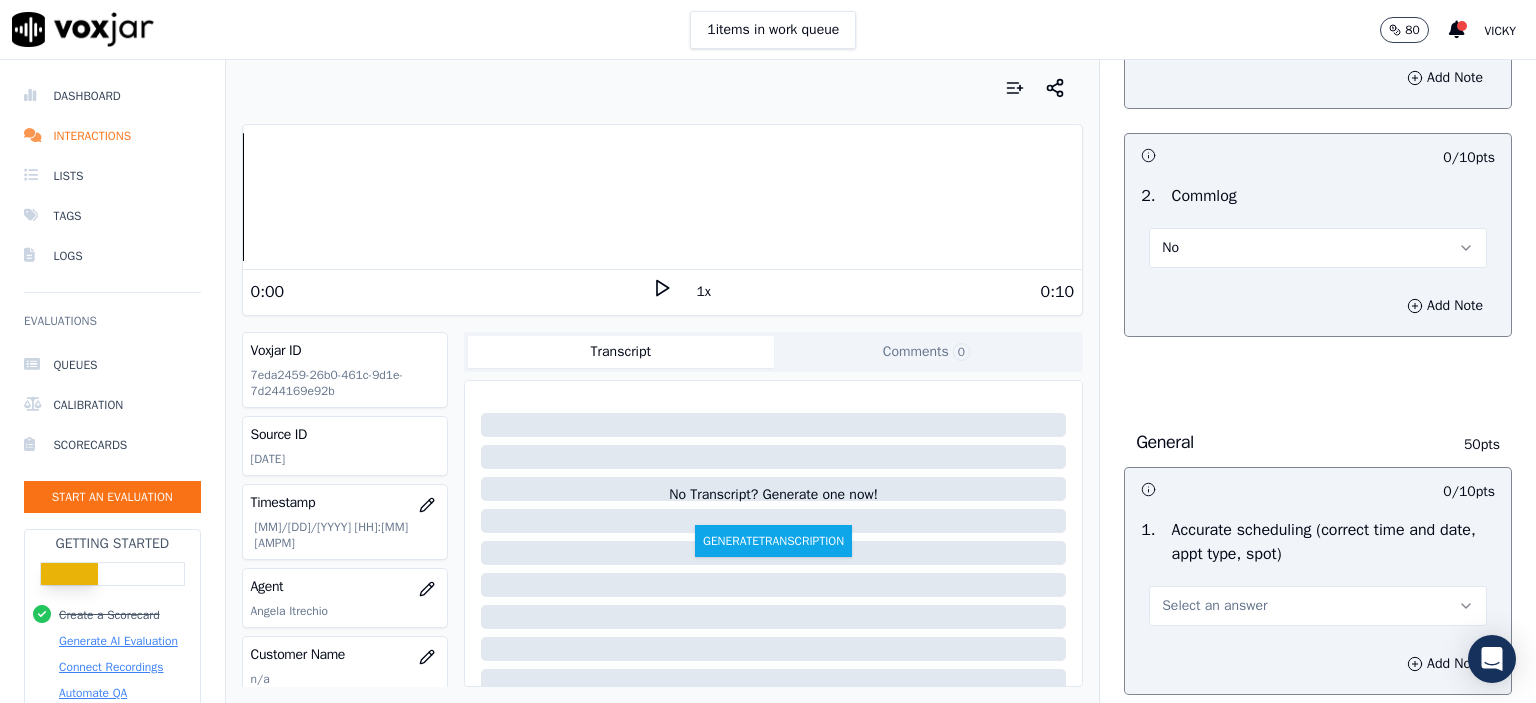 scroll, scrollTop: 1800, scrollLeft: 0, axis: vertical 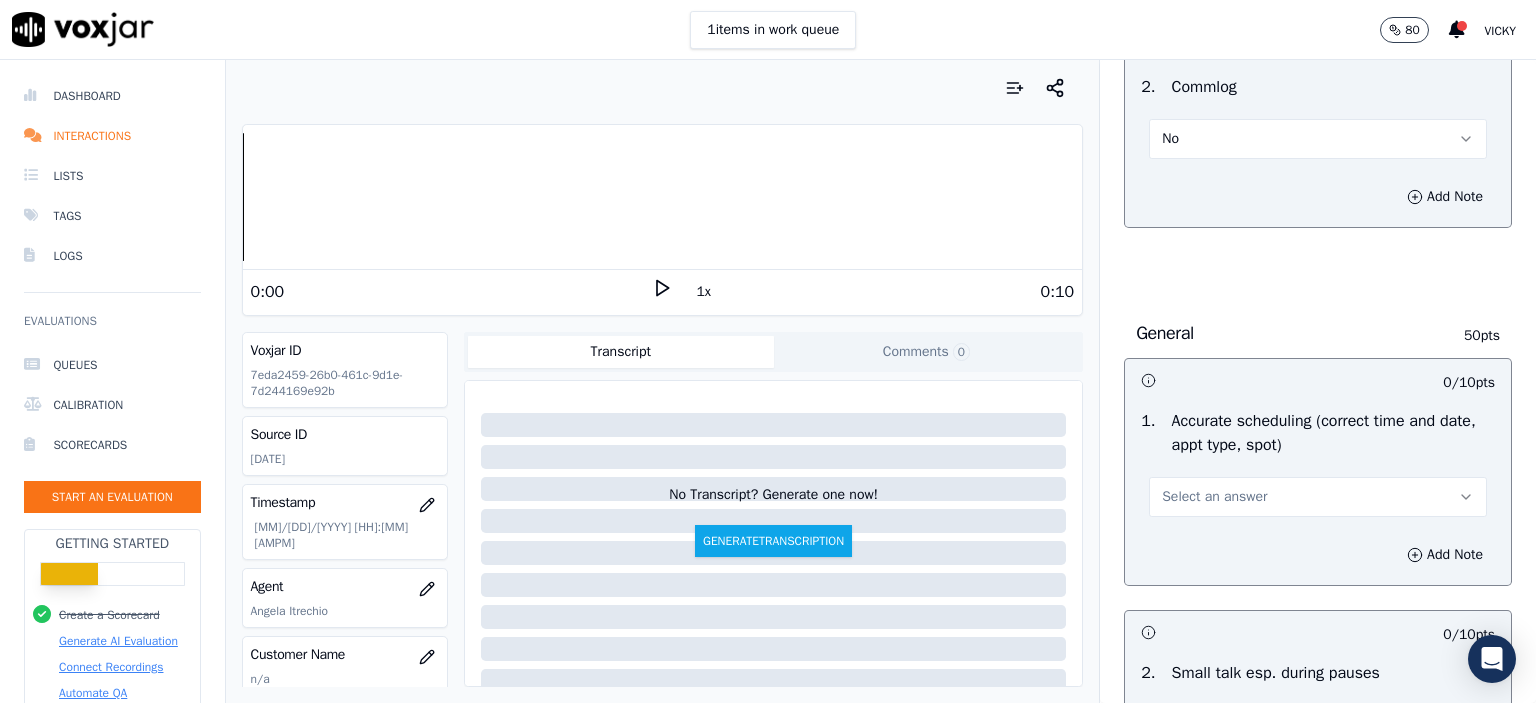 click on "Select an answer" at bounding box center [1214, 497] 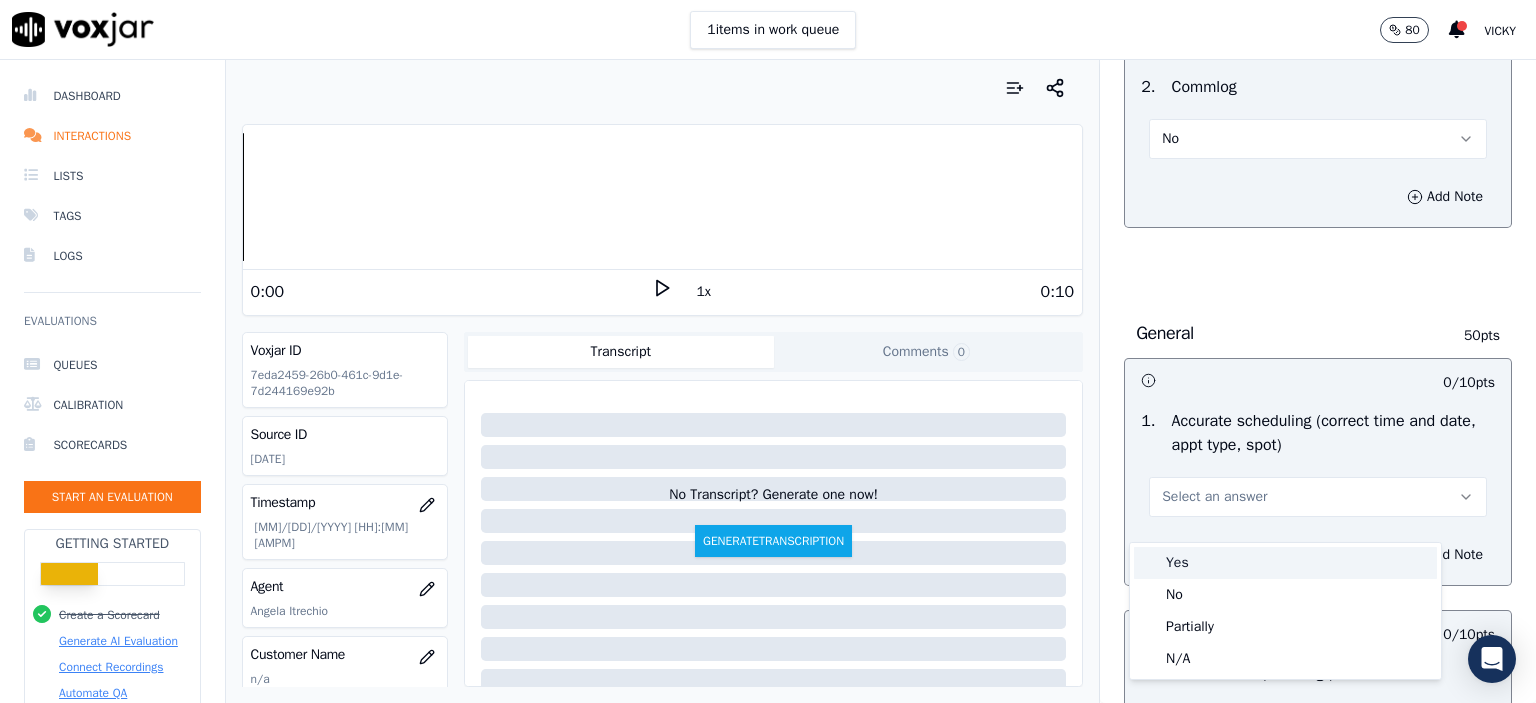 click on "Yes" at bounding box center [1285, 563] 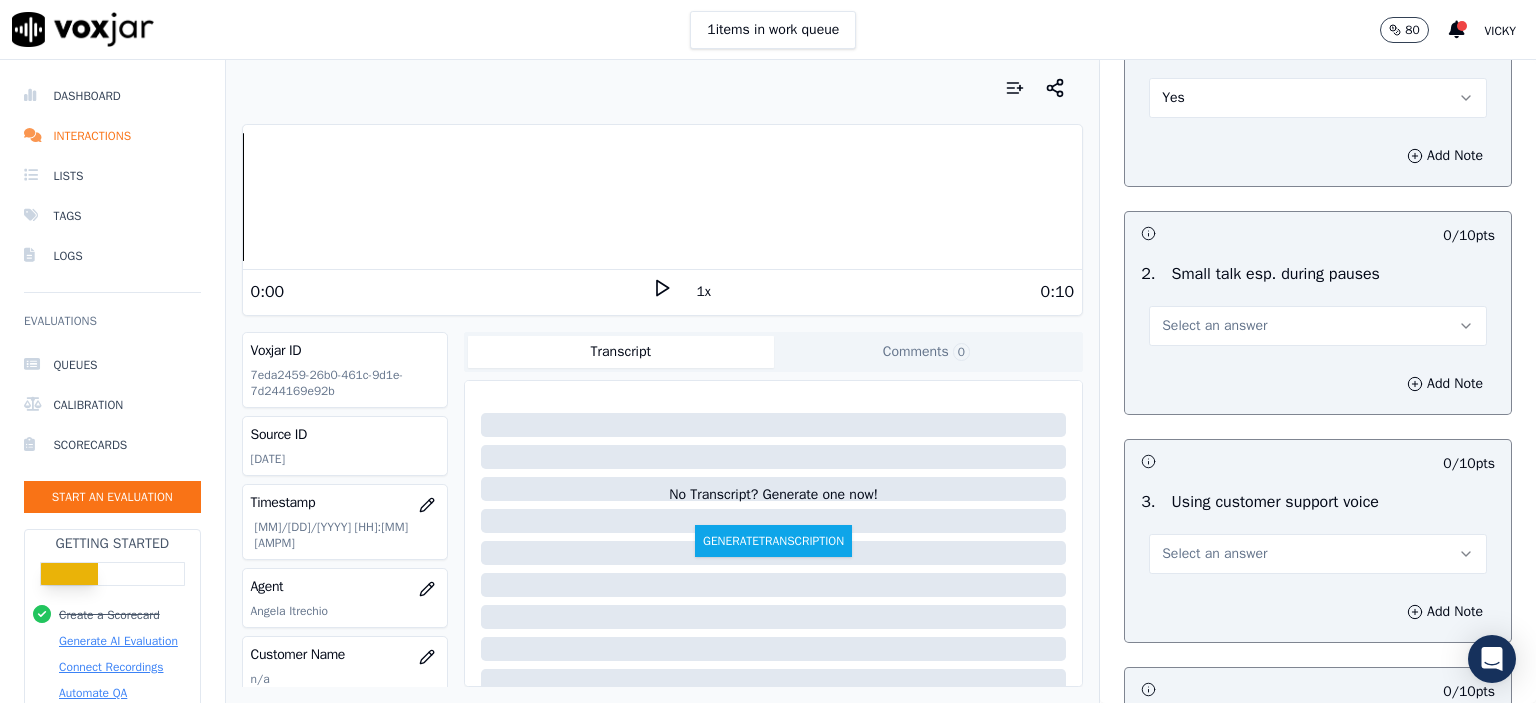 scroll, scrollTop: 2200, scrollLeft: 0, axis: vertical 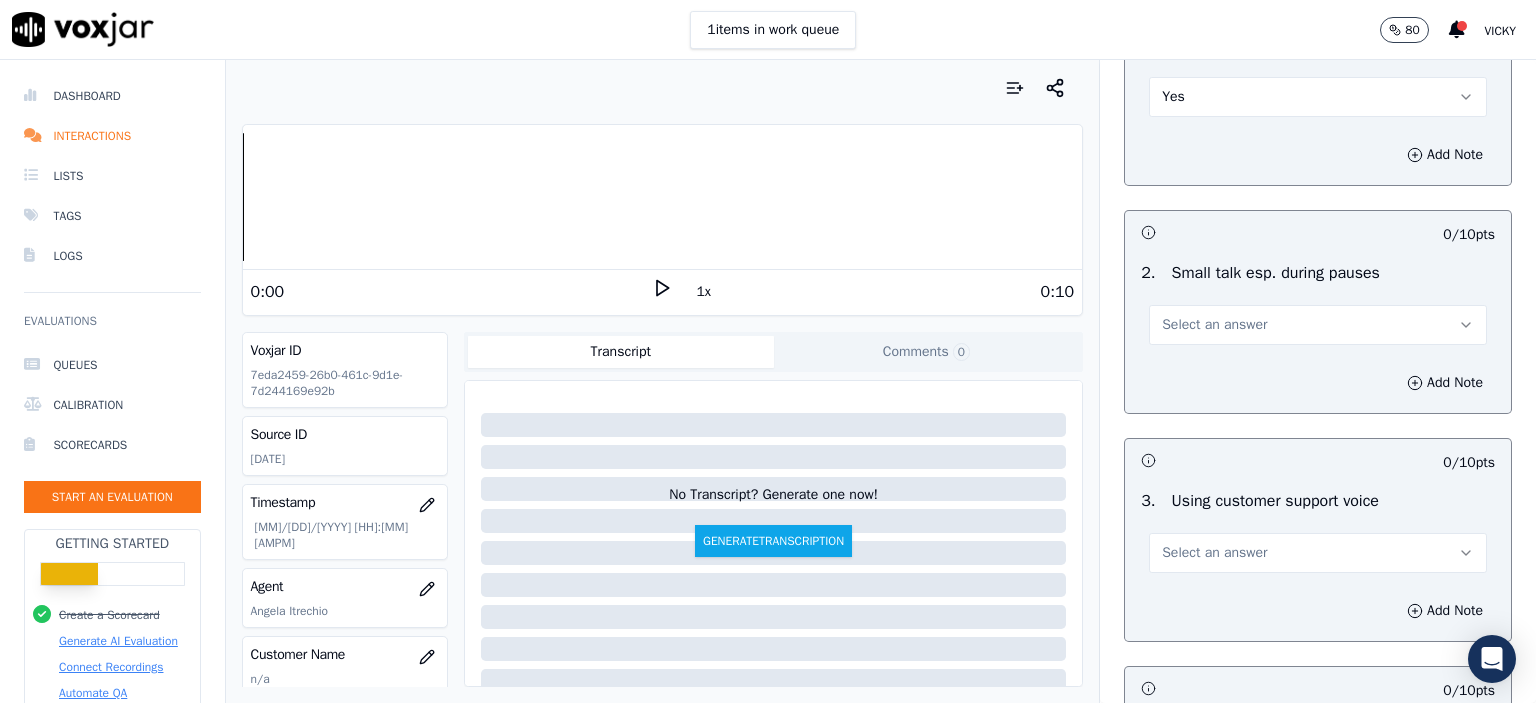 click on "2 .   Small talk esp. during pauses    Select an answer" at bounding box center [1318, 303] 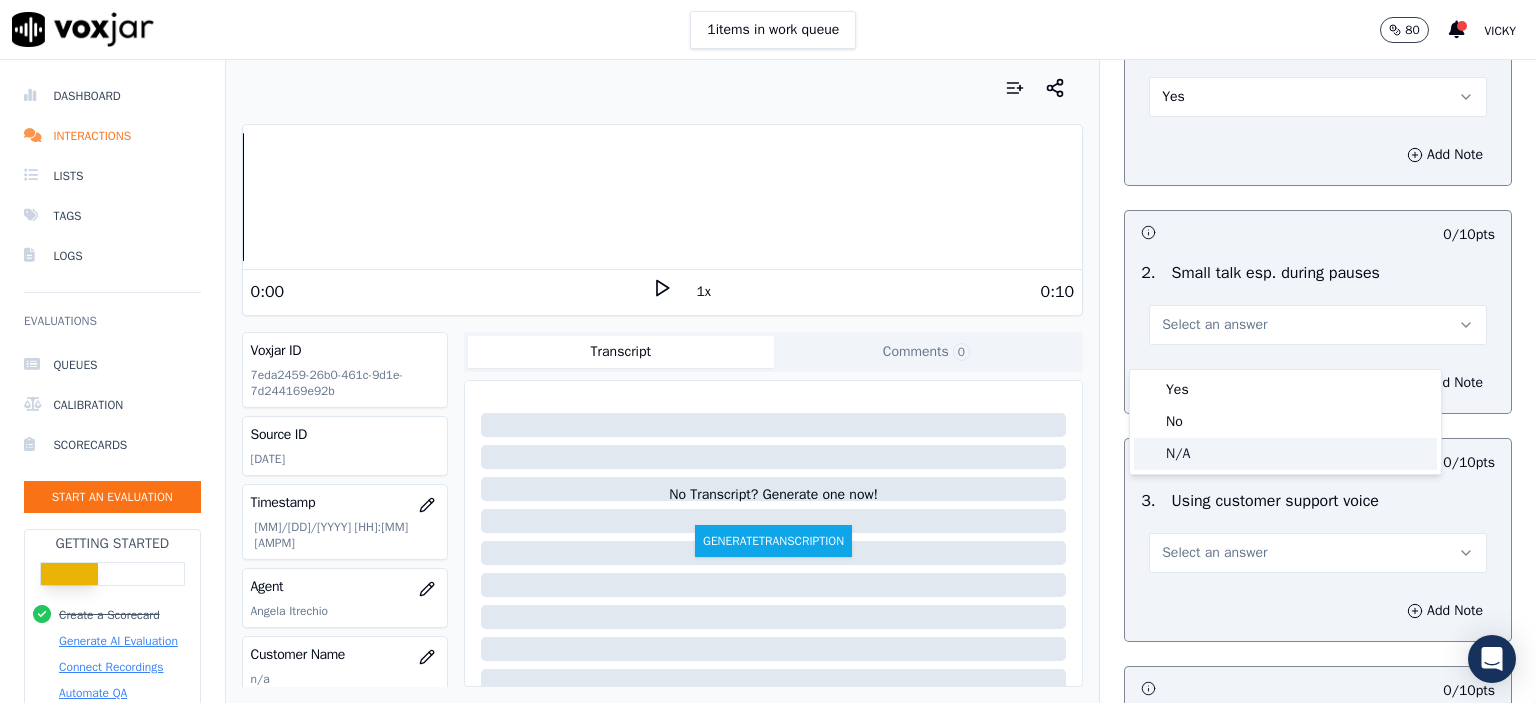 click on "N/A" 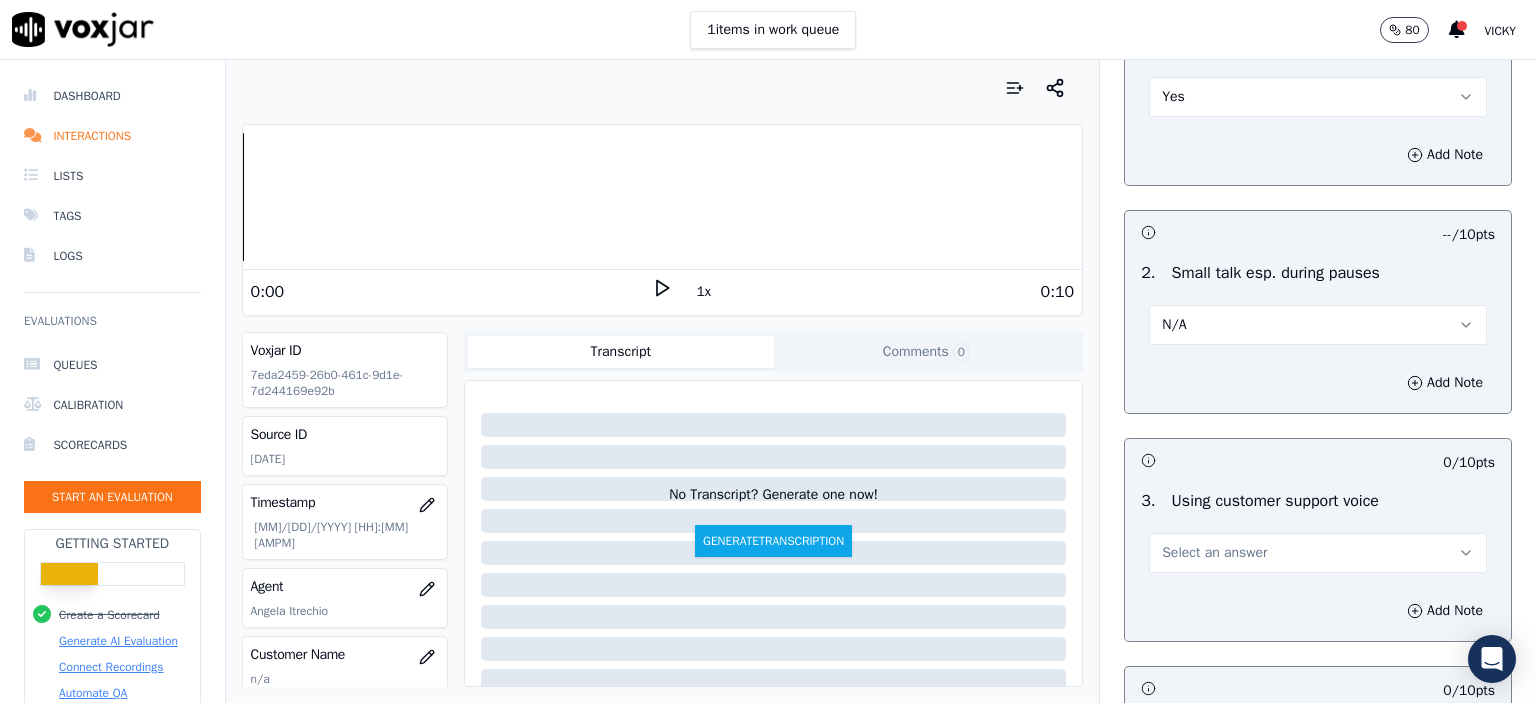 click on "N/A" at bounding box center (1318, 325) 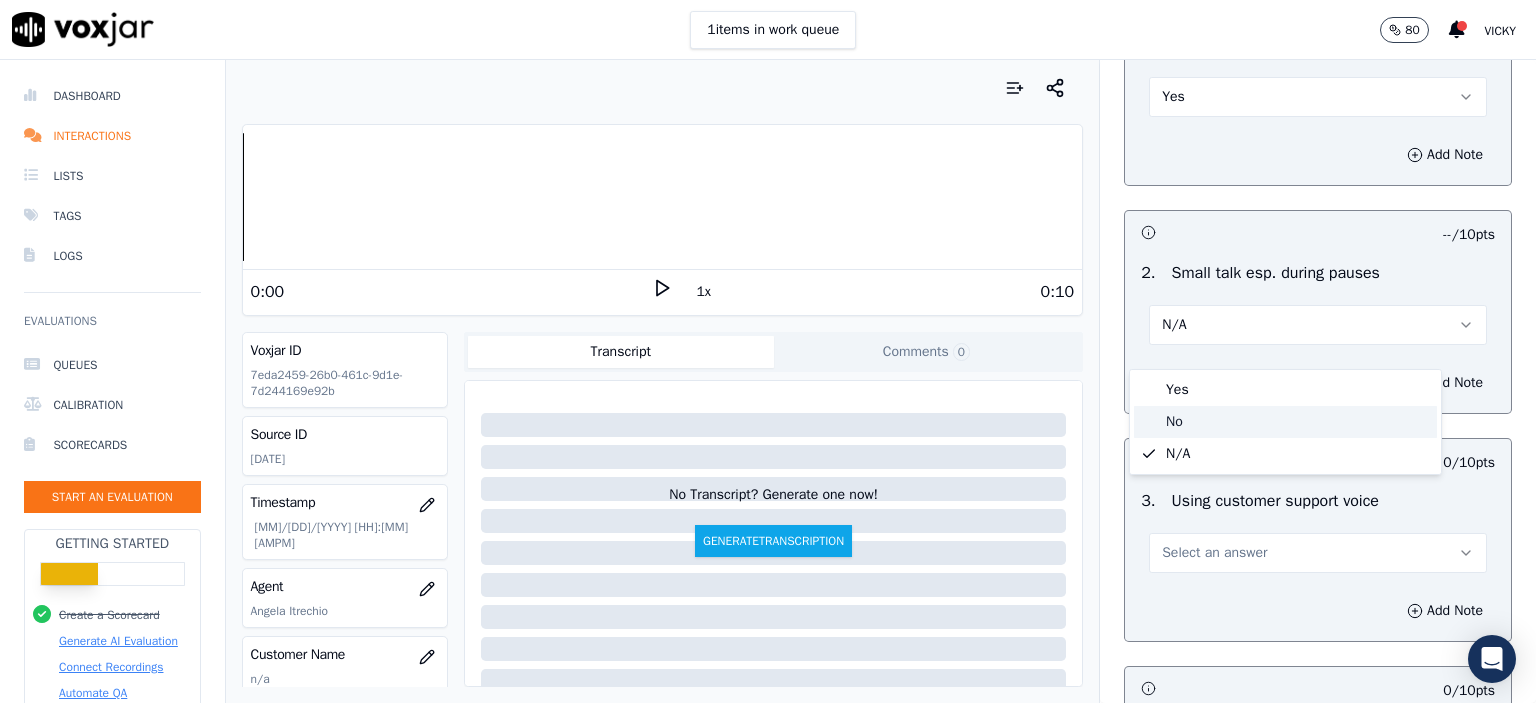 click on "No" 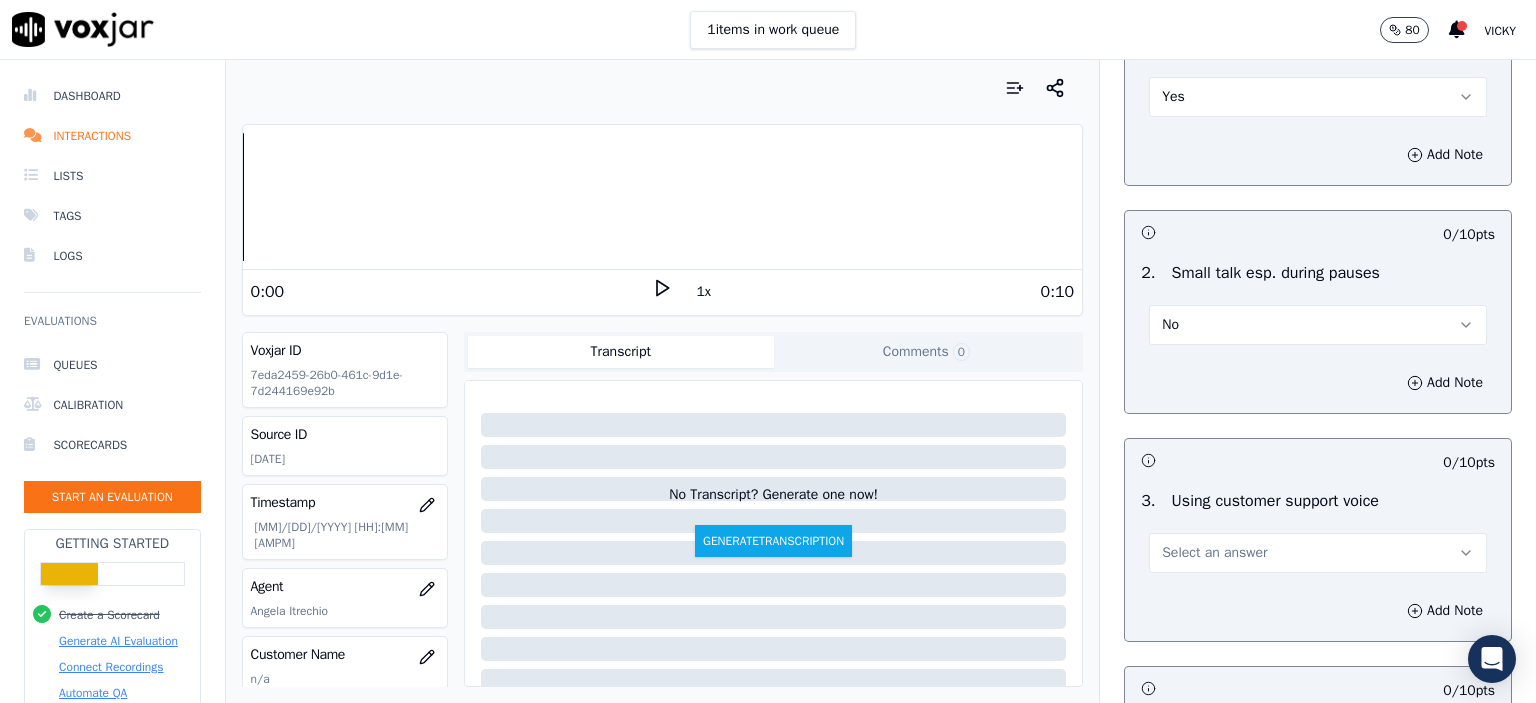 click on "Select an answer" at bounding box center (1318, 553) 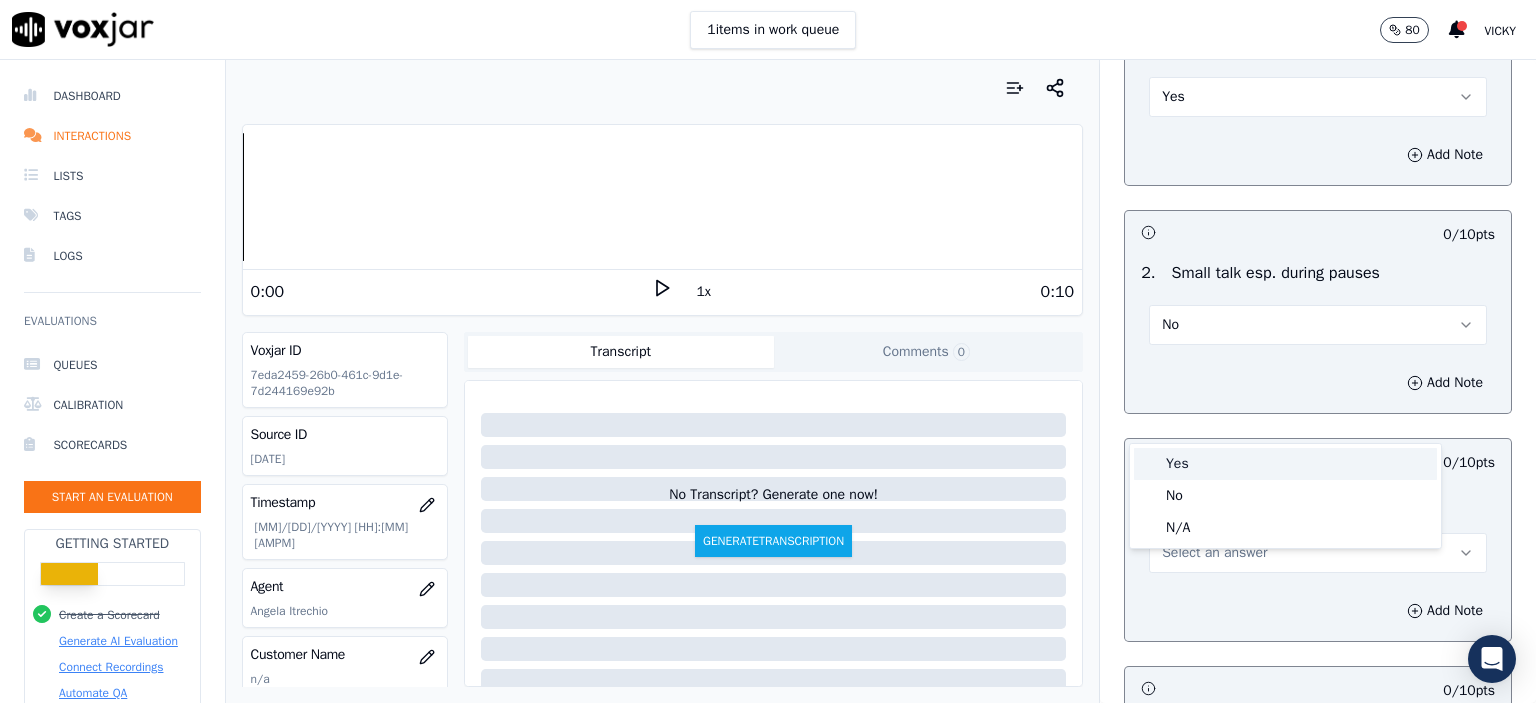 click on "Yes" at bounding box center [1285, 464] 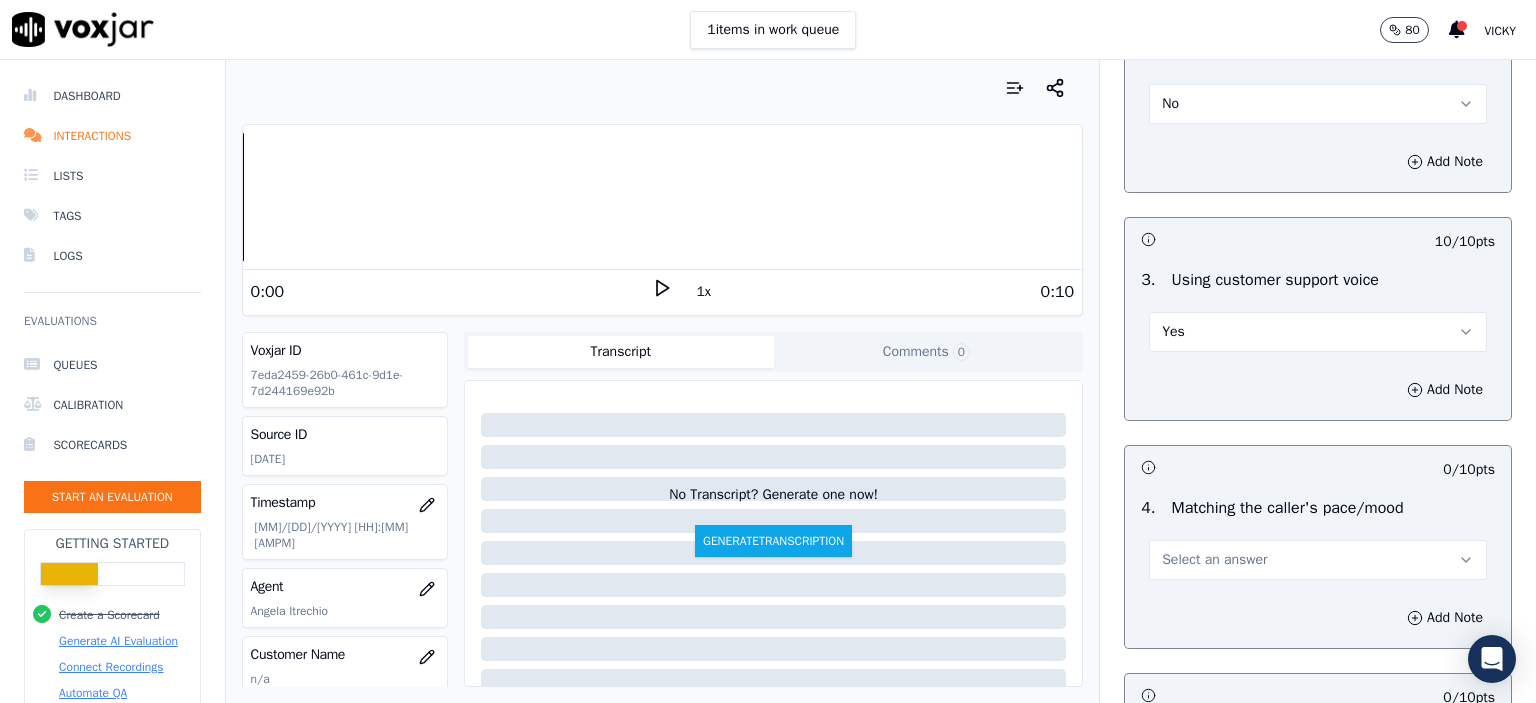 scroll, scrollTop: 2500, scrollLeft: 0, axis: vertical 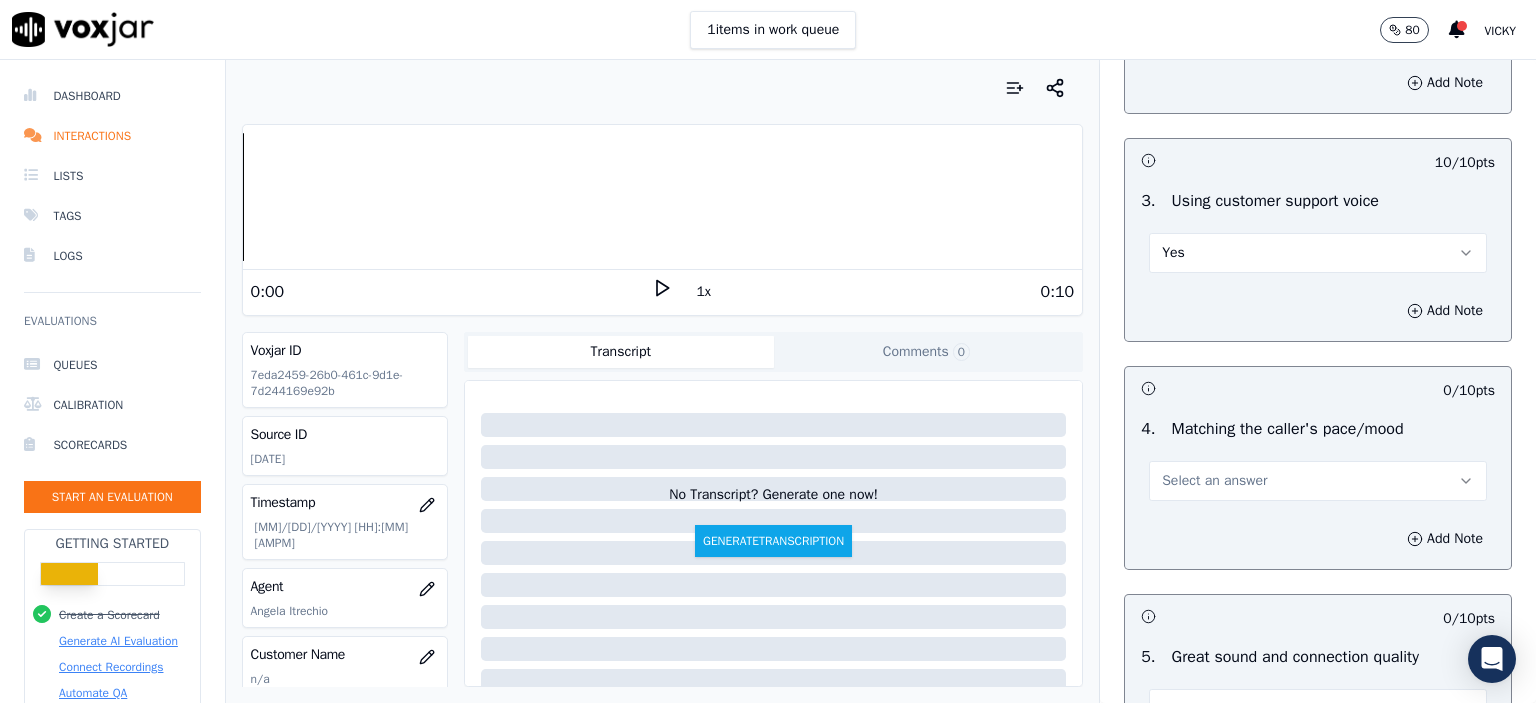 click on "Select an answer" at bounding box center [1214, 481] 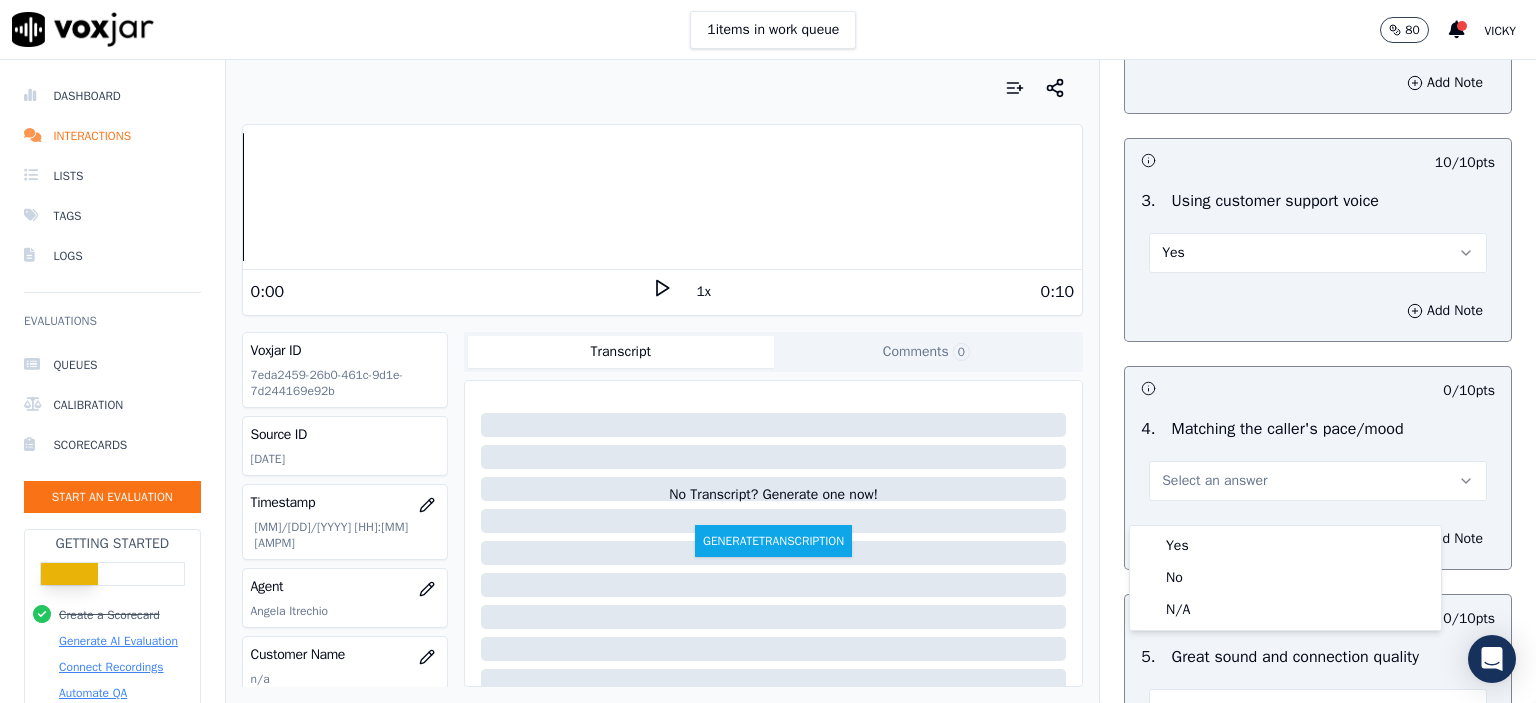 click on "Yes   No     N/A" at bounding box center [1285, 578] 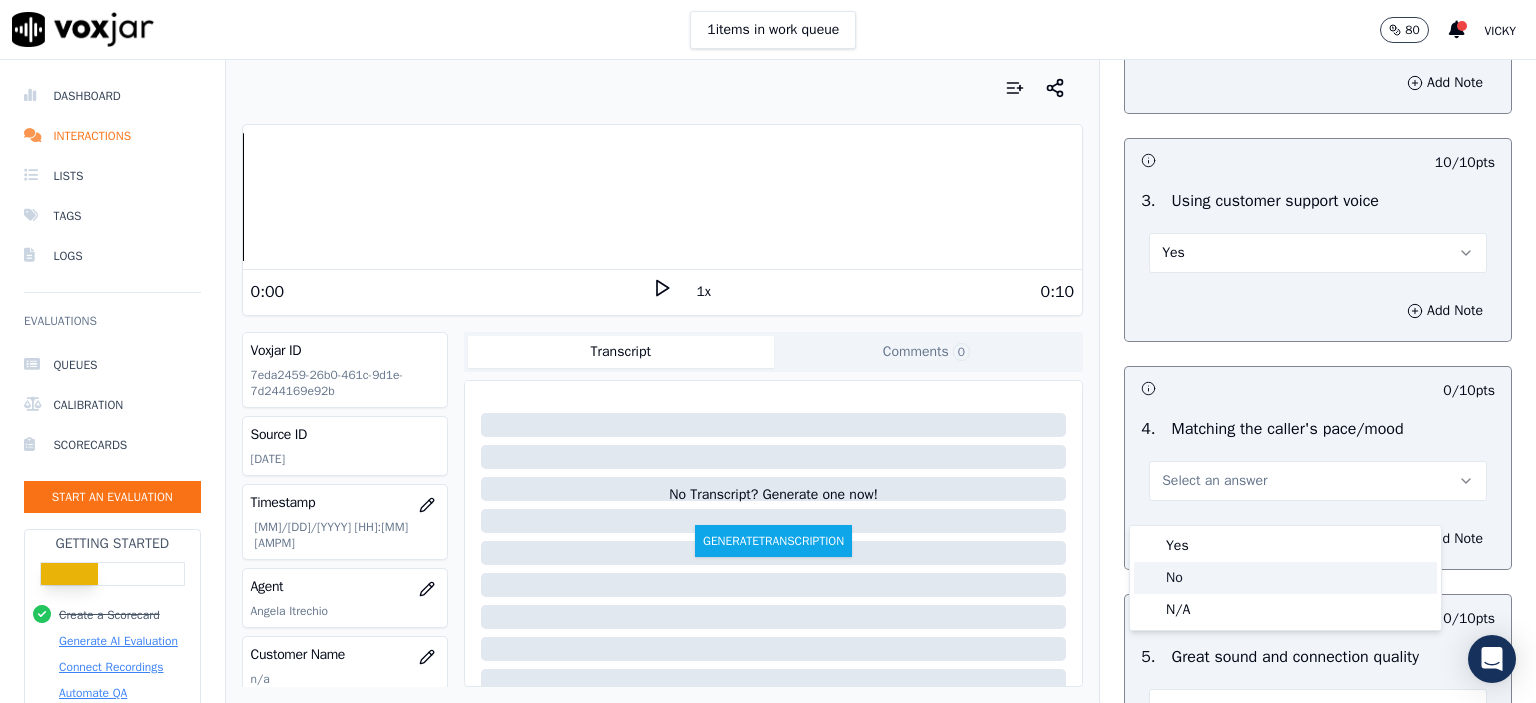 click on "Yes" at bounding box center [1285, 546] 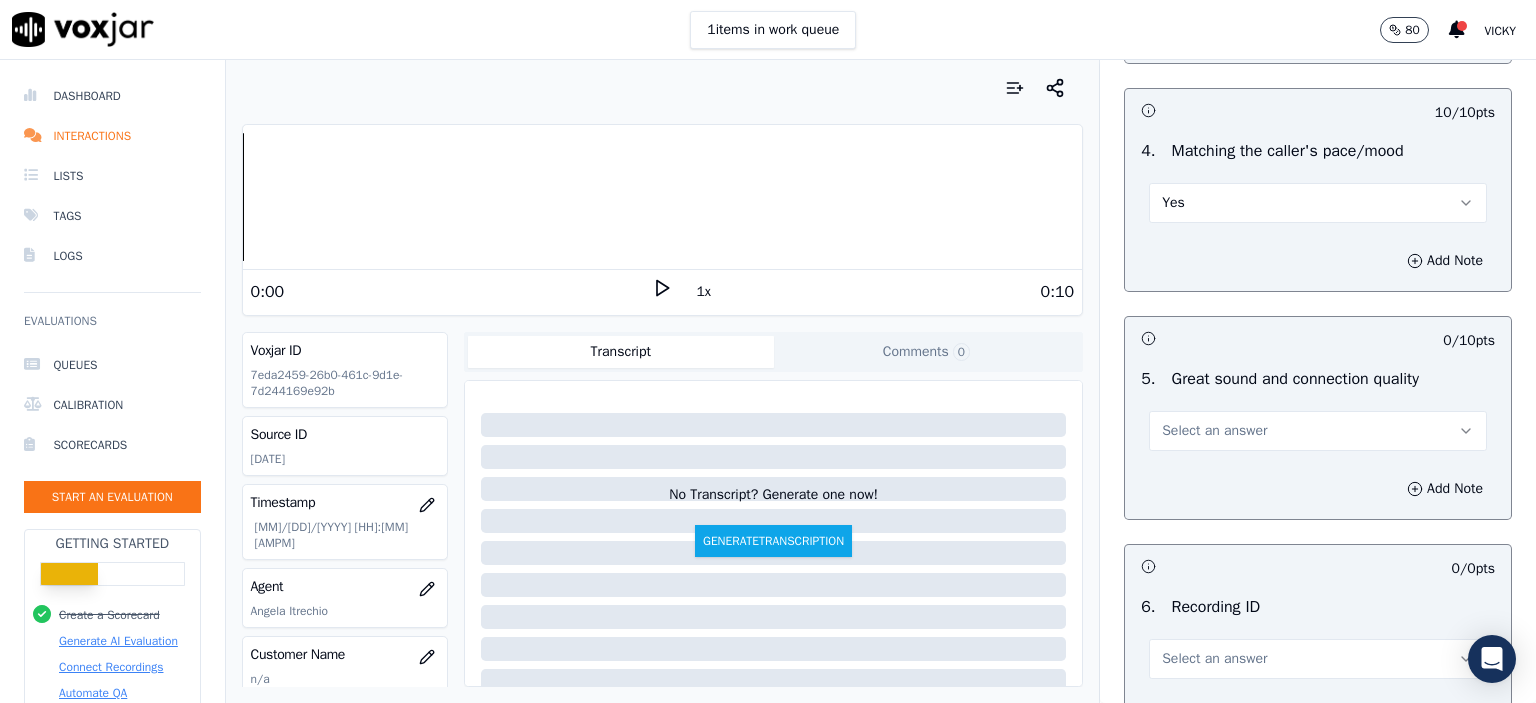 scroll, scrollTop: 2800, scrollLeft: 0, axis: vertical 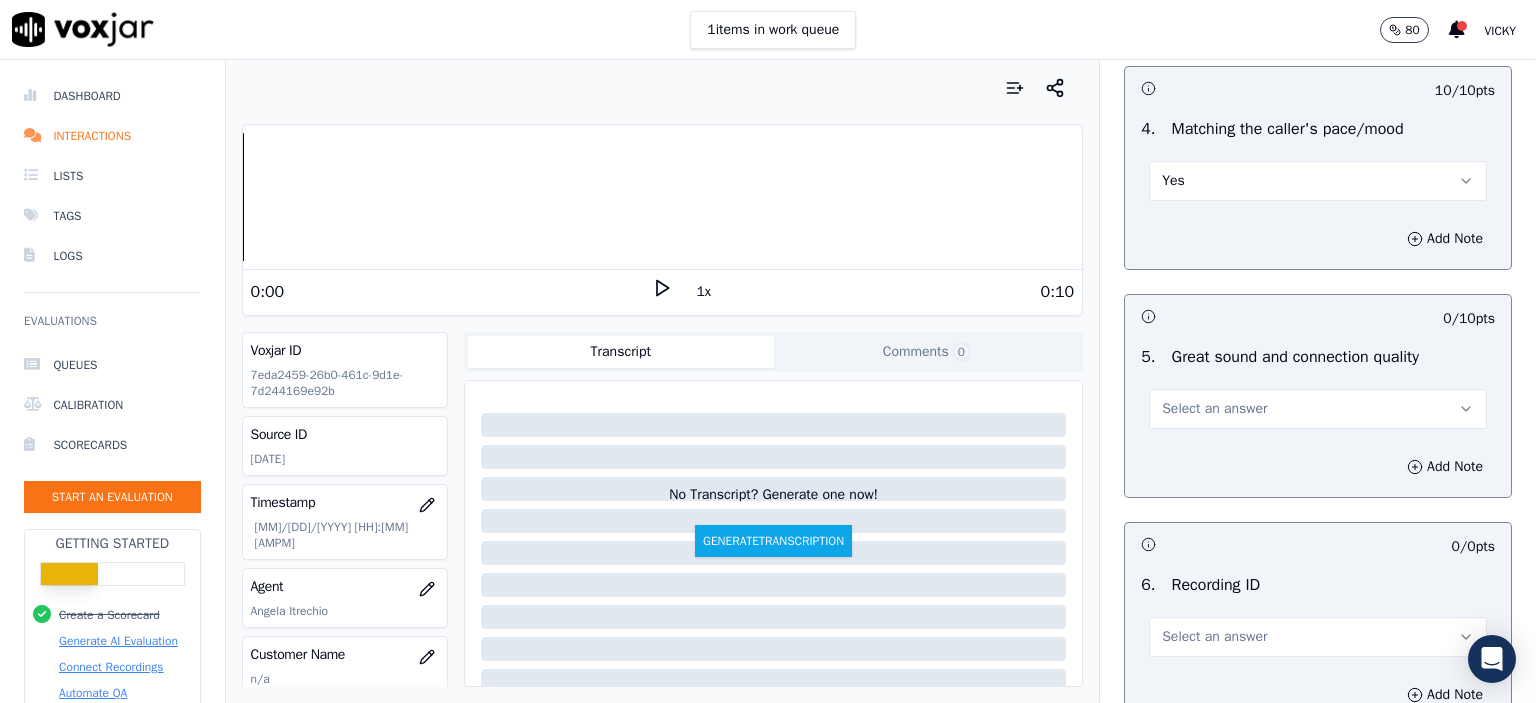 click on "Select an answer" at bounding box center (1214, 409) 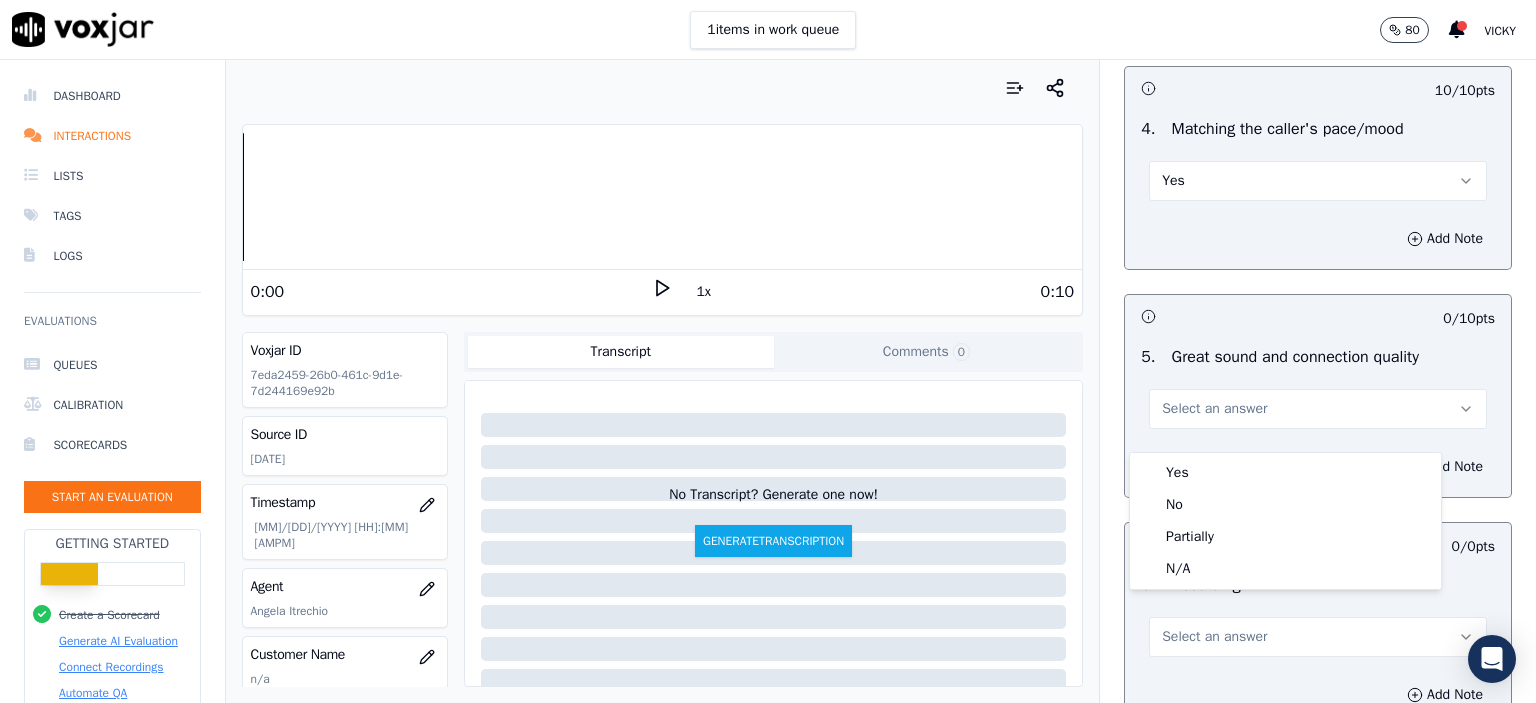 click on "Yes" at bounding box center [1285, 473] 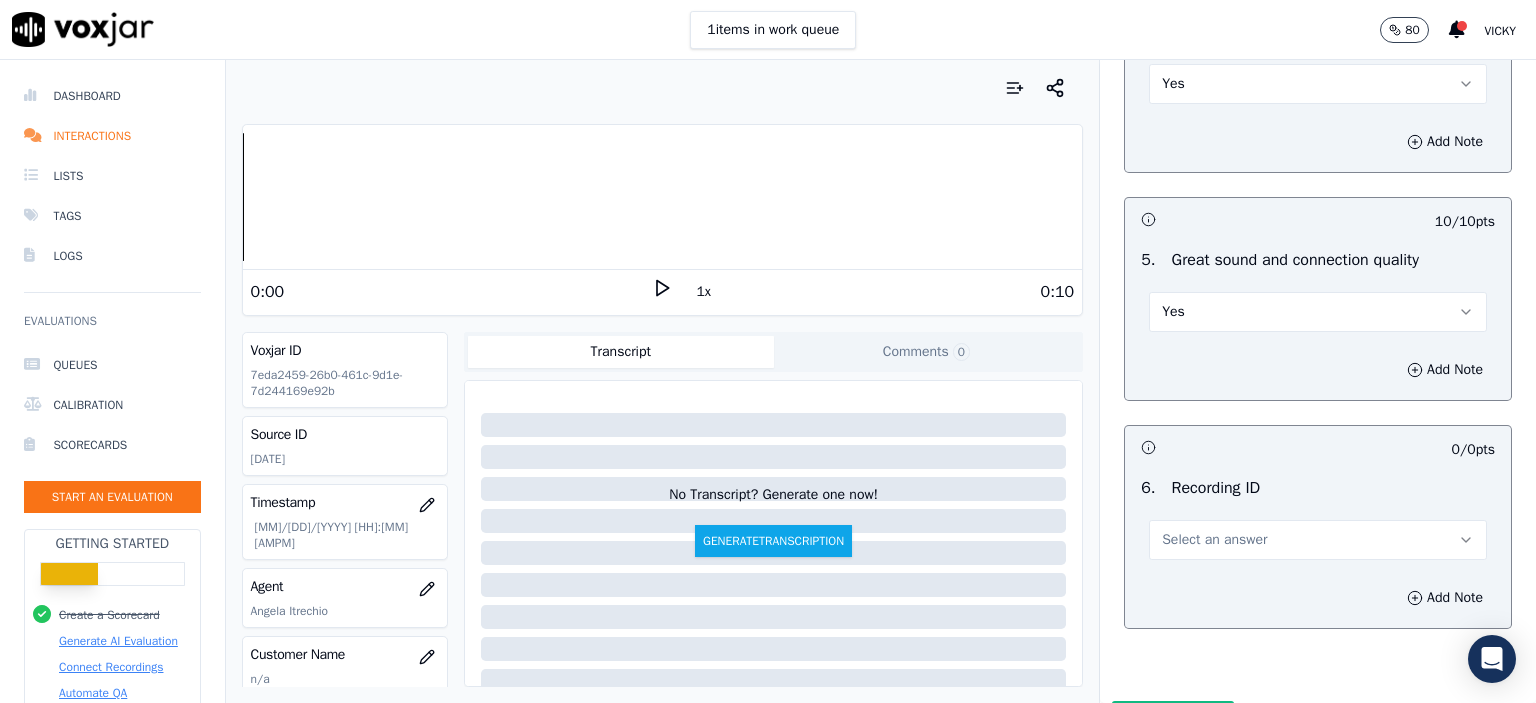 scroll, scrollTop: 2900, scrollLeft: 0, axis: vertical 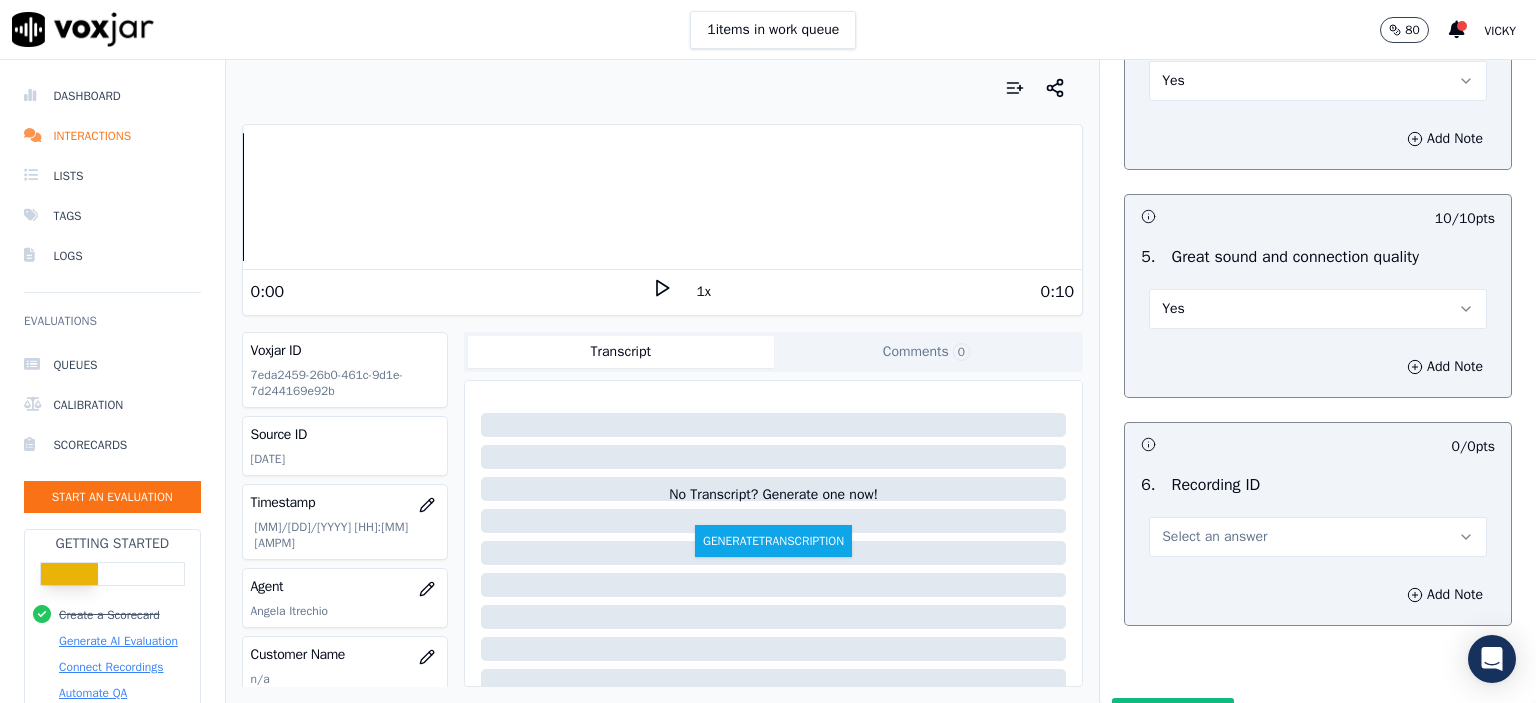 click on "Select an answer" at bounding box center (1214, 537) 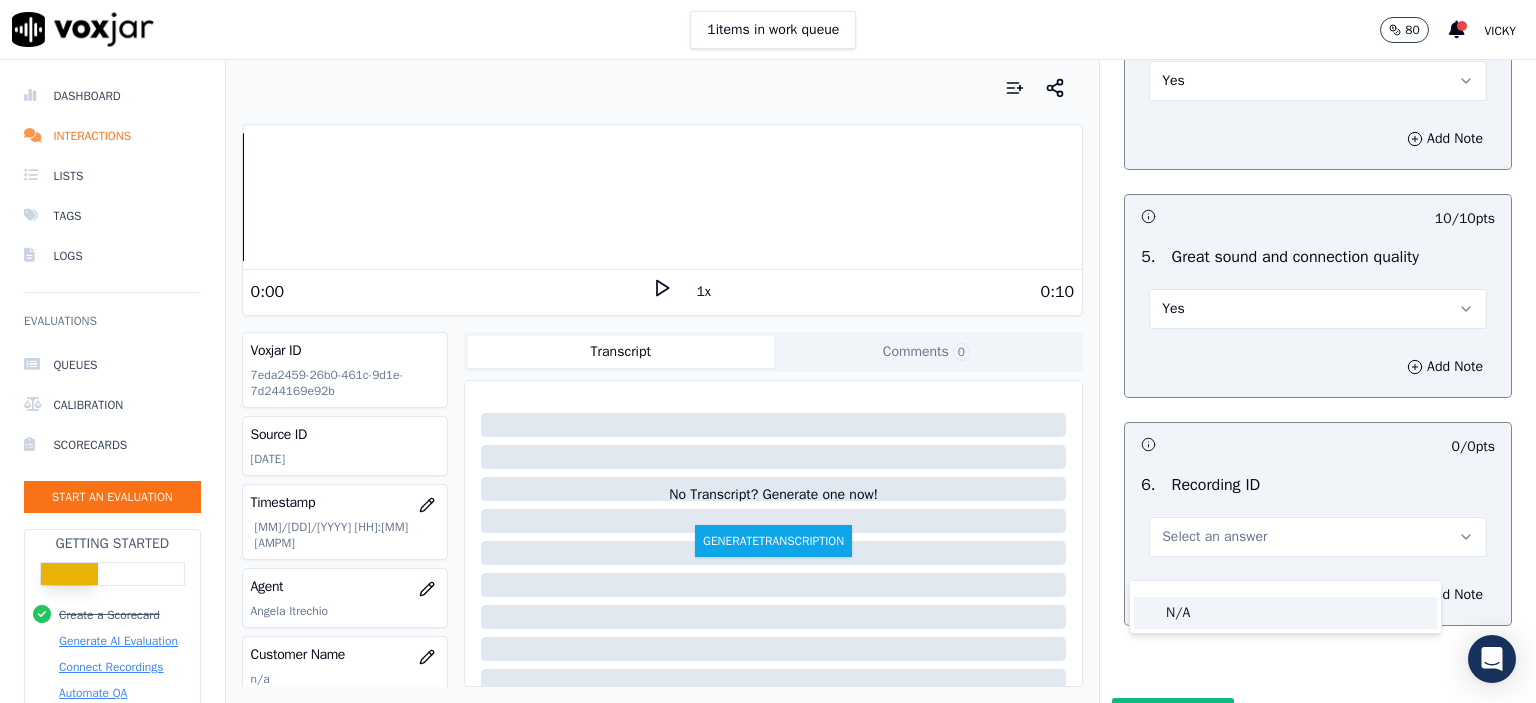 click on "N/A" 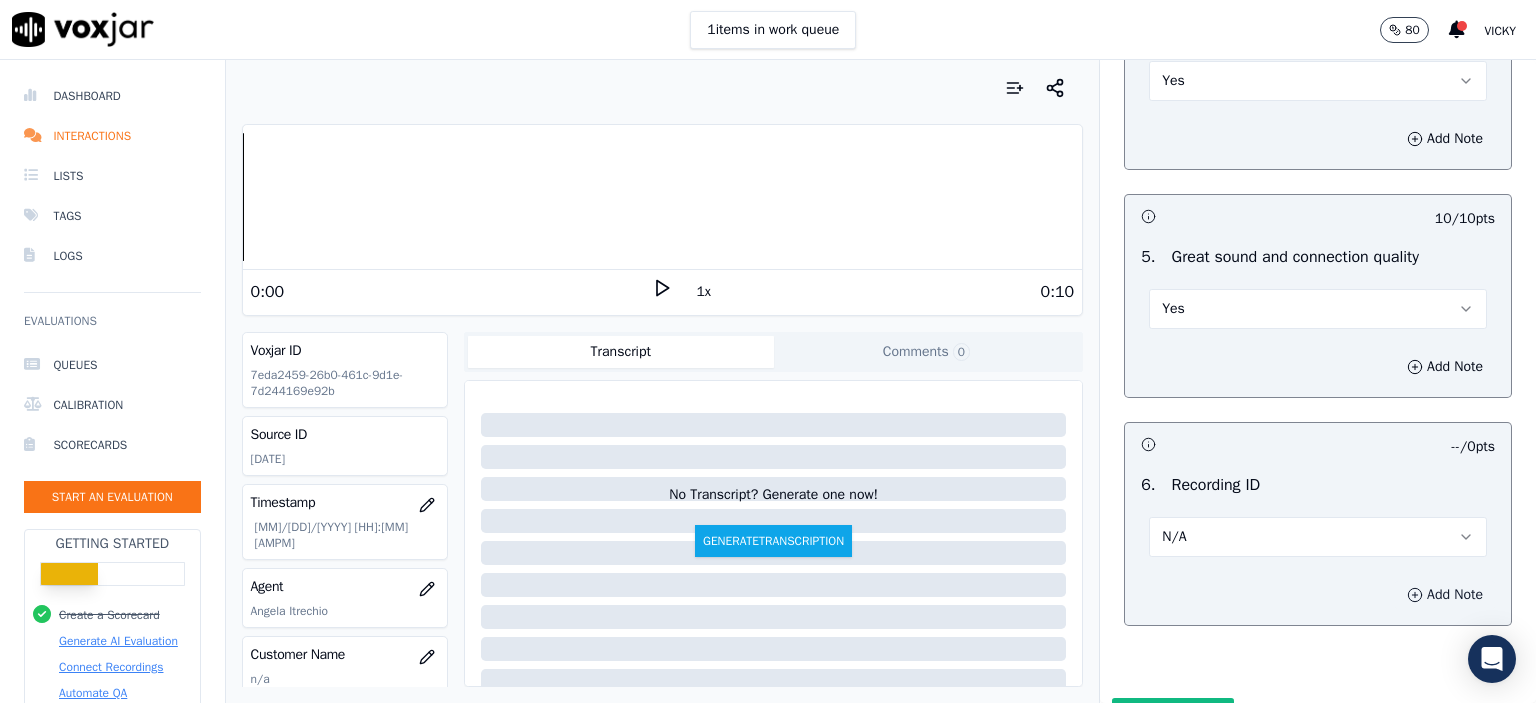 click on "Add Note" at bounding box center (1445, 595) 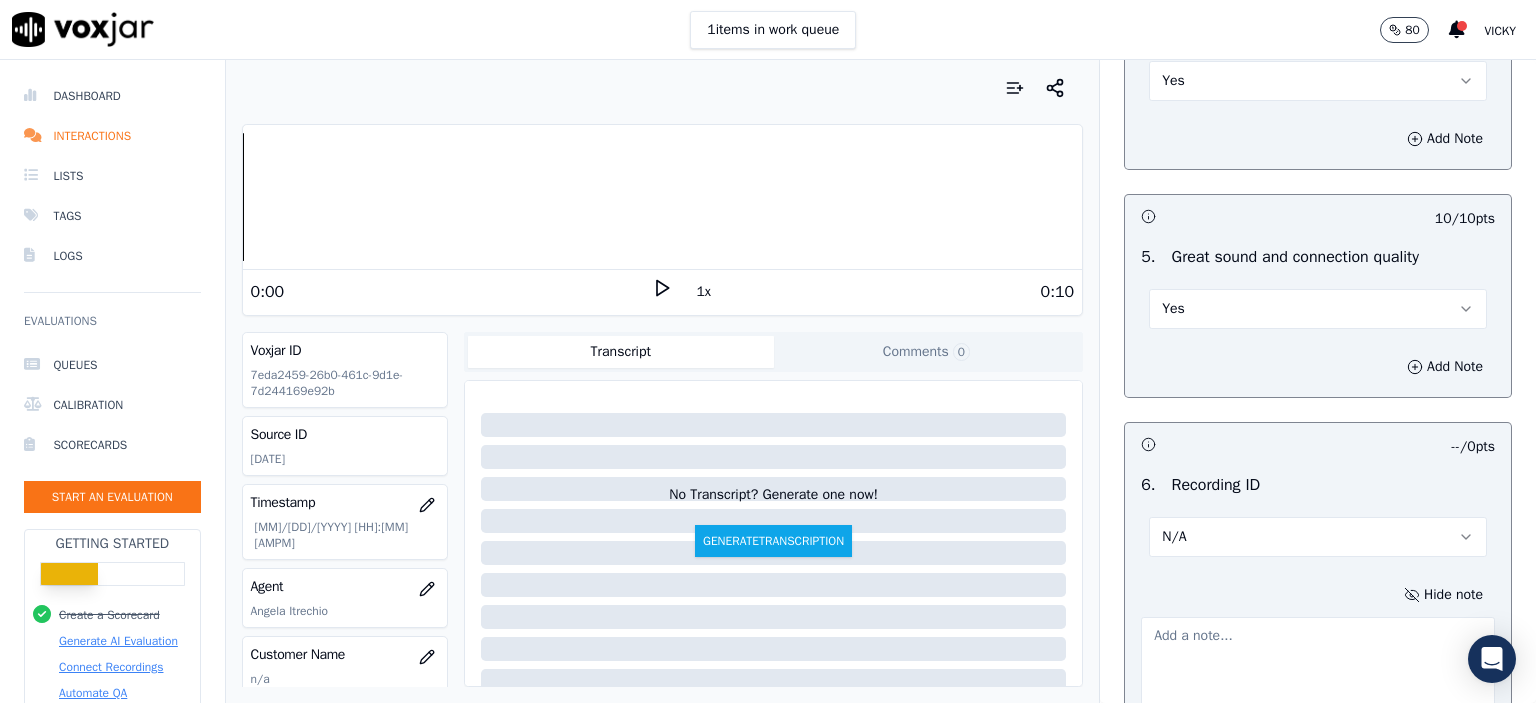 click on "[DATE]" 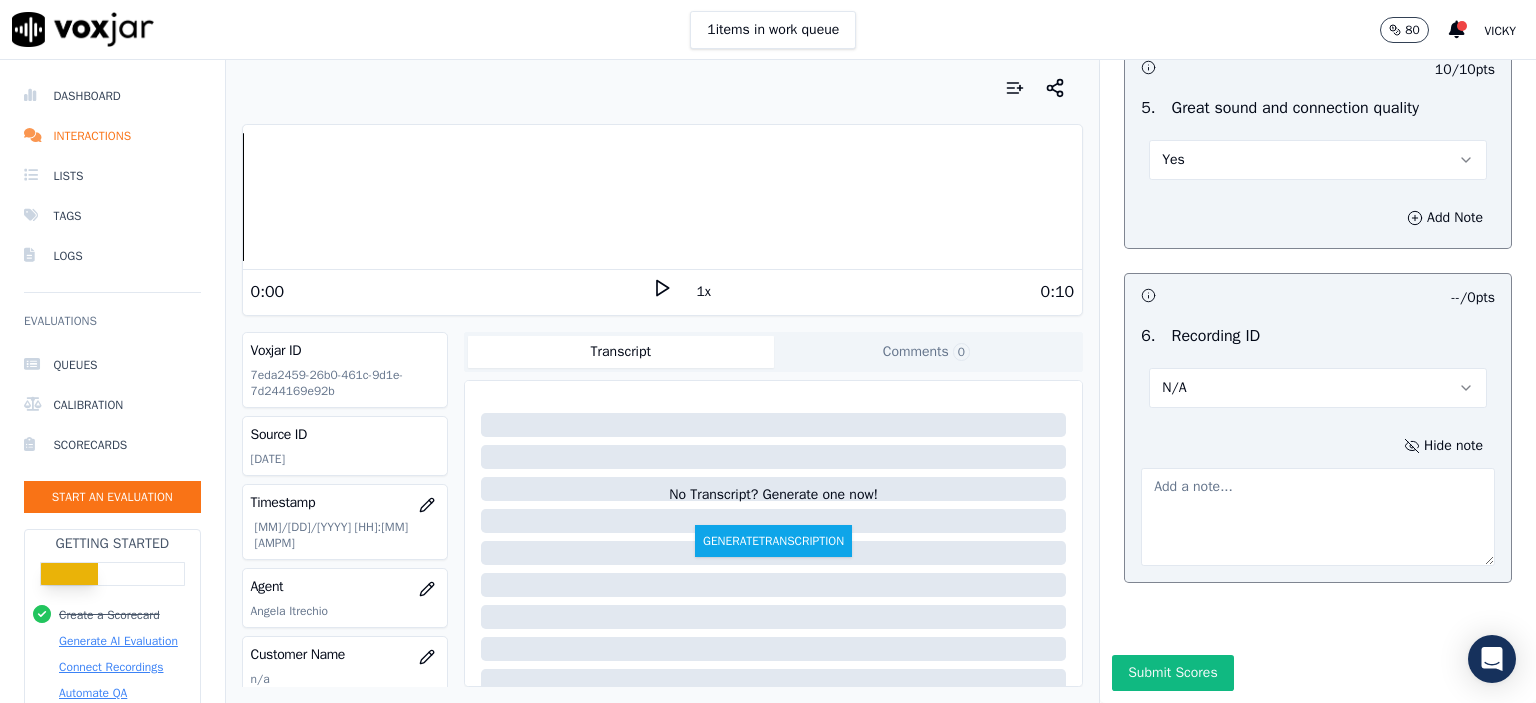 scroll, scrollTop: 3100, scrollLeft: 0, axis: vertical 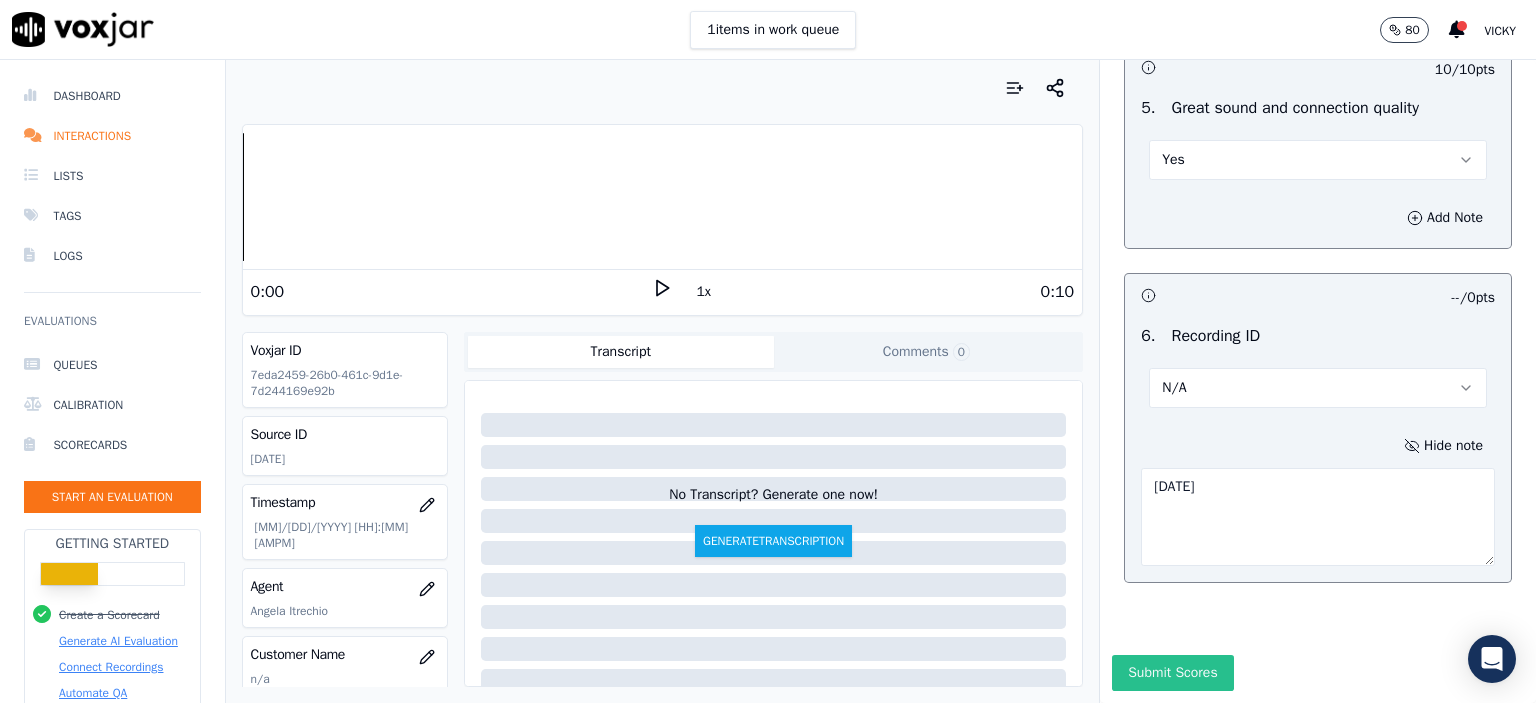 type on "[DATE]" 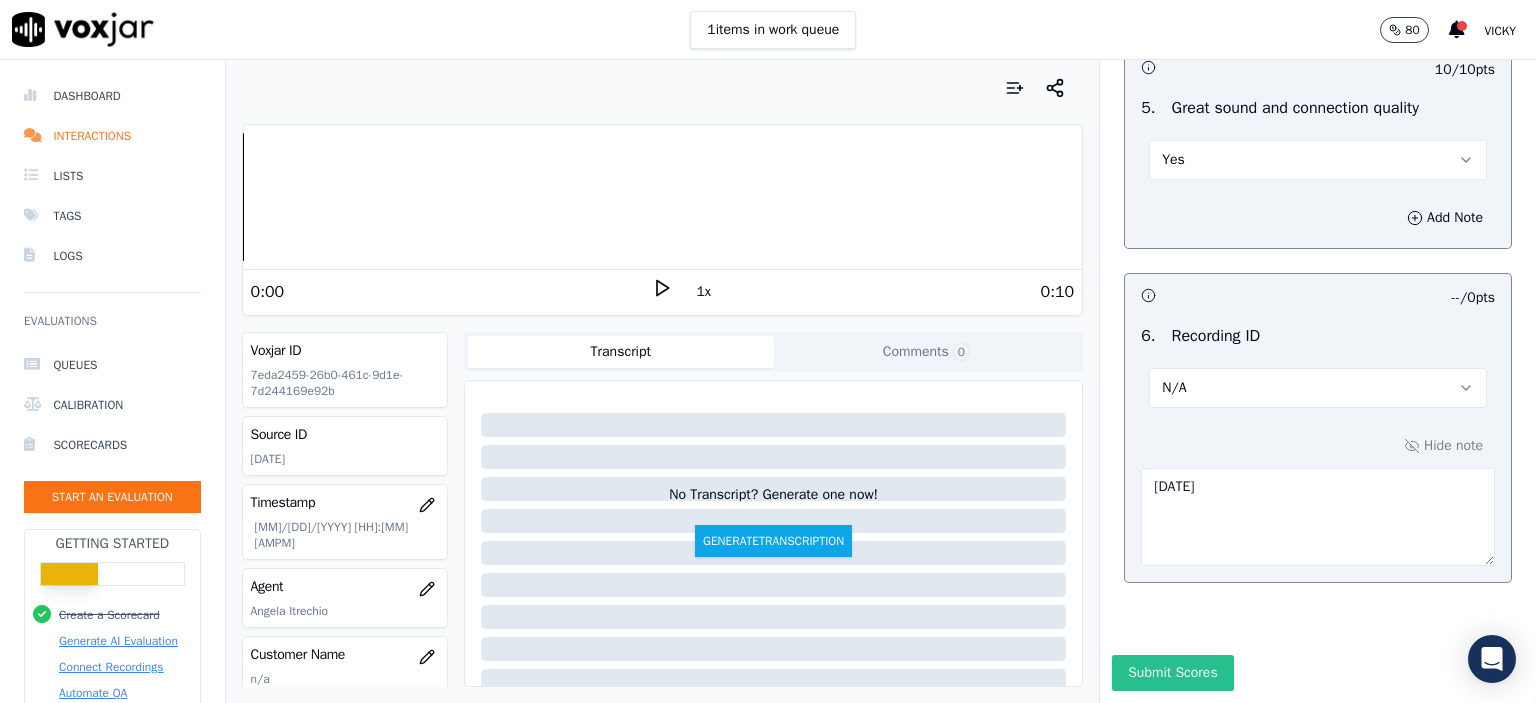 click on "Submit Scores" at bounding box center [1172, 673] 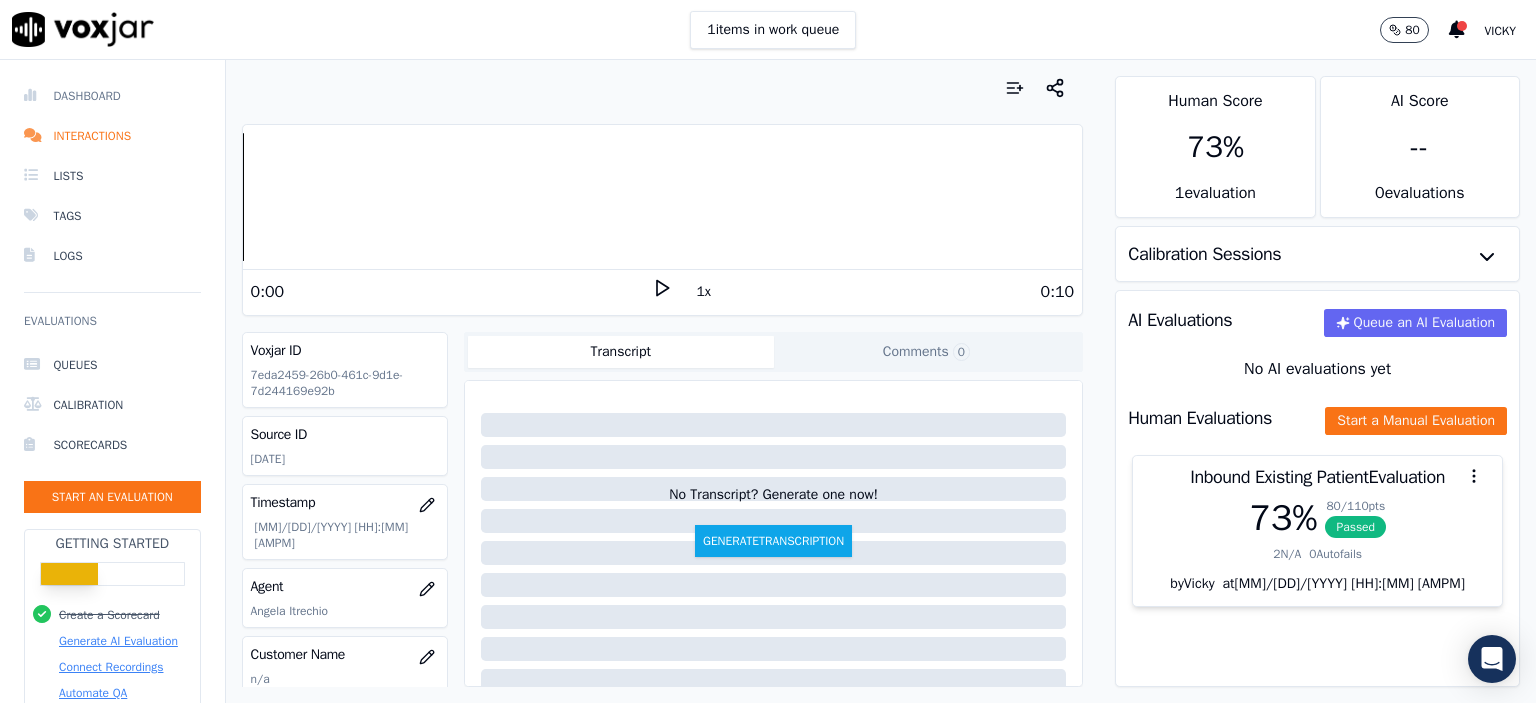 click on "Dashboard" at bounding box center (112, 96) 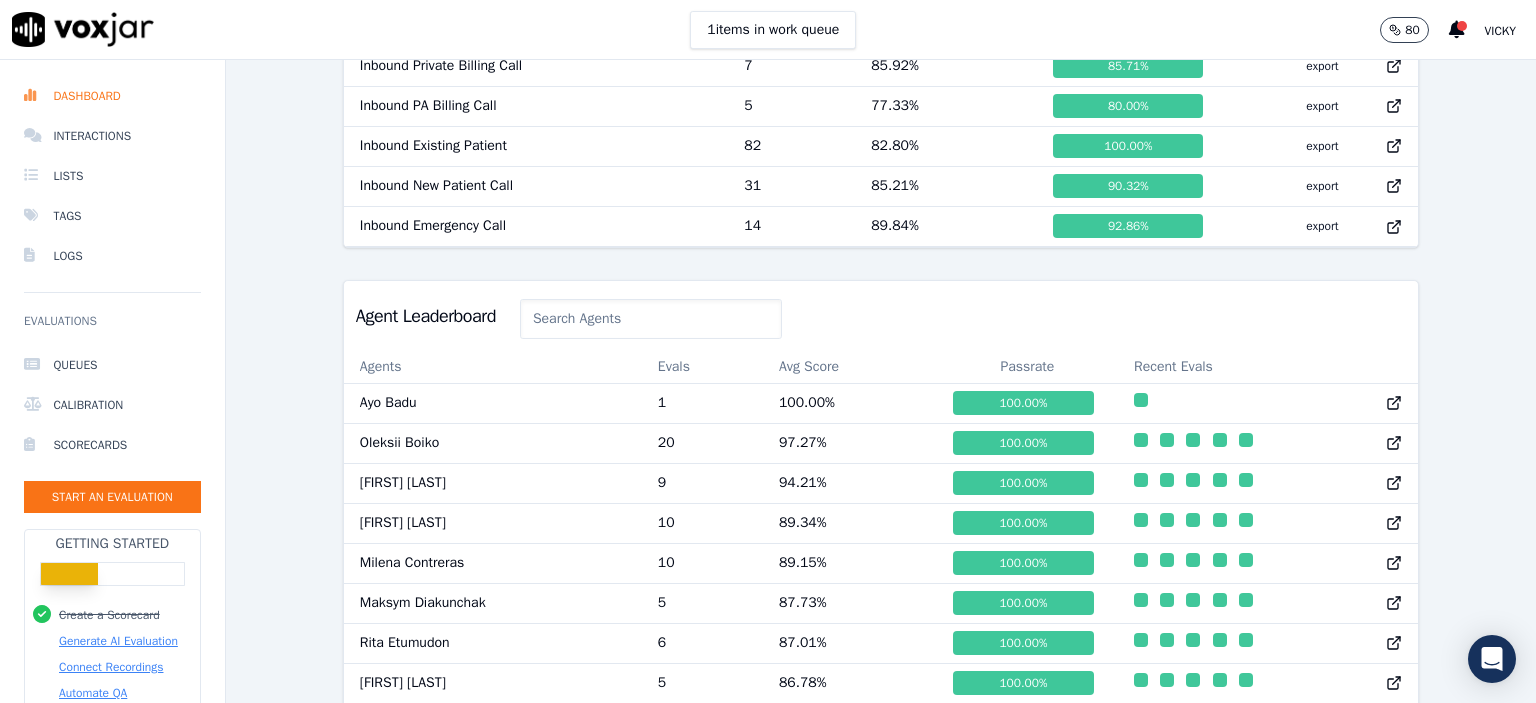 scroll, scrollTop: 1100, scrollLeft: 0, axis: vertical 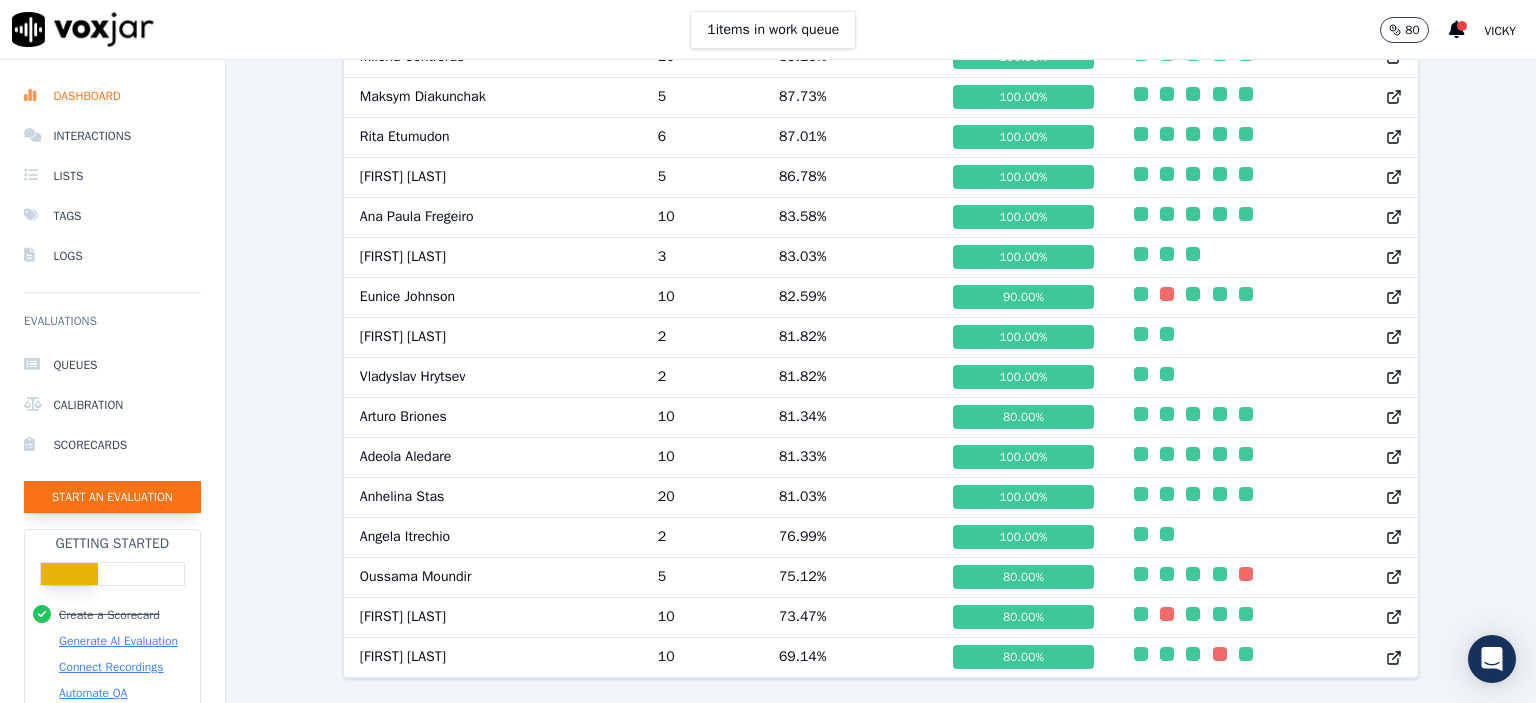 click on "Start an Evaluation" 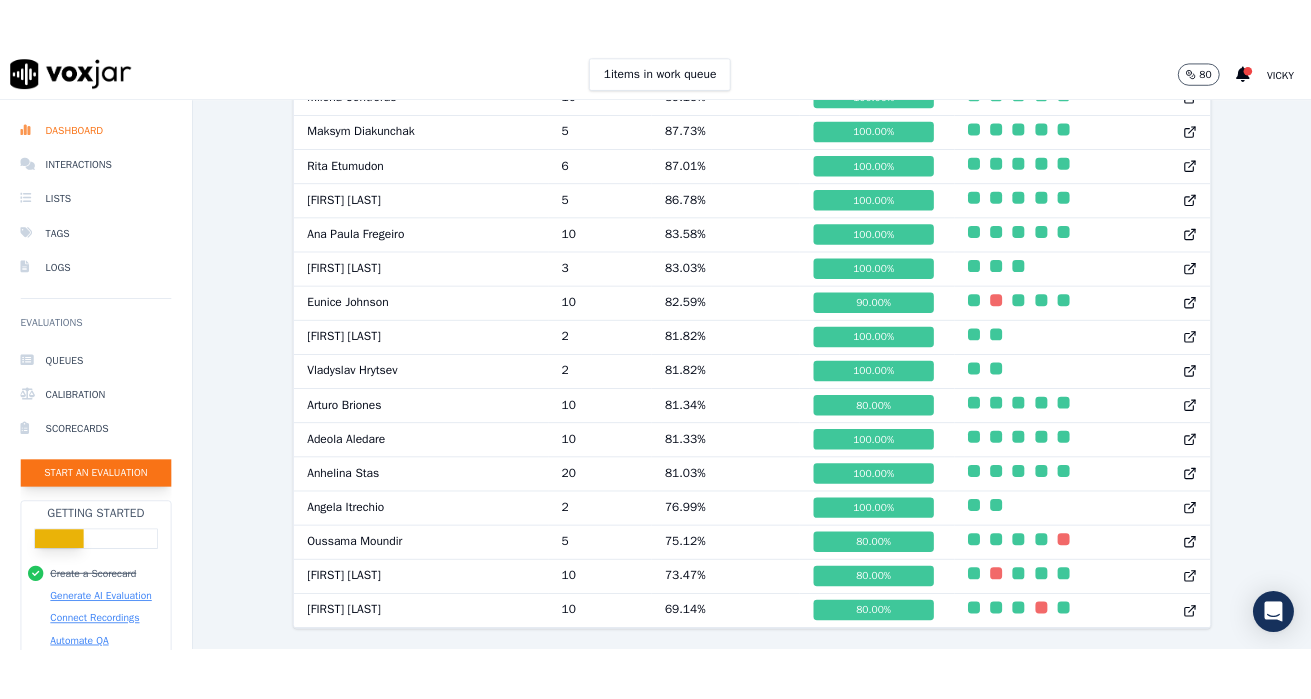 scroll, scrollTop: 122, scrollLeft: 0, axis: vertical 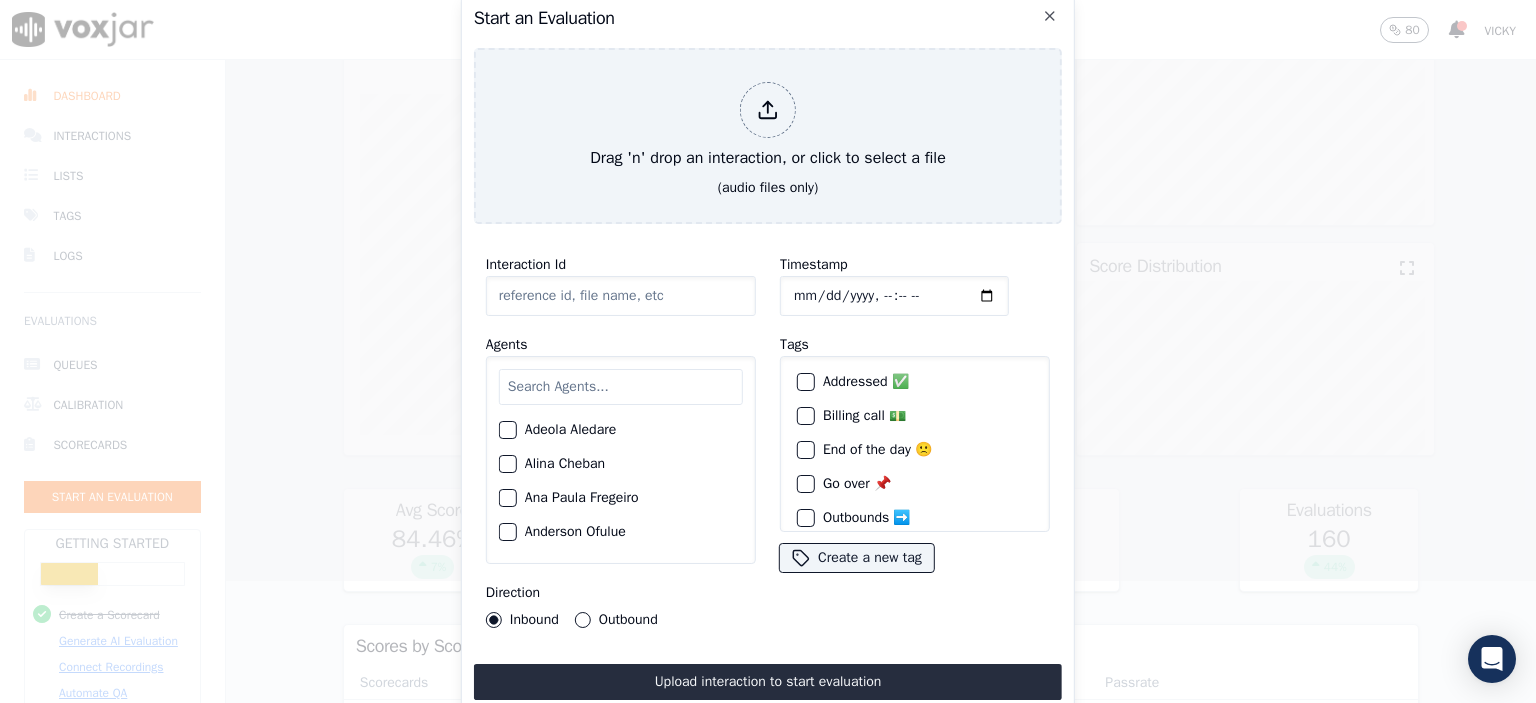click on "Interaction Id" 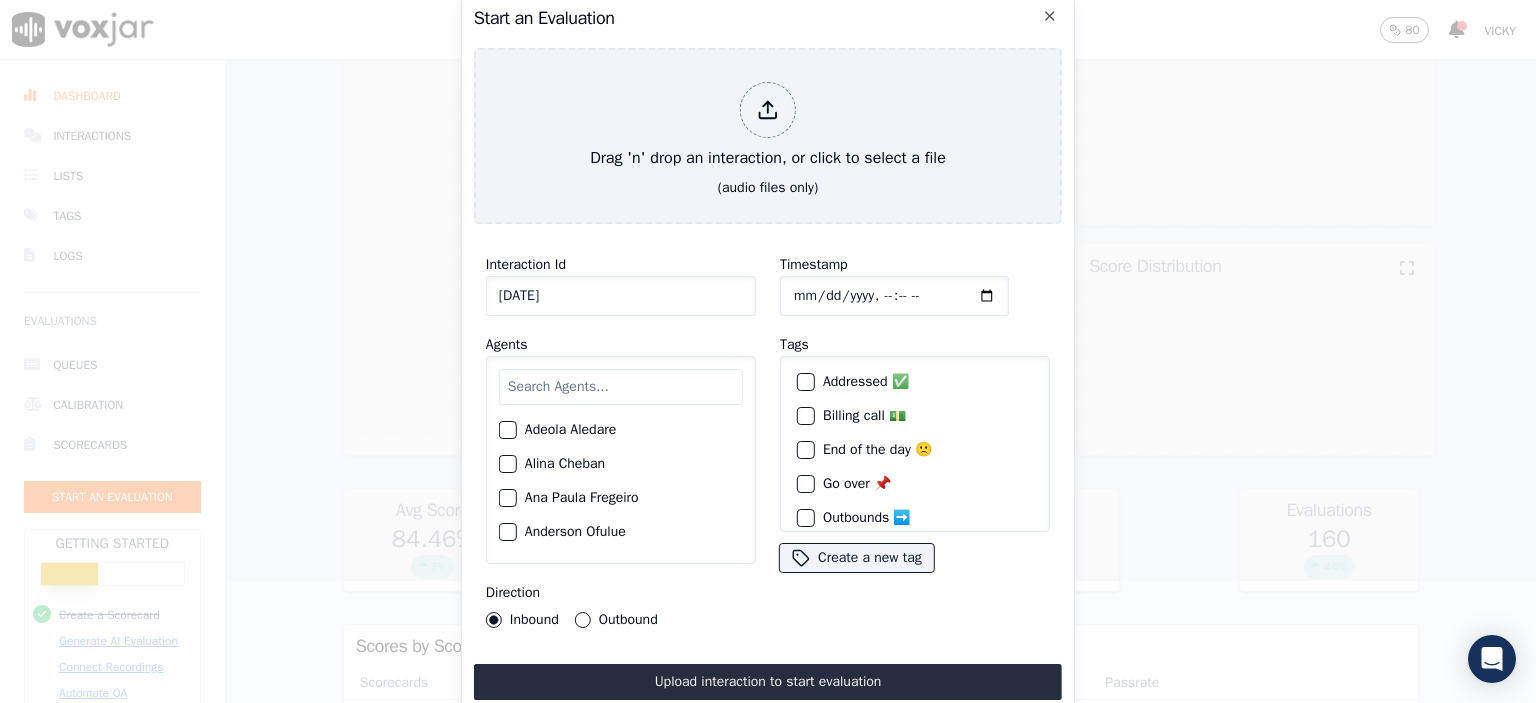 type on "[DATE]" 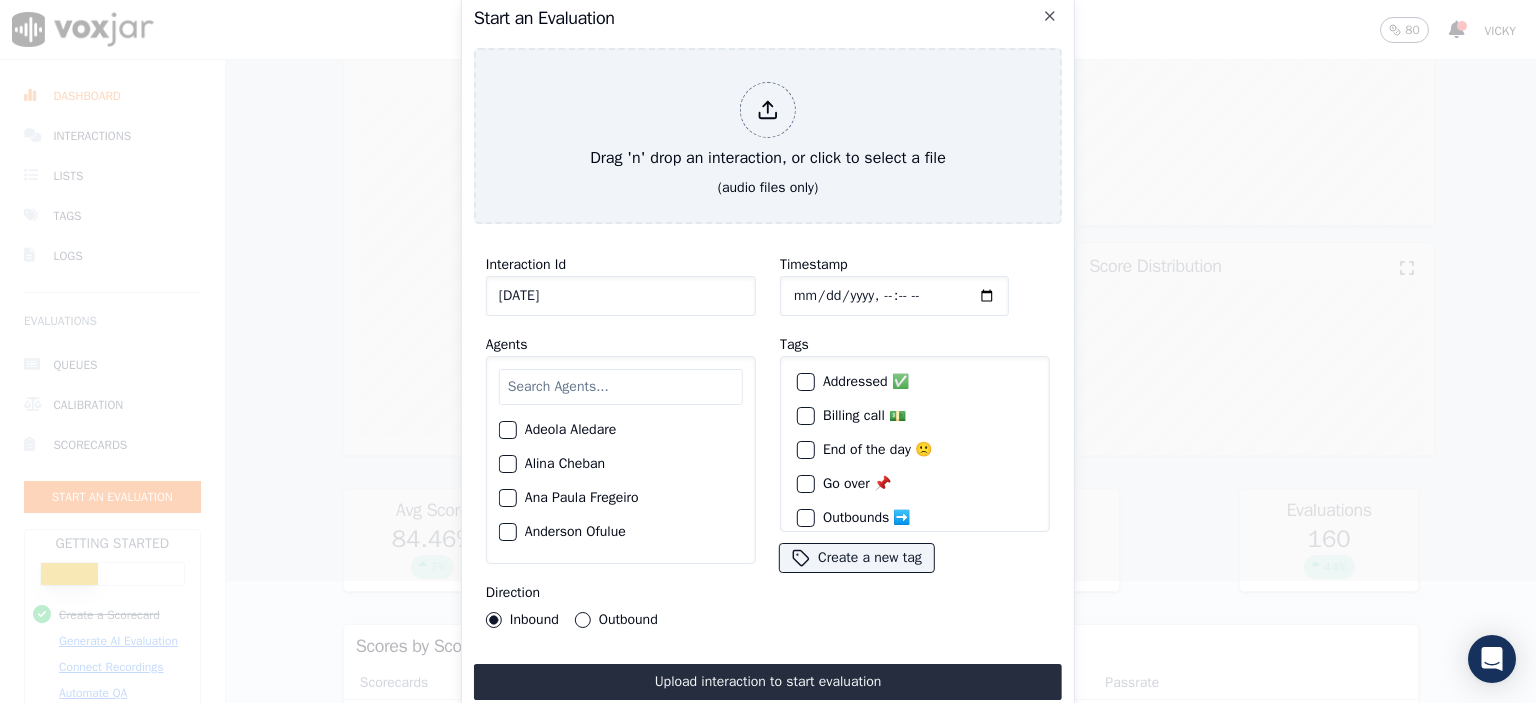 type on "[DATE]T[TIME]" 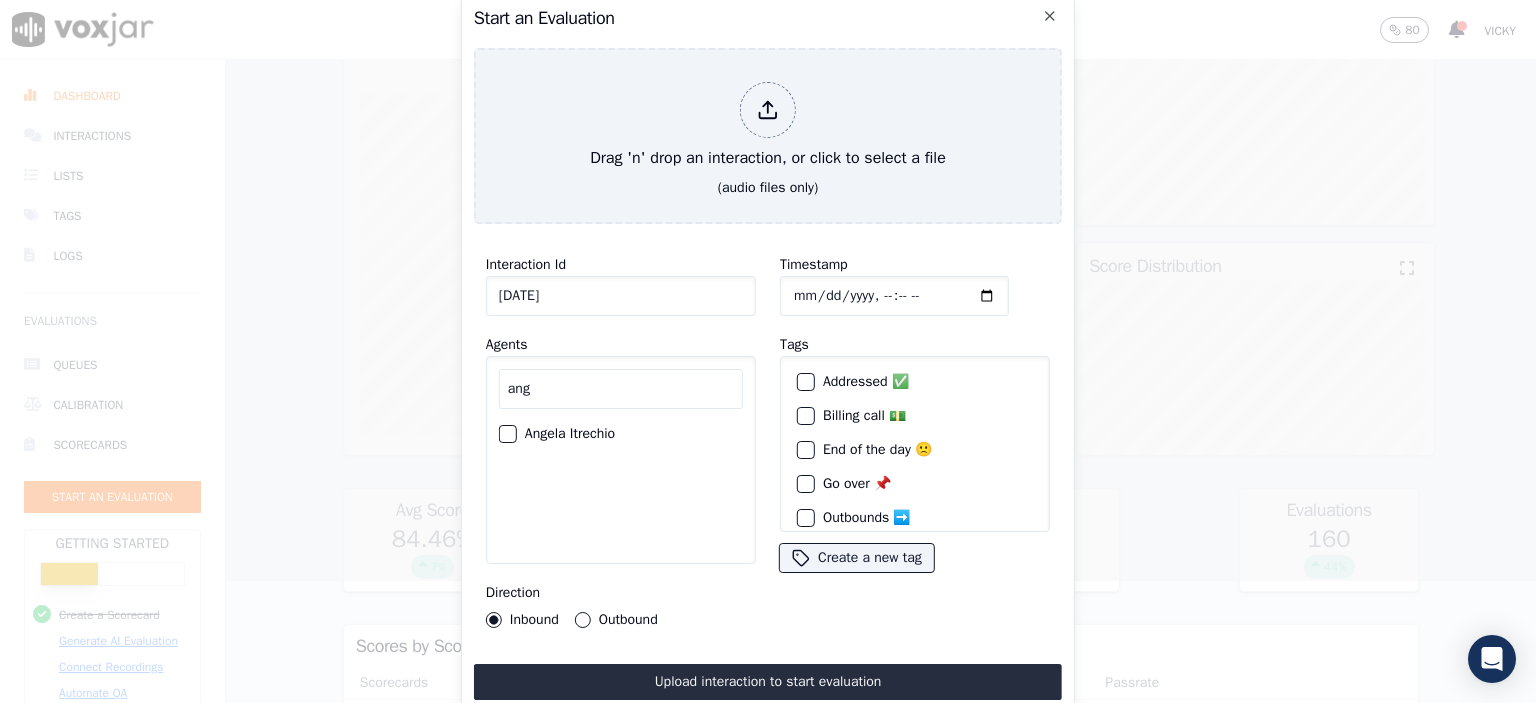 type on "ang" 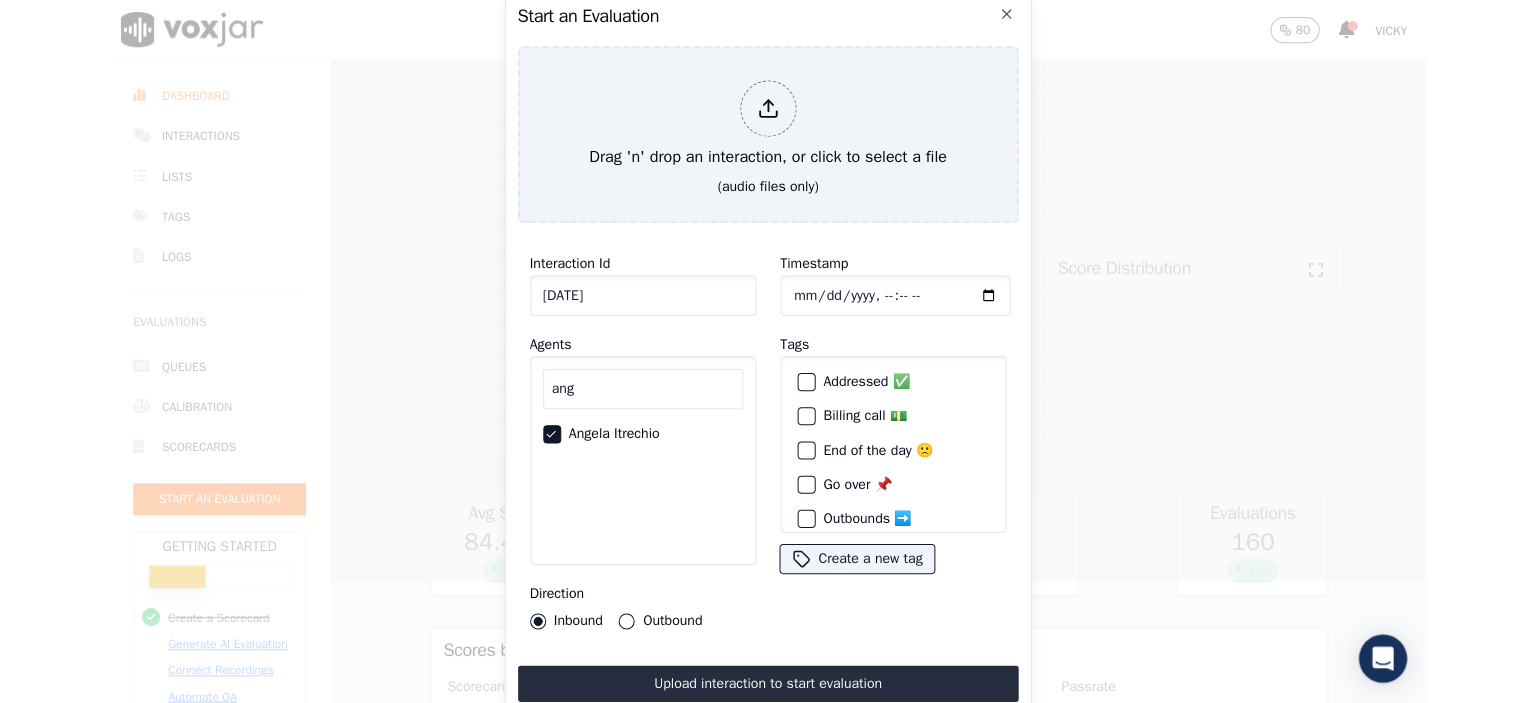 scroll, scrollTop: 91, scrollLeft: 0, axis: vertical 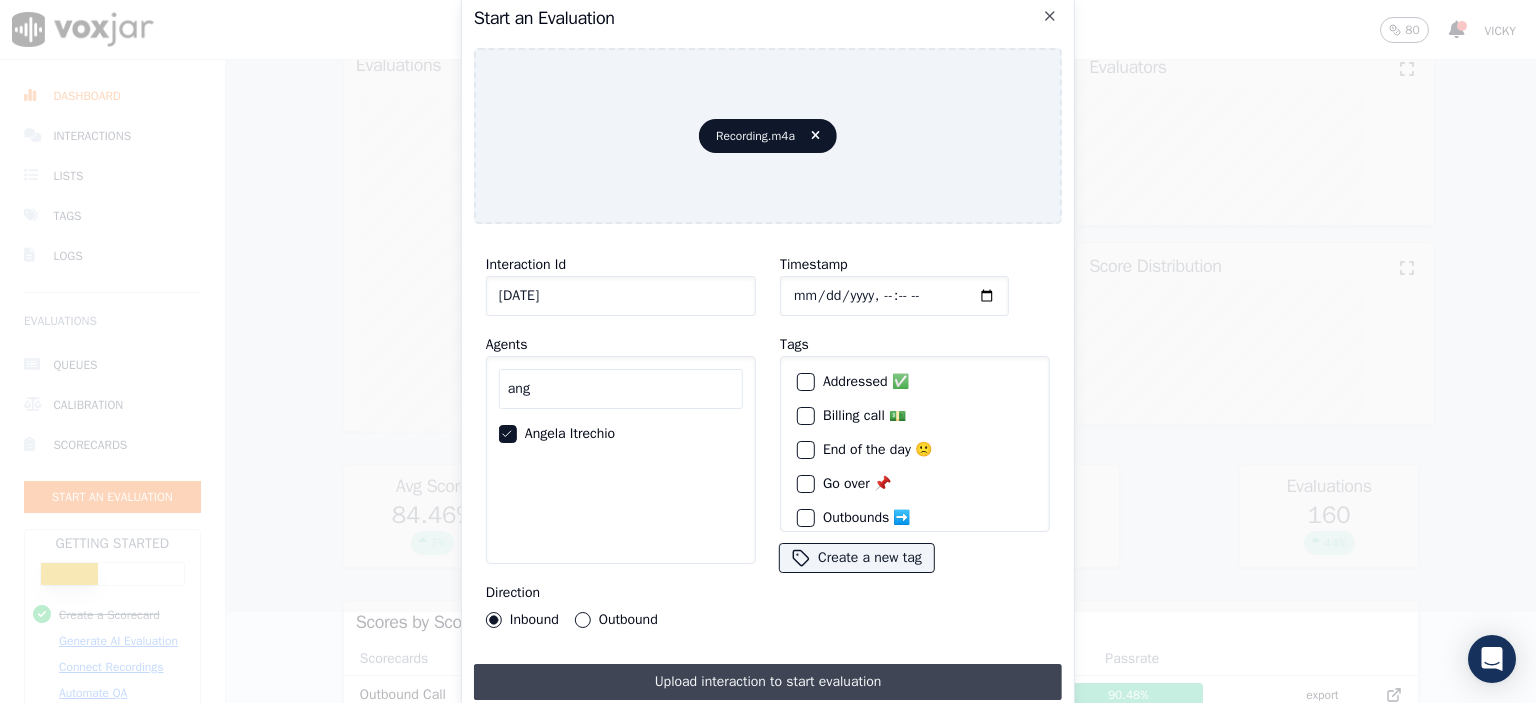 click on "Upload interaction to start evaluation" at bounding box center [768, 682] 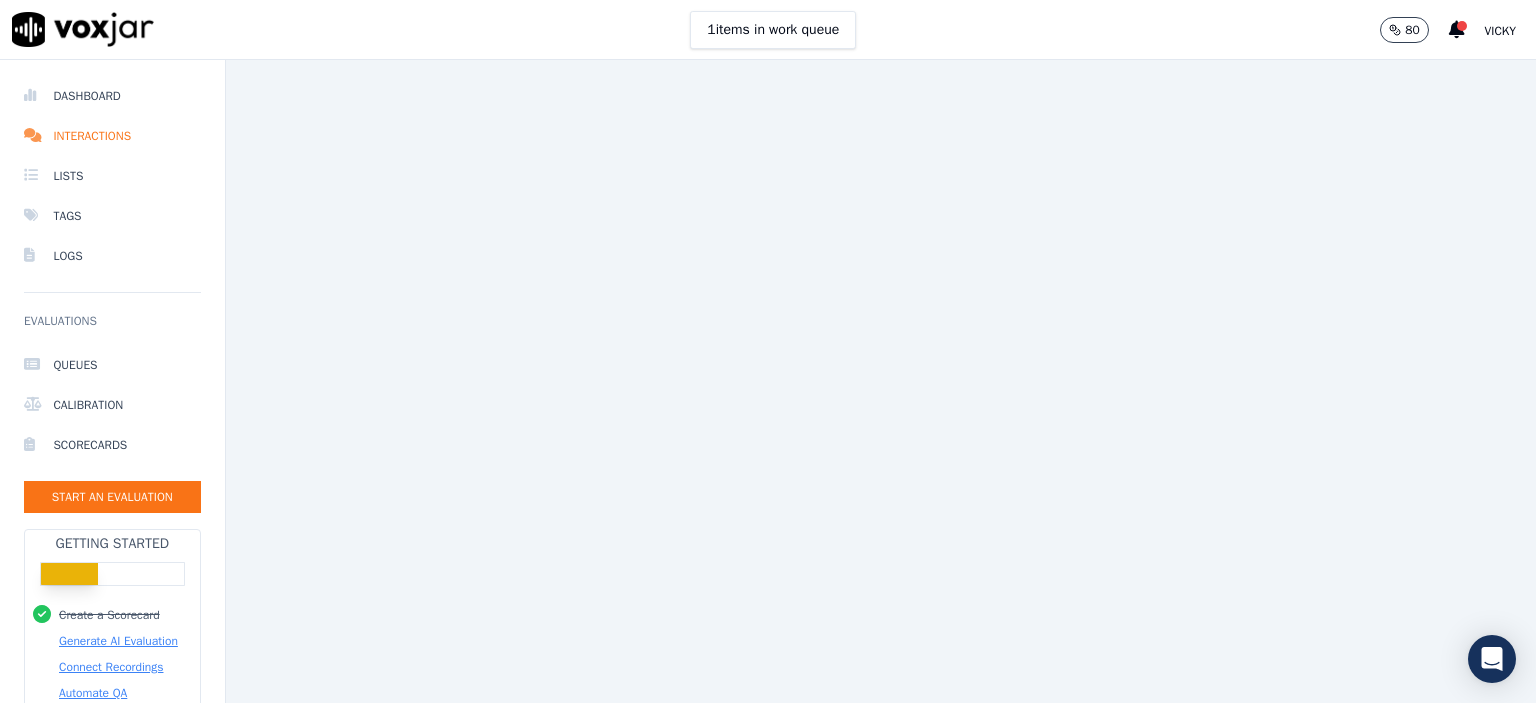scroll, scrollTop: 0, scrollLeft: 0, axis: both 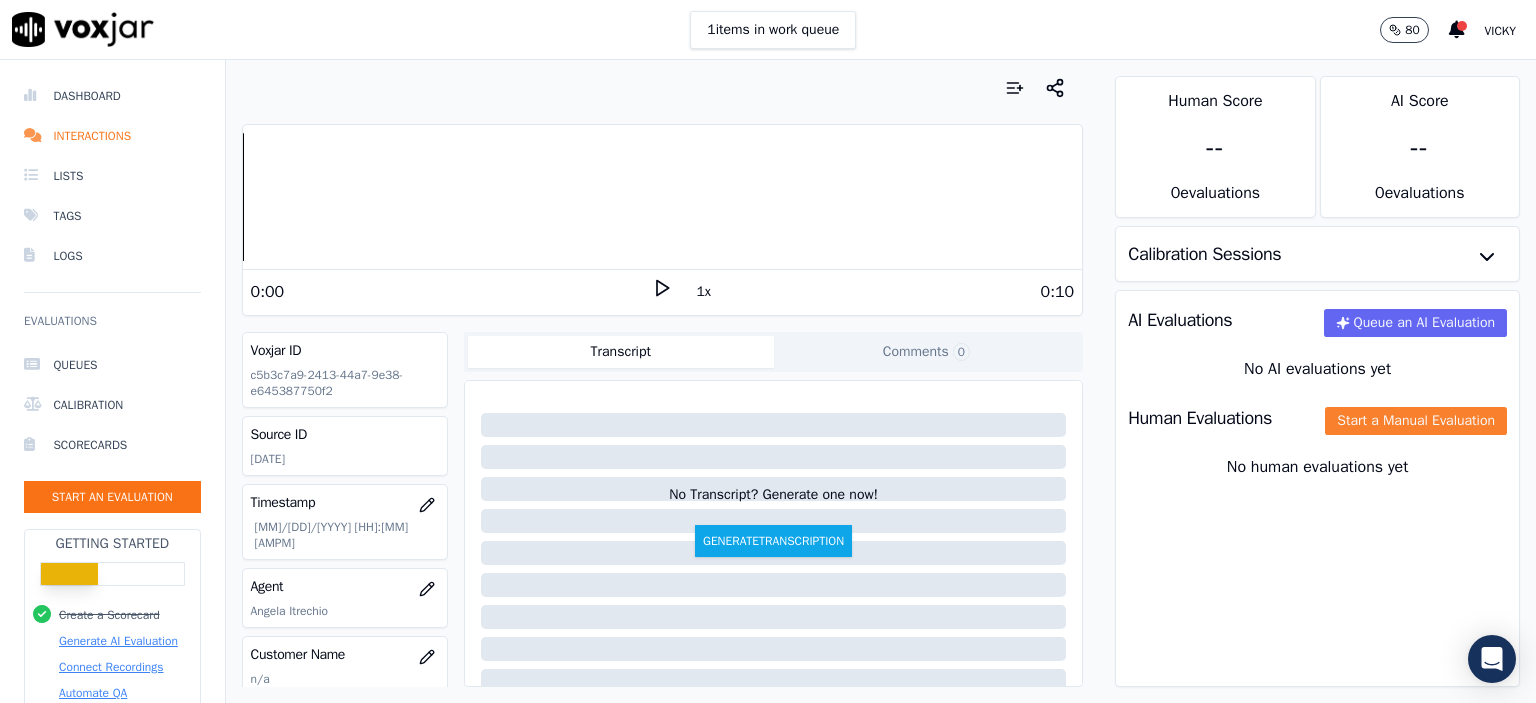 click on "Start a Manual Evaluation" 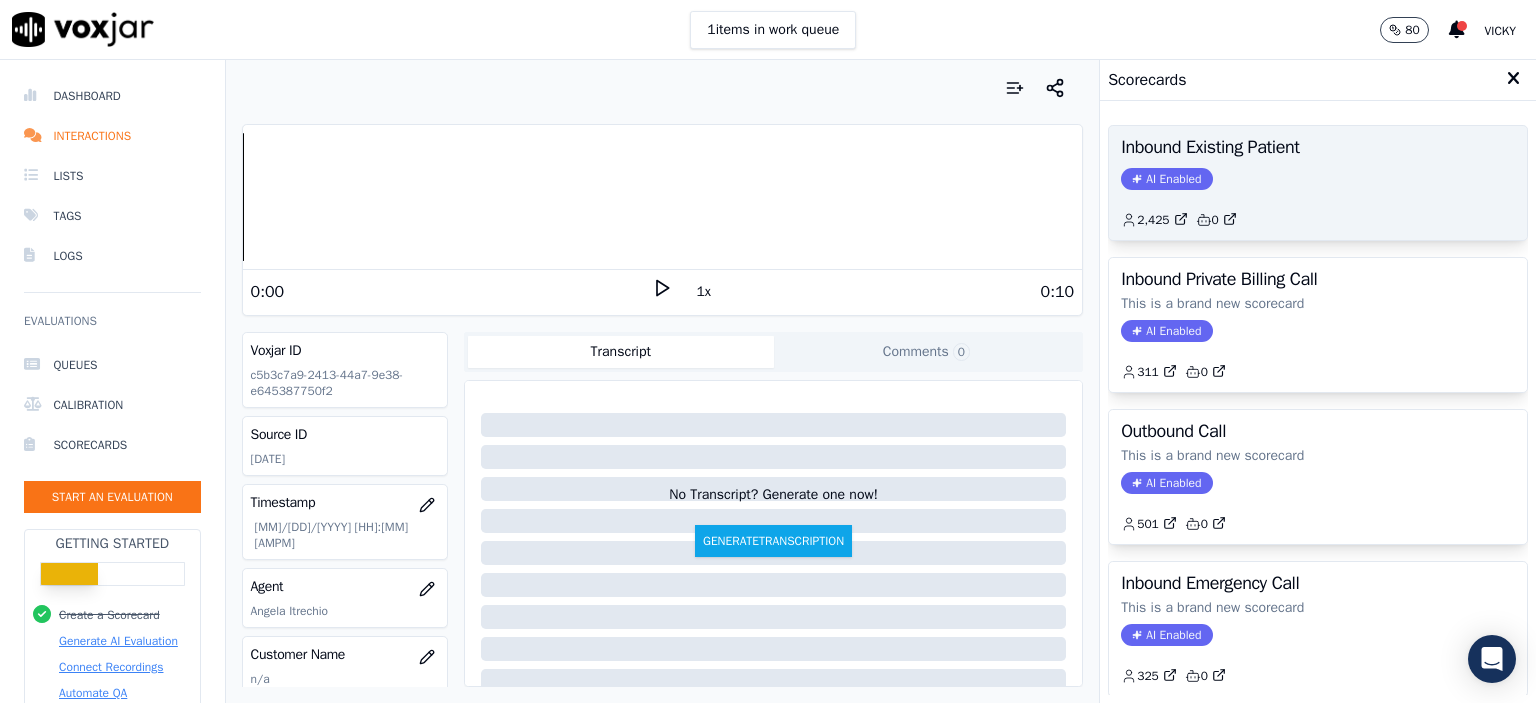 click on "AI Enabled" 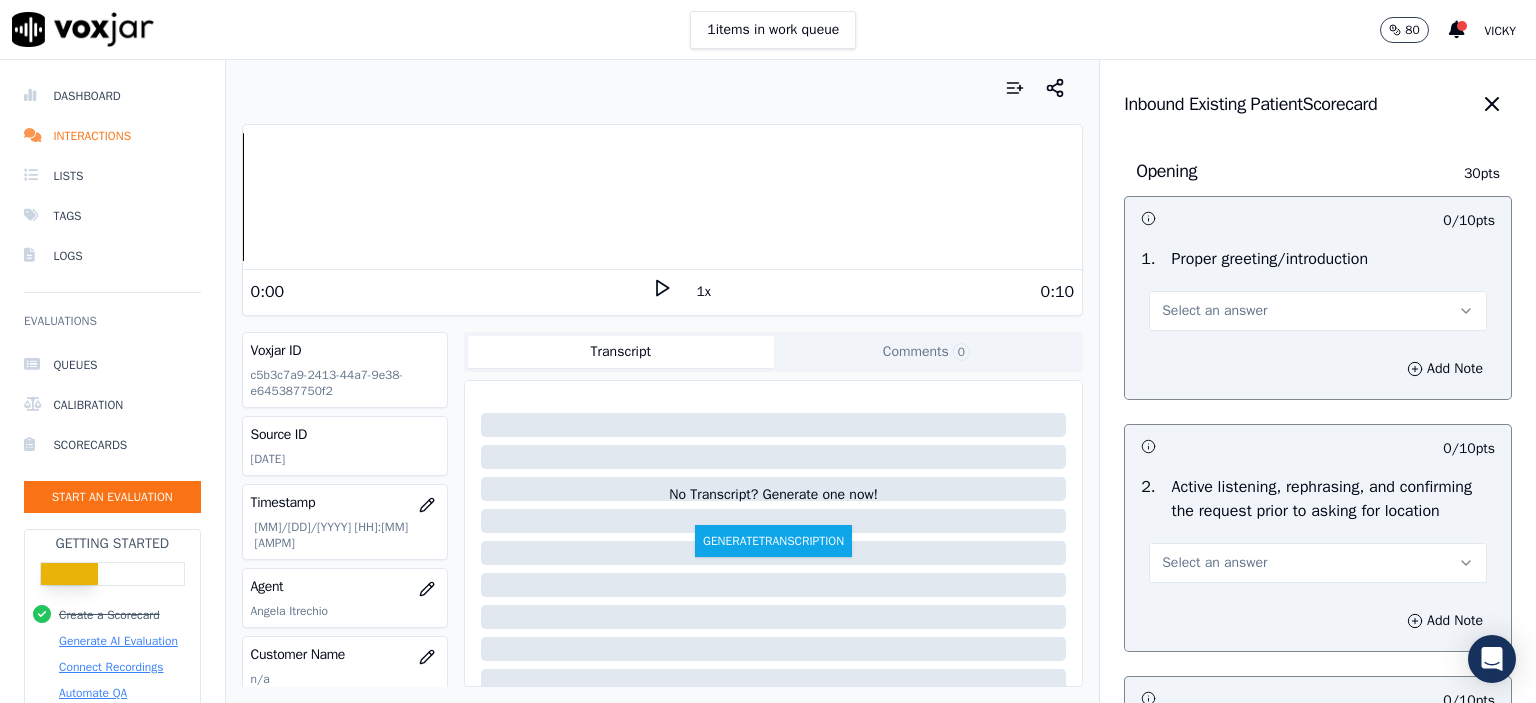 click on "Select an answer" at bounding box center [1214, 311] 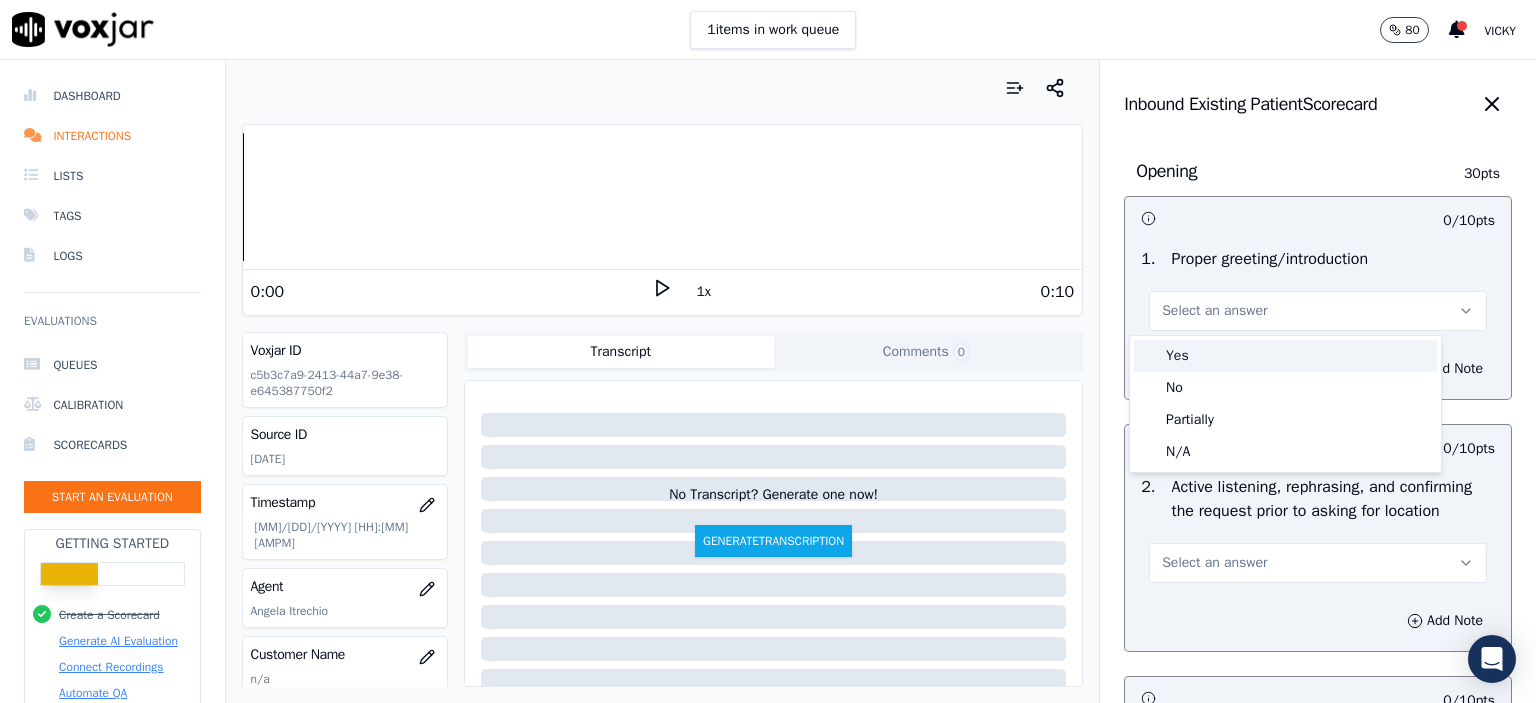 click on "Yes" at bounding box center [1285, 356] 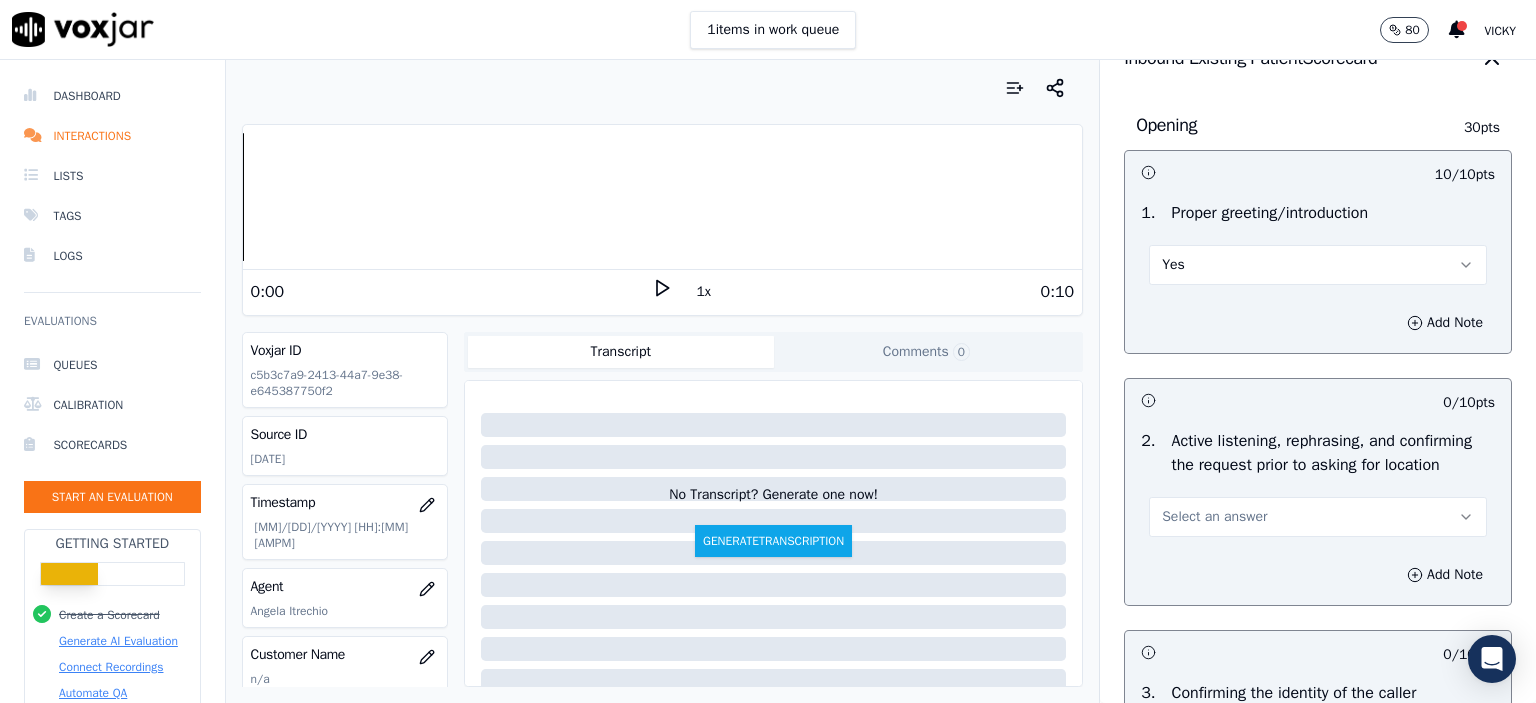 scroll, scrollTop: 200, scrollLeft: 0, axis: vertical 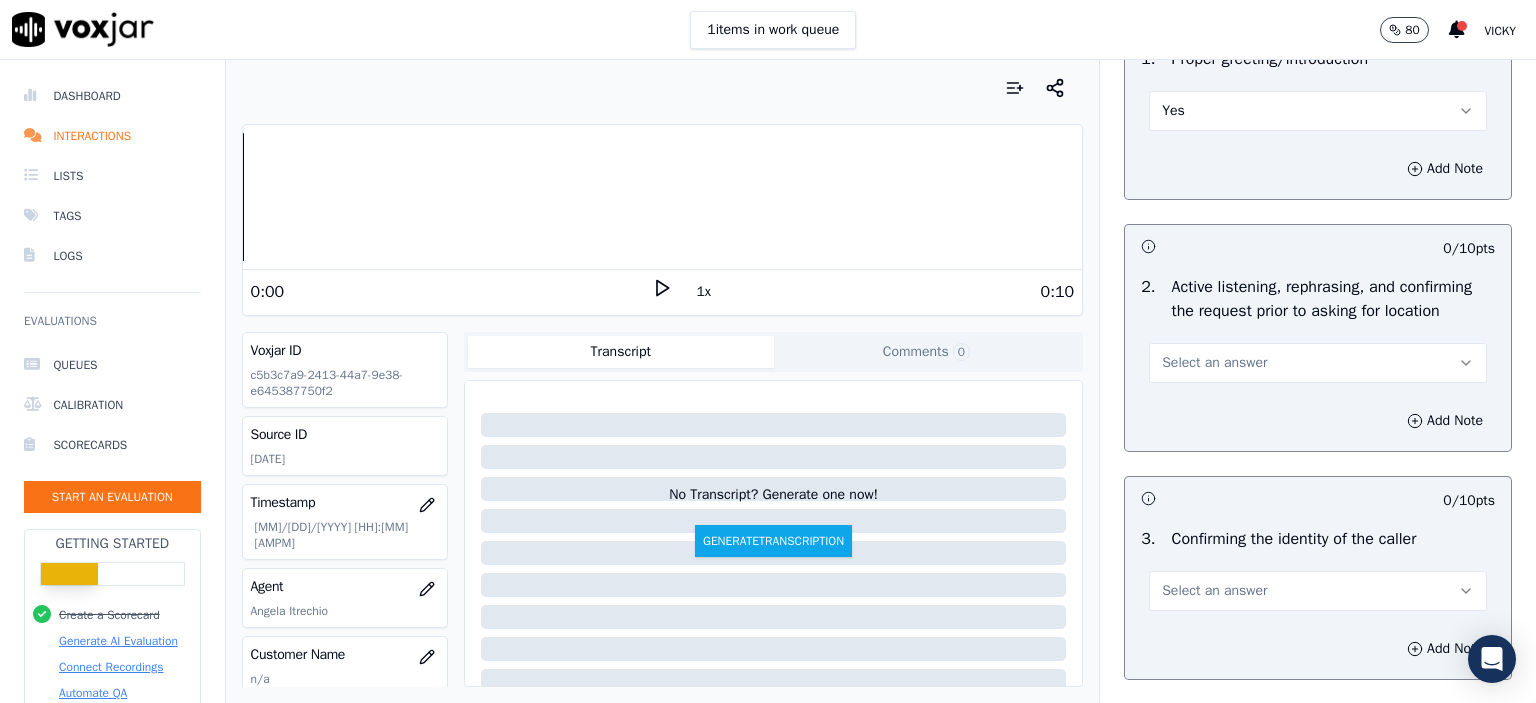 click on "Select an answer" at bounding box center [1318, 363] 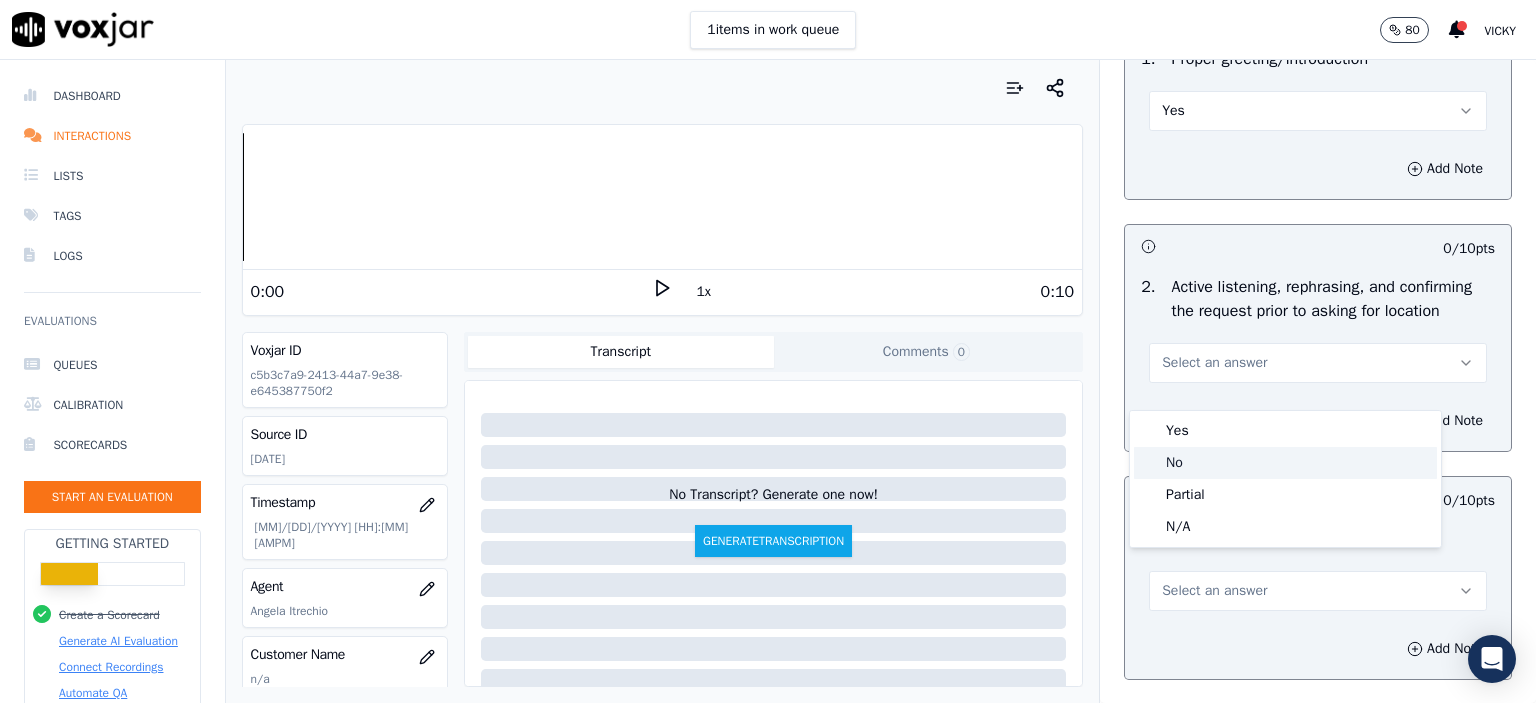 click on "No" 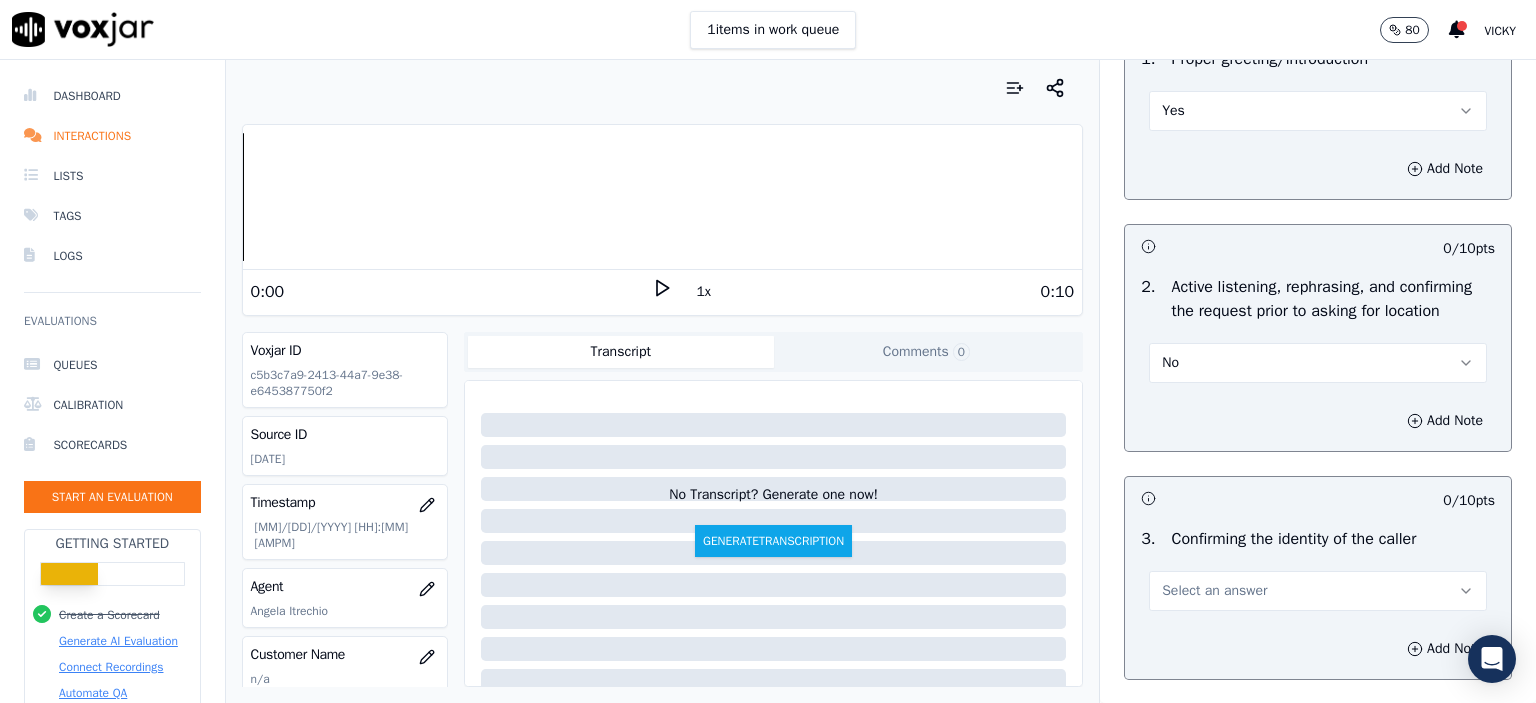 click on "Select an answer" at bounding box center (1214, 591) 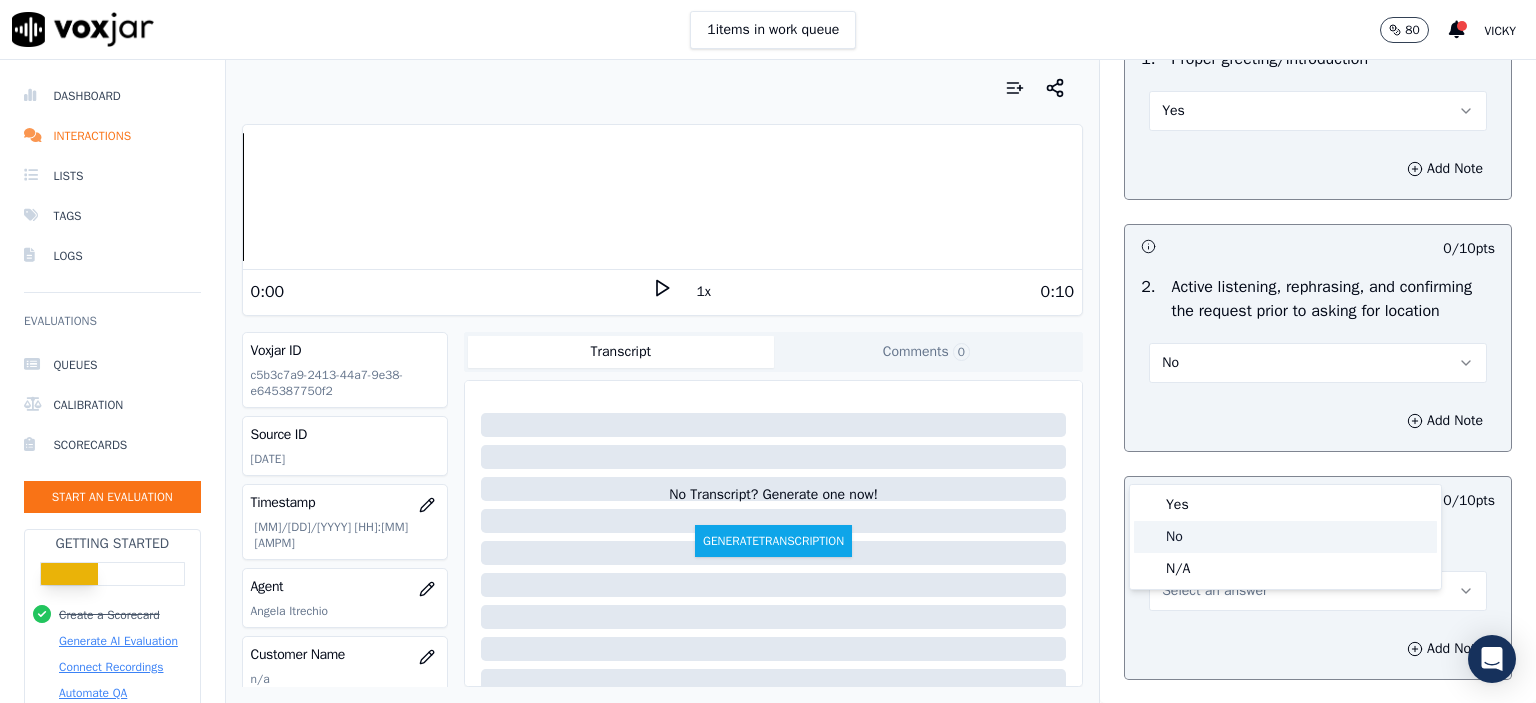 click on "No" 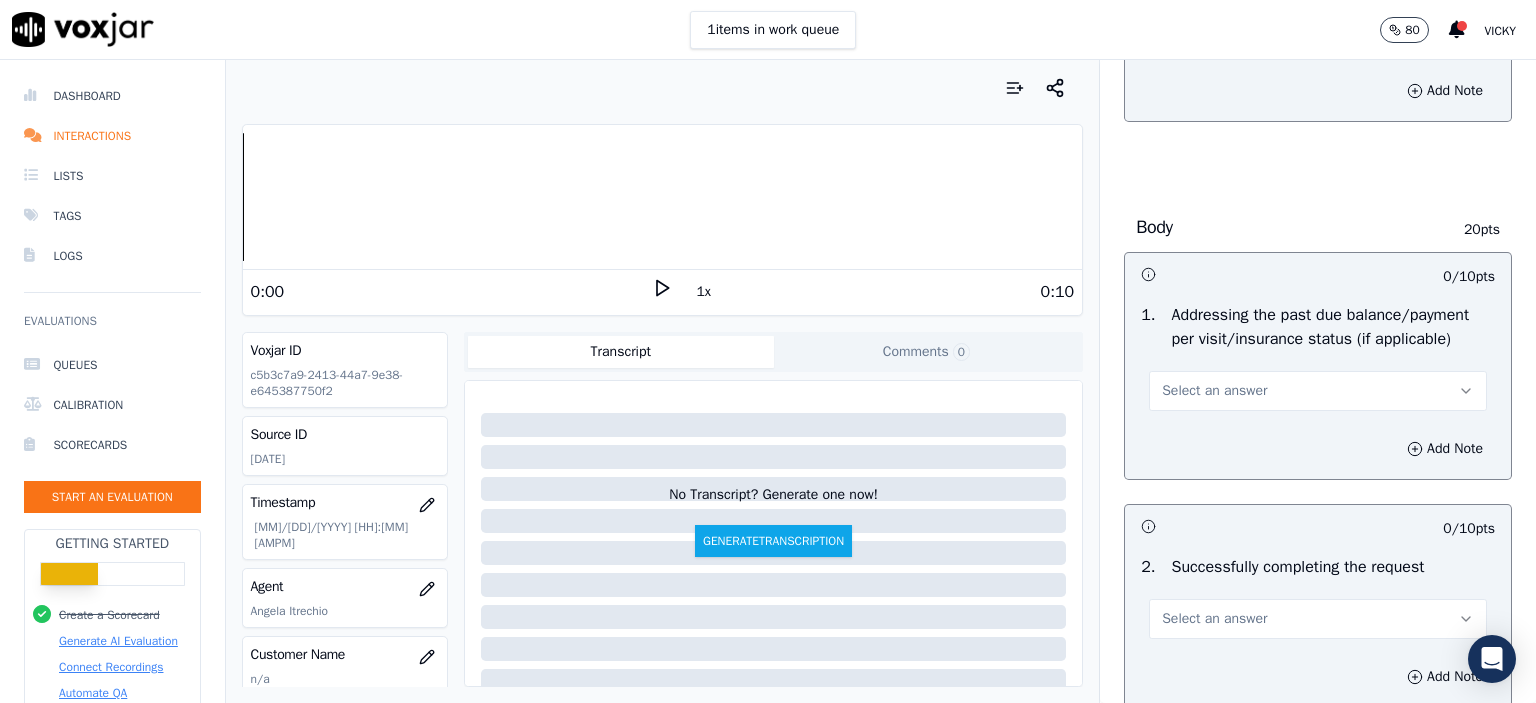 scroll, scrollTop: 800, scrollLeft: 0, axis: vertical 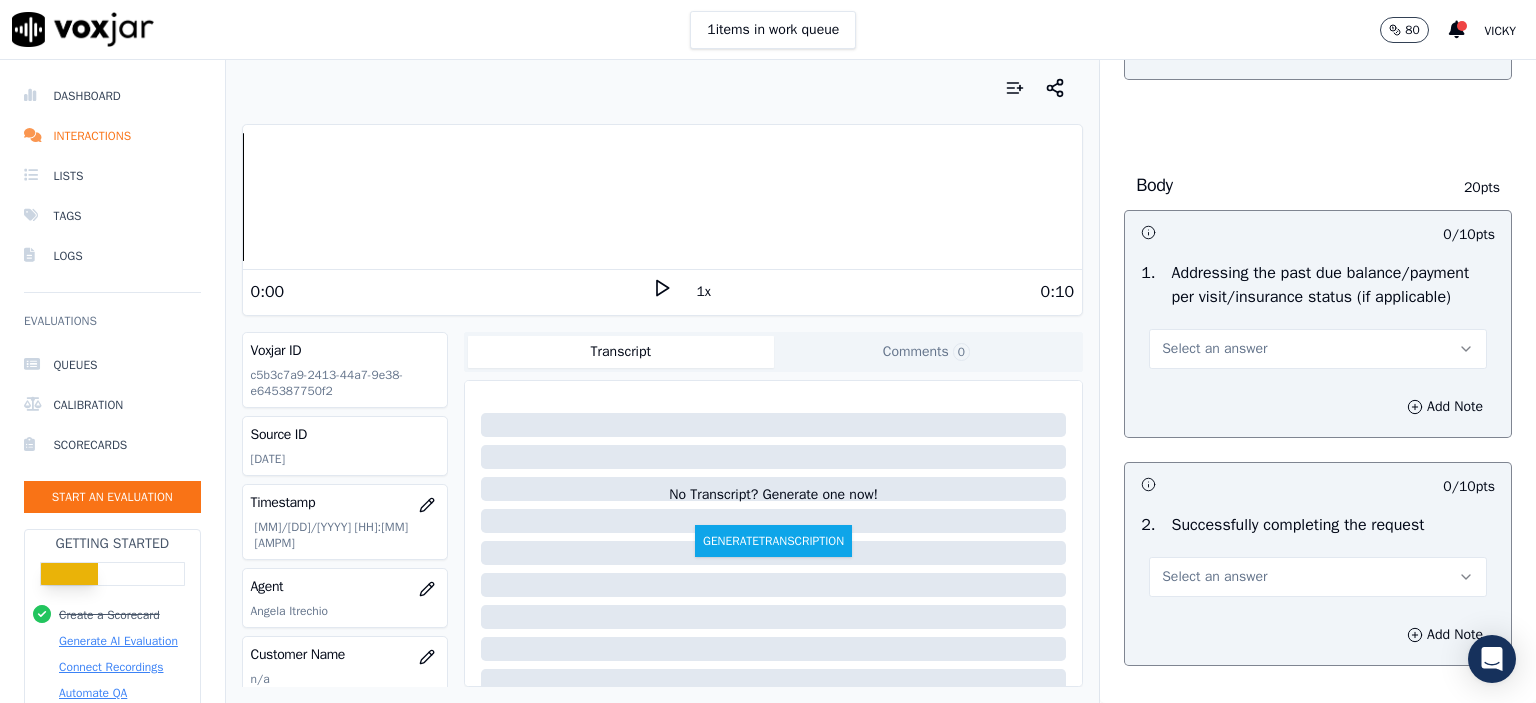click on "Select an answer" at bounding box center [1318, 349] 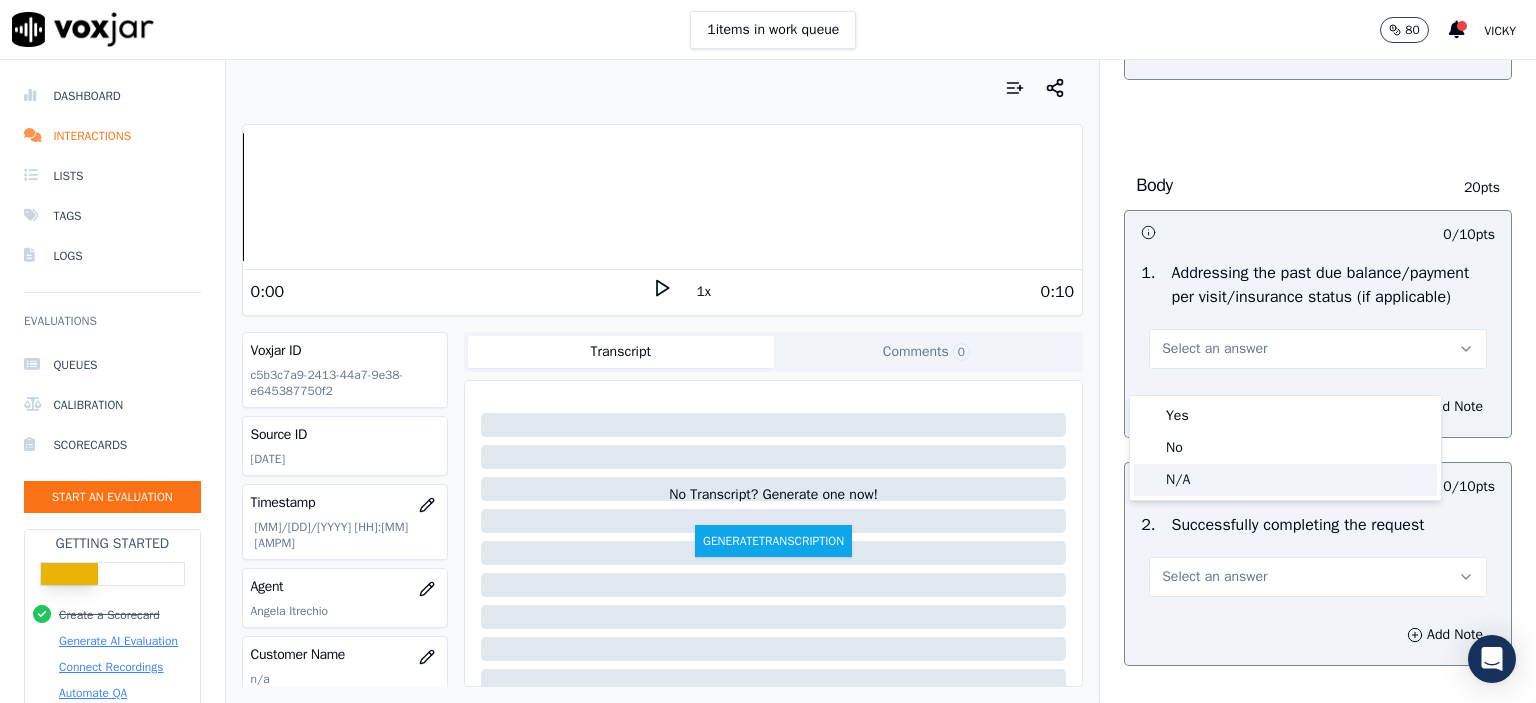 drag, startPoint x: 1244, startPoint y: 459, endPoint x: 1241, endPoint y: 474, distance: 15.297058 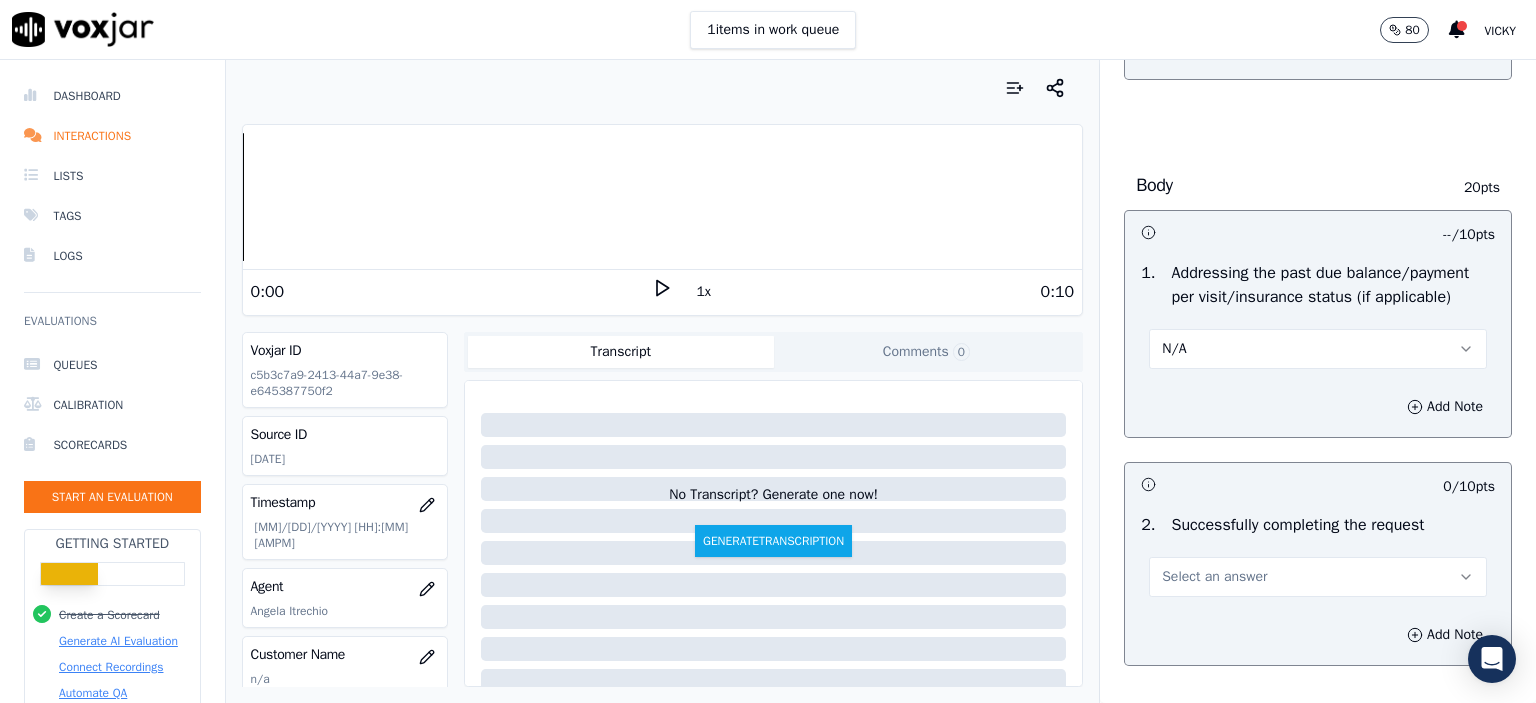 click on "Select an answer" at bounding box center [1318, 577] 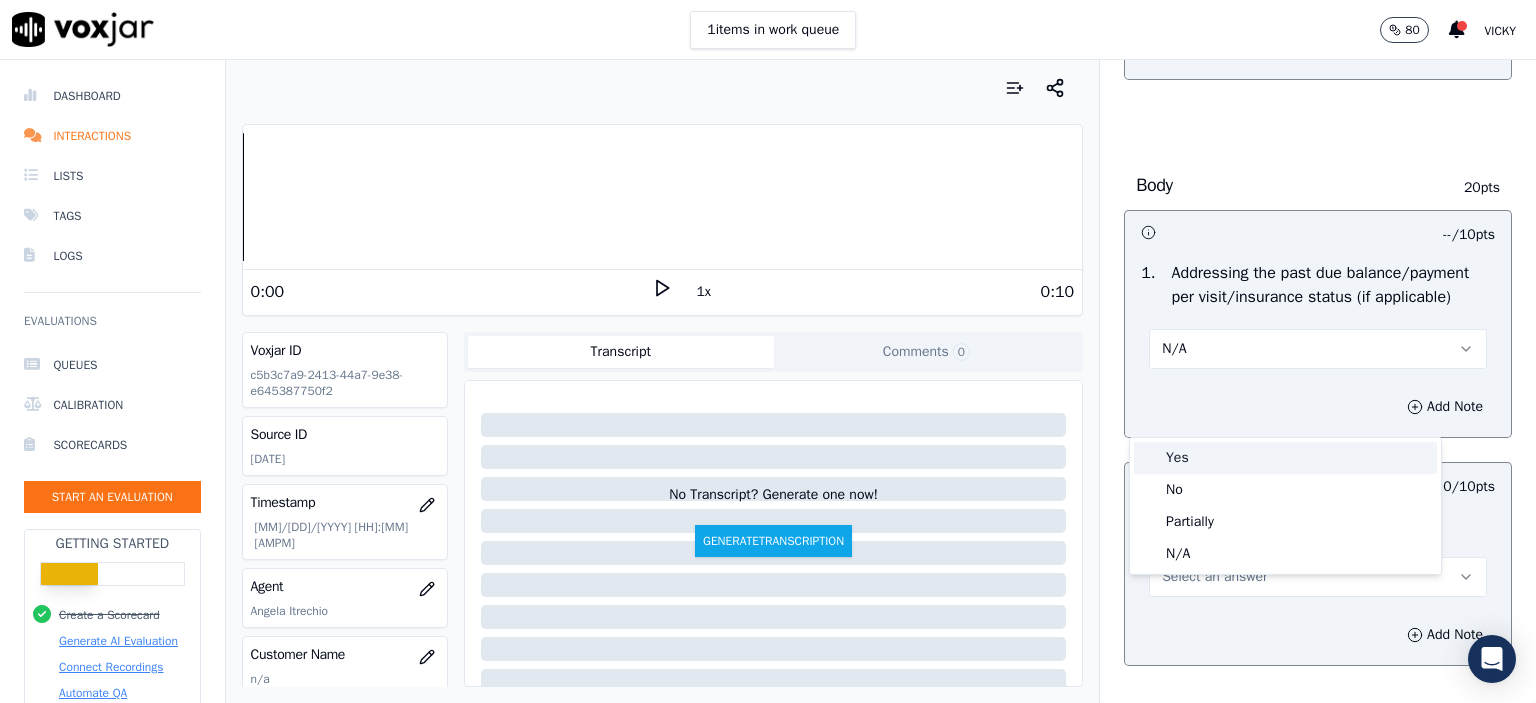 click on "Yes" at bounding box center (1285, 458) 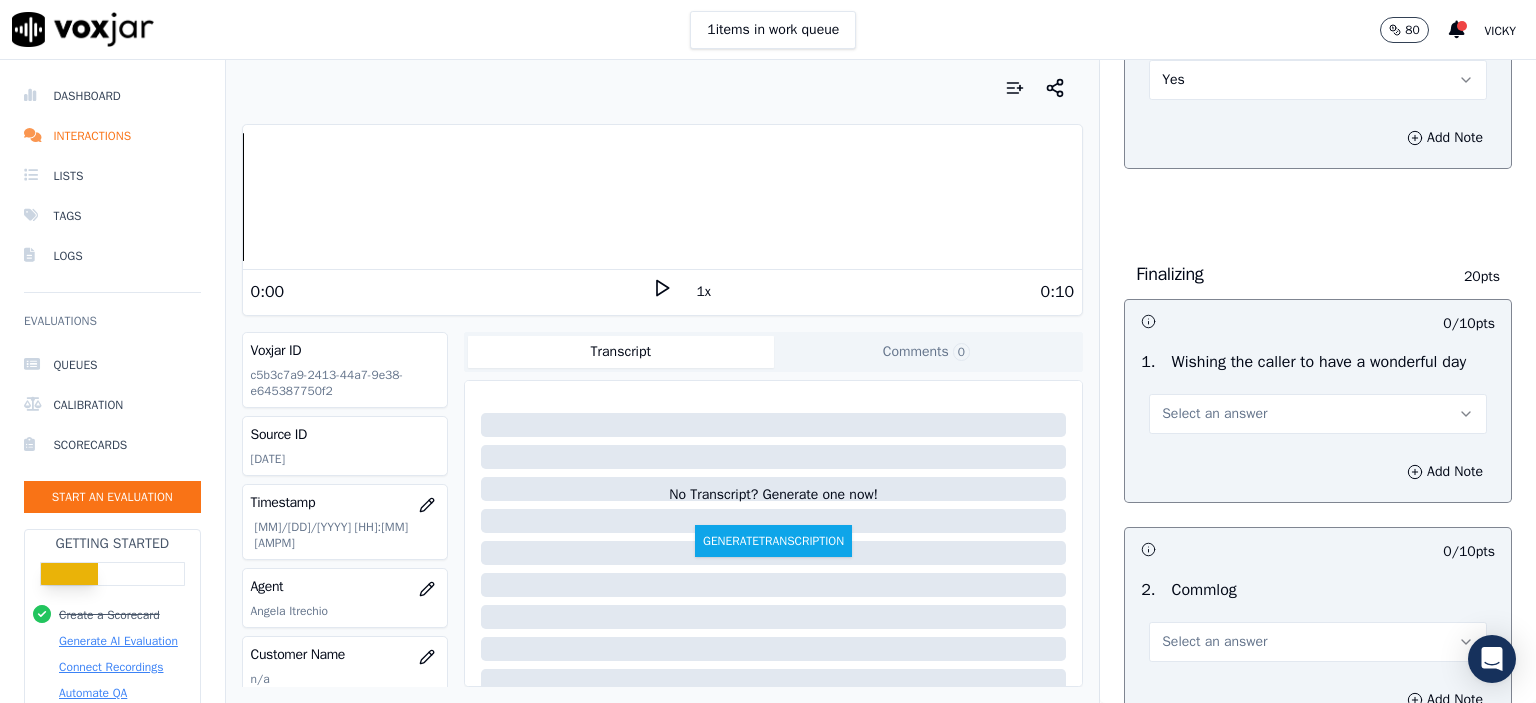 scroll, scrollTop: 1300, scrollLeft: 0, axis: vertical 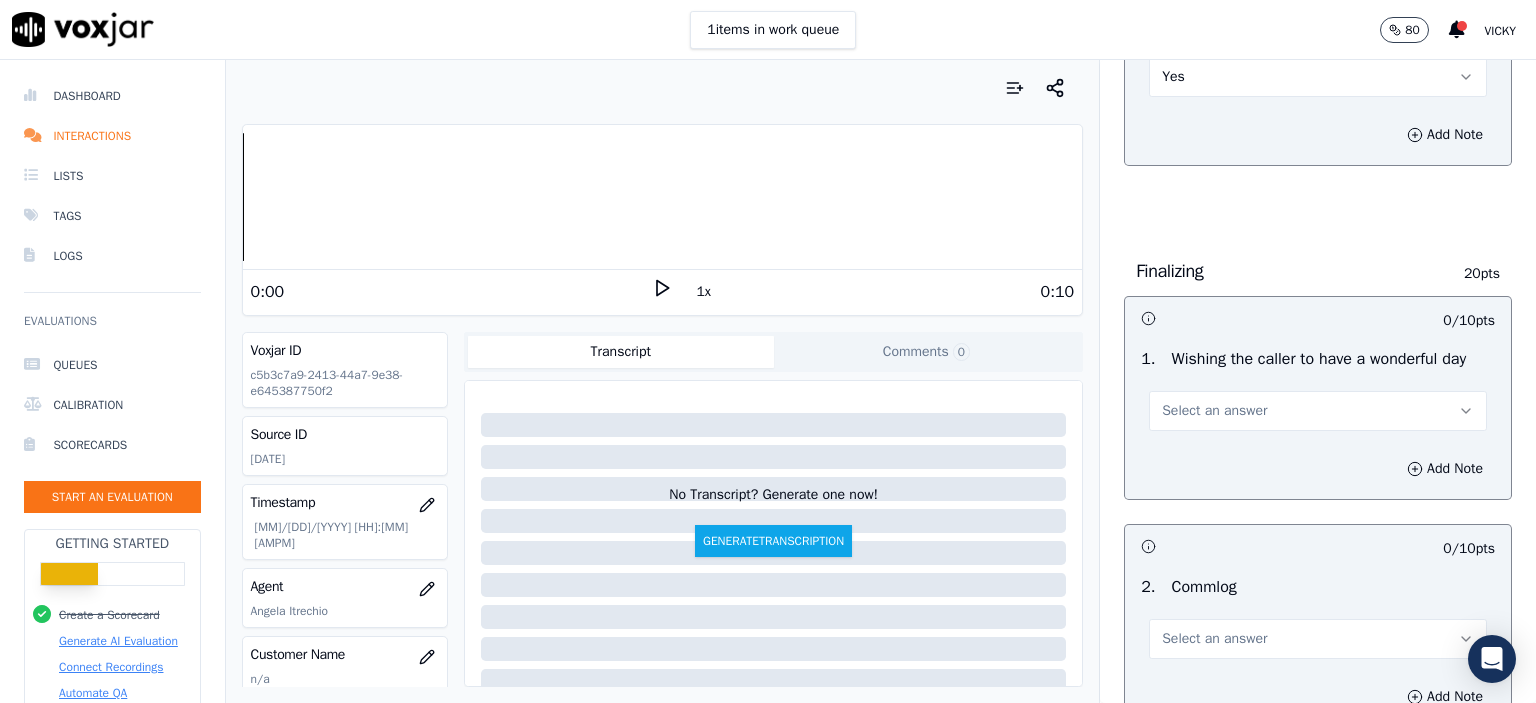 click on "Select an answer" at bounding box center [1214, 411] 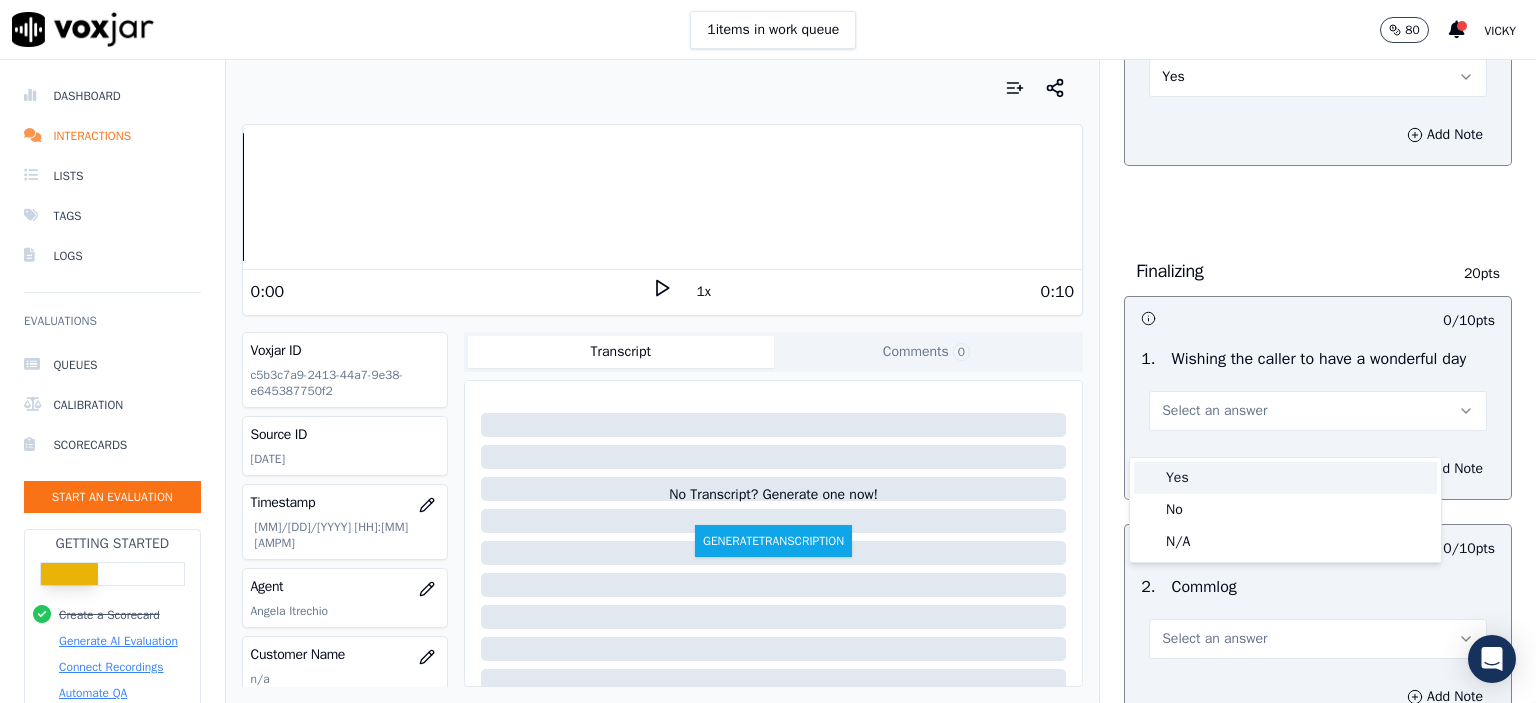 click on "Yes" at bounding box center [1285, 478] 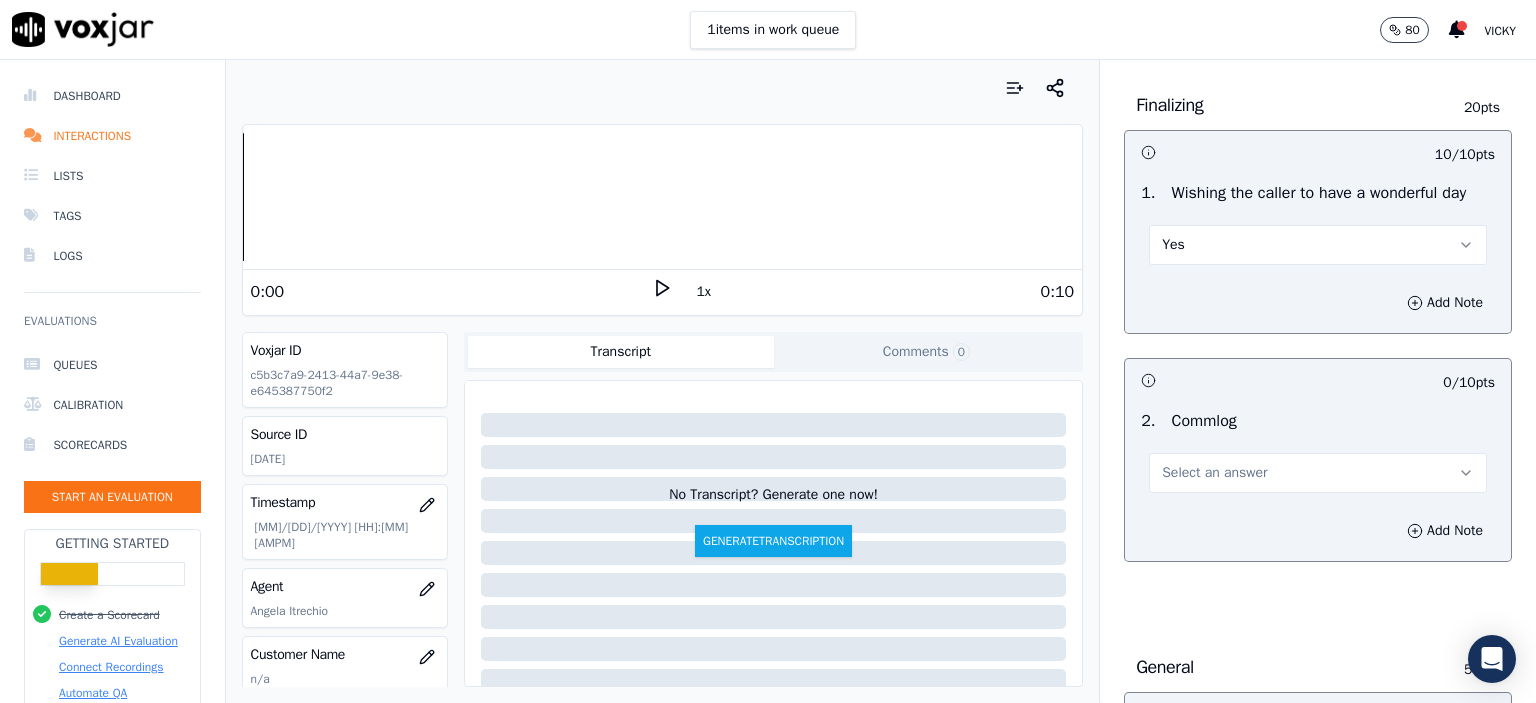 scroll, scrollTop: 1500, scrollLeft: 0, axis: vertical 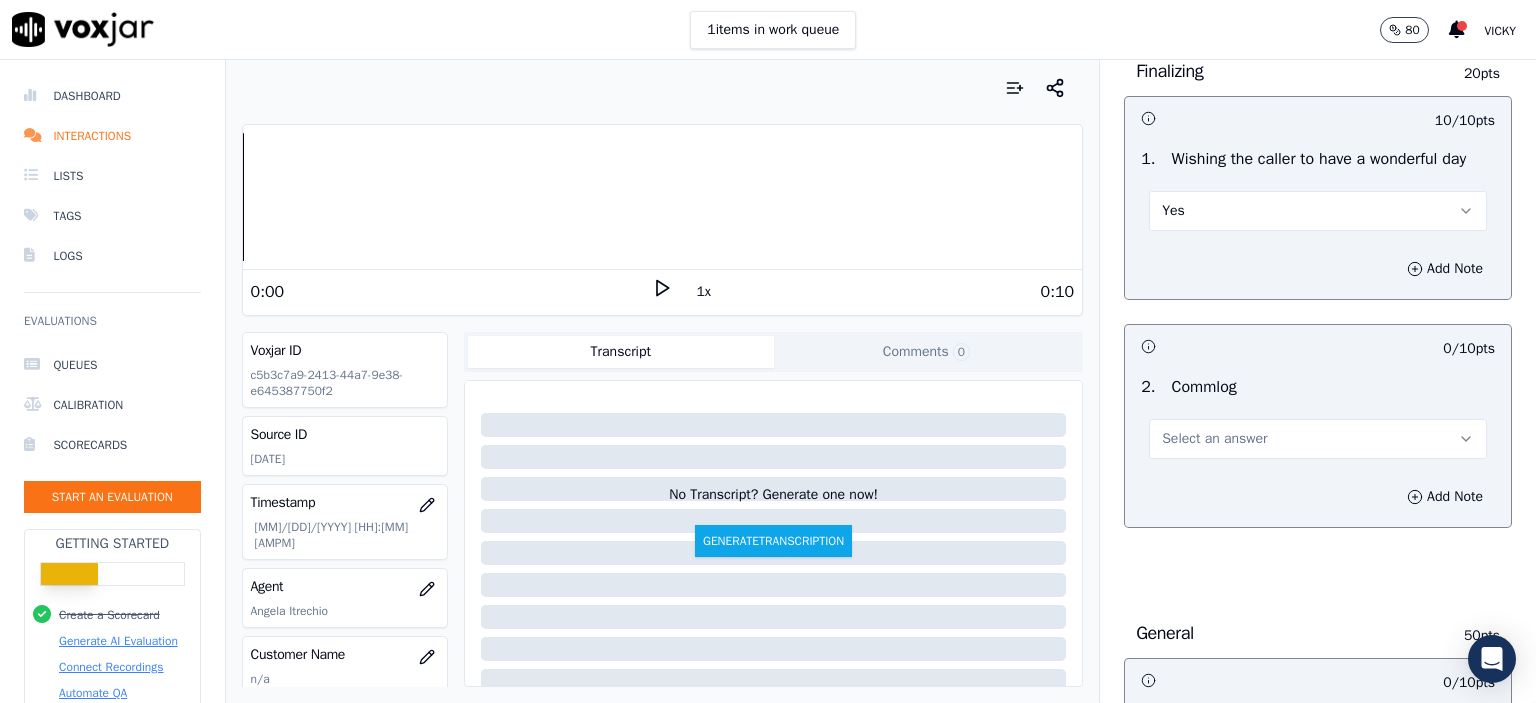 click on "Select an answer" at bounding box center (1214, 439) 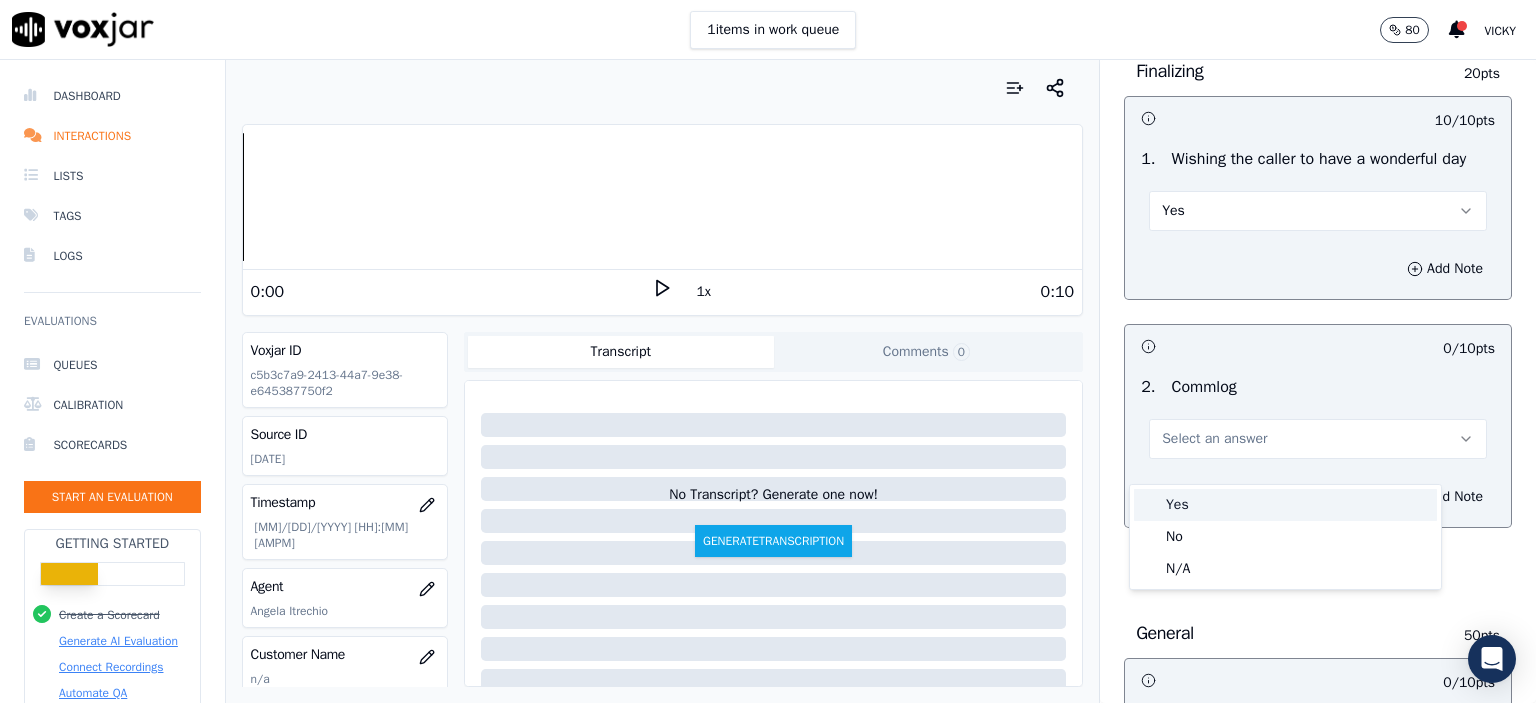 click on "Yes" at bounding box center [1285, 505] 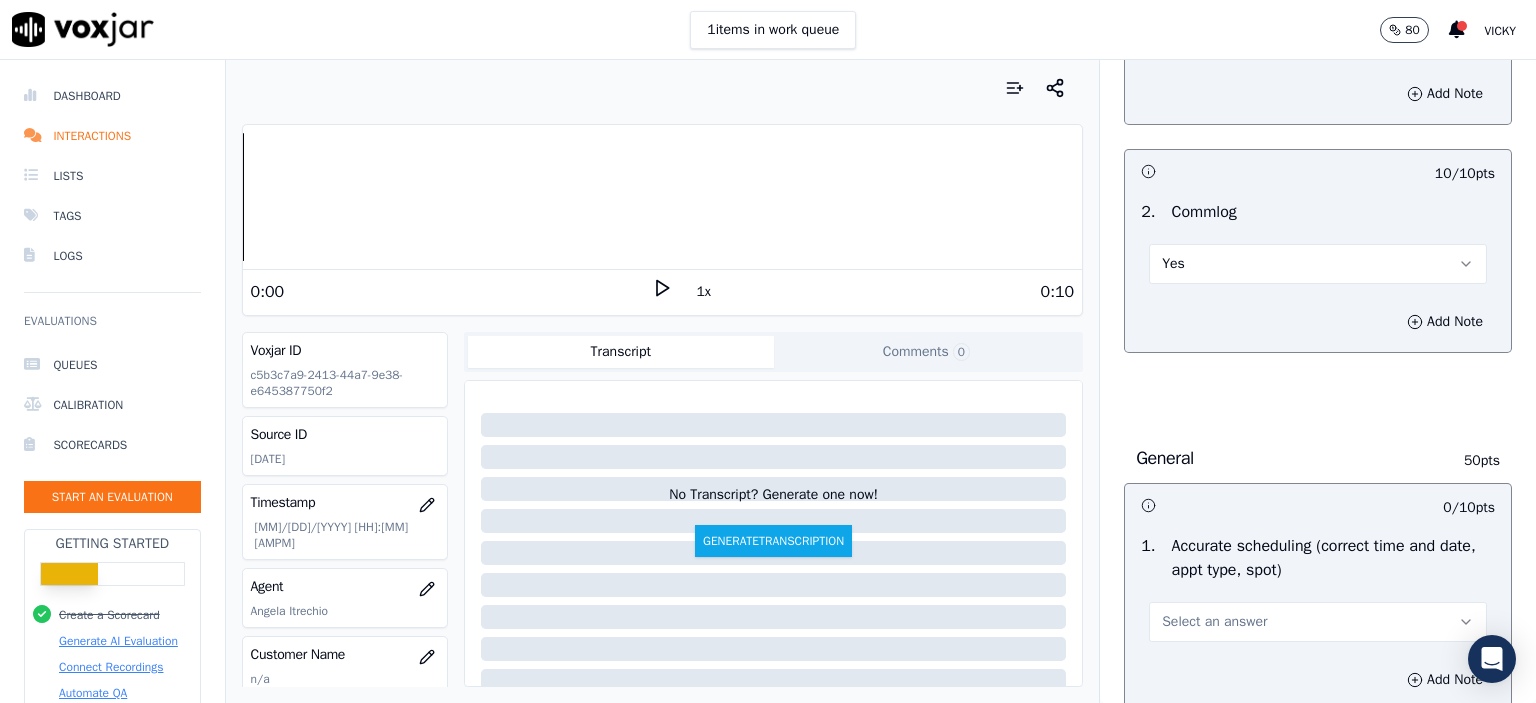 scroll, scrollTop: 1800, scrollLeft: 0, axis: vertical 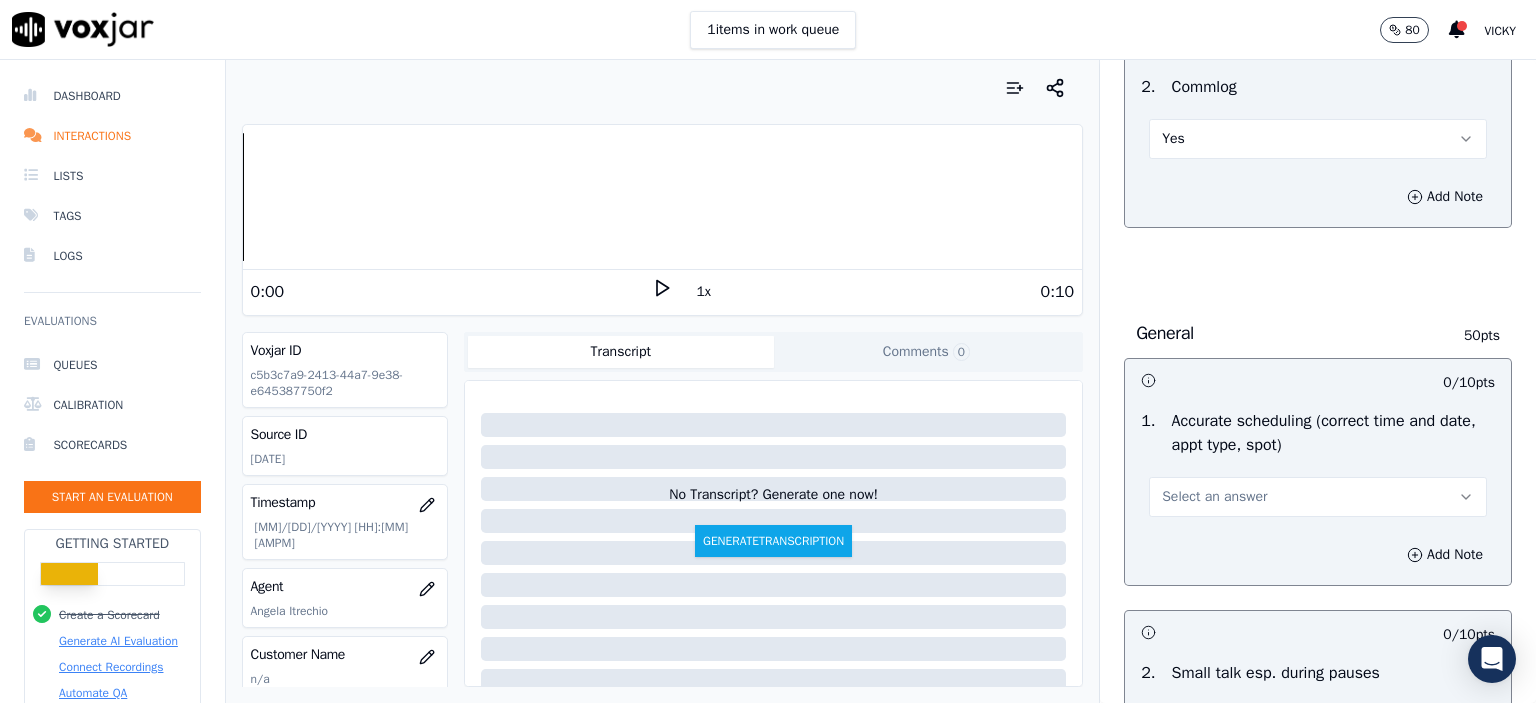 click on "Select an answer" at bounding box center (1214, 497) 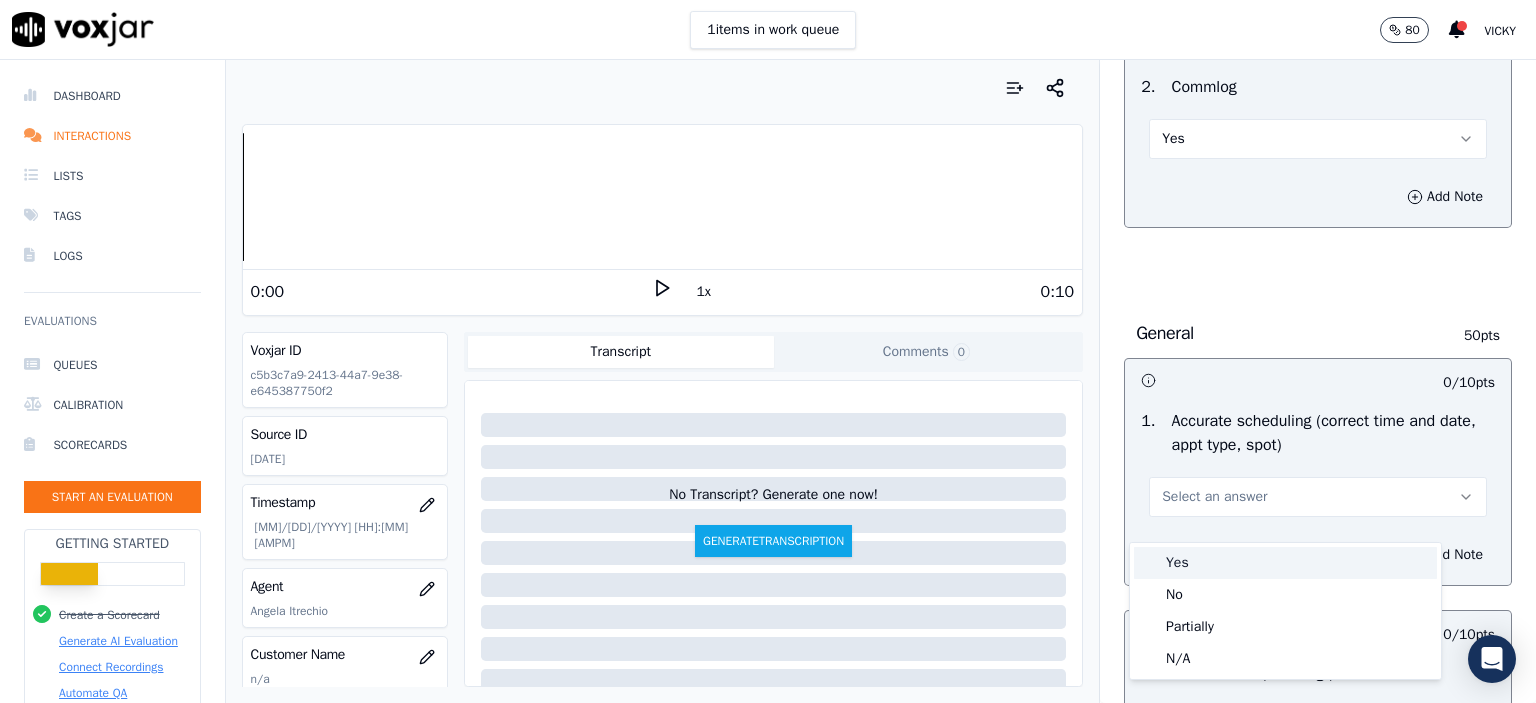 click on "Yes" at bounding box center (1285, 563) 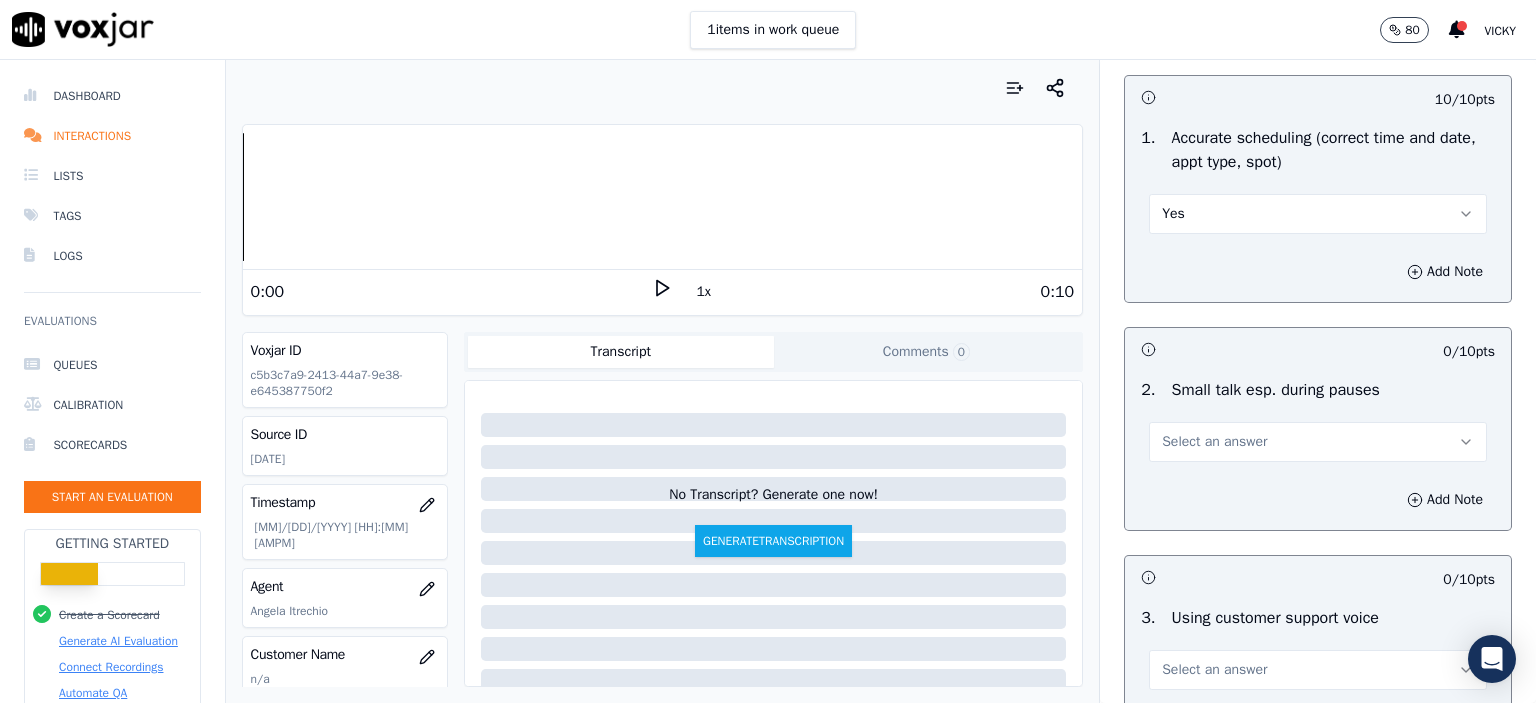 scroll, scrollTop: 2100, scrollLeft: 0, axis: vertical 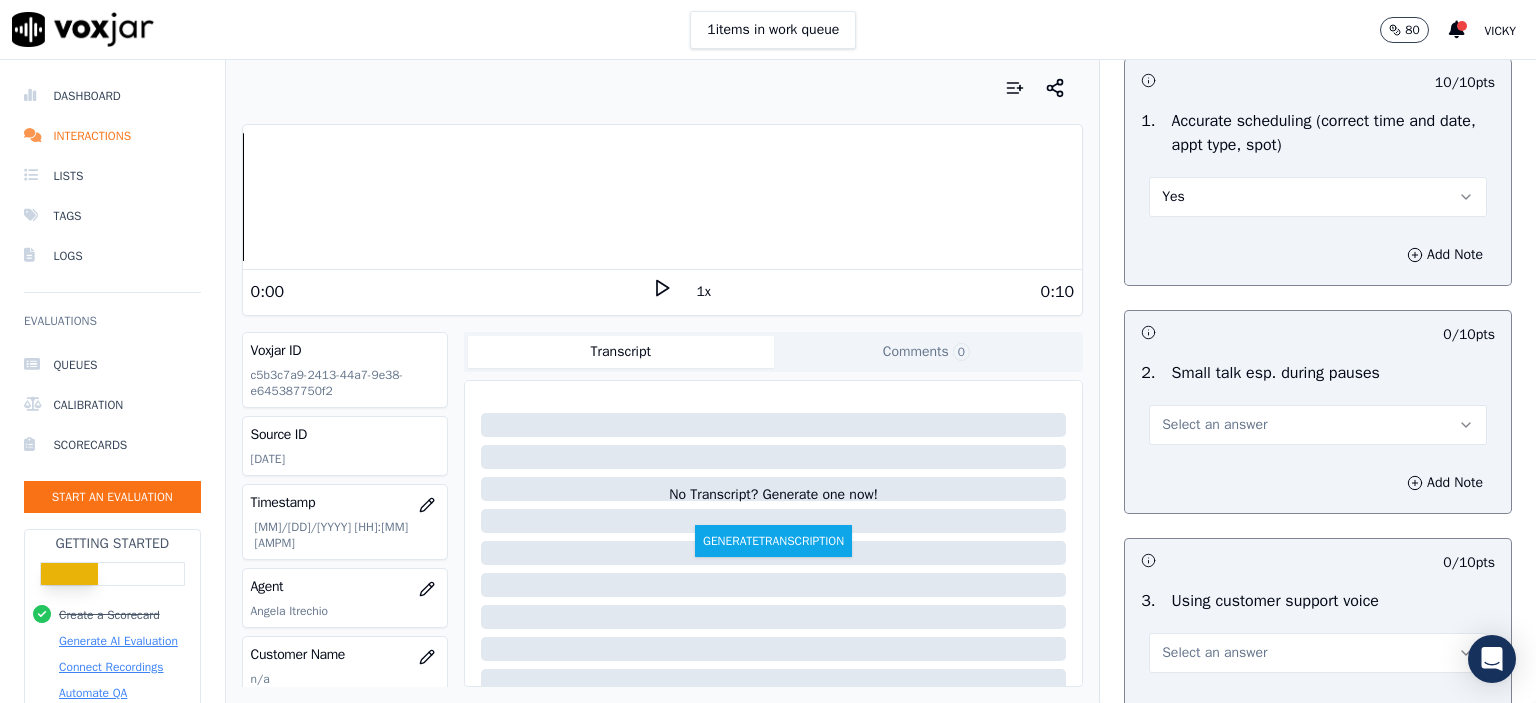 click on "Select an answer" at bounding box center (1318, 425) 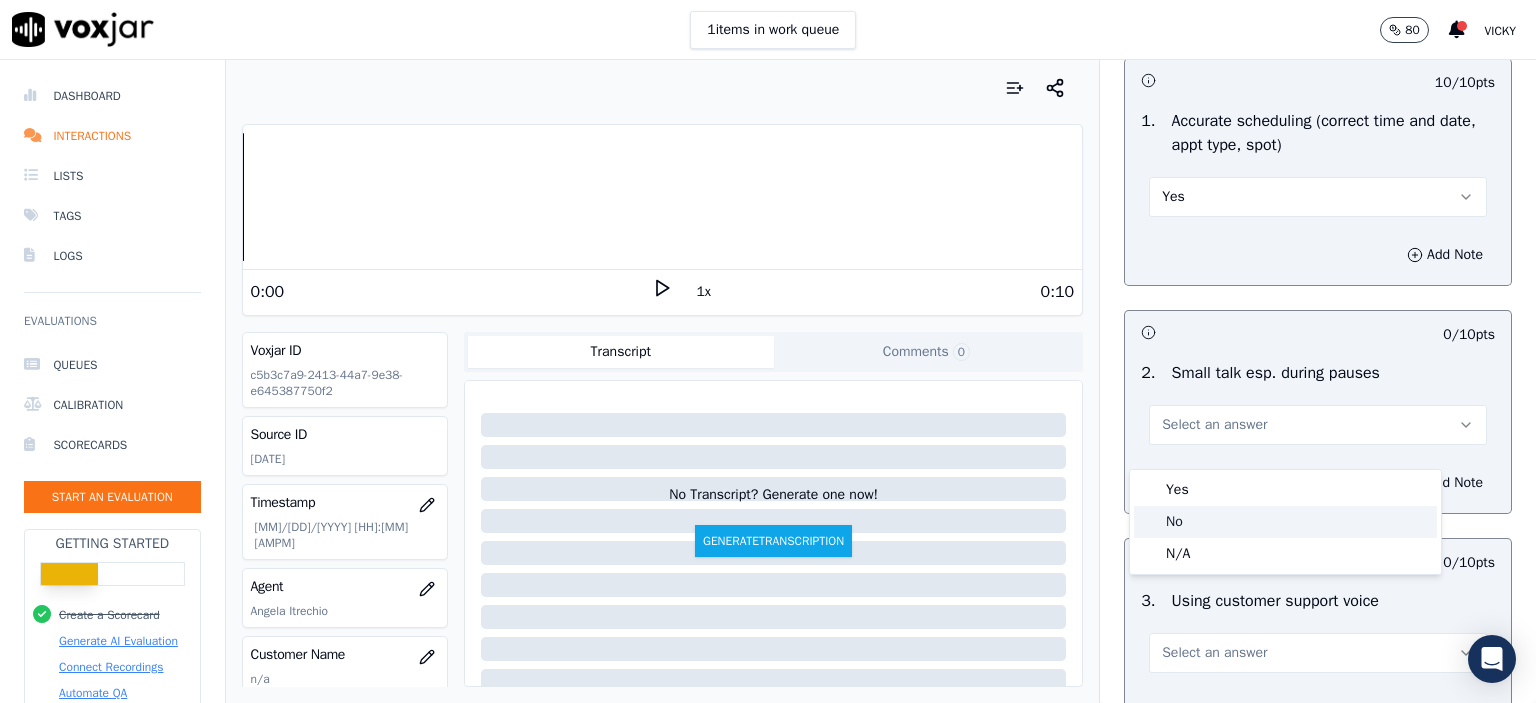 click on "No" 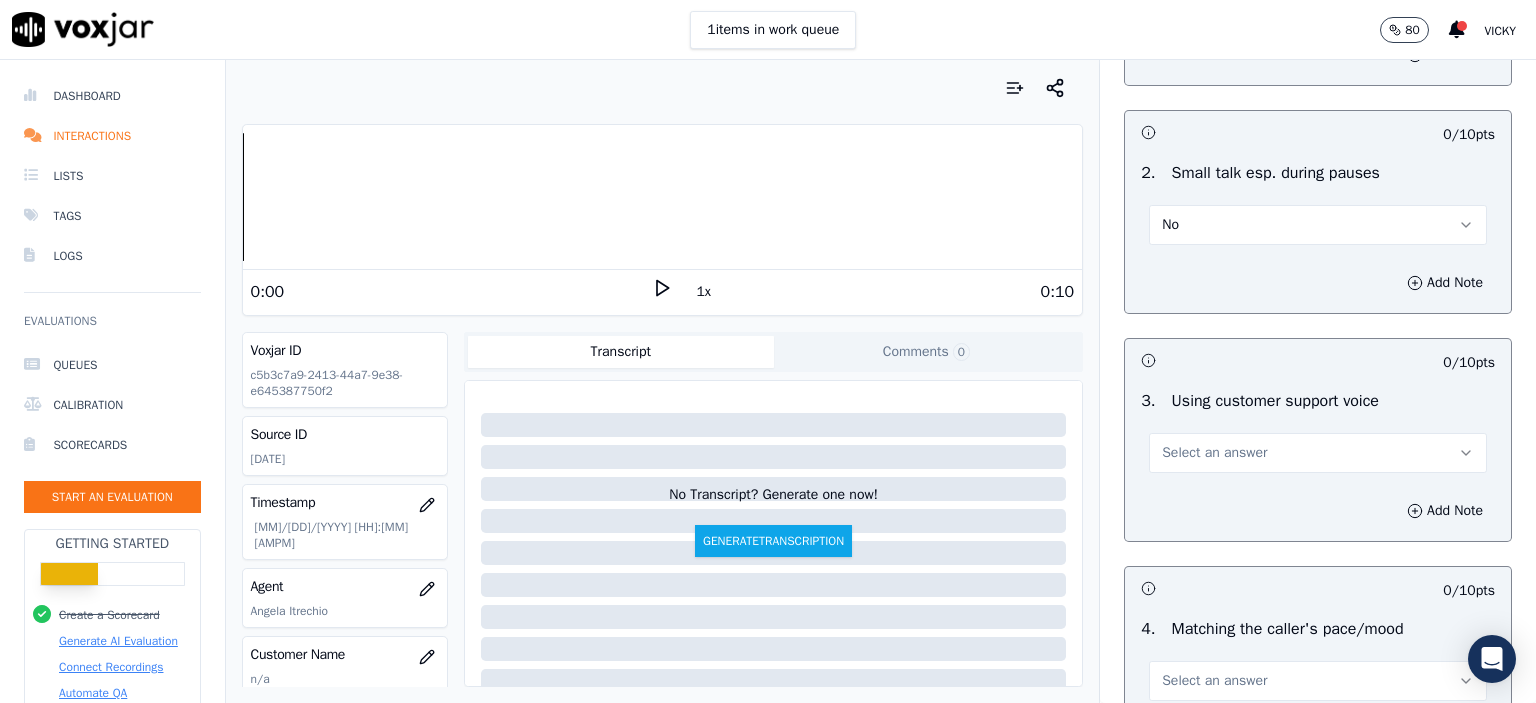 click on "Select an answer" at bounding box center (1214, 453) 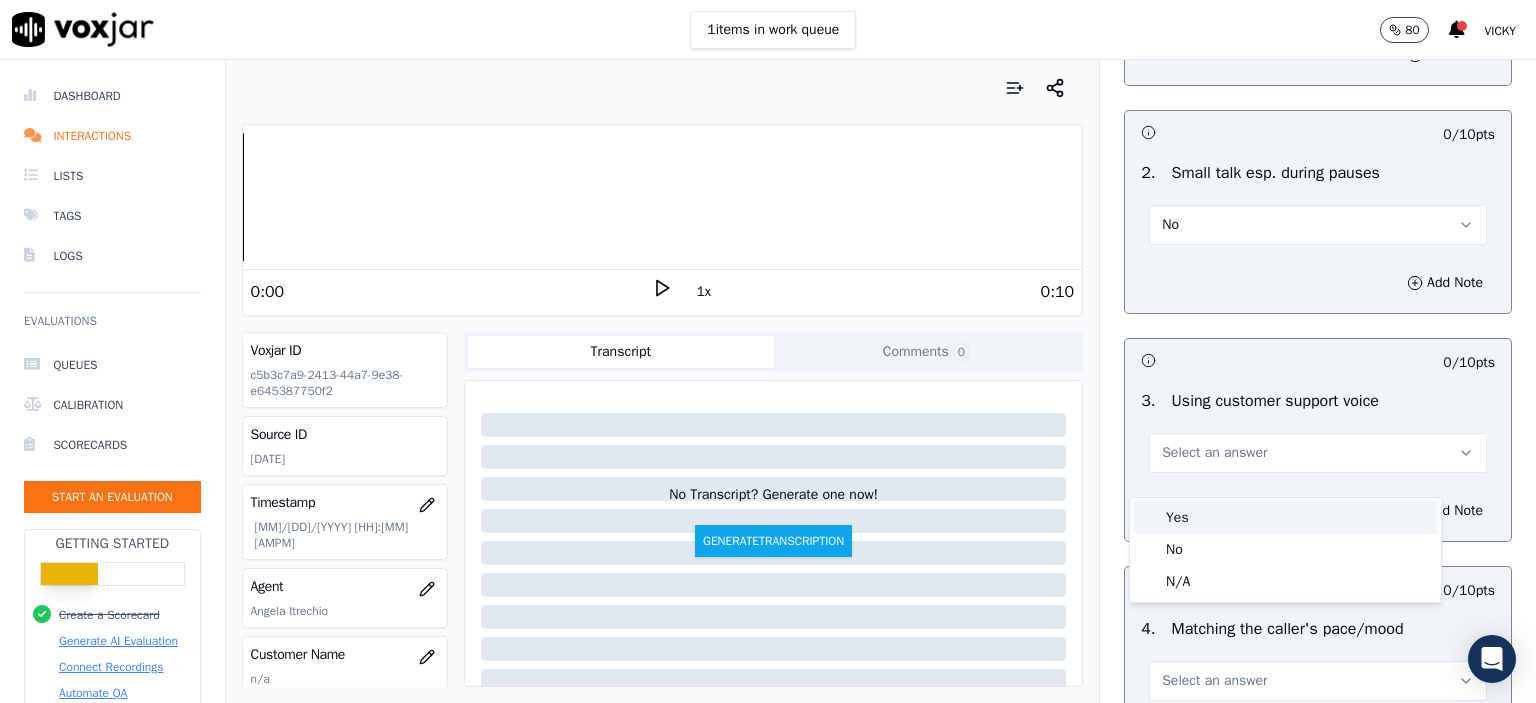 click on "Yes" at bounding box center [1285, 518] 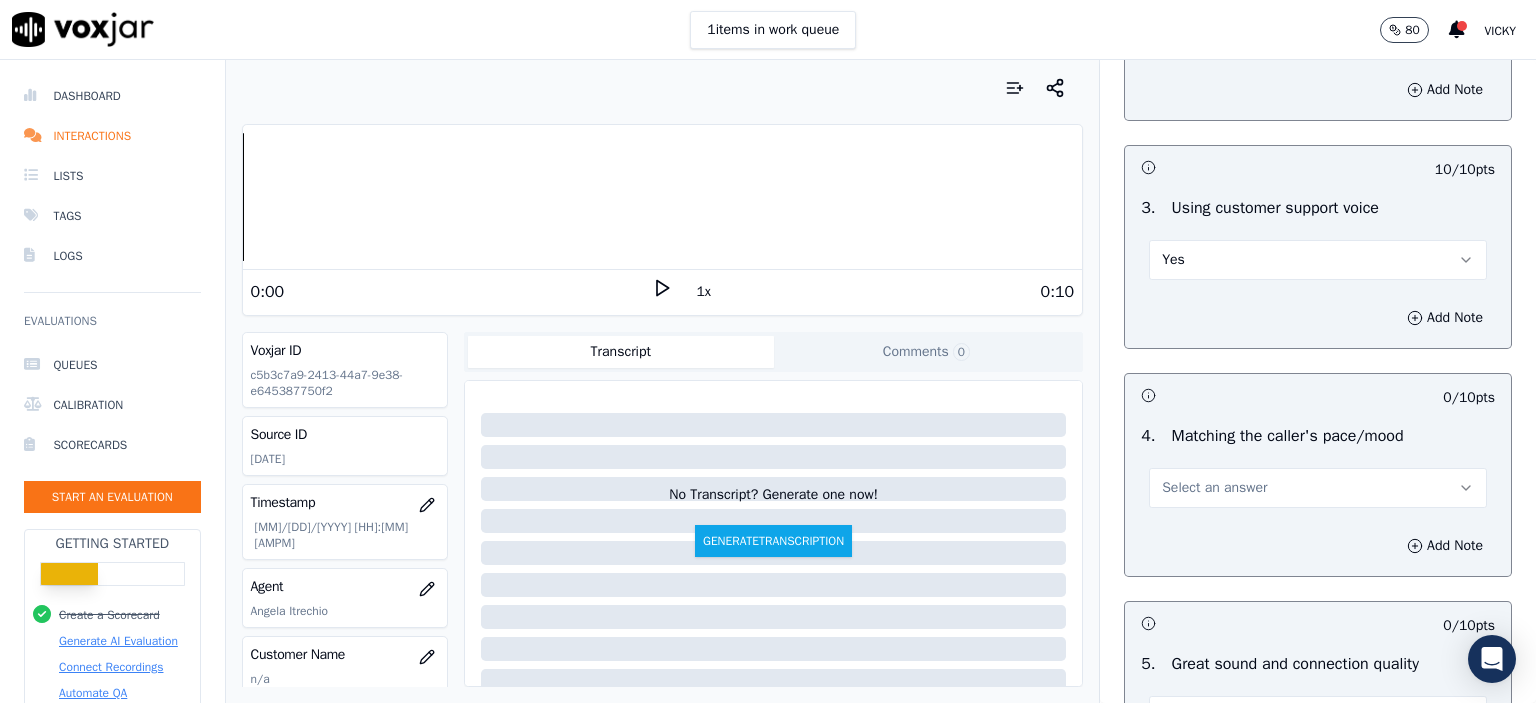 scroll, scrollTop: 2500, scrollLeft: 0, axis: vertical 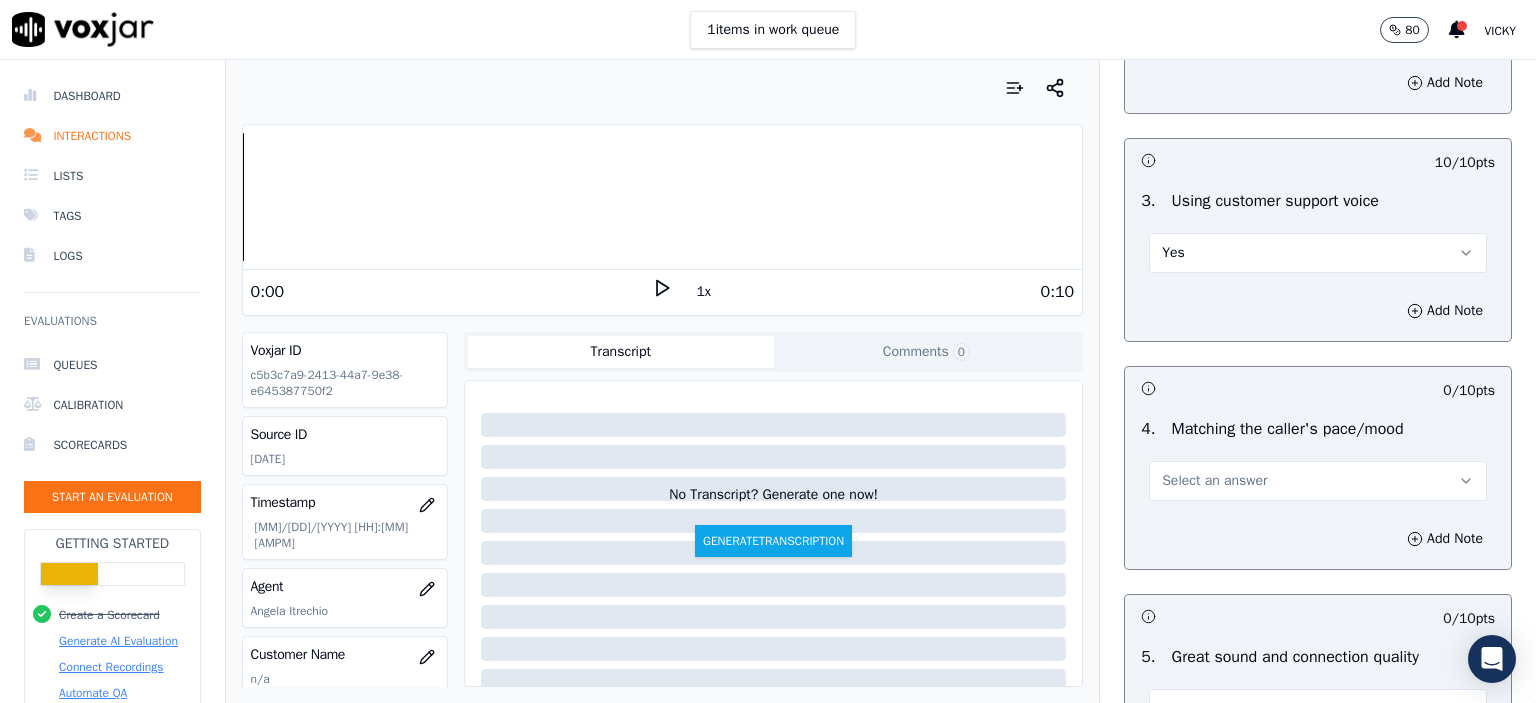 click on "Select an answer" at bounding box center (1214, 481) 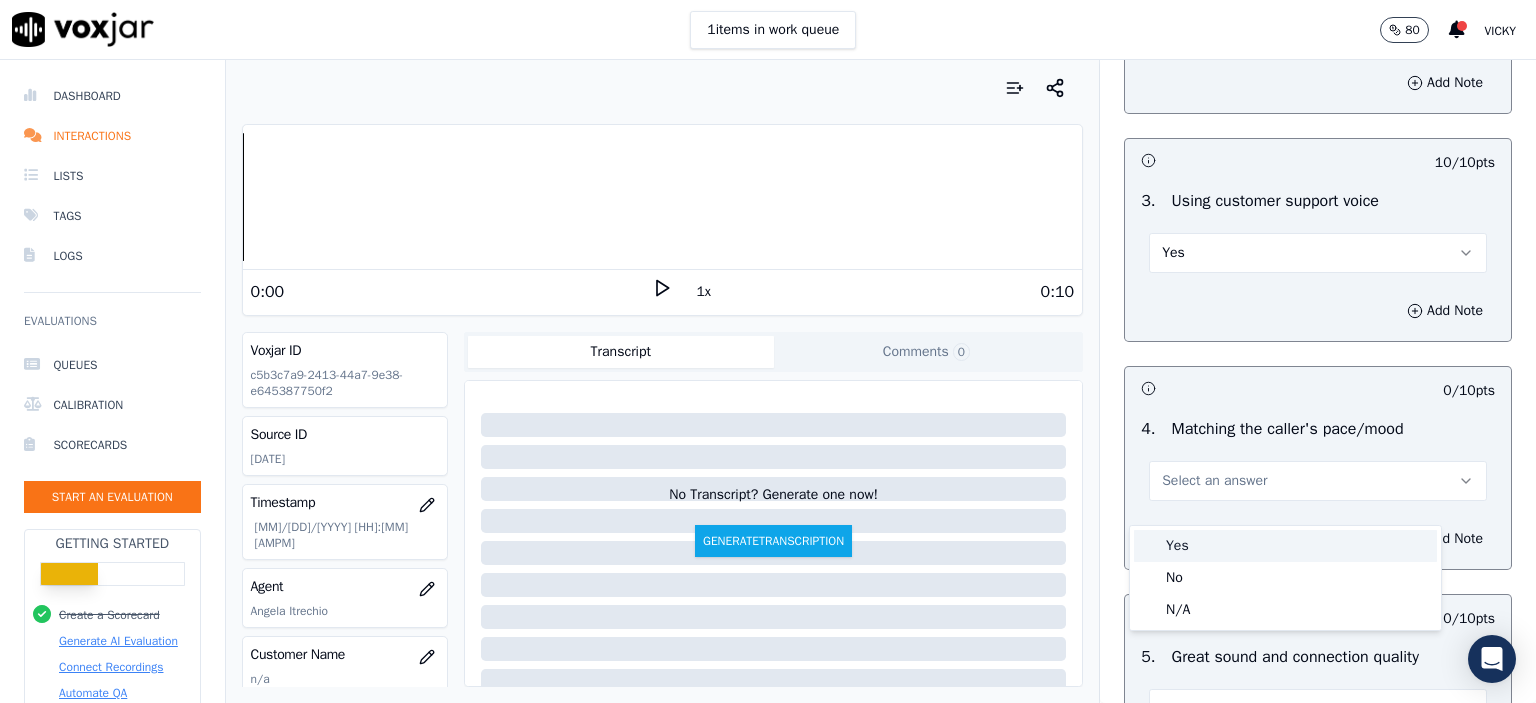 click on "Yes" at bounding box center (1285, 546) 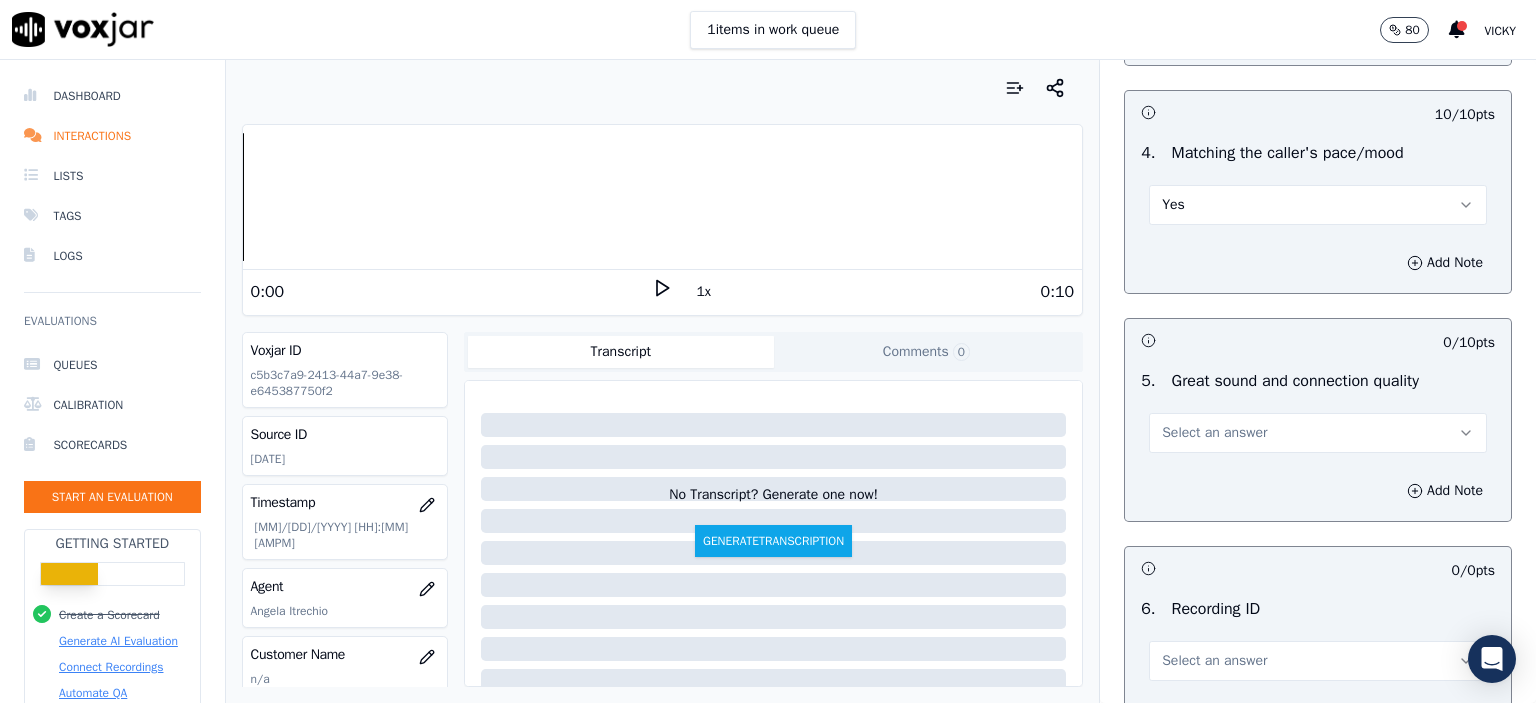 scroll, scrollTop: 2800, scrollLeft: 0, axis: vertical 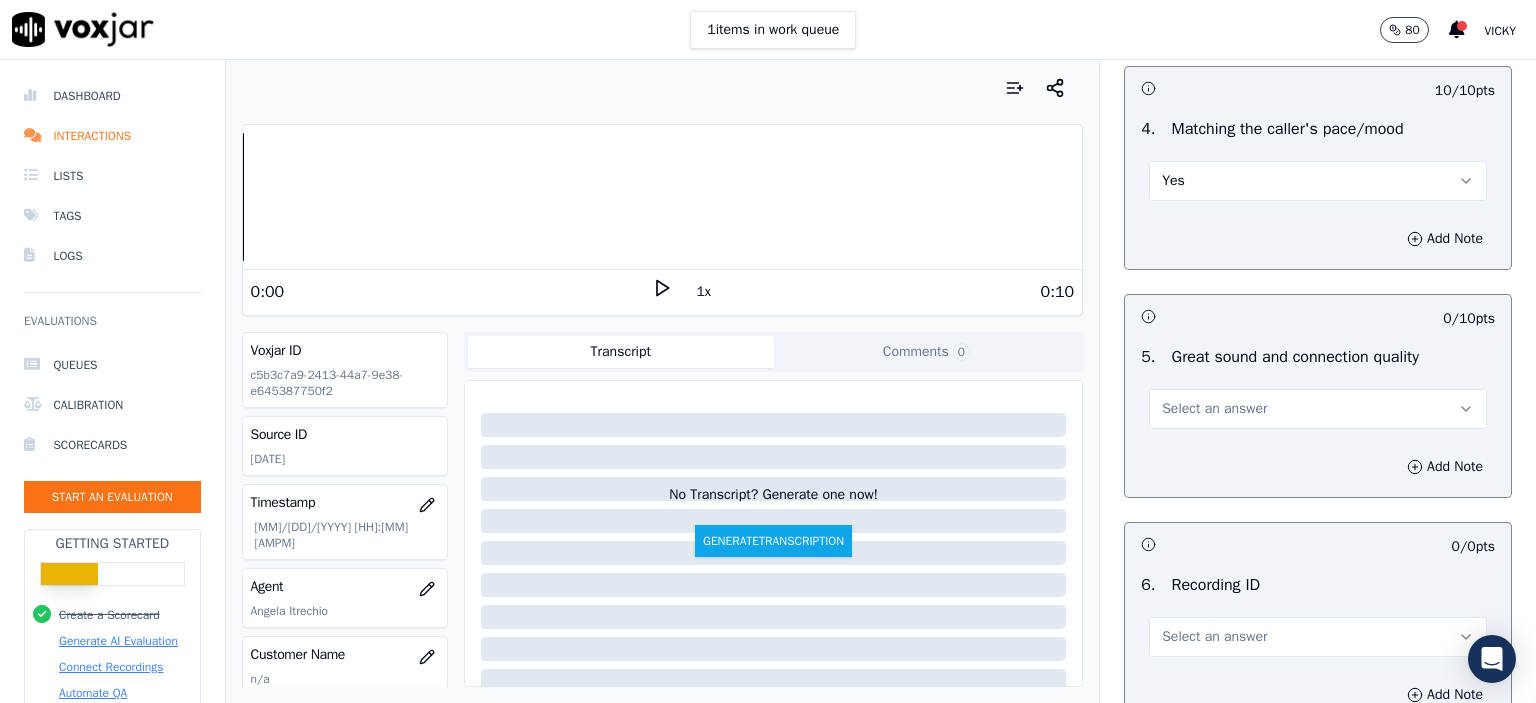 click on "Select an answer" at bounding box center [1214, 409] 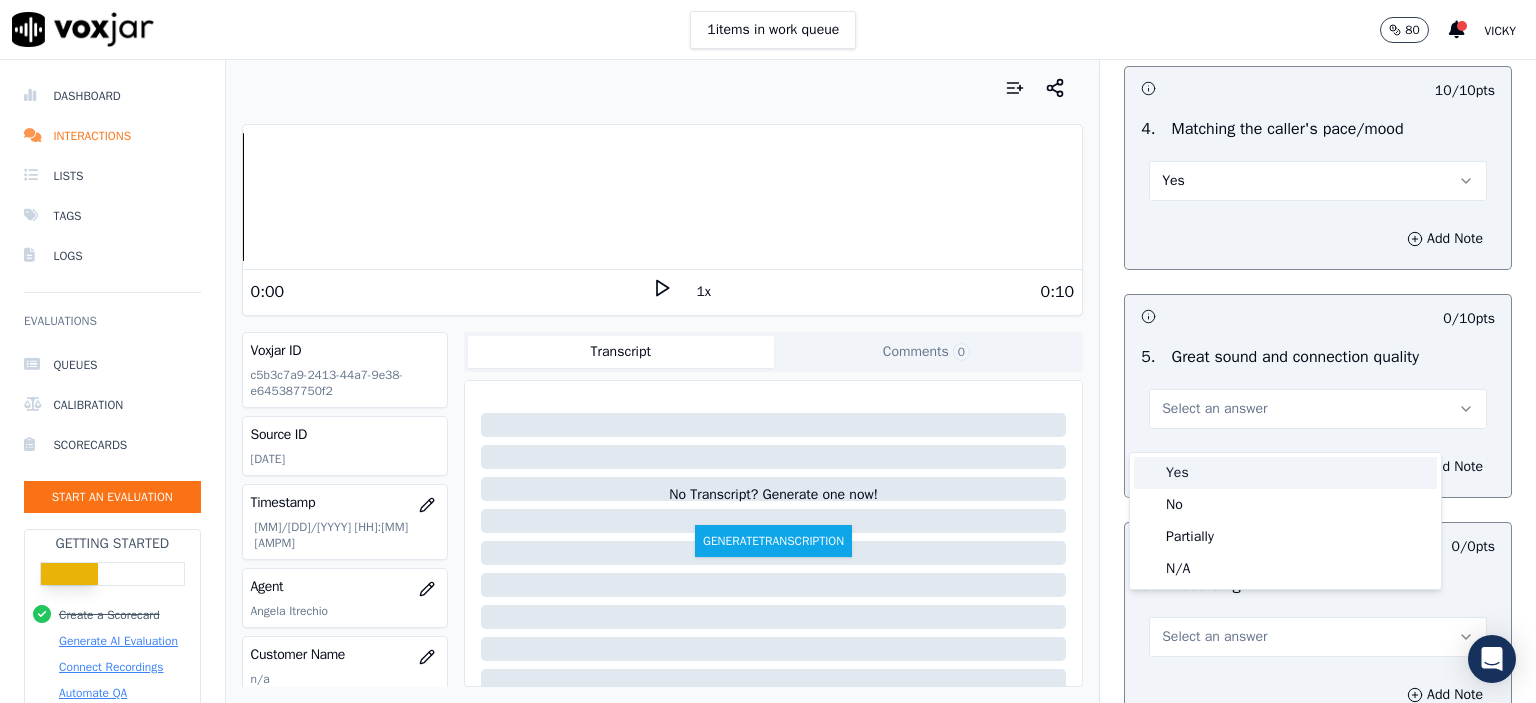 click on "Yes" at bounding box center (1285, 473) 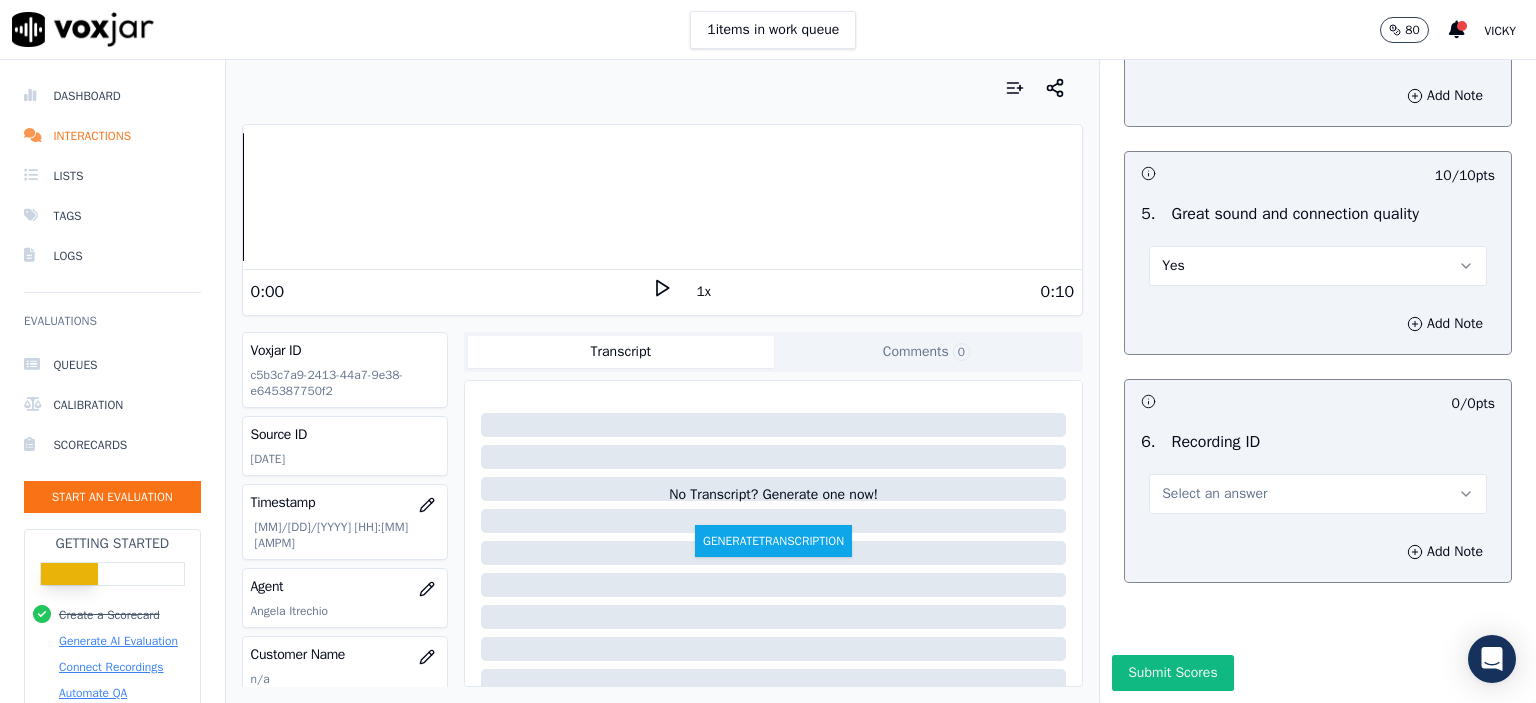 scroll, scrollTop: 3000, scrollLeft: 0, axis: vertical 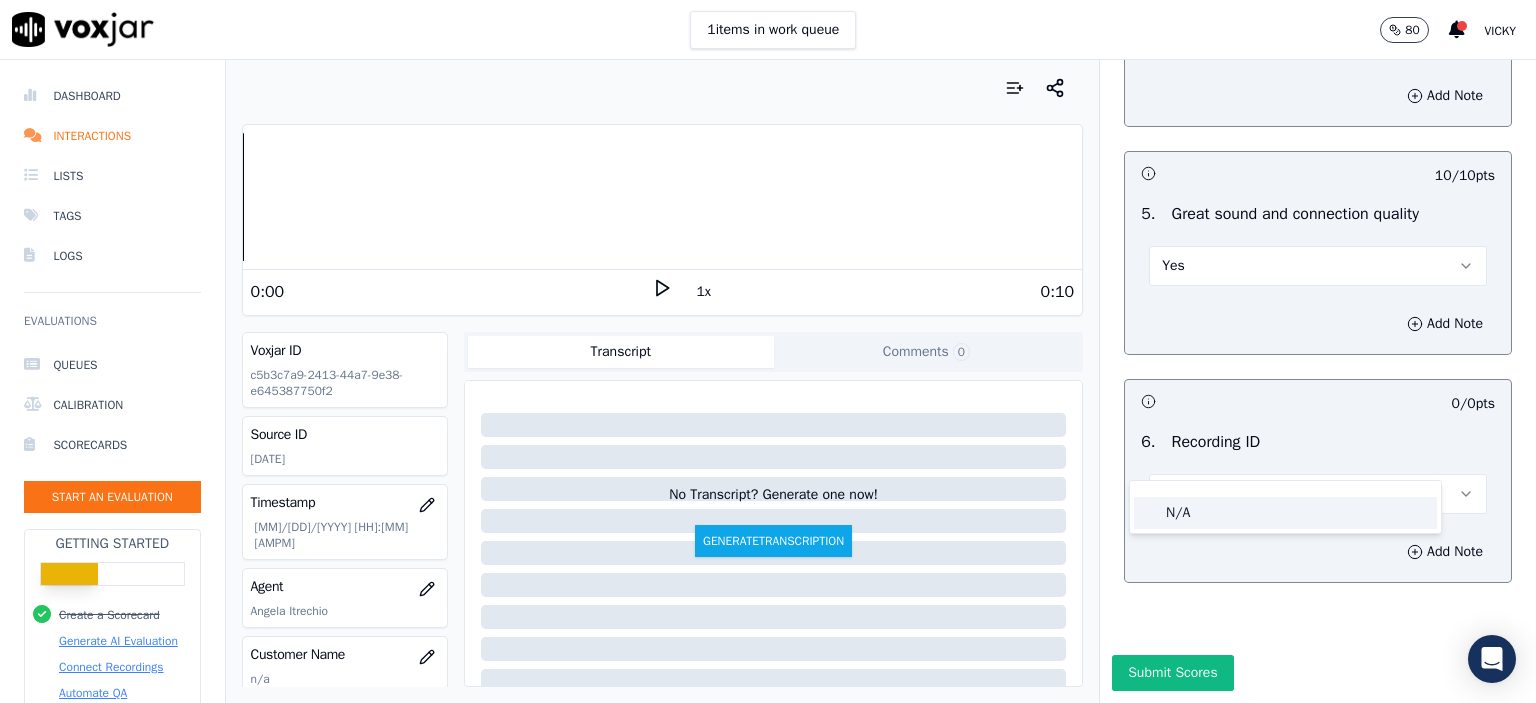 click on "N/A" 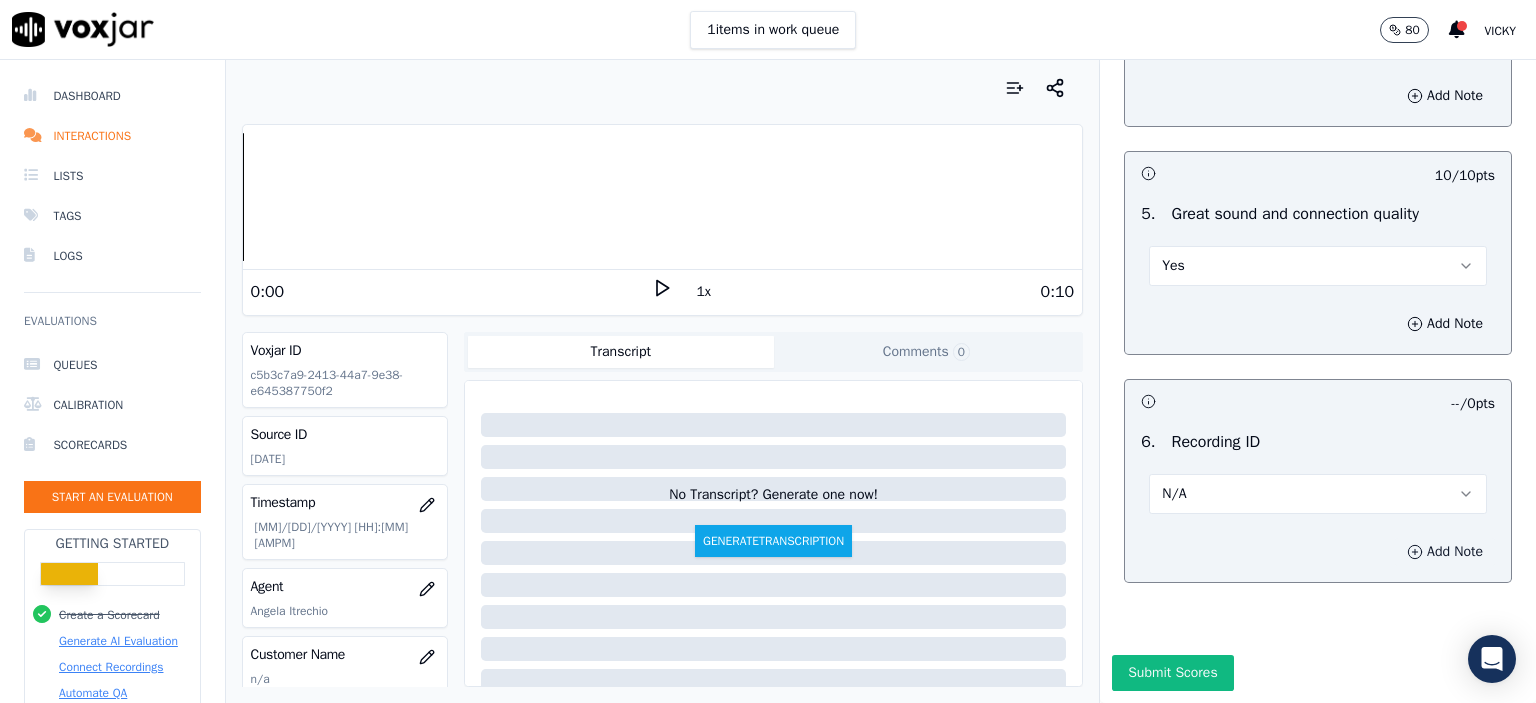 click 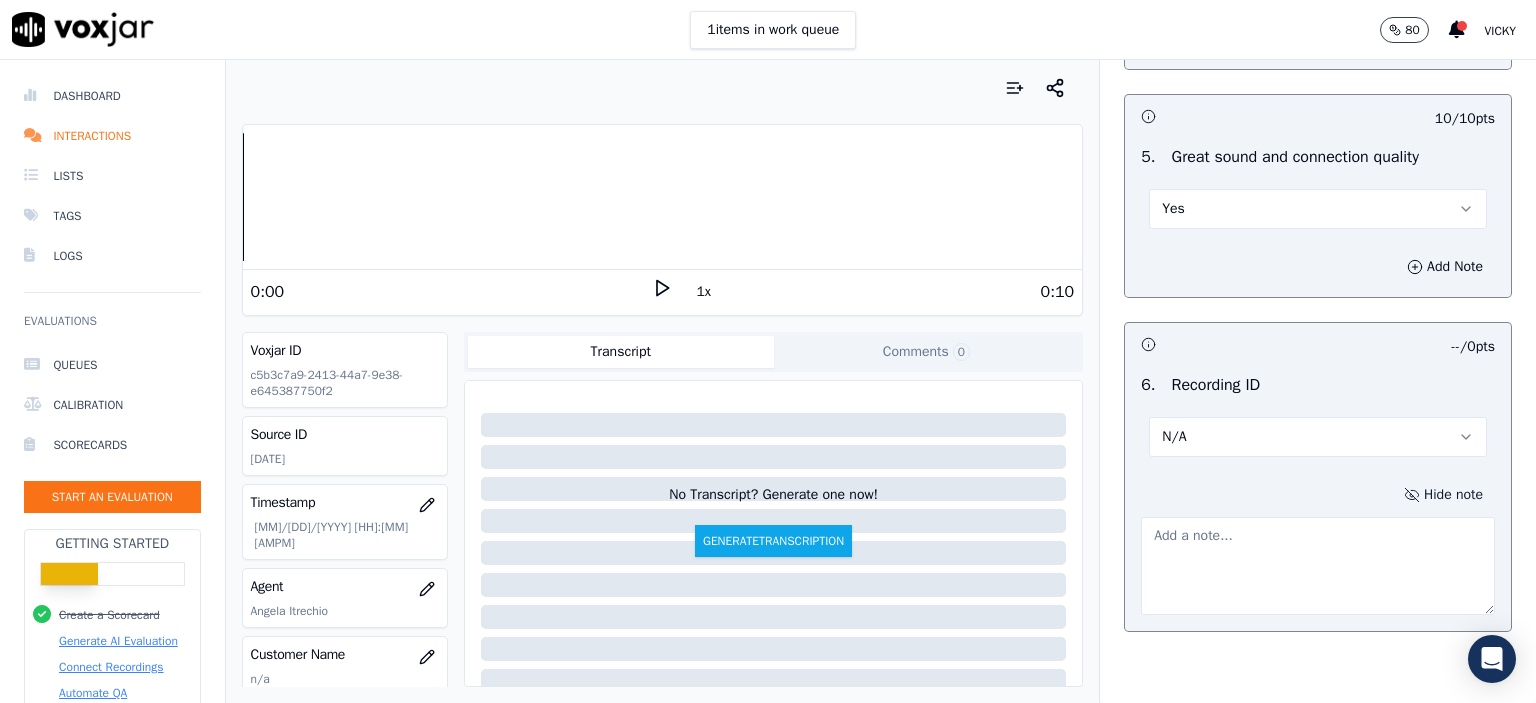 click on "Source ID   [NUMBER]" at bounding box center [345, 446] 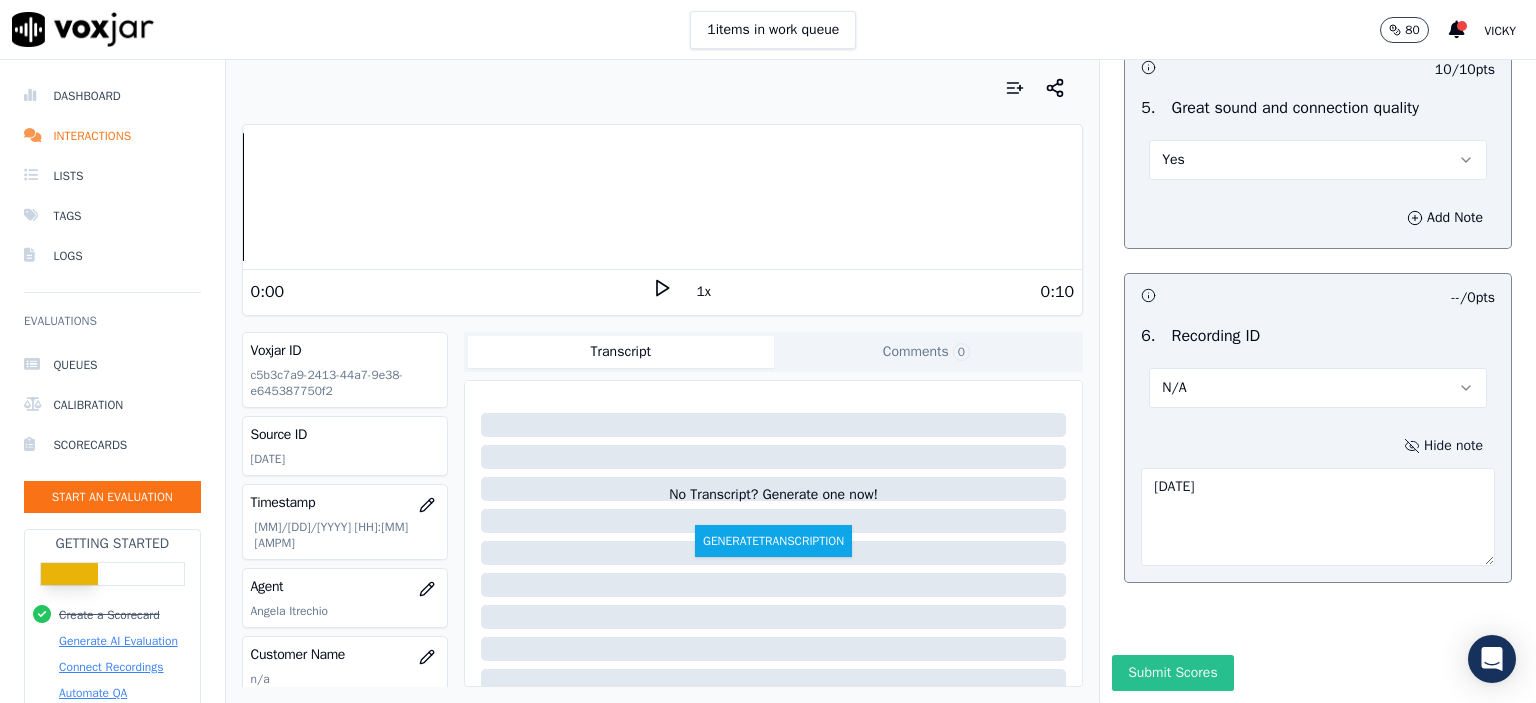 scroll, scrollTop: 3112, scrollLeft: 0, axis: vertical 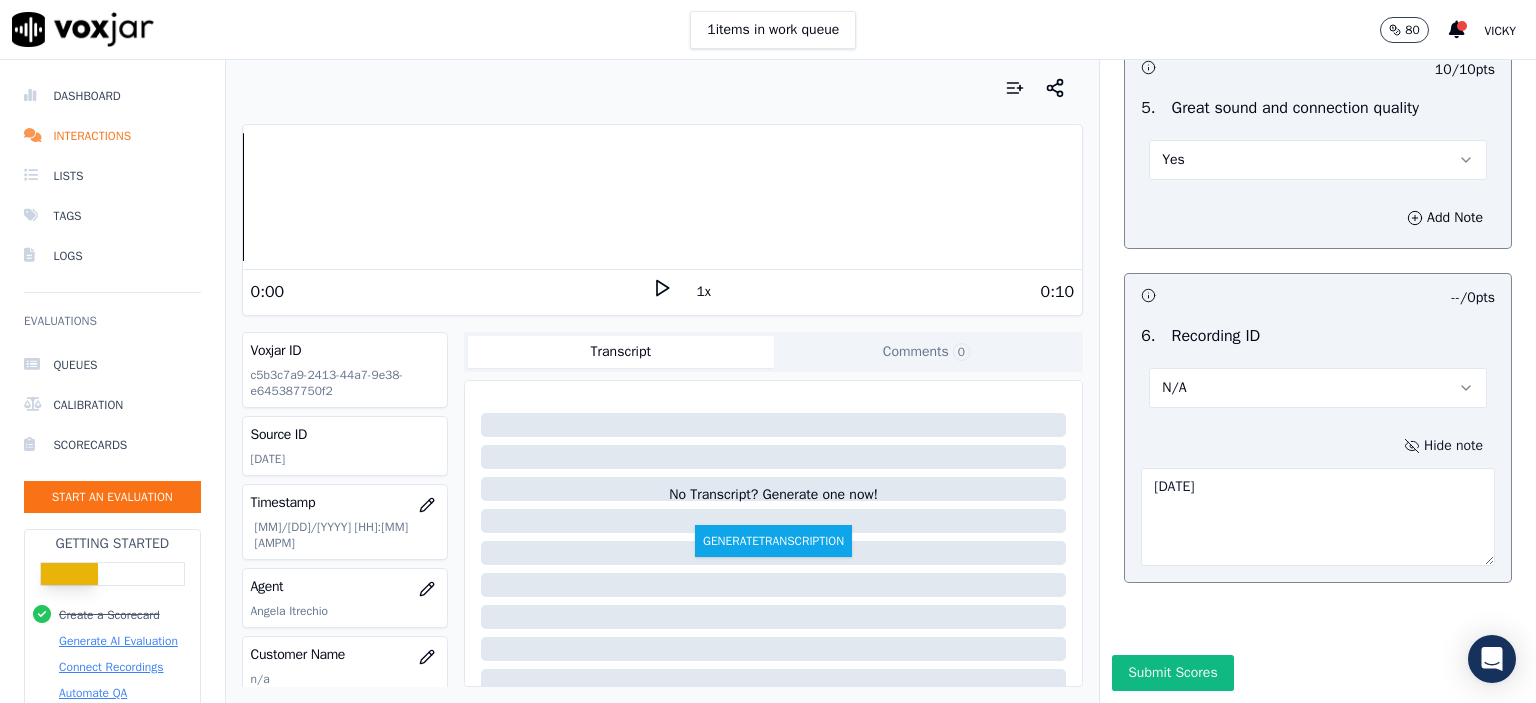 type on "[DATE]" 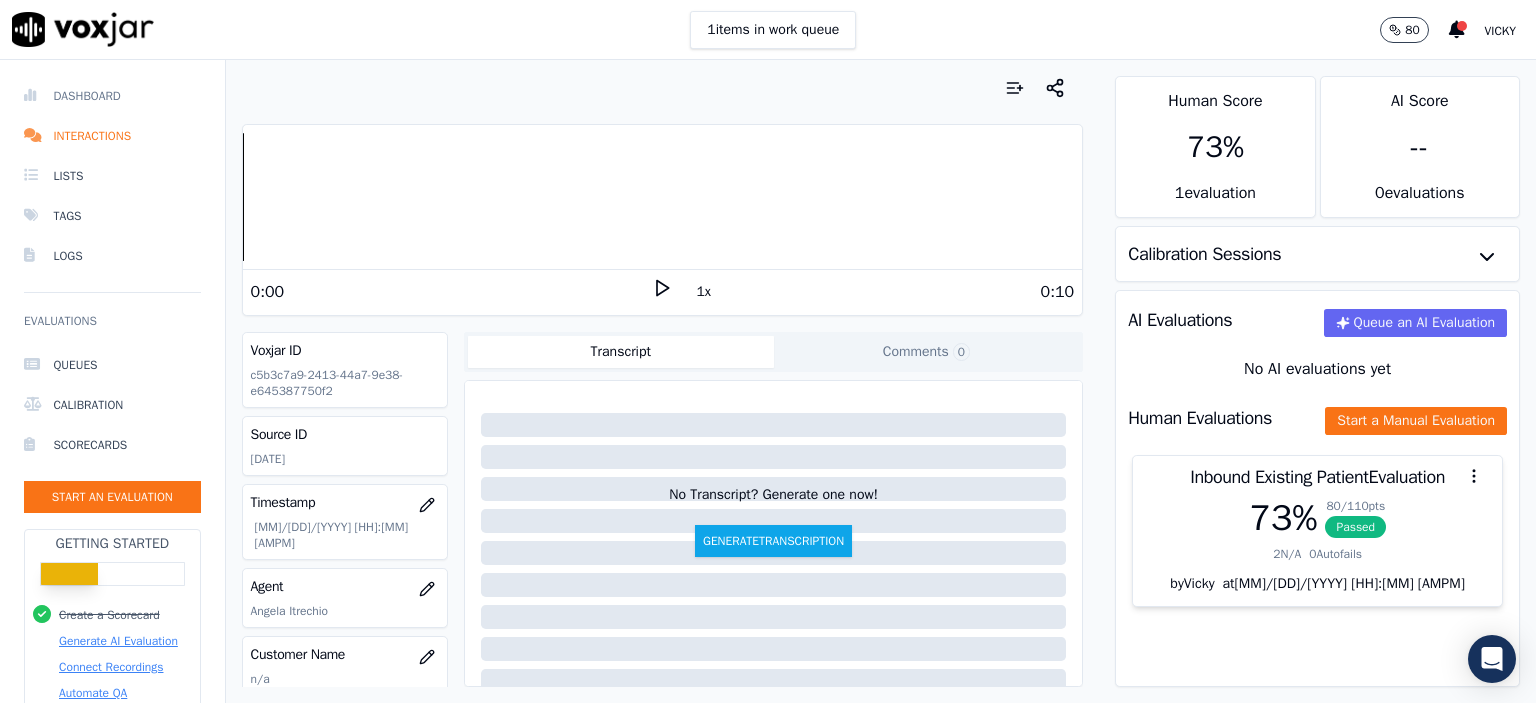 click on "Dashboard" at bounding box center [112, 96] 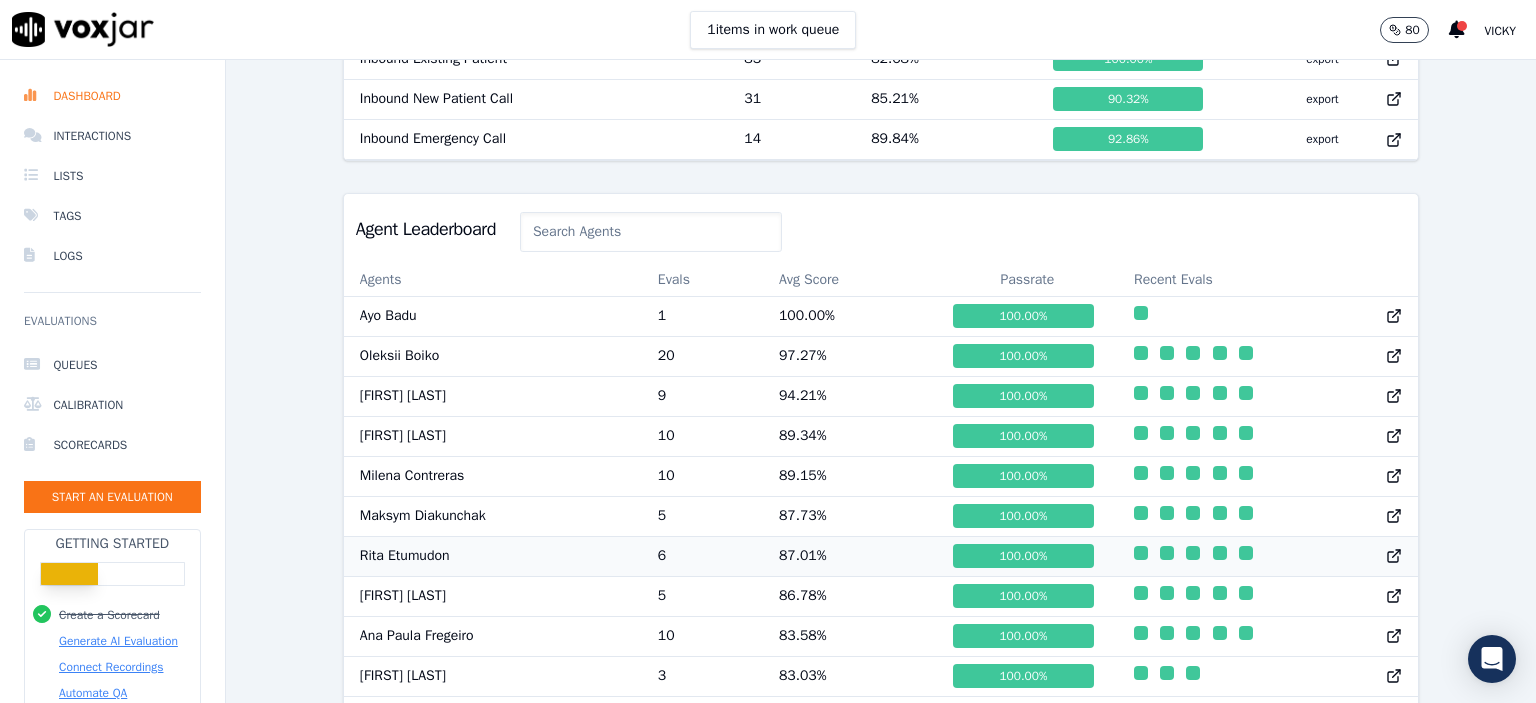 scroll, scrollTop: 900, scrollLeft: 0, axis: vertical 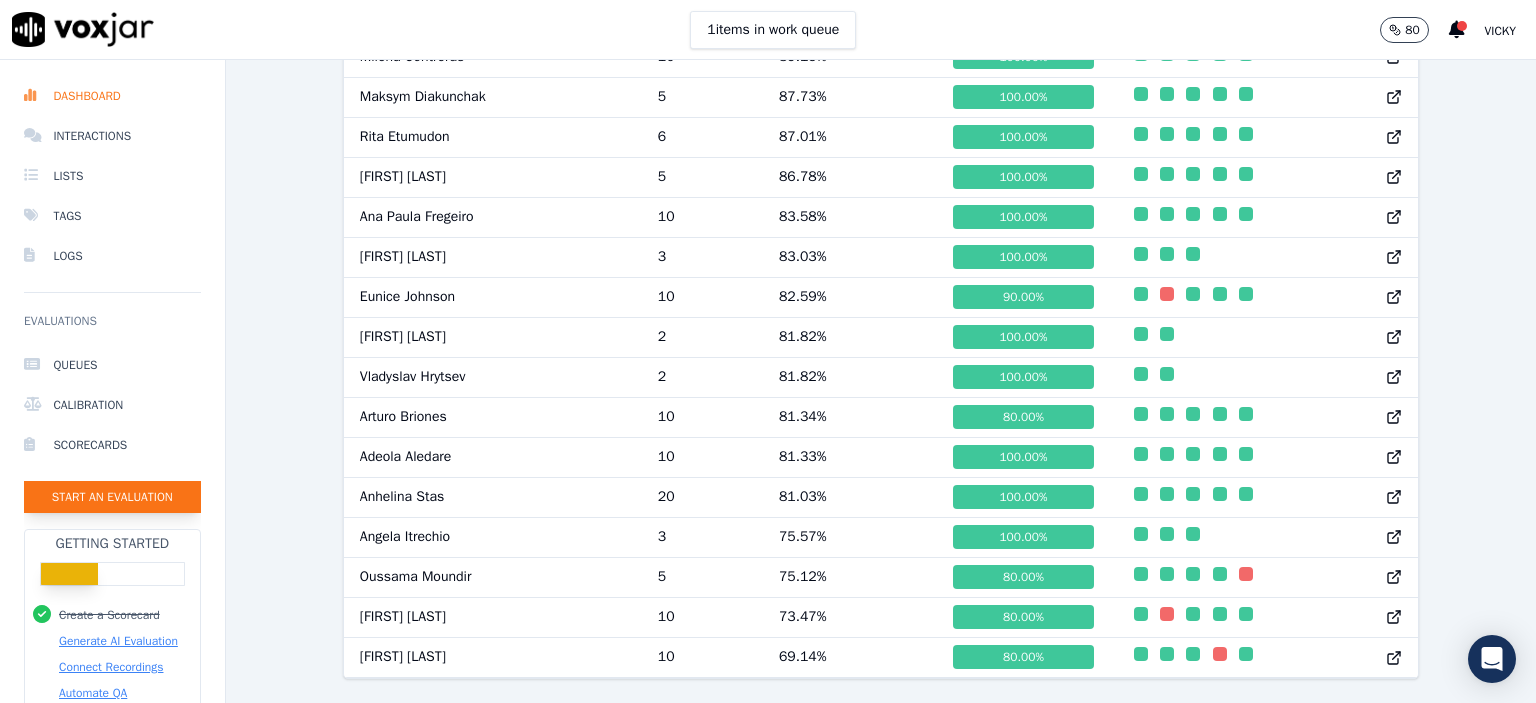 click on "Start an Evaluation" 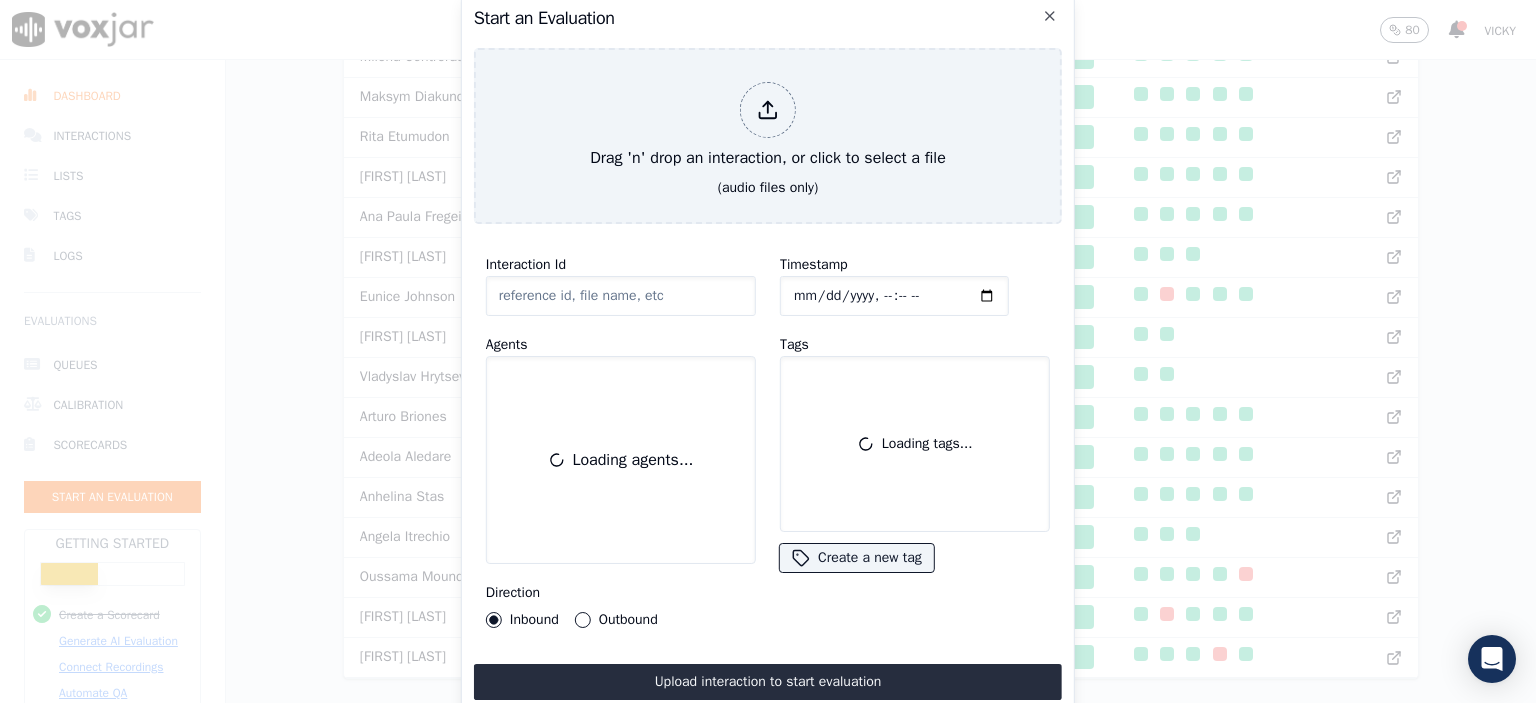 scroll, scrollTop: 0, scrollLeft: 0, axis: both 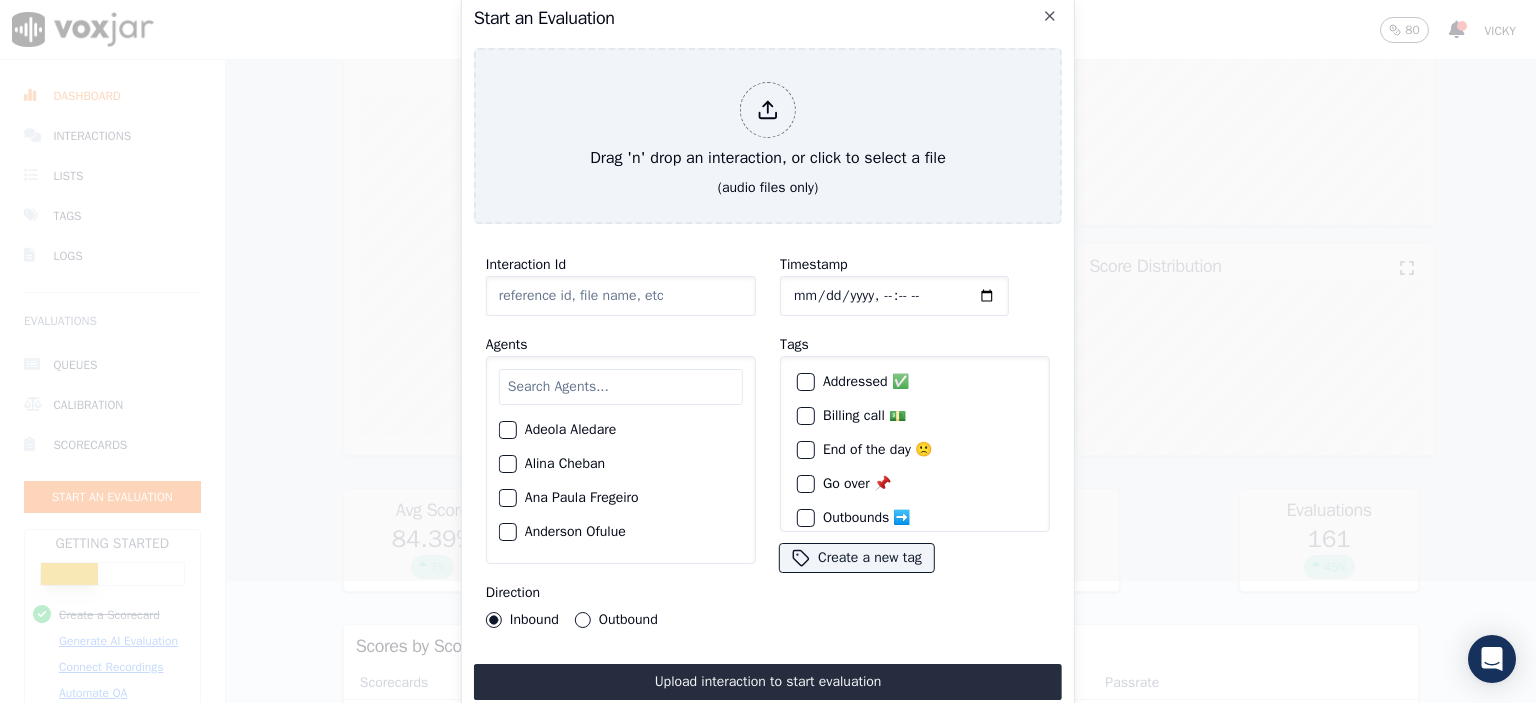 click on "Interaction Id" 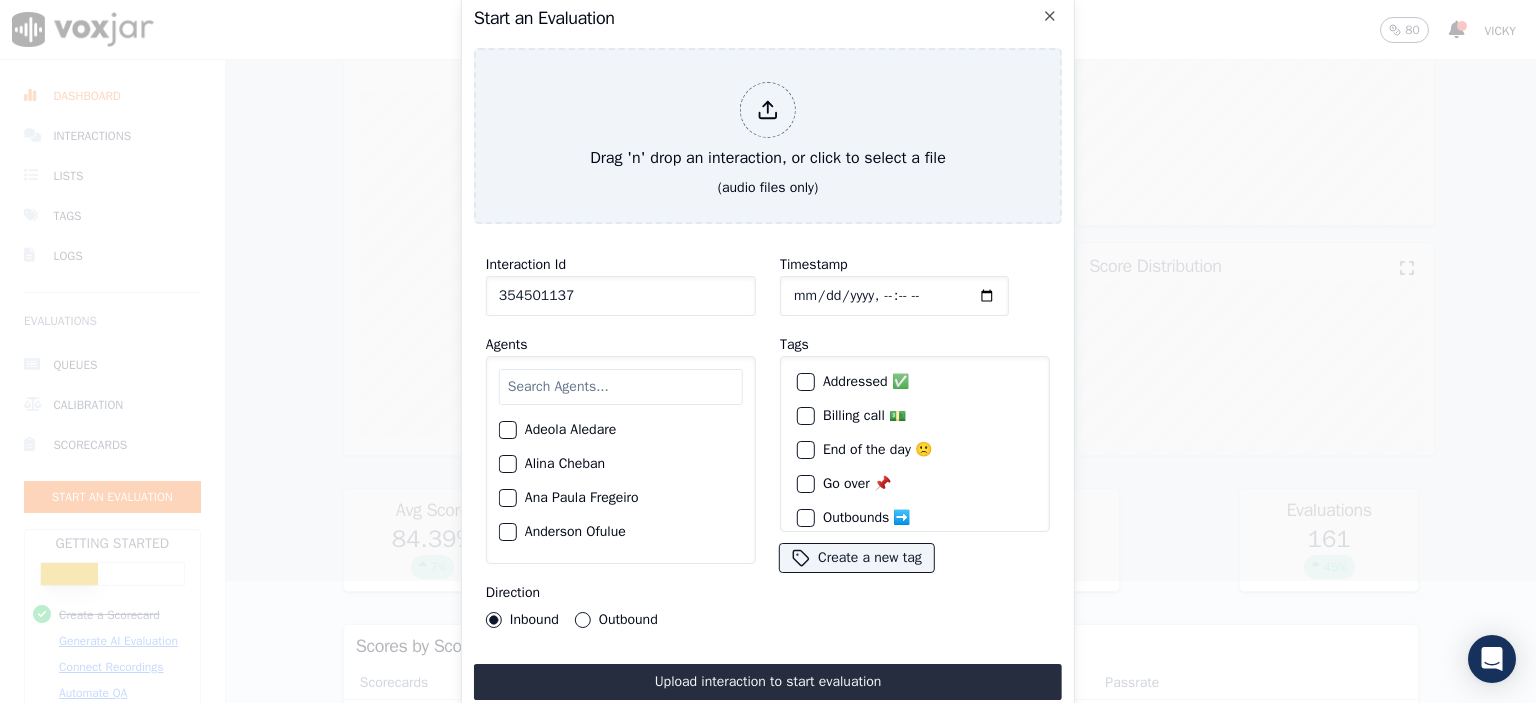 type on "354501137" 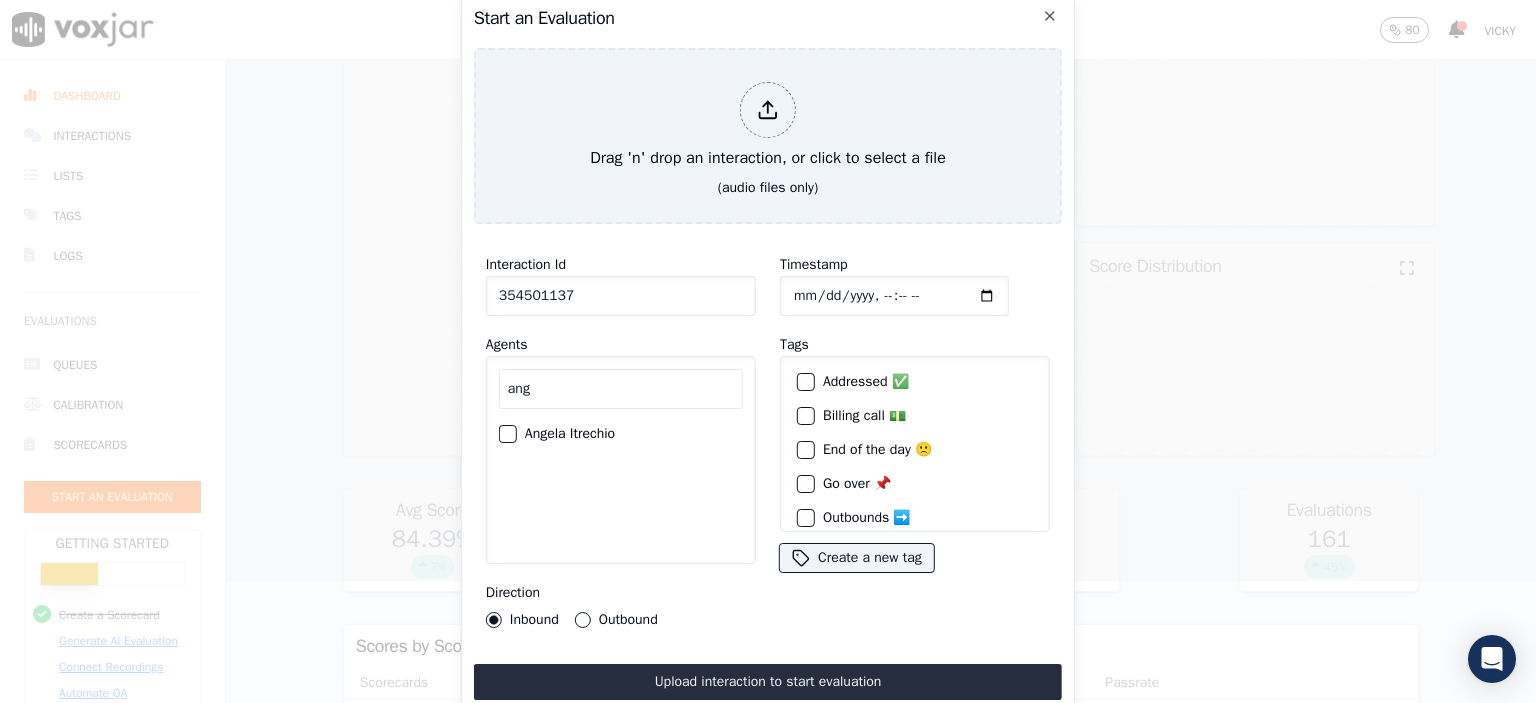 type on "ang" 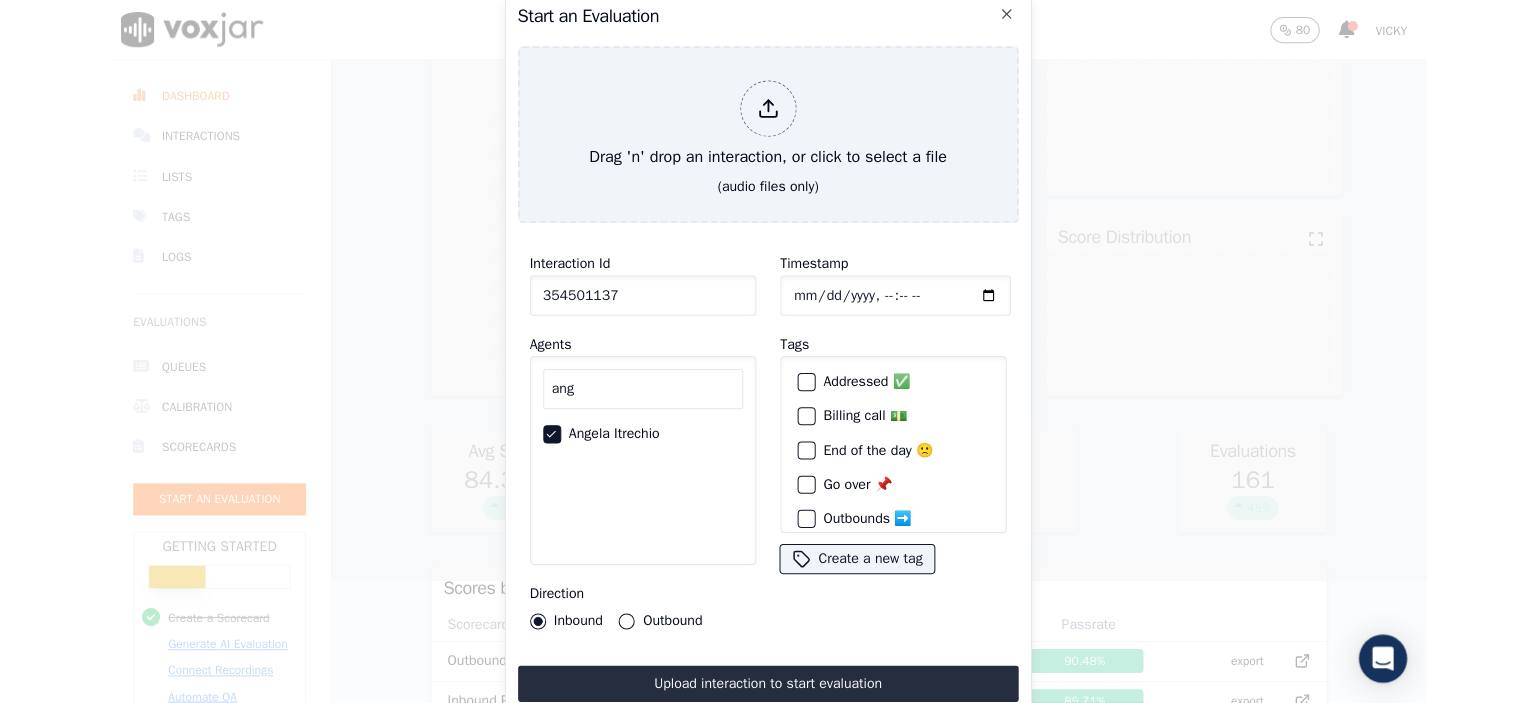 scroll, scrollTop: 91, scrollLeft: 0, axis: vertical 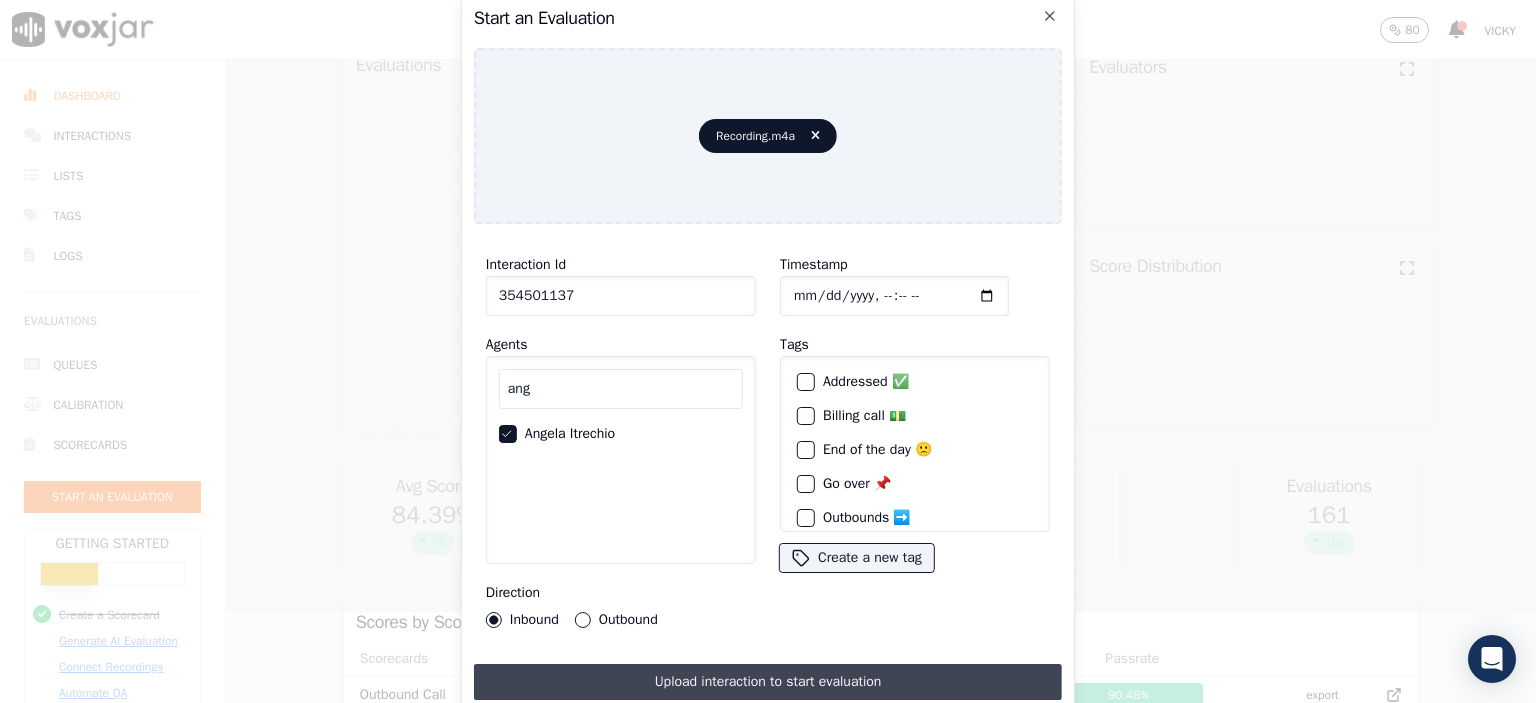click on "Upload interaction to start evaluation" at bounding box center [768, 682] 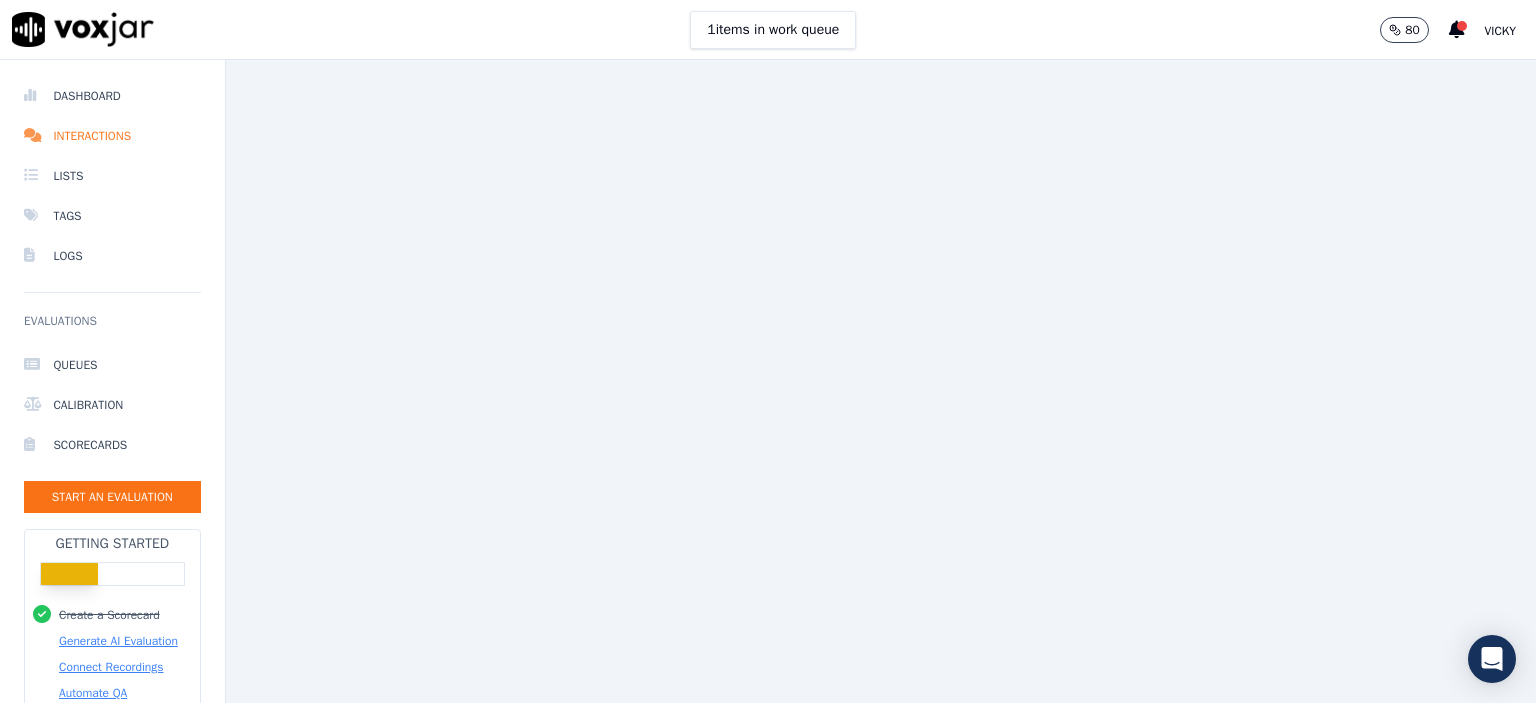 scroll, scrollTop: 0, scrollLeft: 0, axis: both 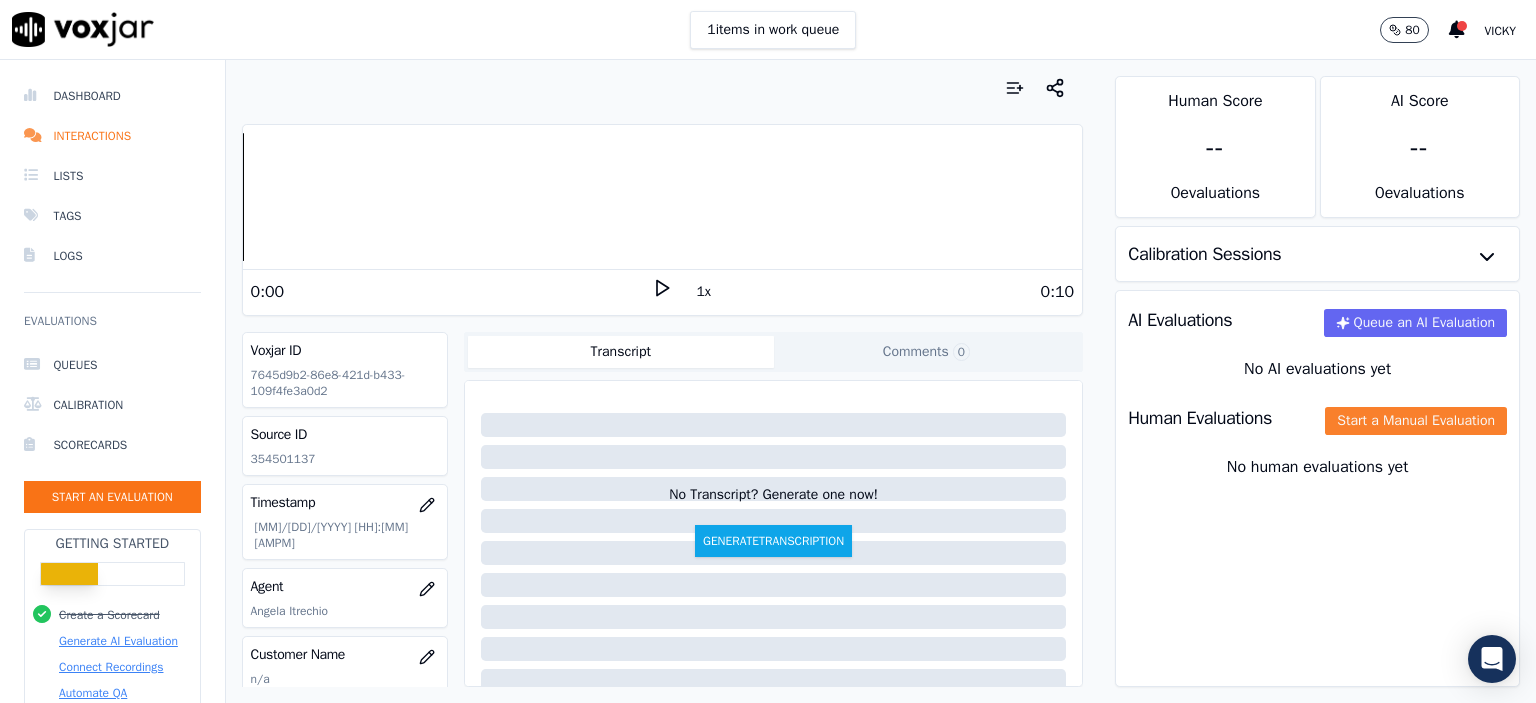 click on "Start a Manual Evaluation" 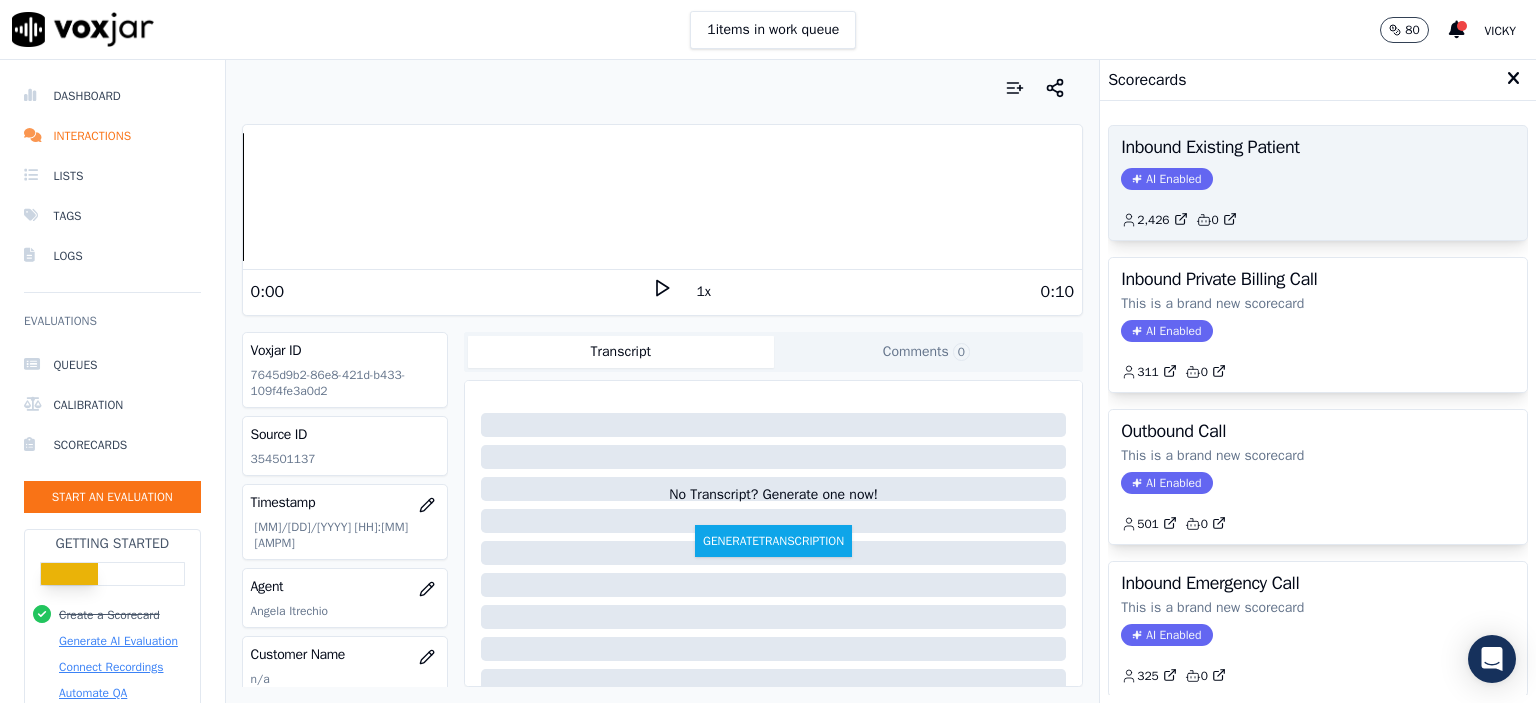 click on "AI Enabled" 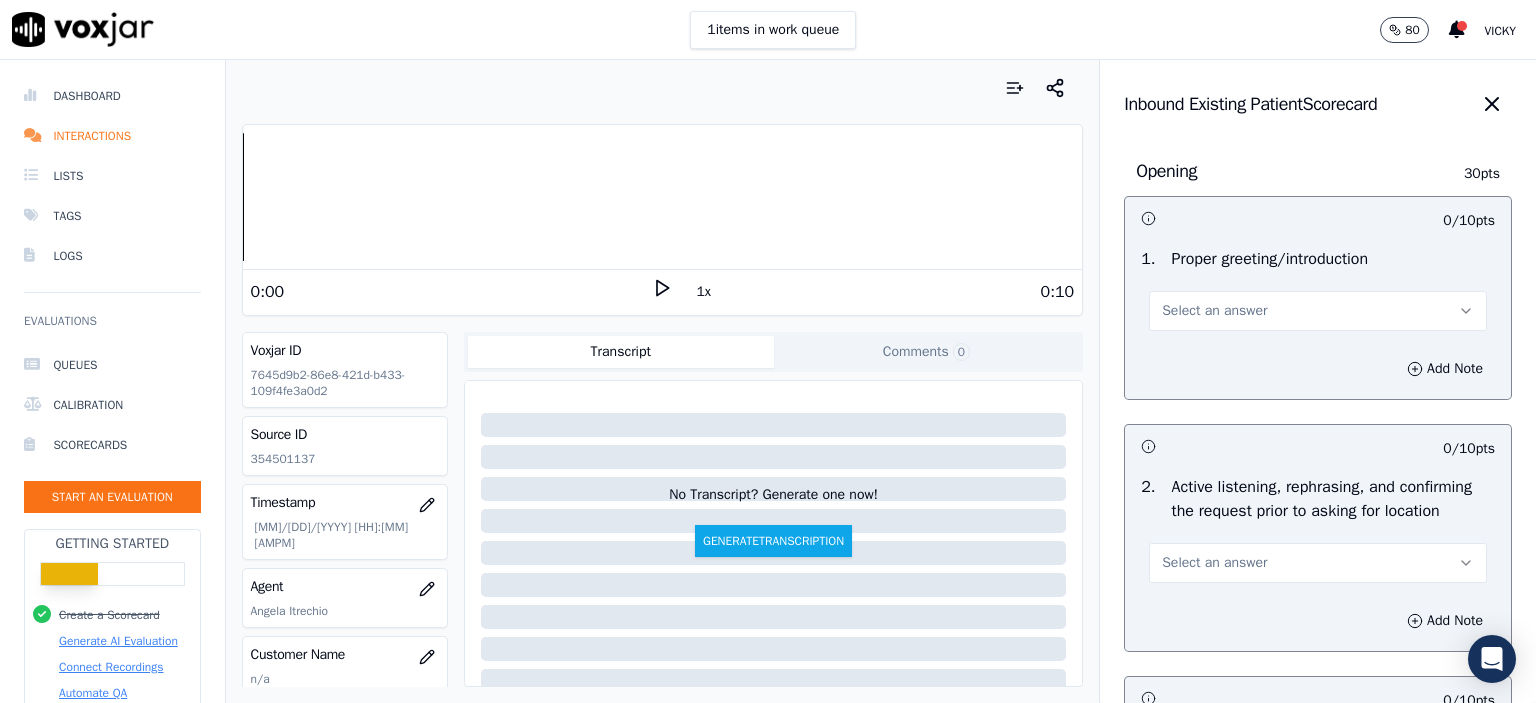 click on "Select an answer" at bounding box center [1318, 311] 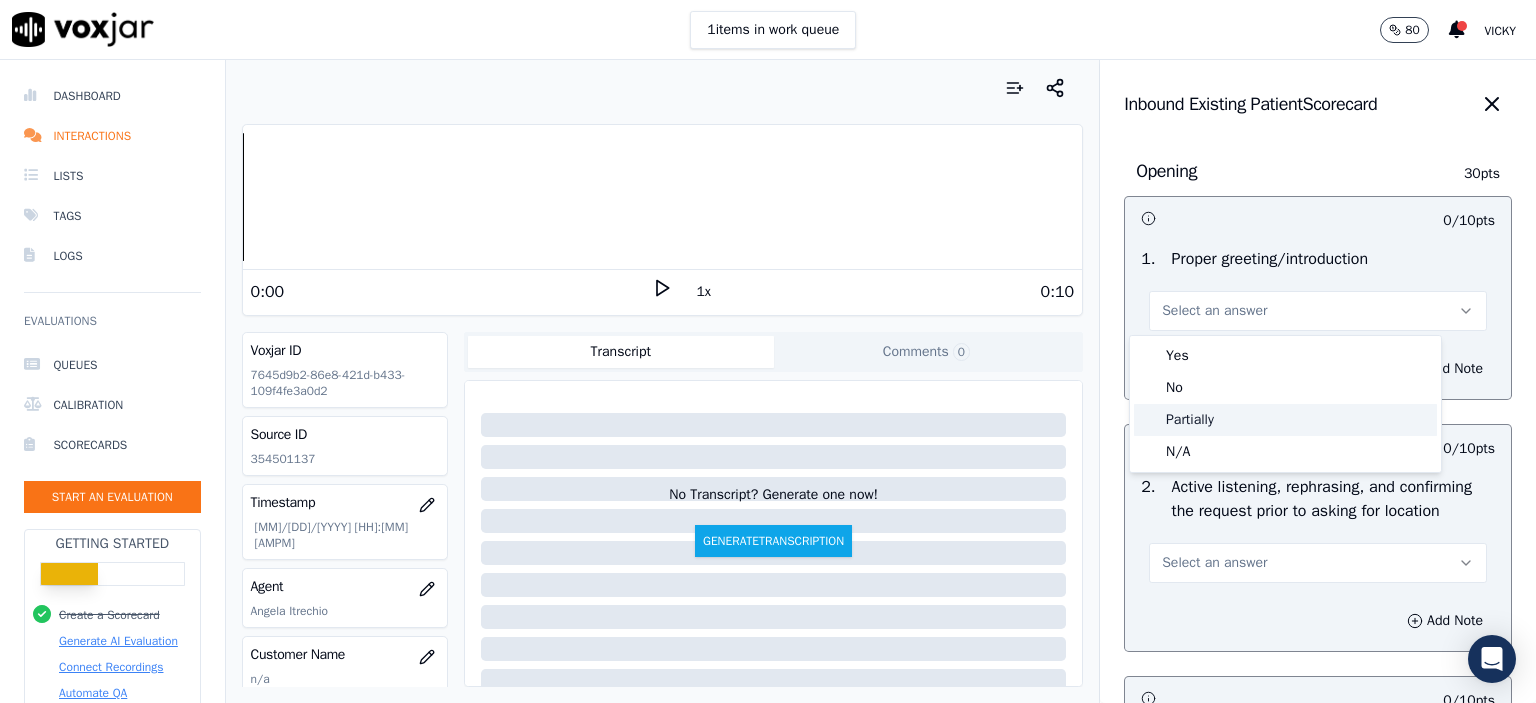 click on "Partially" 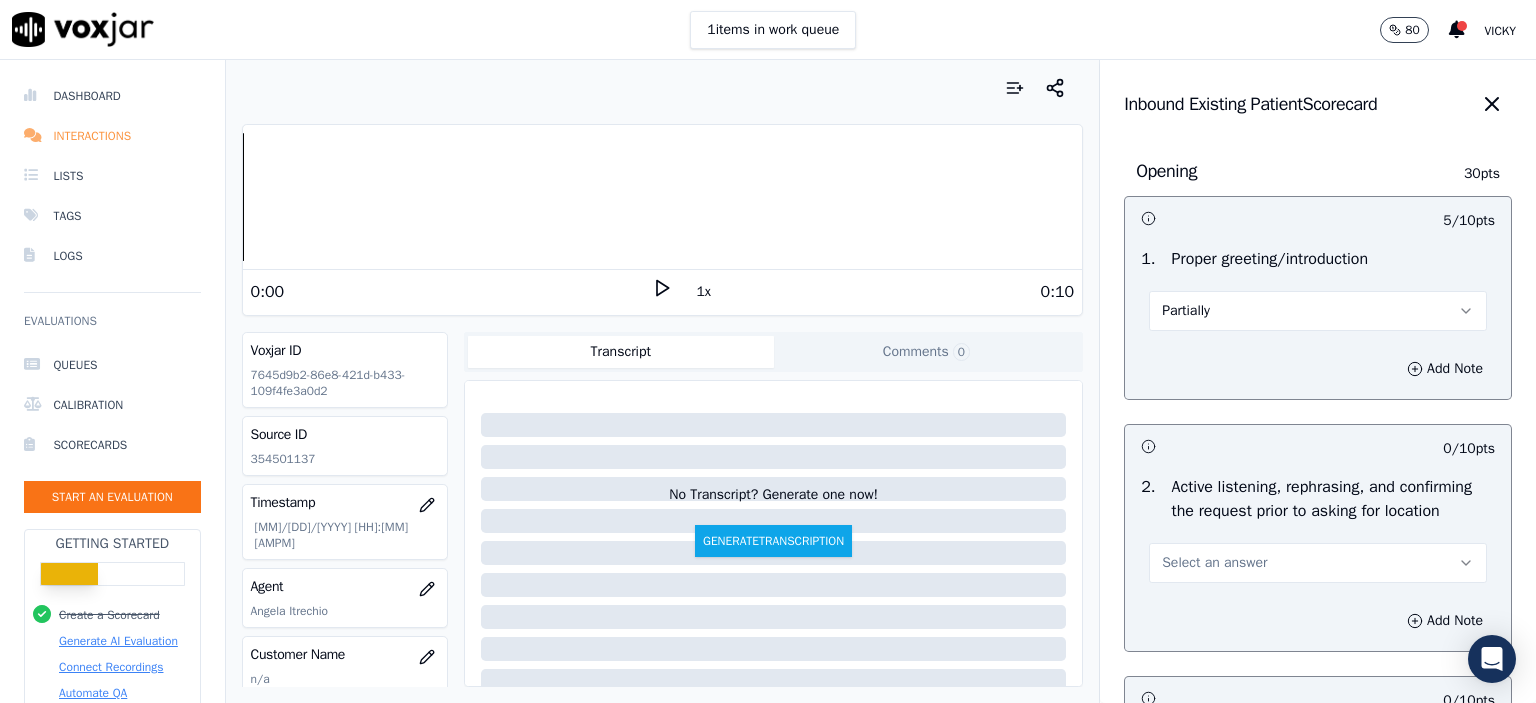 click on "Interactions" at bounding box center (112, 136) 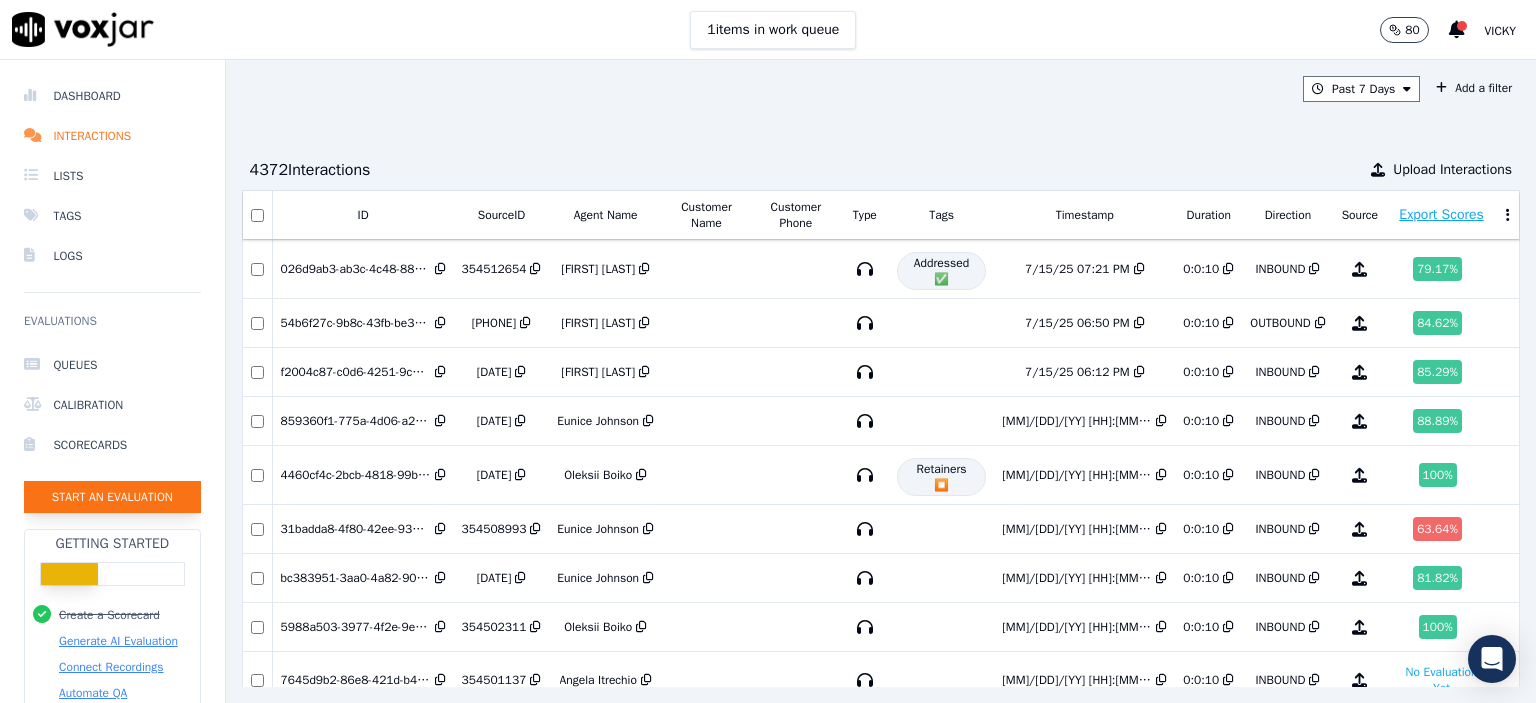 click on "Start an Evaluation" 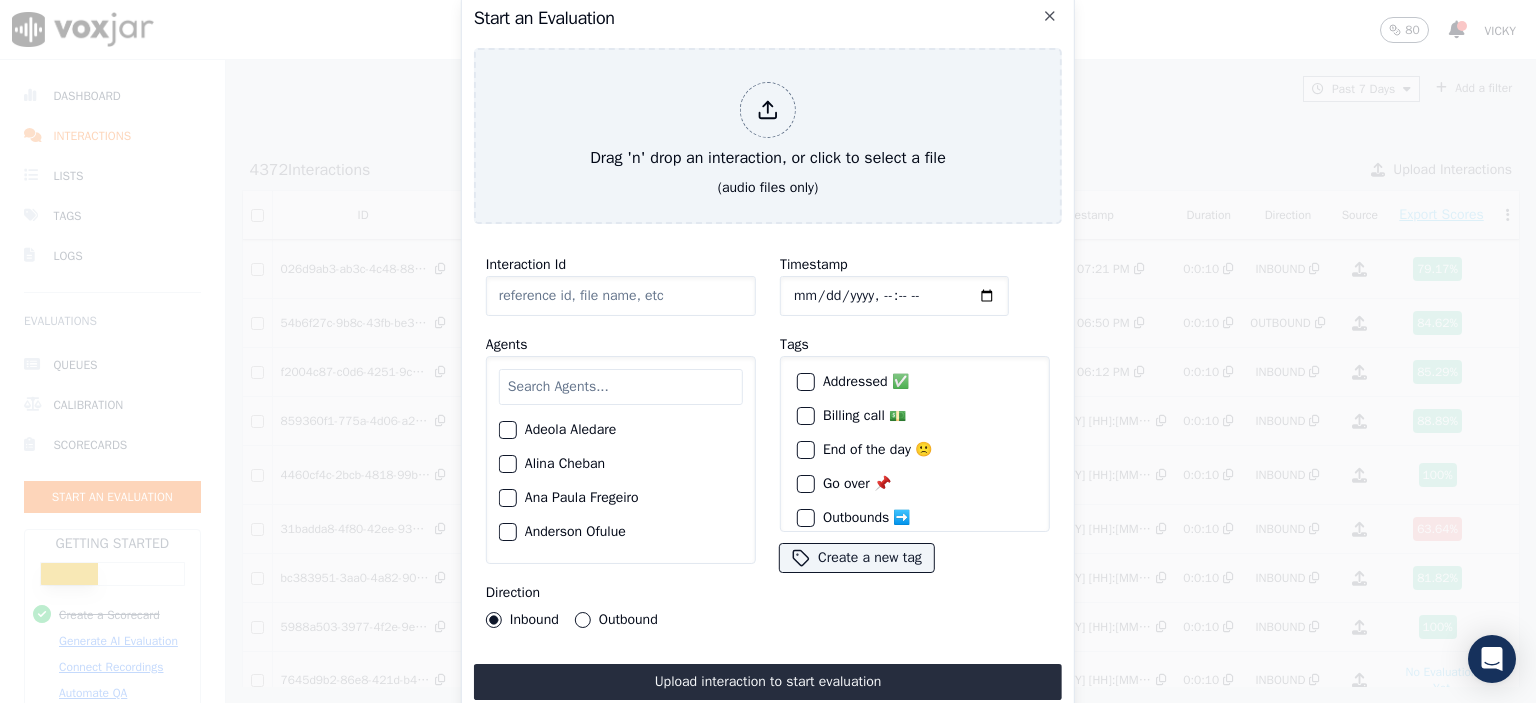 click on "Interaction Id" 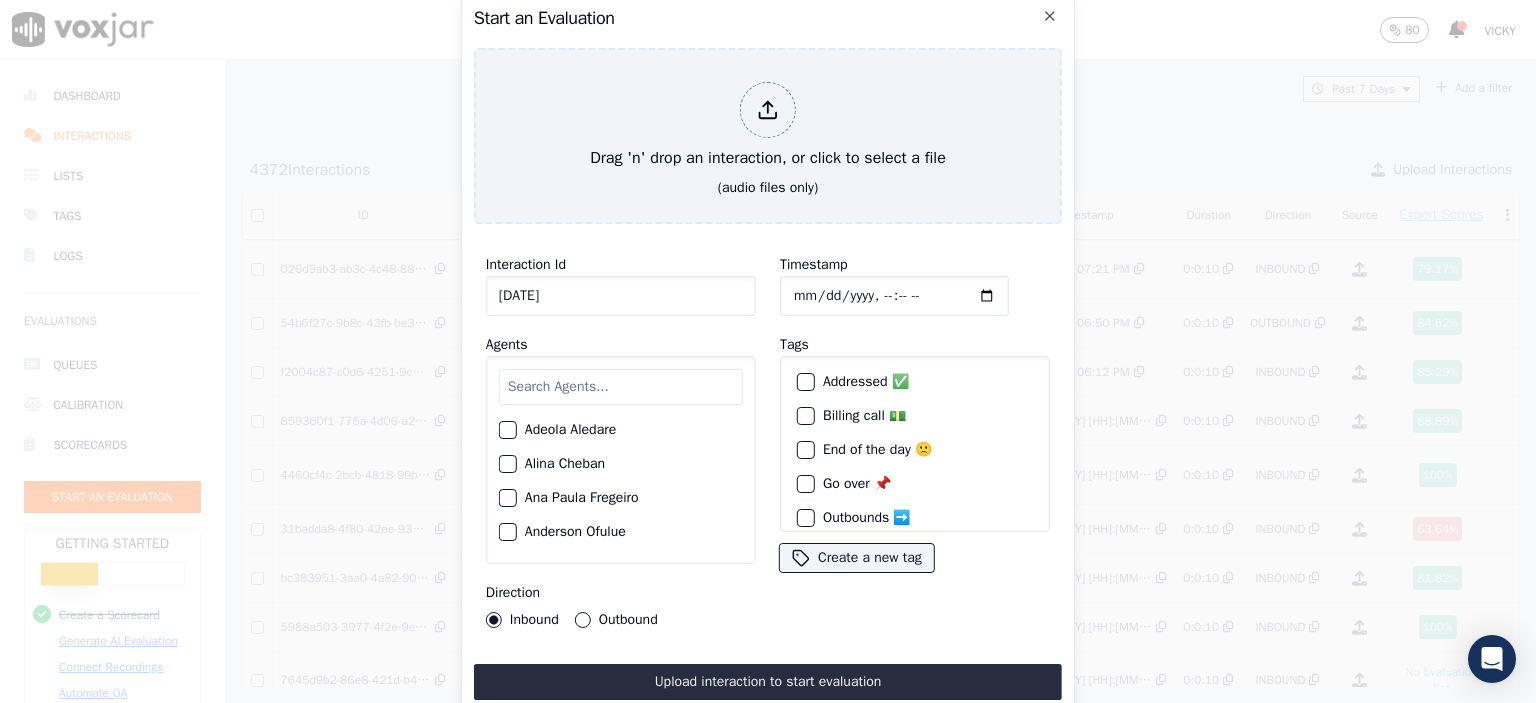 type on "[DATE]" 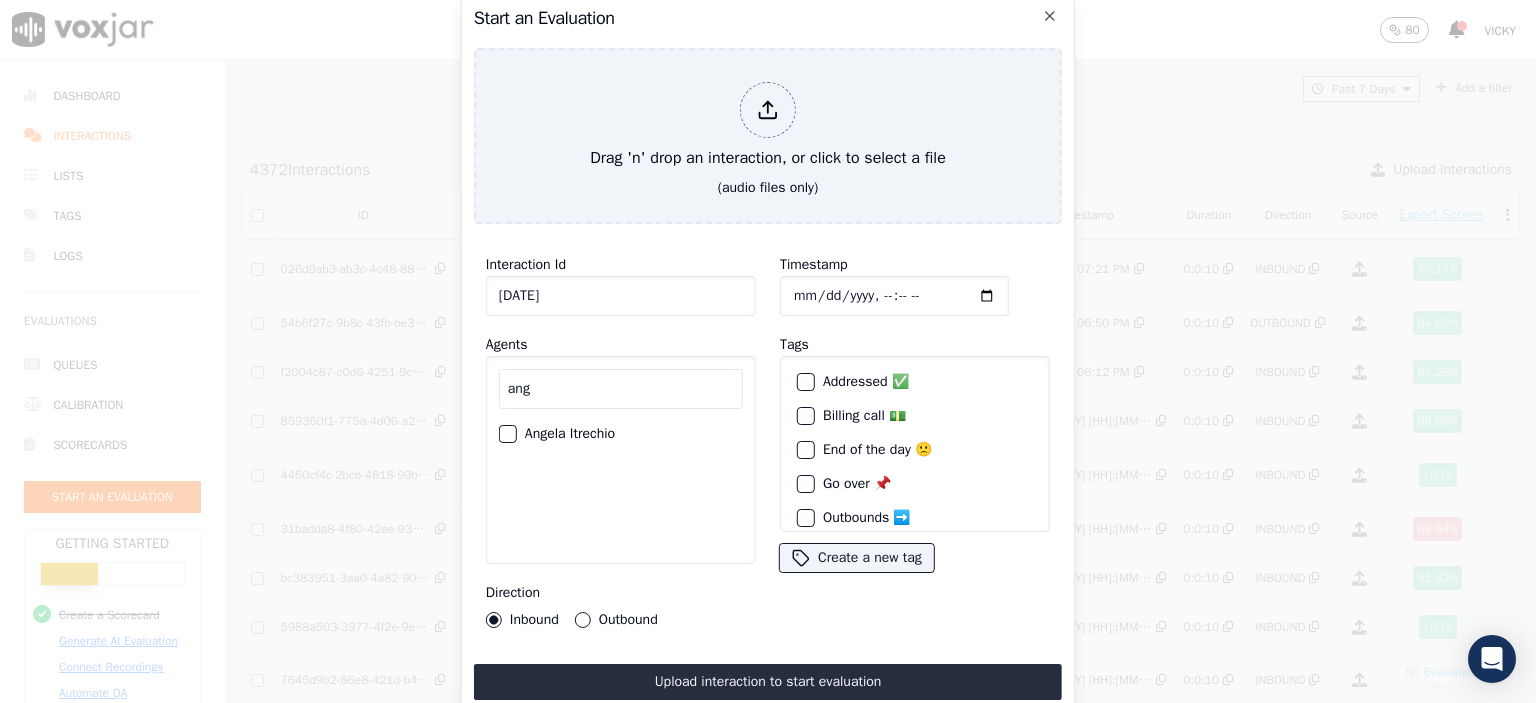 type on "ang" 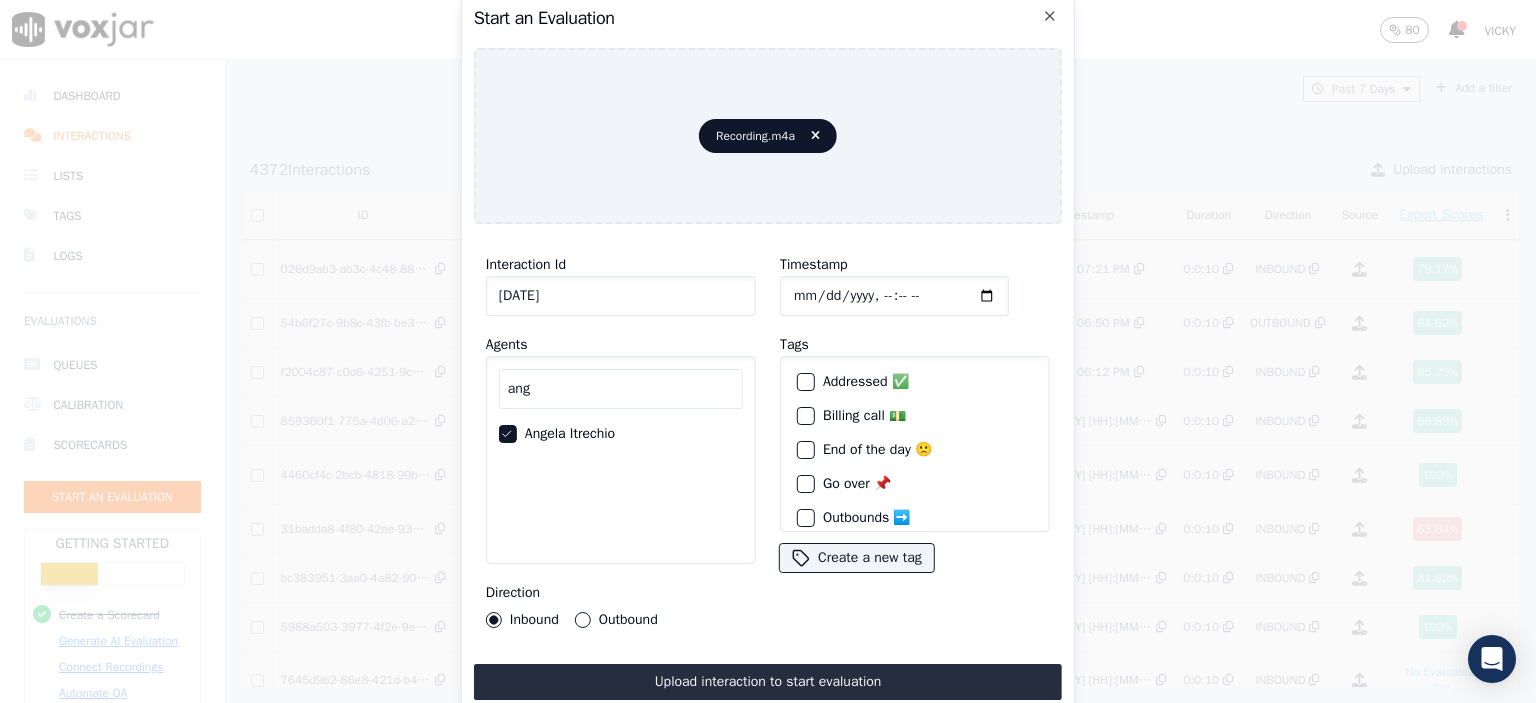 click on "Timestamp" 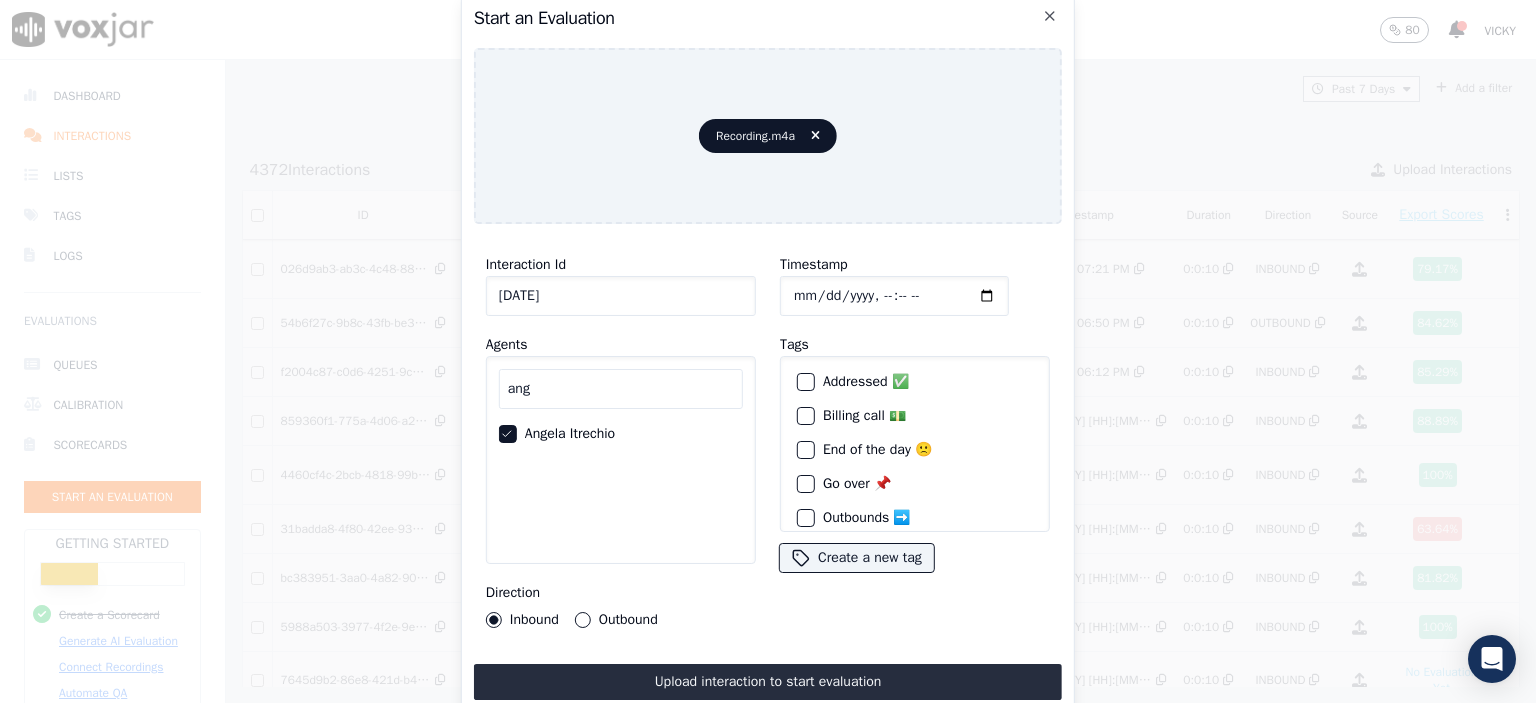 type on "[DATE]T[TIME]" 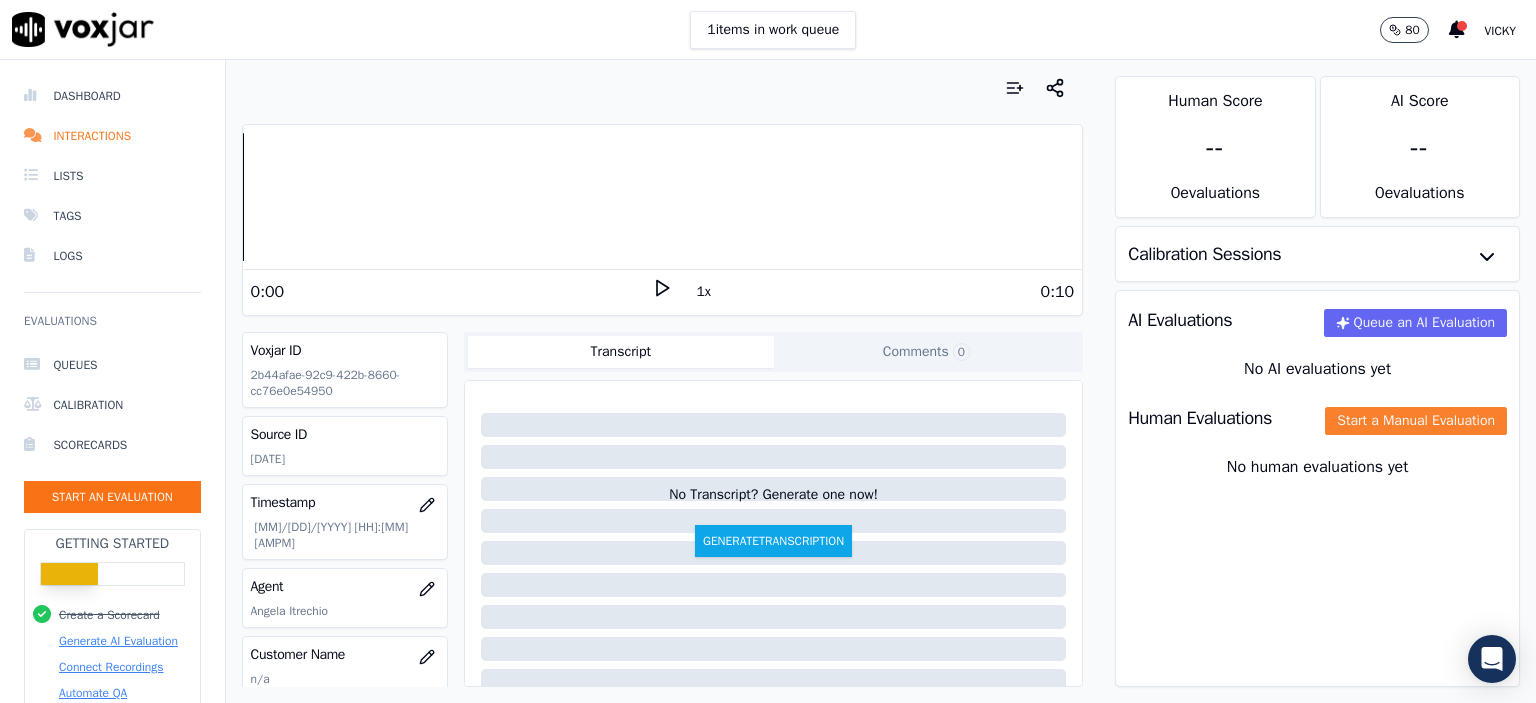click on "Start a Manual Evaluation" 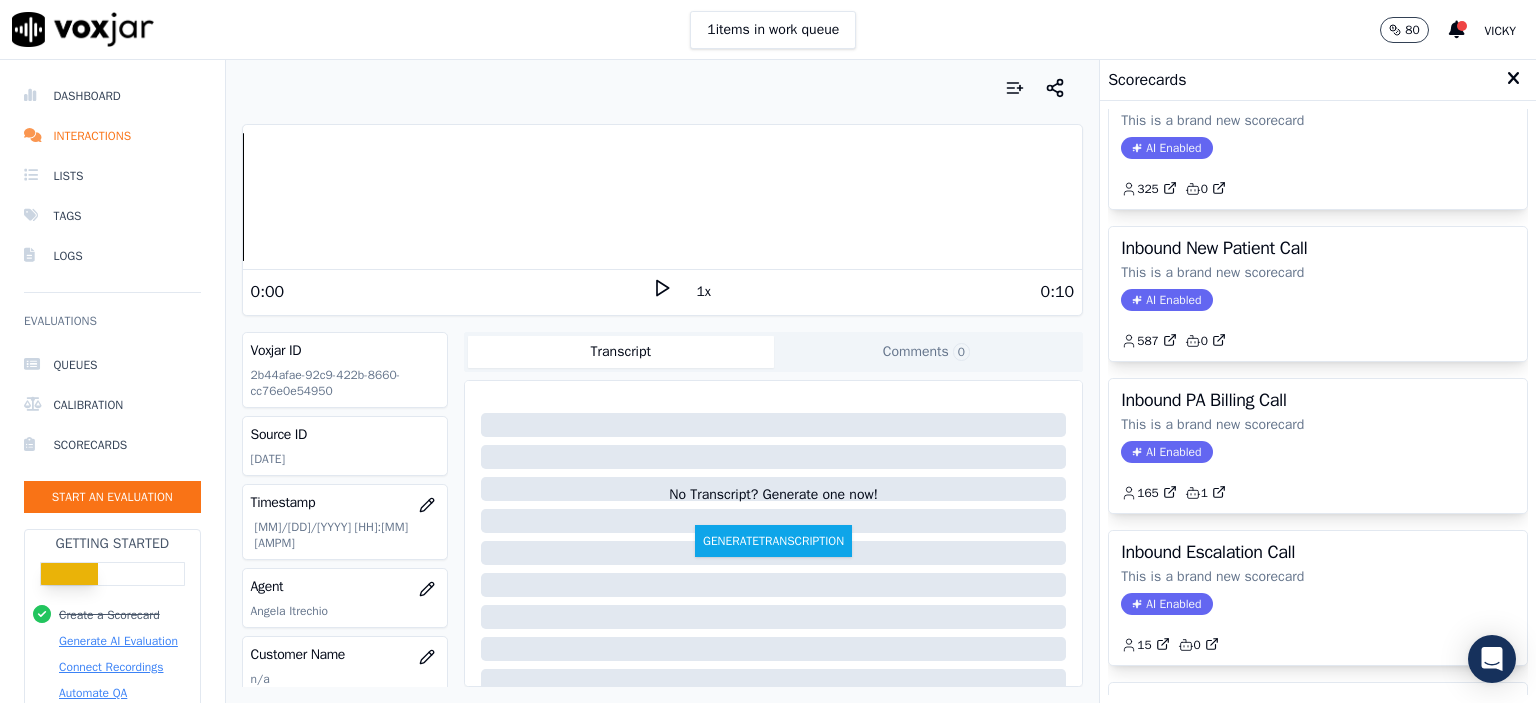 scroll, scrollTop: 500, scrollLeft: 0, axis: vertical 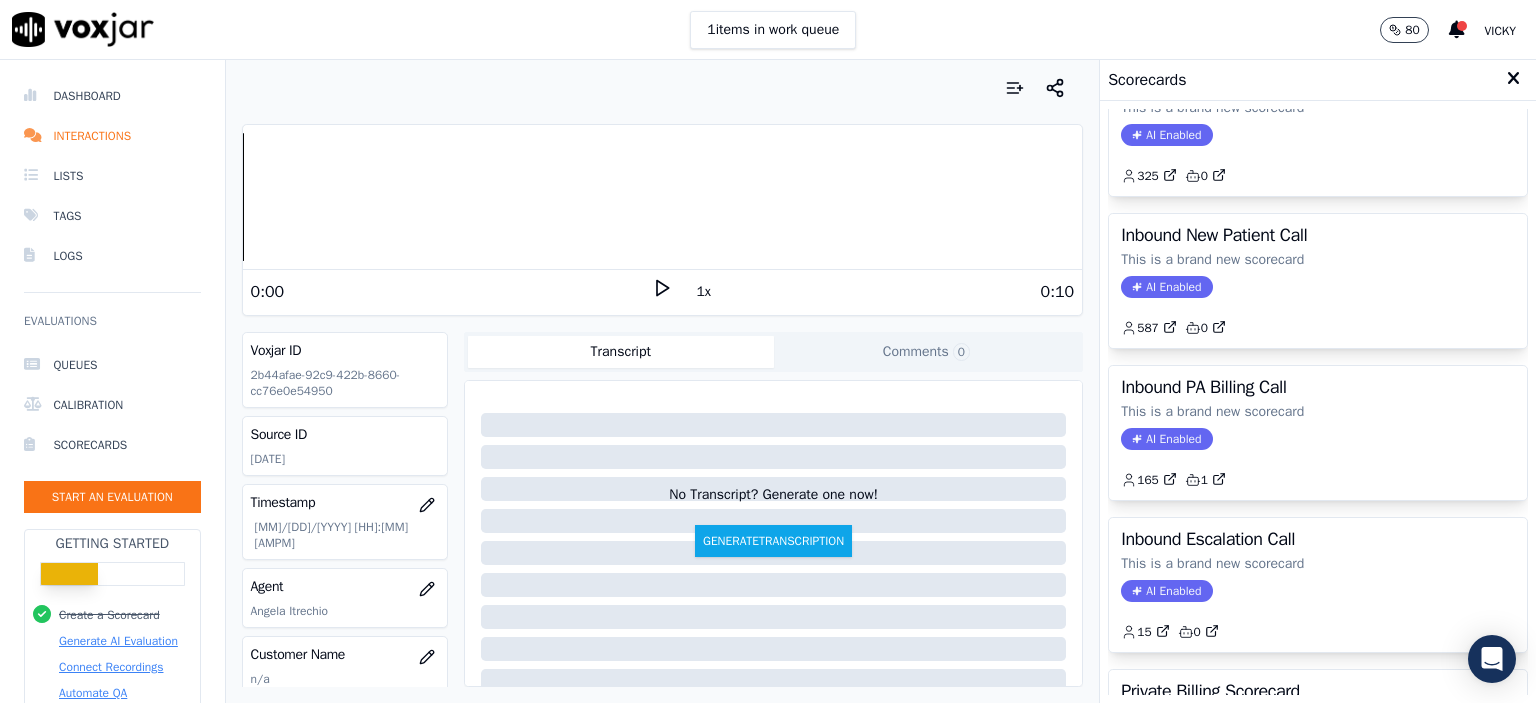 click on "AI Enabled" 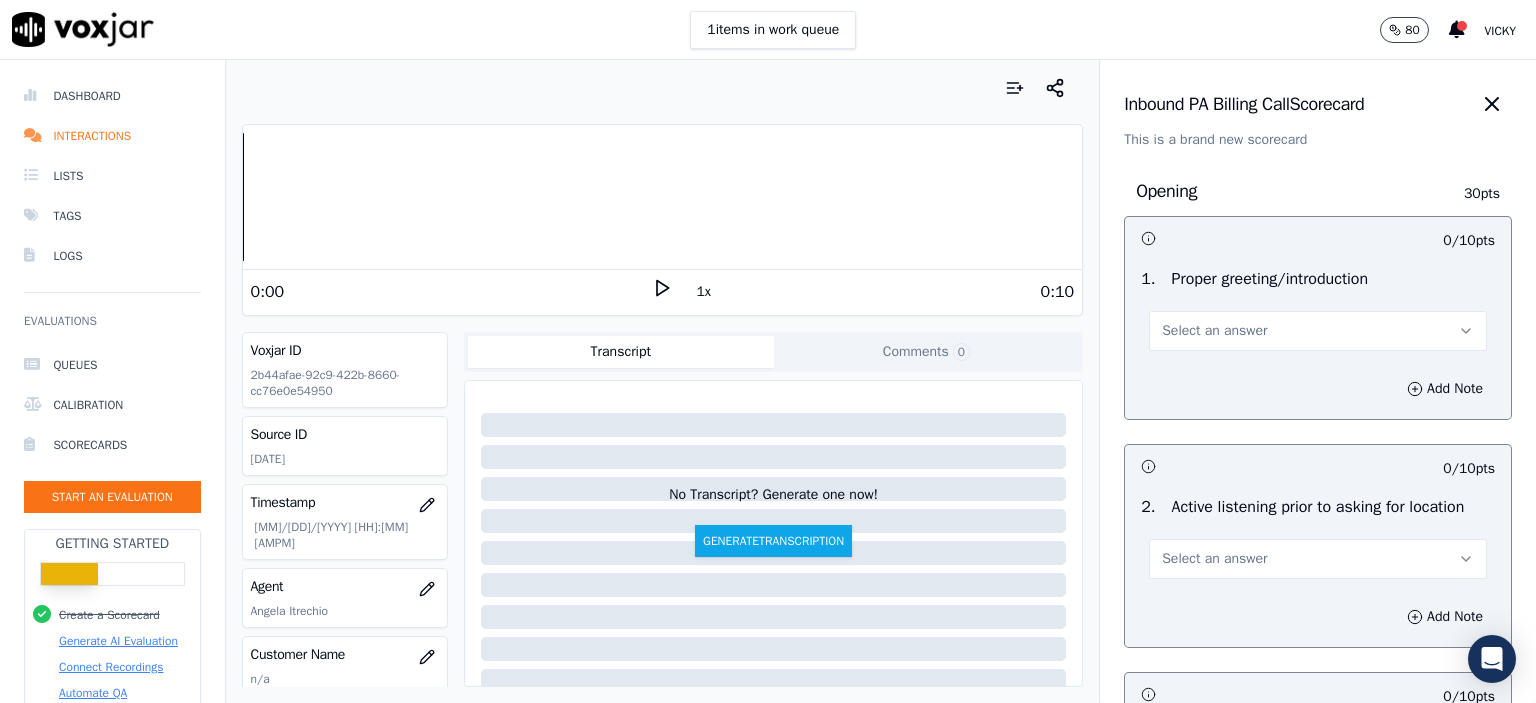 click on "Select an answer" at bounding box center (1318, 331) 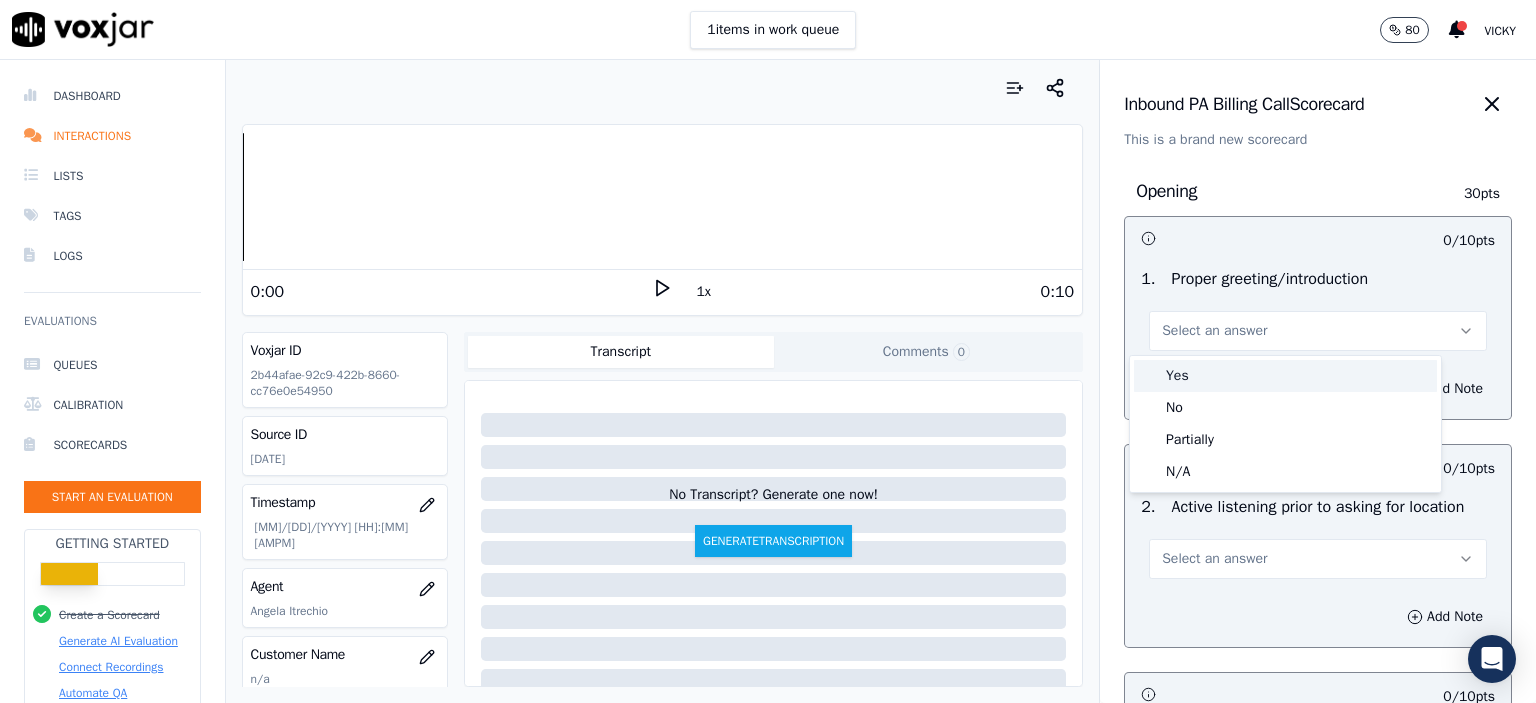 click on "Yes" at bounding box center [1285, 376] 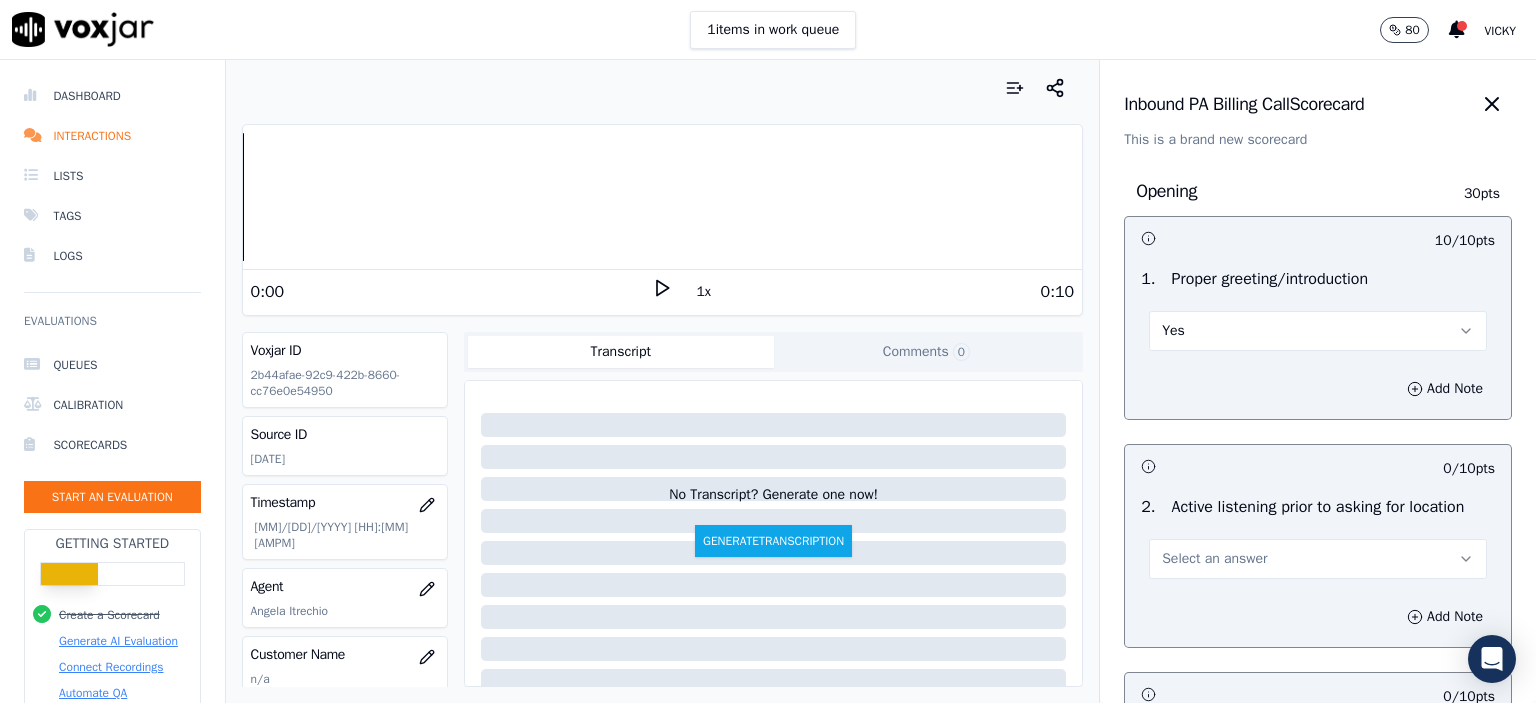 click on "Yes" at bounding box center [1318, 331] 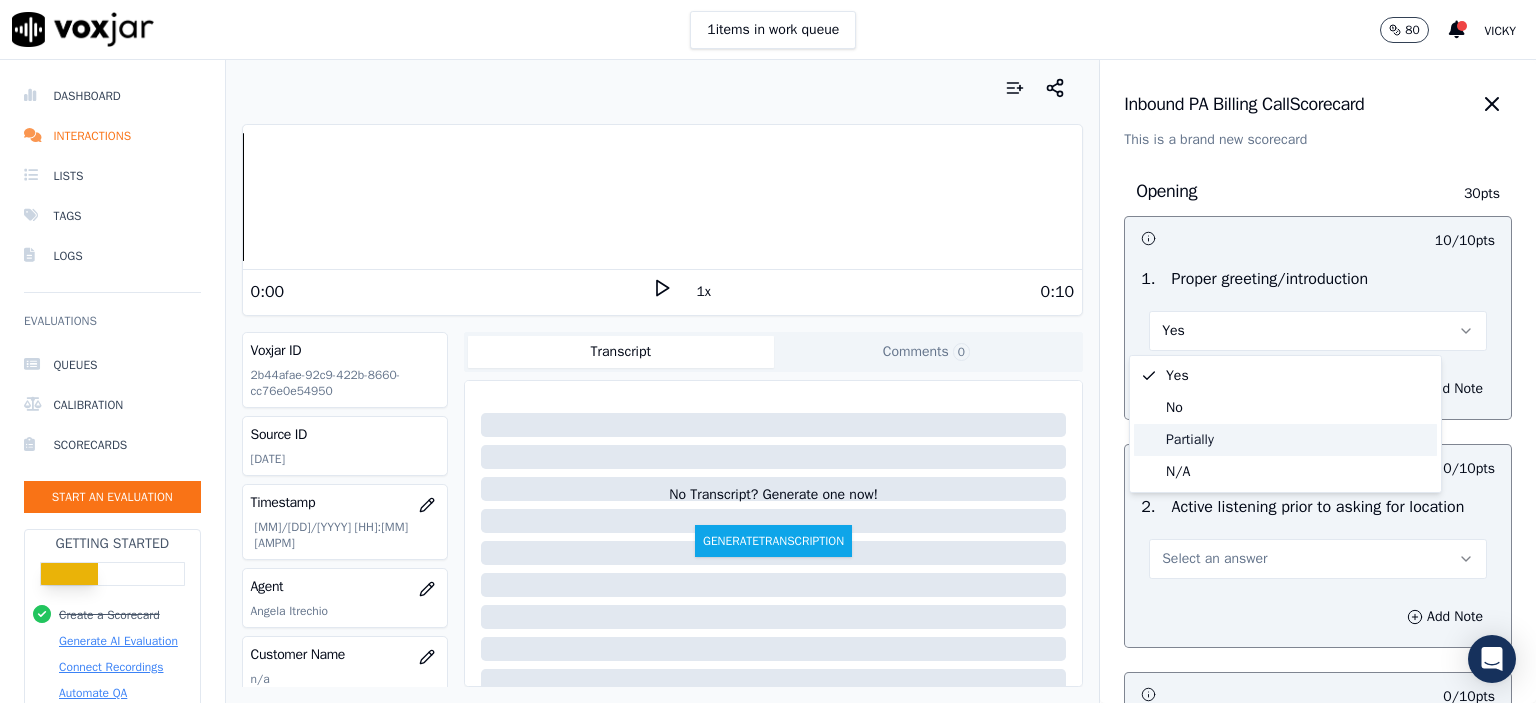 click on "Partially" 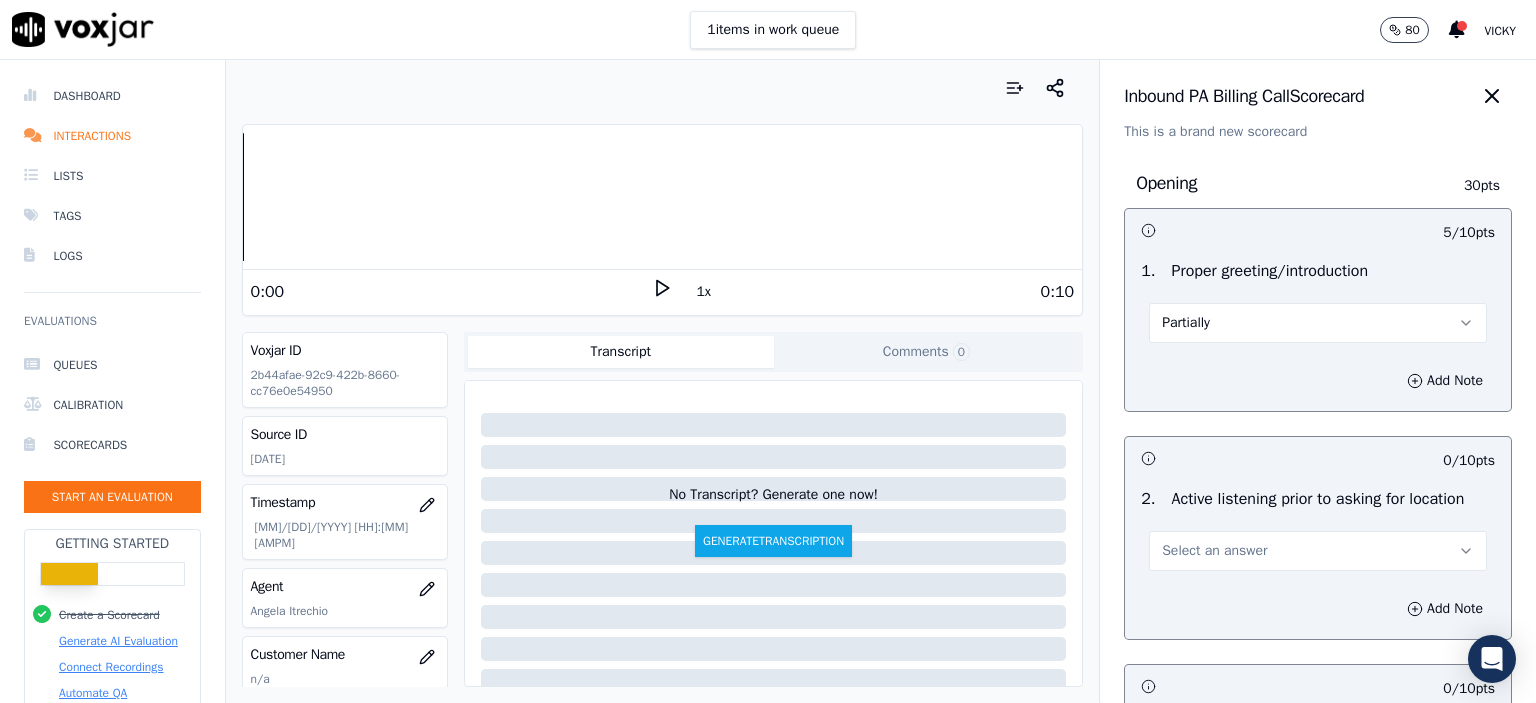 scroll, scrollTop: 0, scrollLeft: 0, axis: both 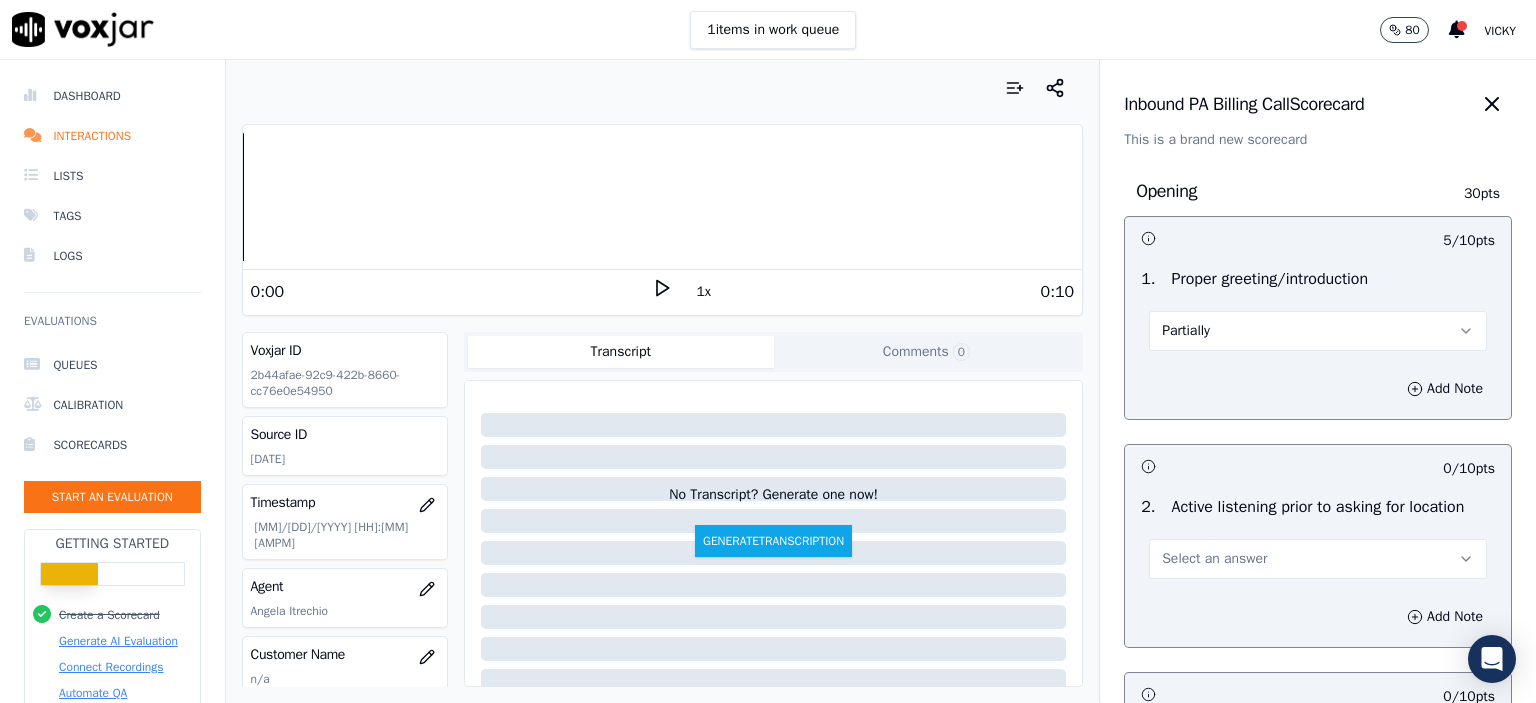 click on "Partially" at bounding box center [1318, 331] 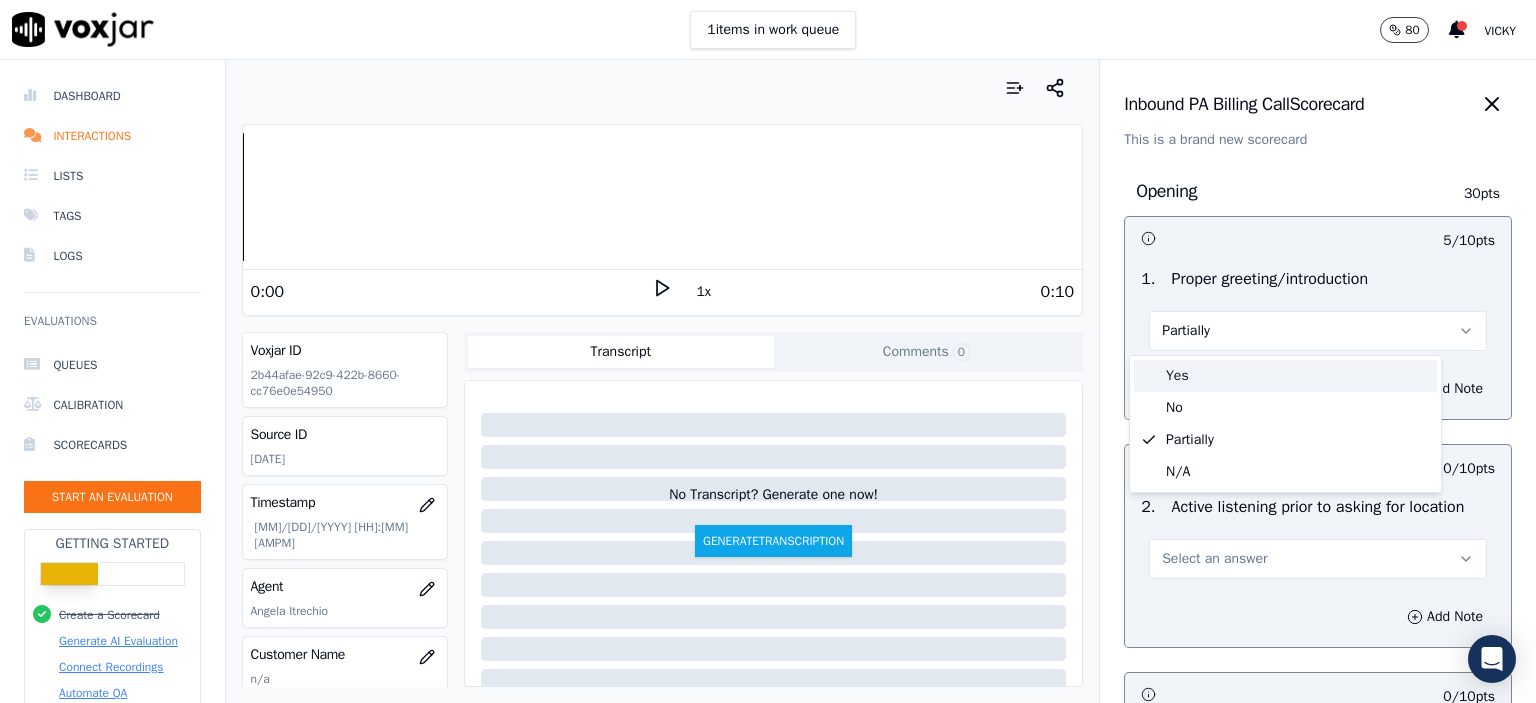 click on "Yes" at bounding box center (1285, 376) 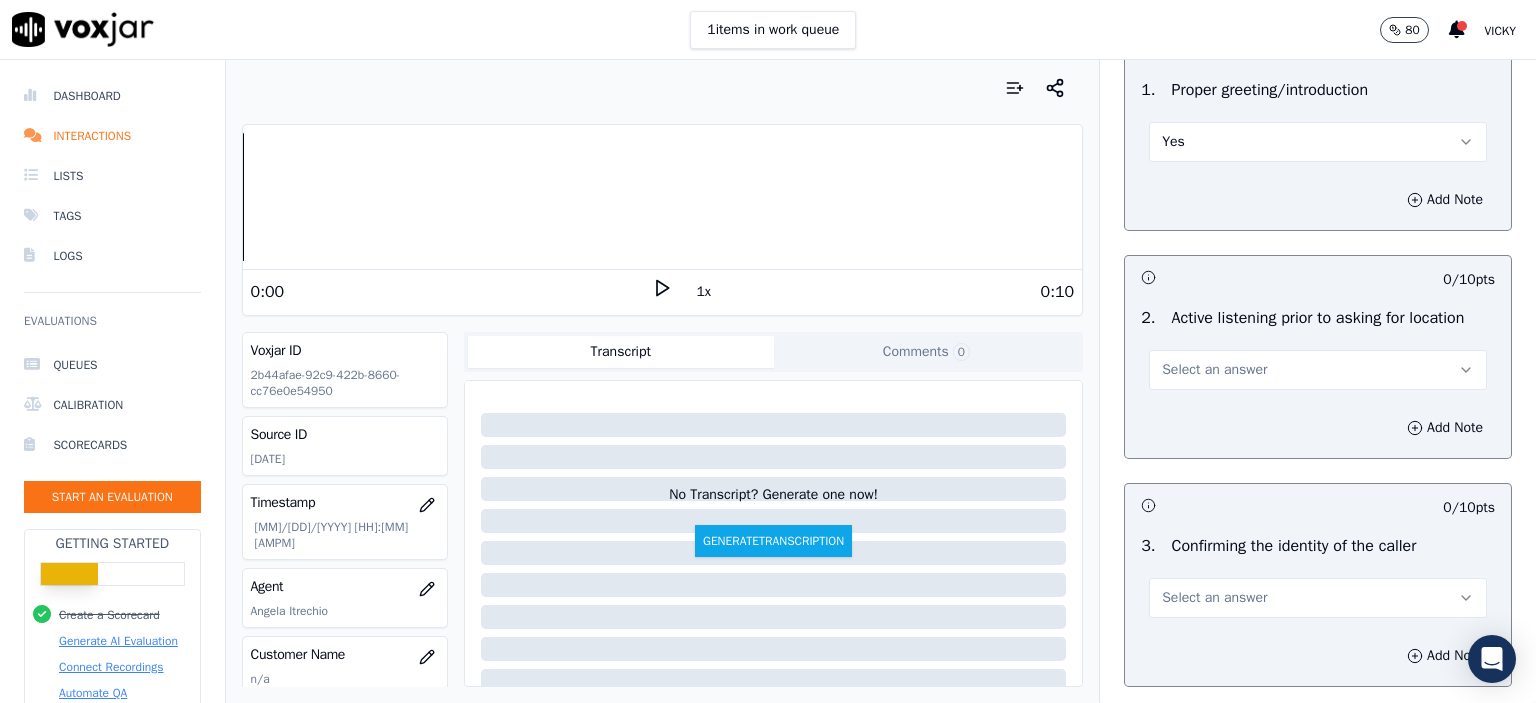 scroll, scrollTop: 200, scrollLeft: 0, axis: vertical 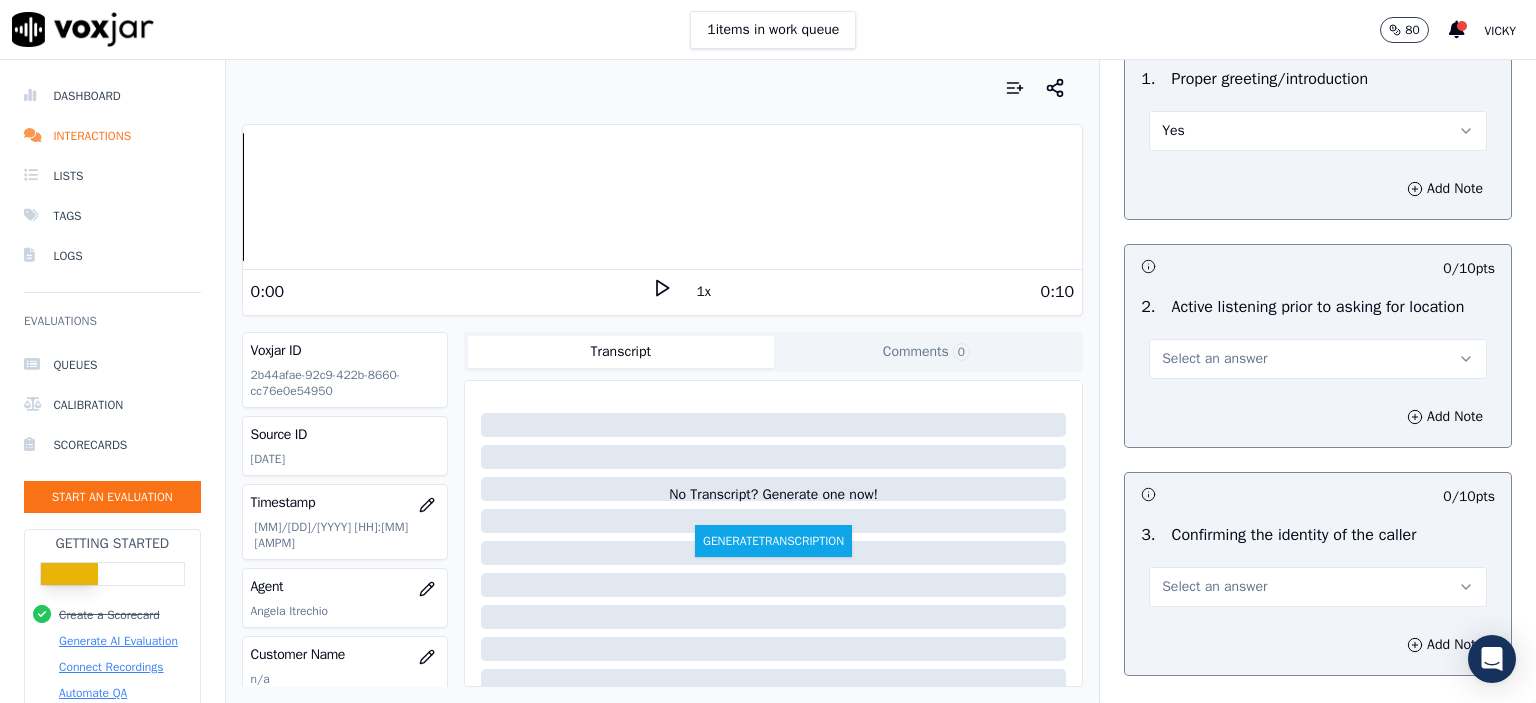 click on "Select an answer" at bounding box center (1214, 359) 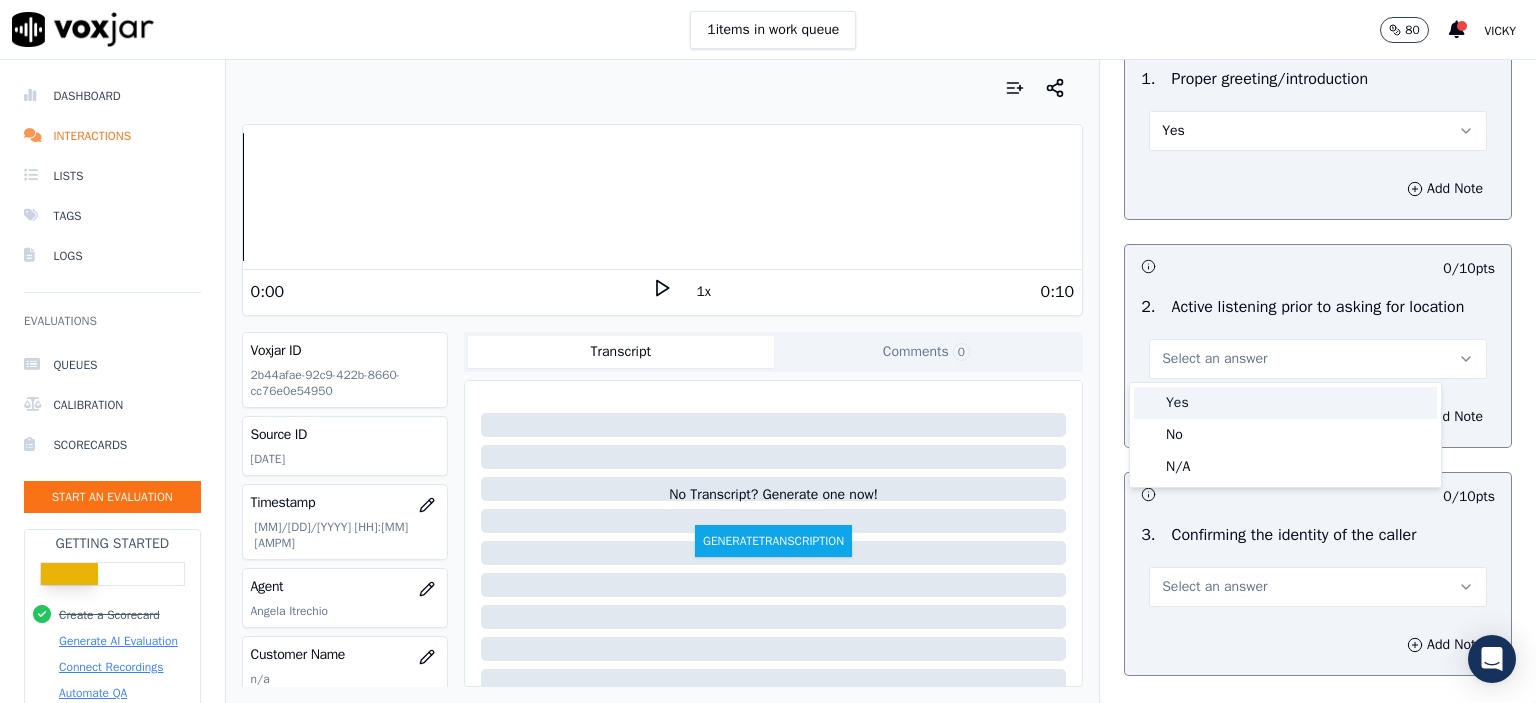 click on "Yes" at bounding box center [1285, 403] 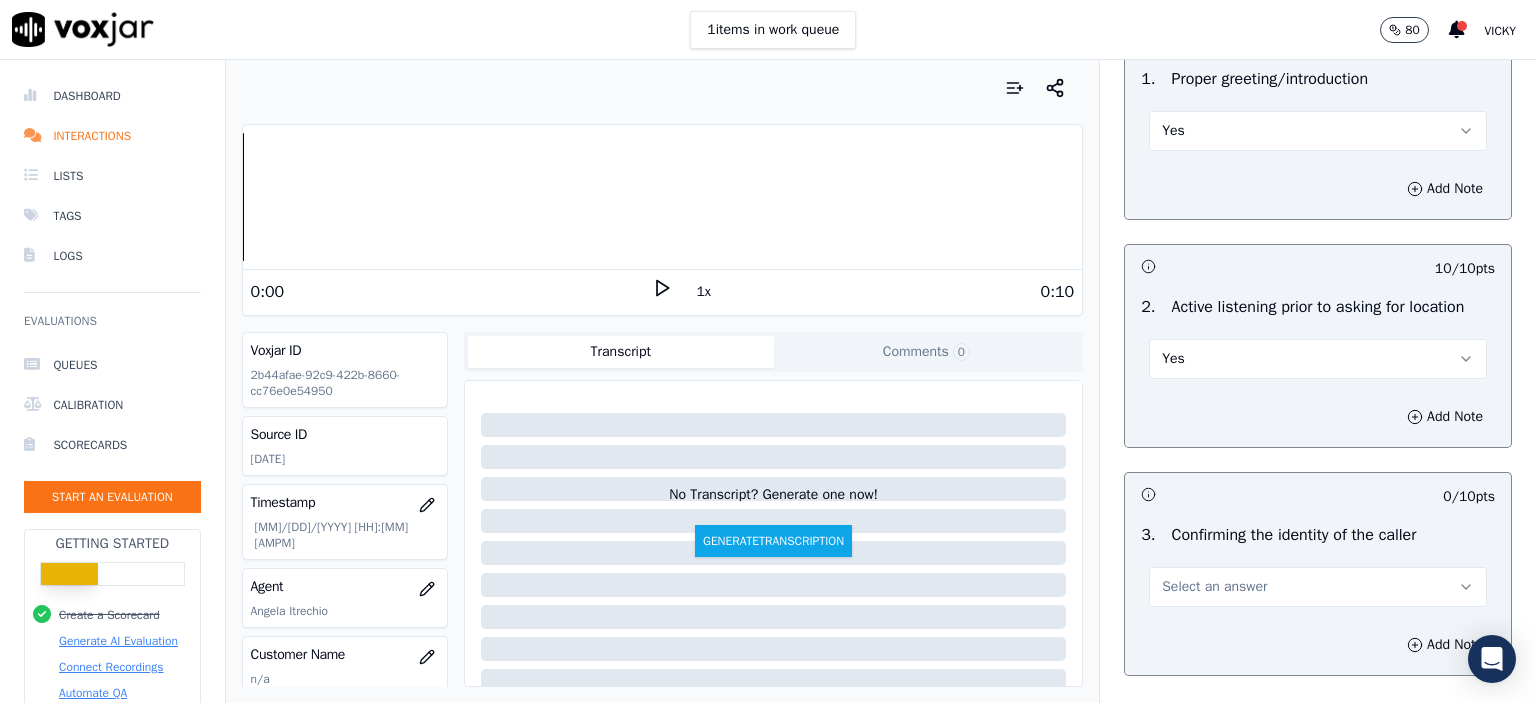 click on "Select an answer" at bounding box center (1214, 587) 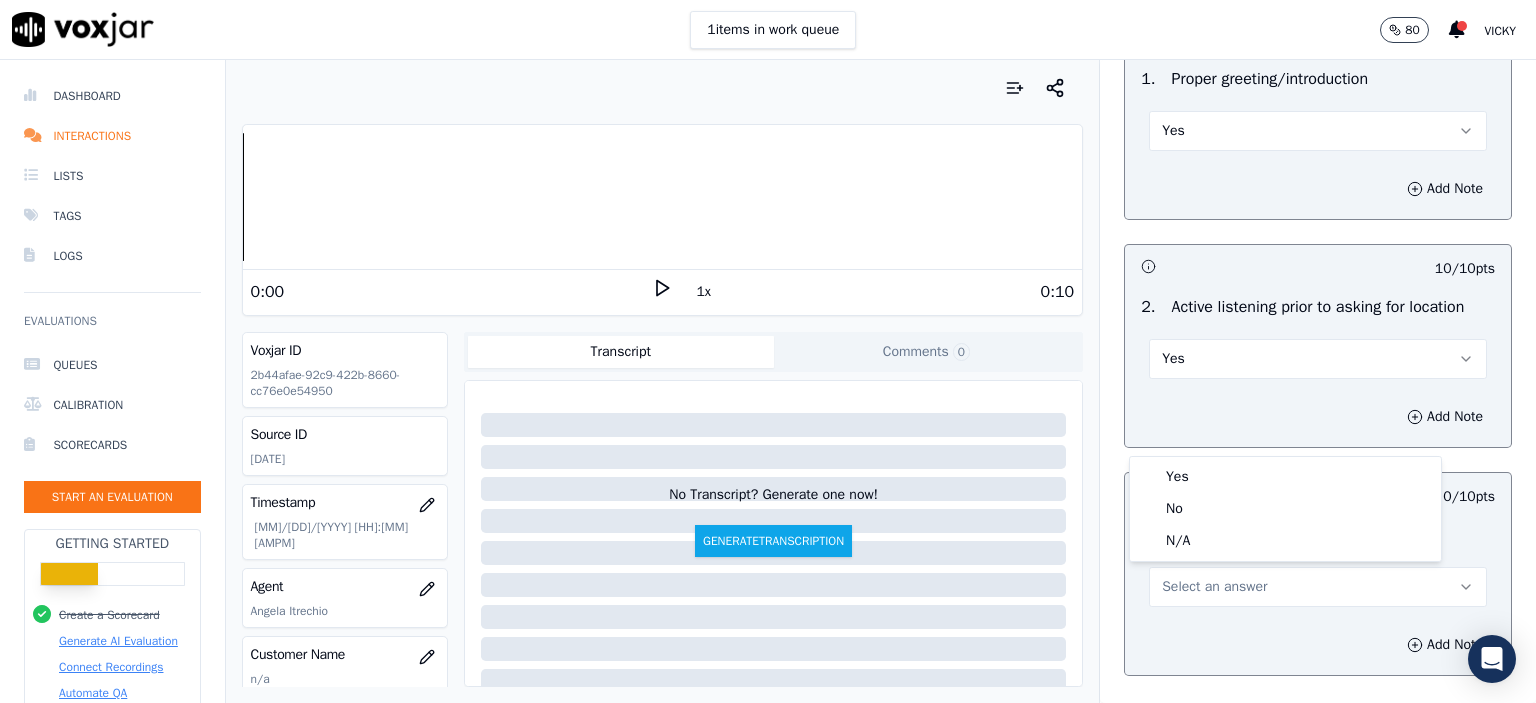 click on "Add Note" at bounding box center (1318, 417) 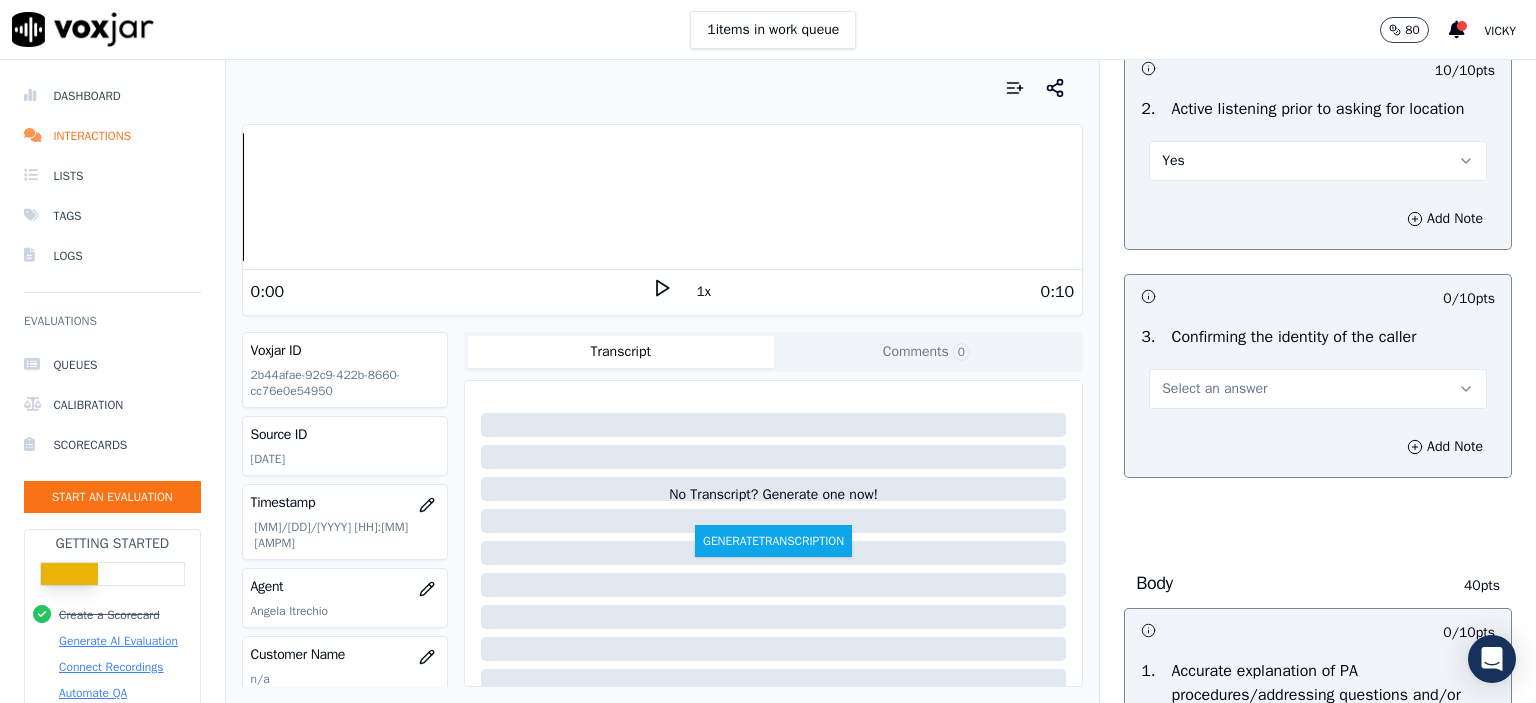 scroll, scrollTop: 400, scrollLeft: 0, axis: vertical 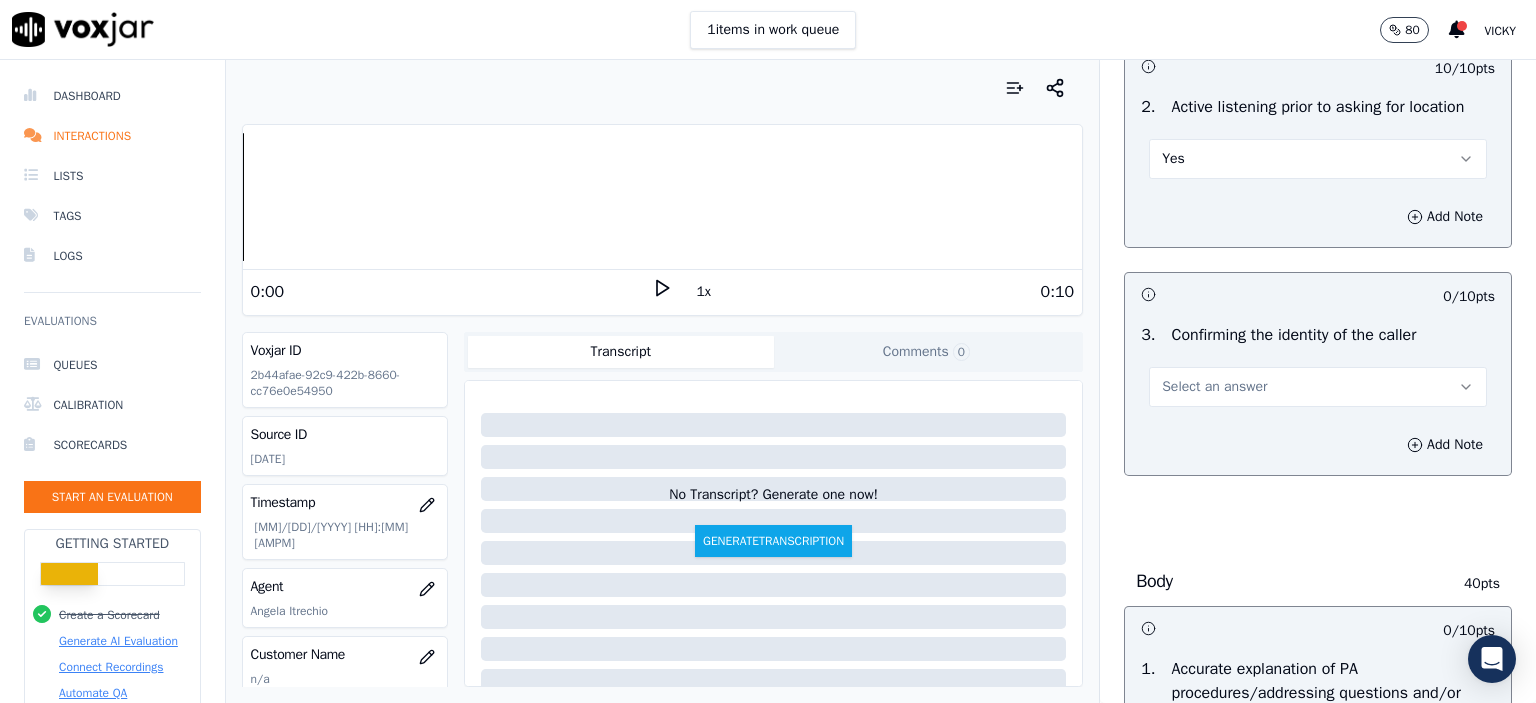 click on "Select an answer" at bounding box center (1318, 387) 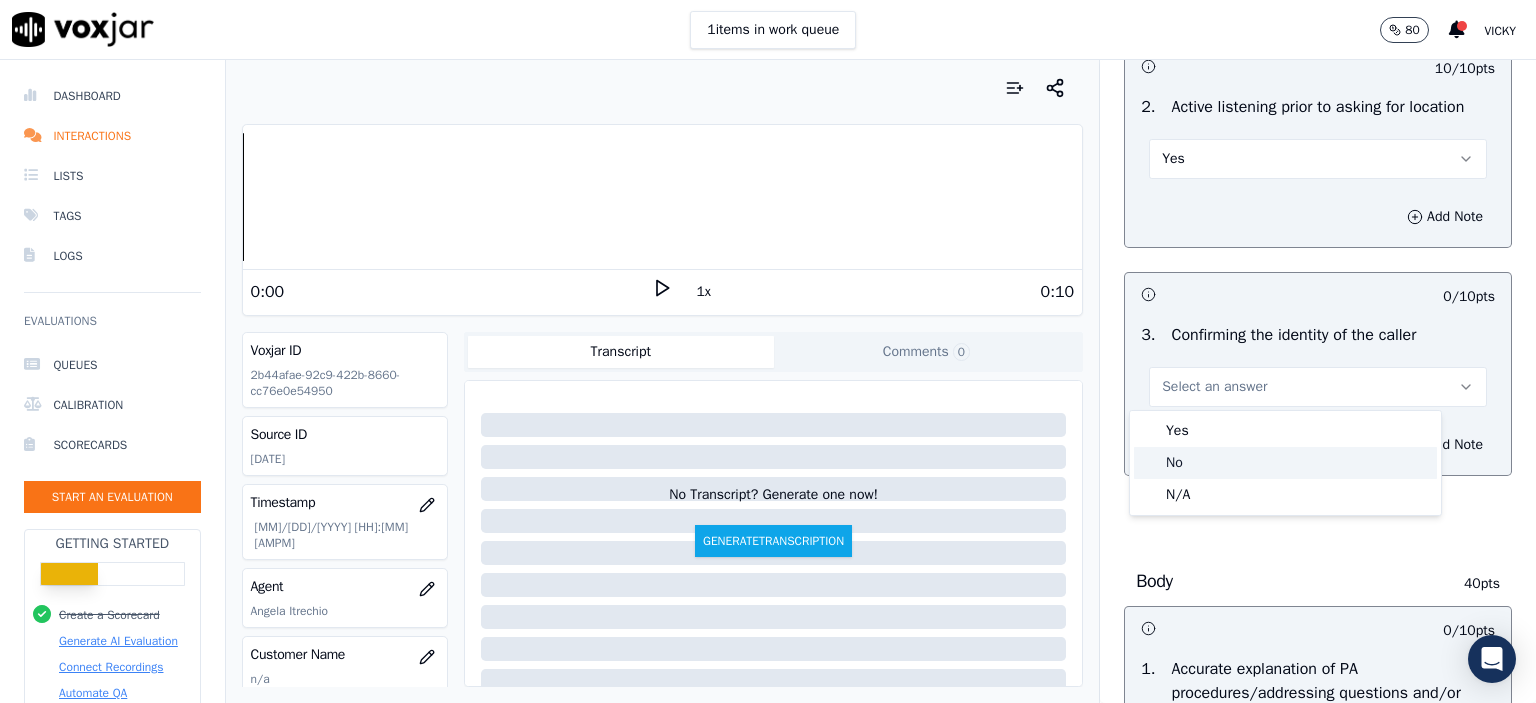 click on "No" 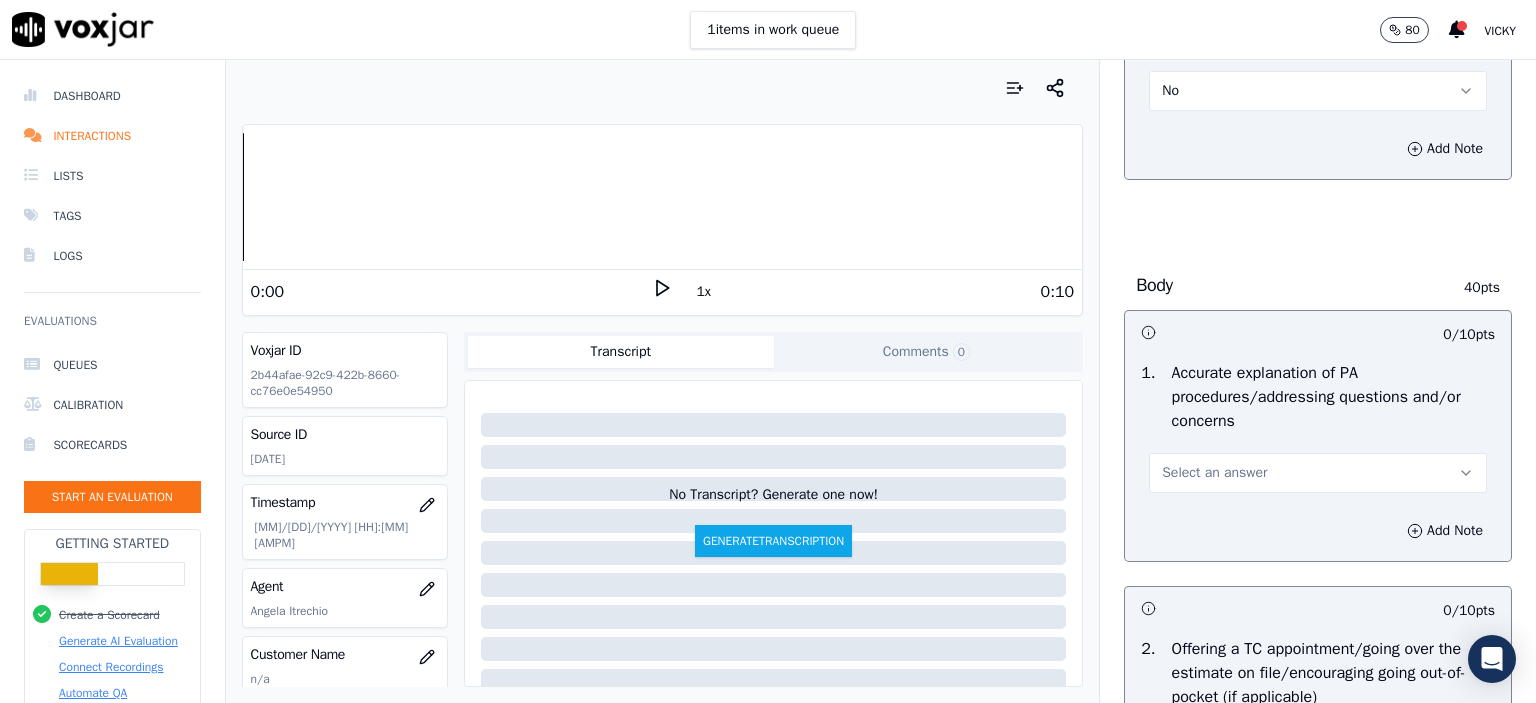 scroll, scrollTop: 700, scrollLeft: 0, axis: vertical 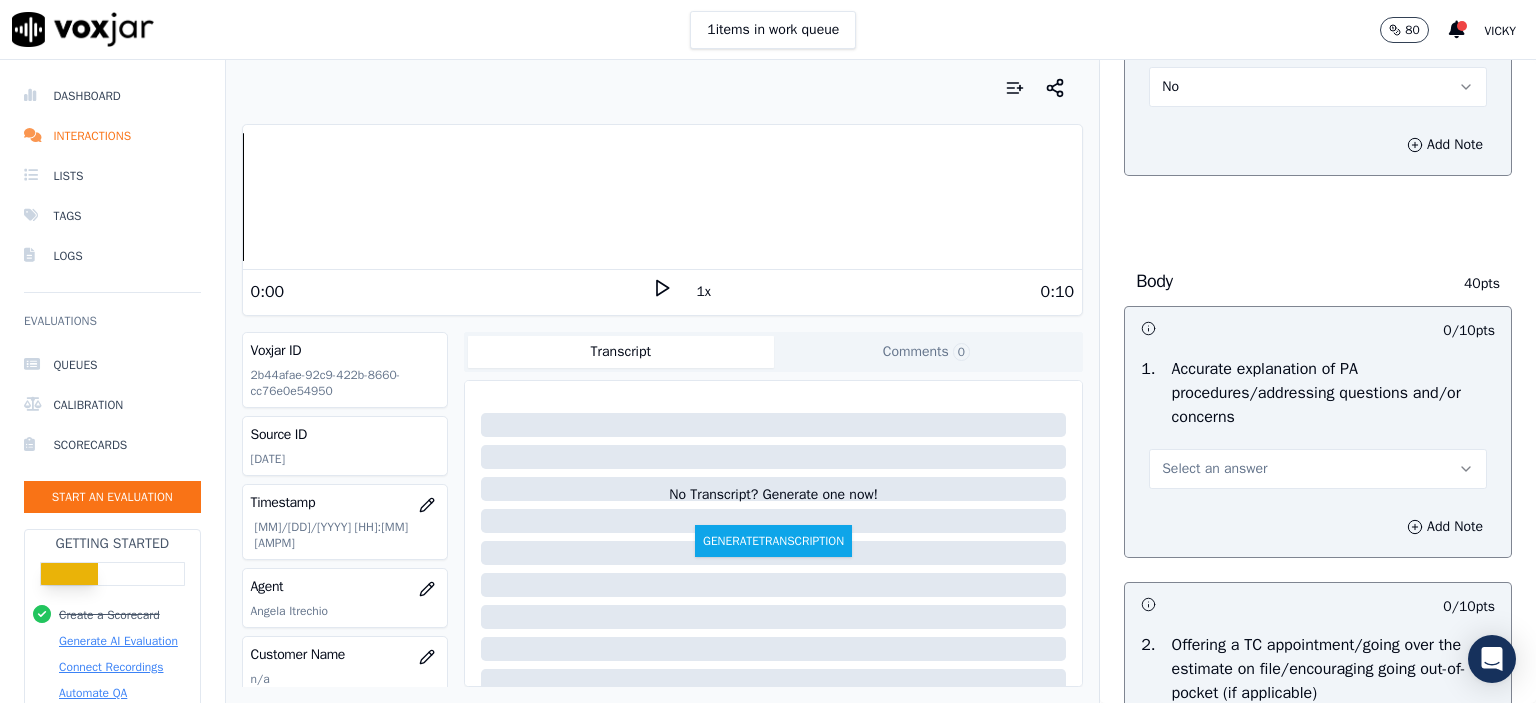 click on "Select an answer" at bounding box center (1318, 469) 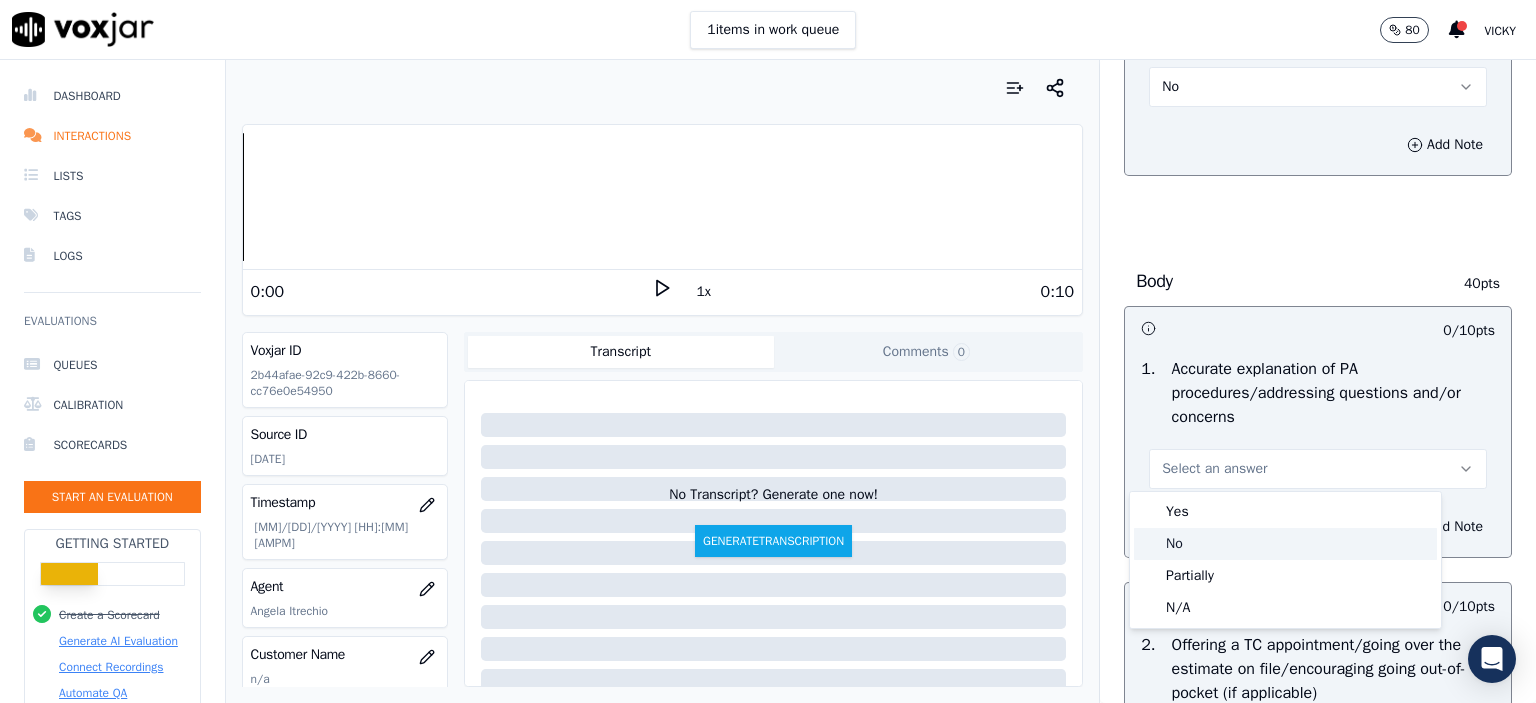 click on "Partially" 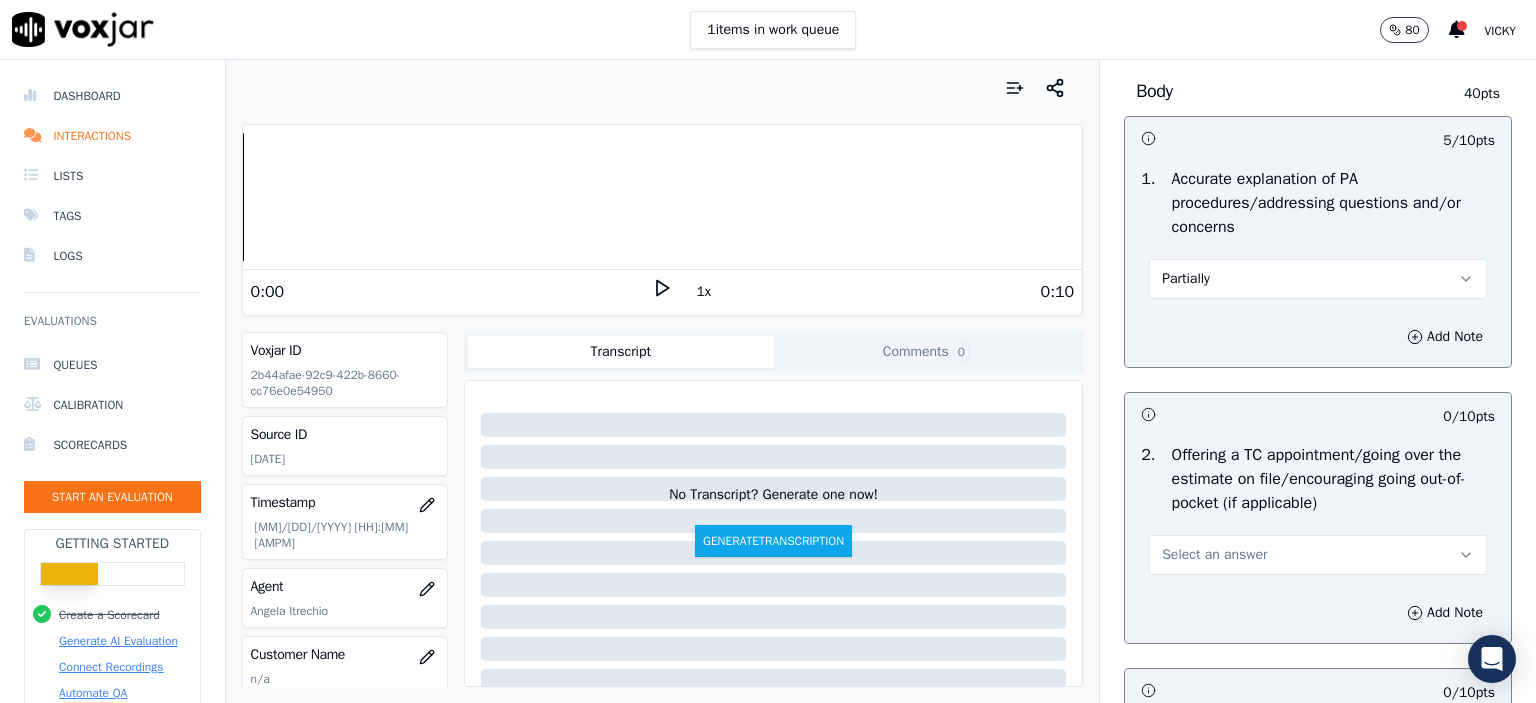scroll, scrollTop: 900, scrollLeft: 0, axis: vertical 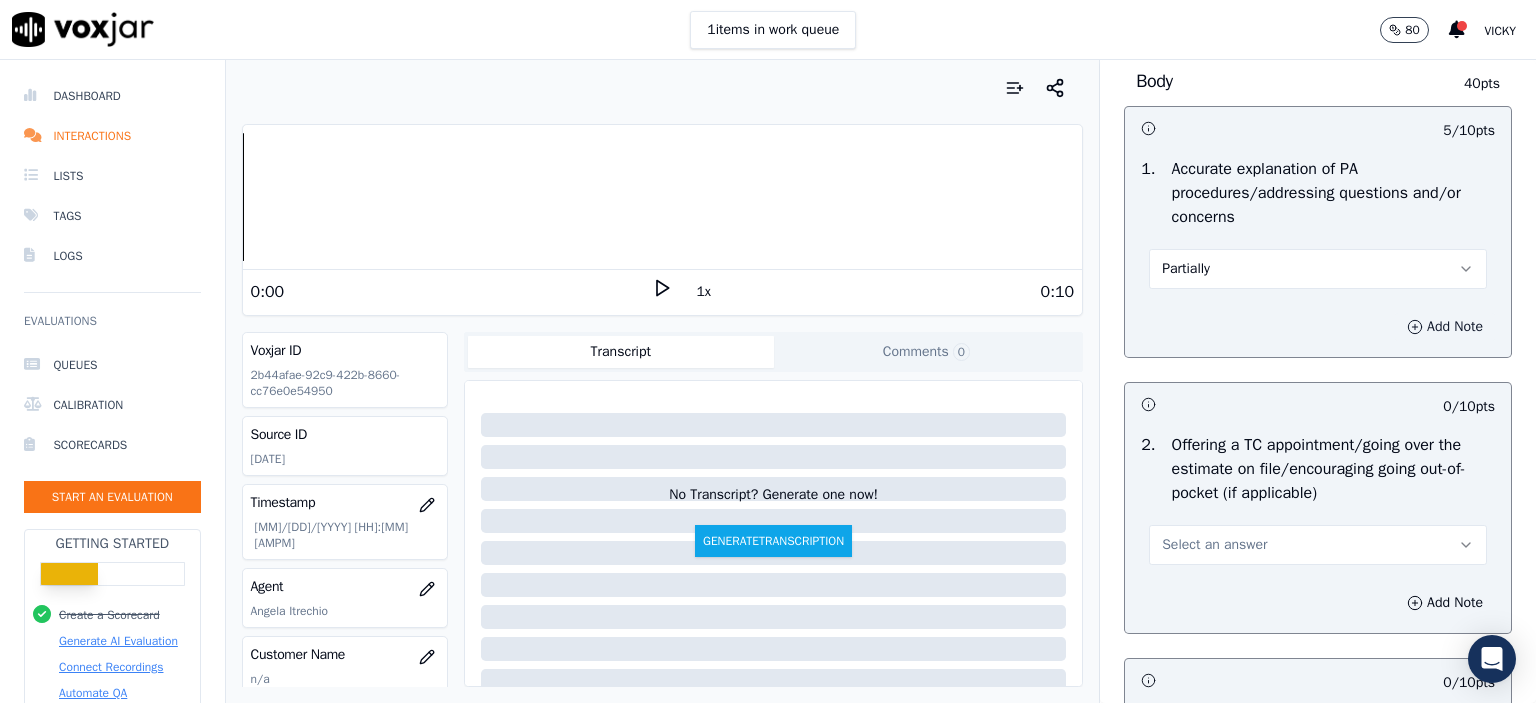 click on "Add Note" at bounding box center [1445, 327] 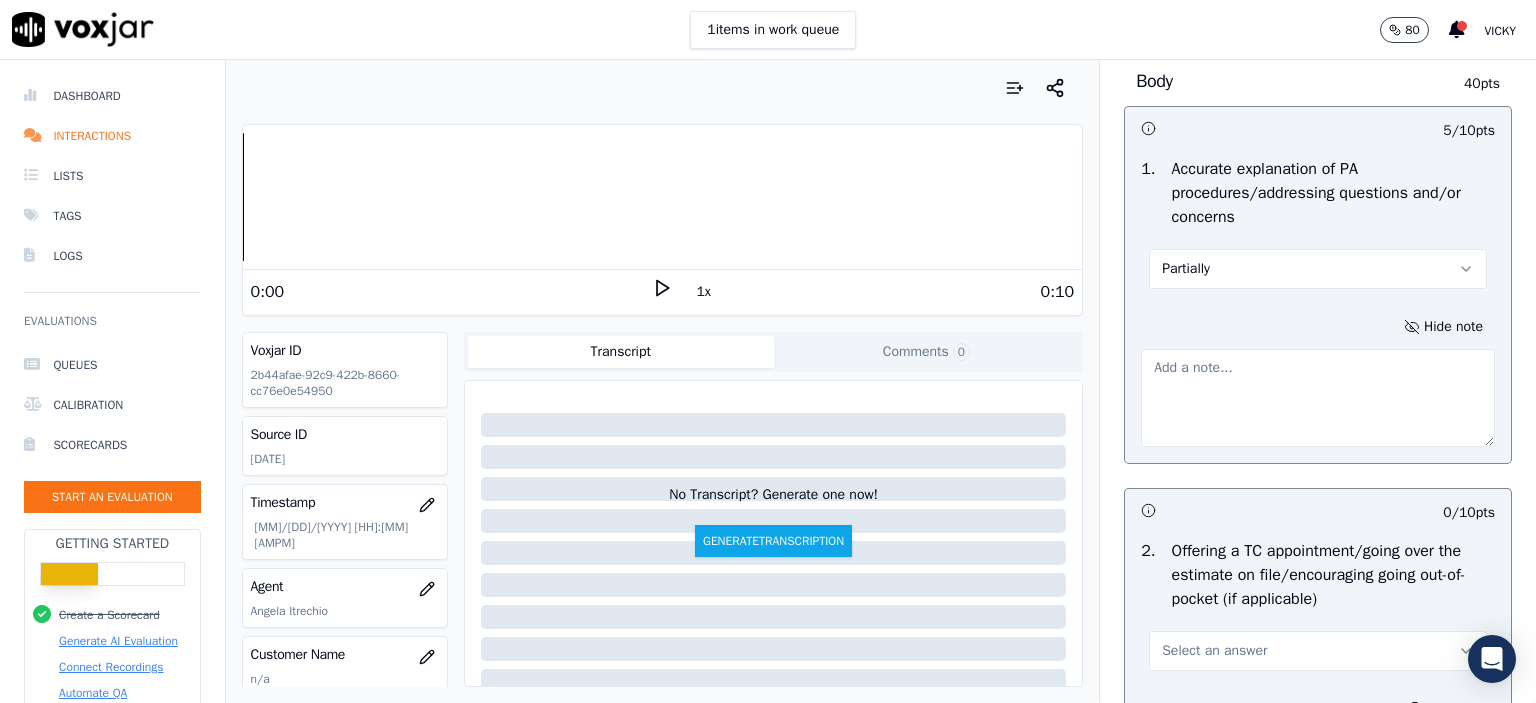 type 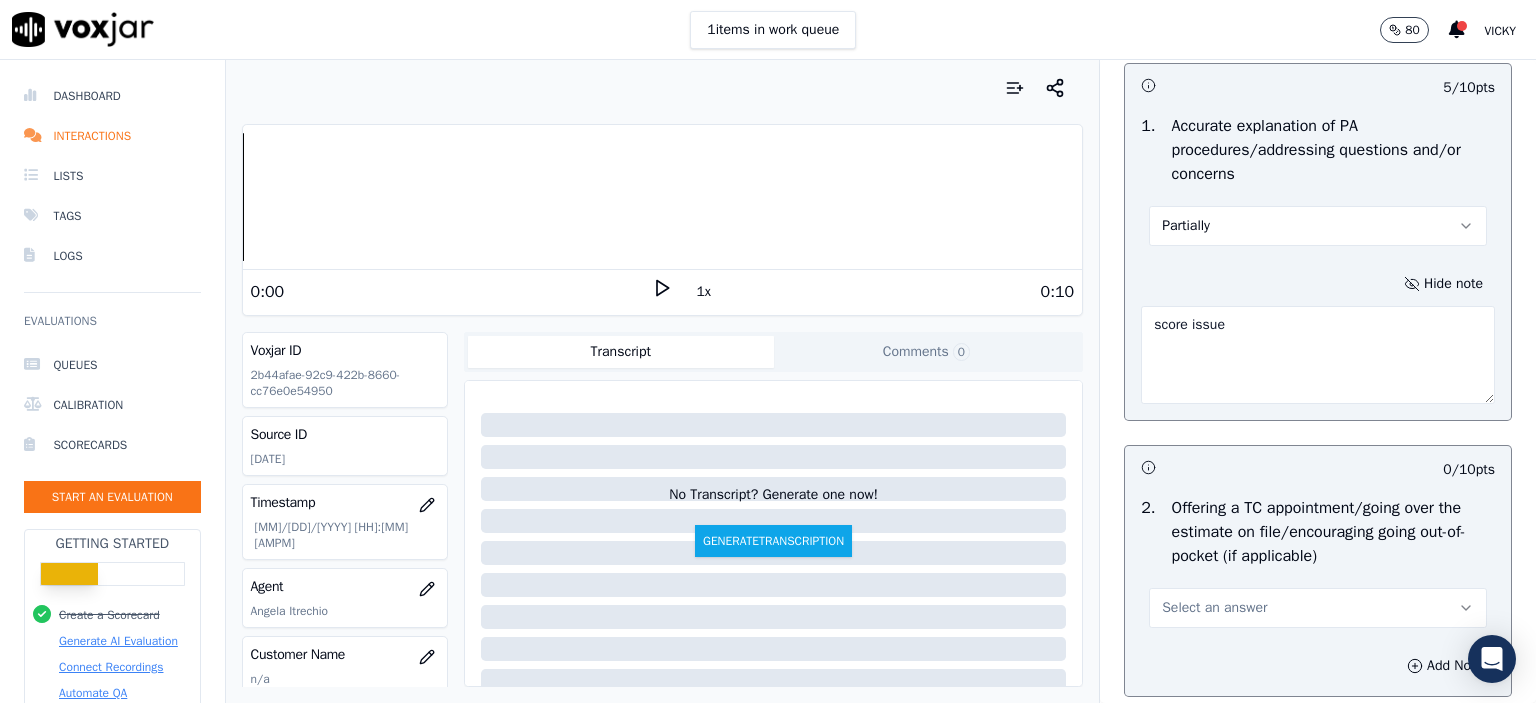 scroll, scrollTop: 1000, scrollLeft: 0, axis: vertical 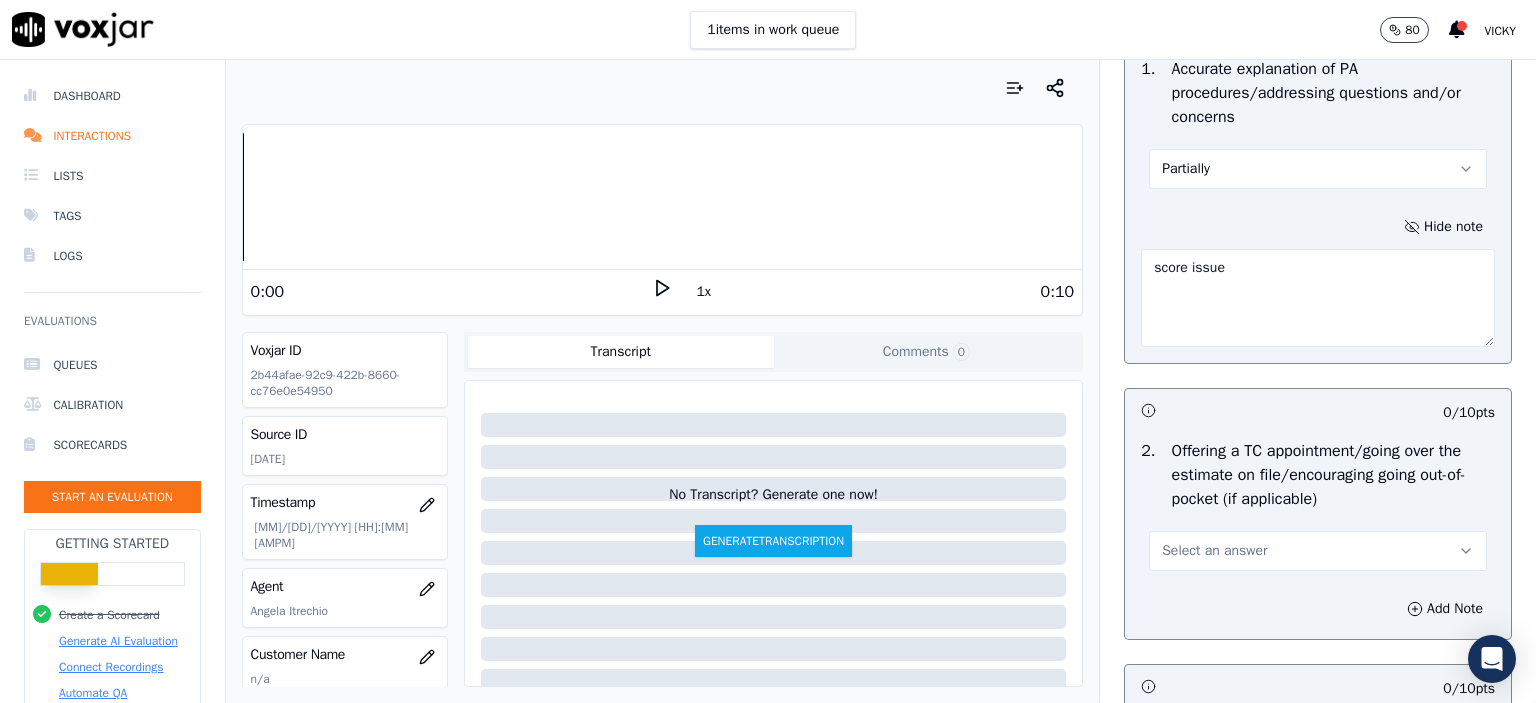 type on "score issue" 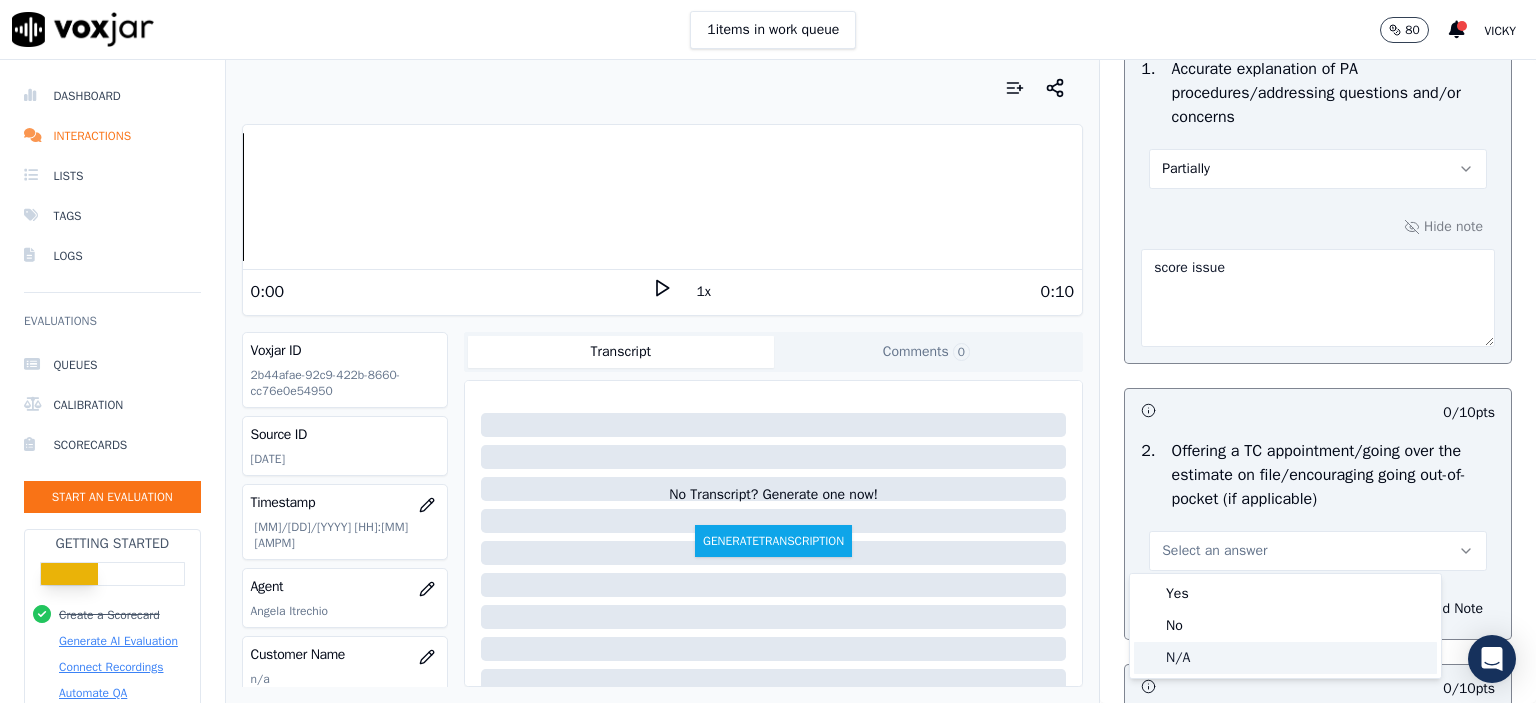 click on "N/A" 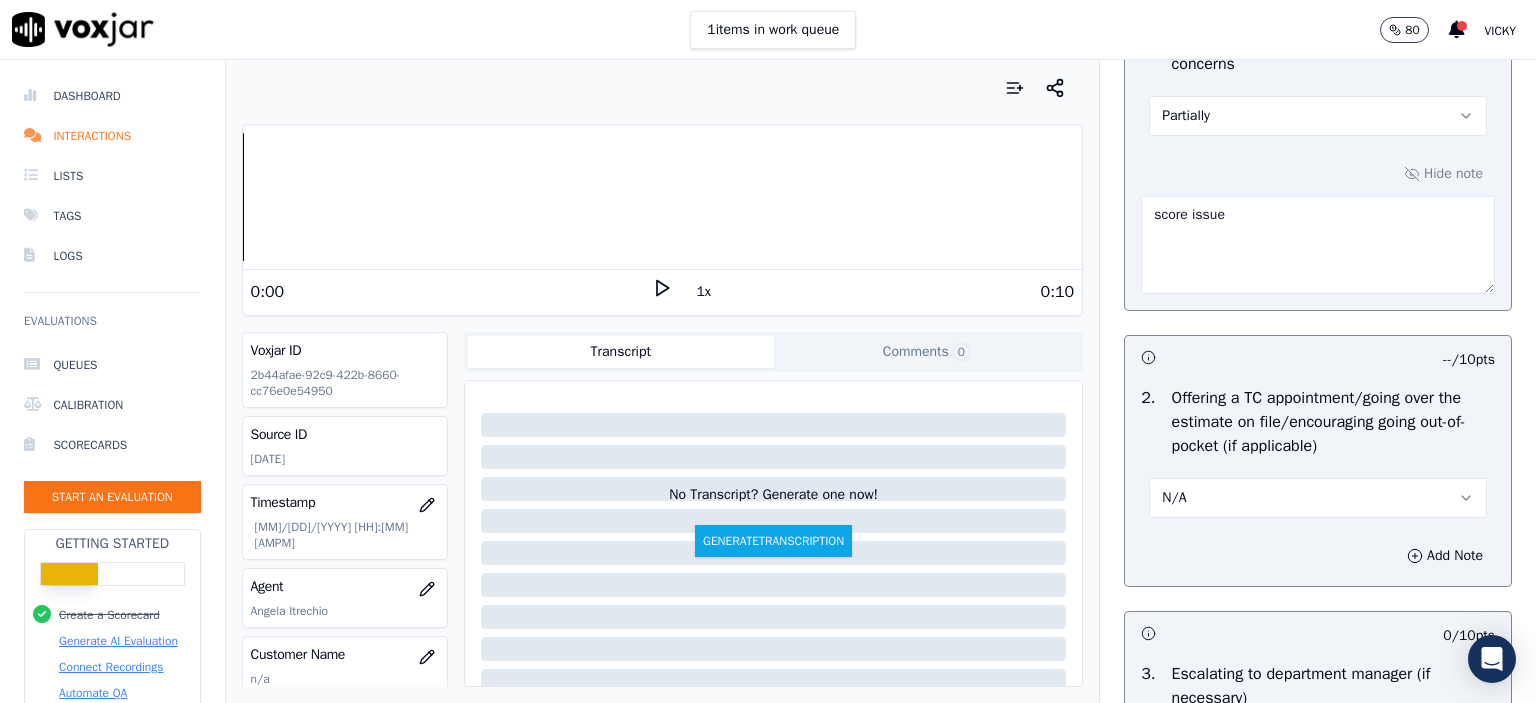 scroll, scrollTop: 1300, scrollLeft: 0, axis: vertical 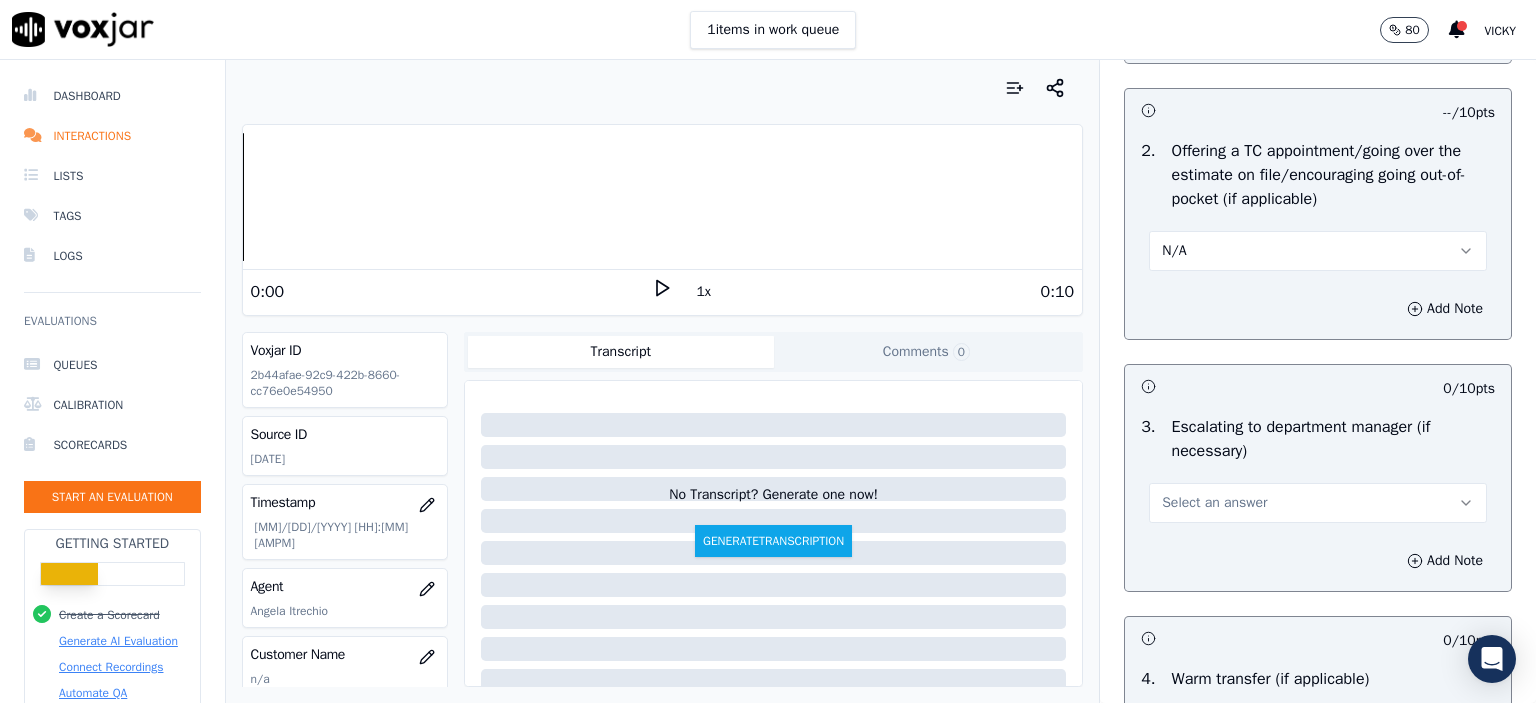 click on "Select an answer" at bounding box center (1318, 503) 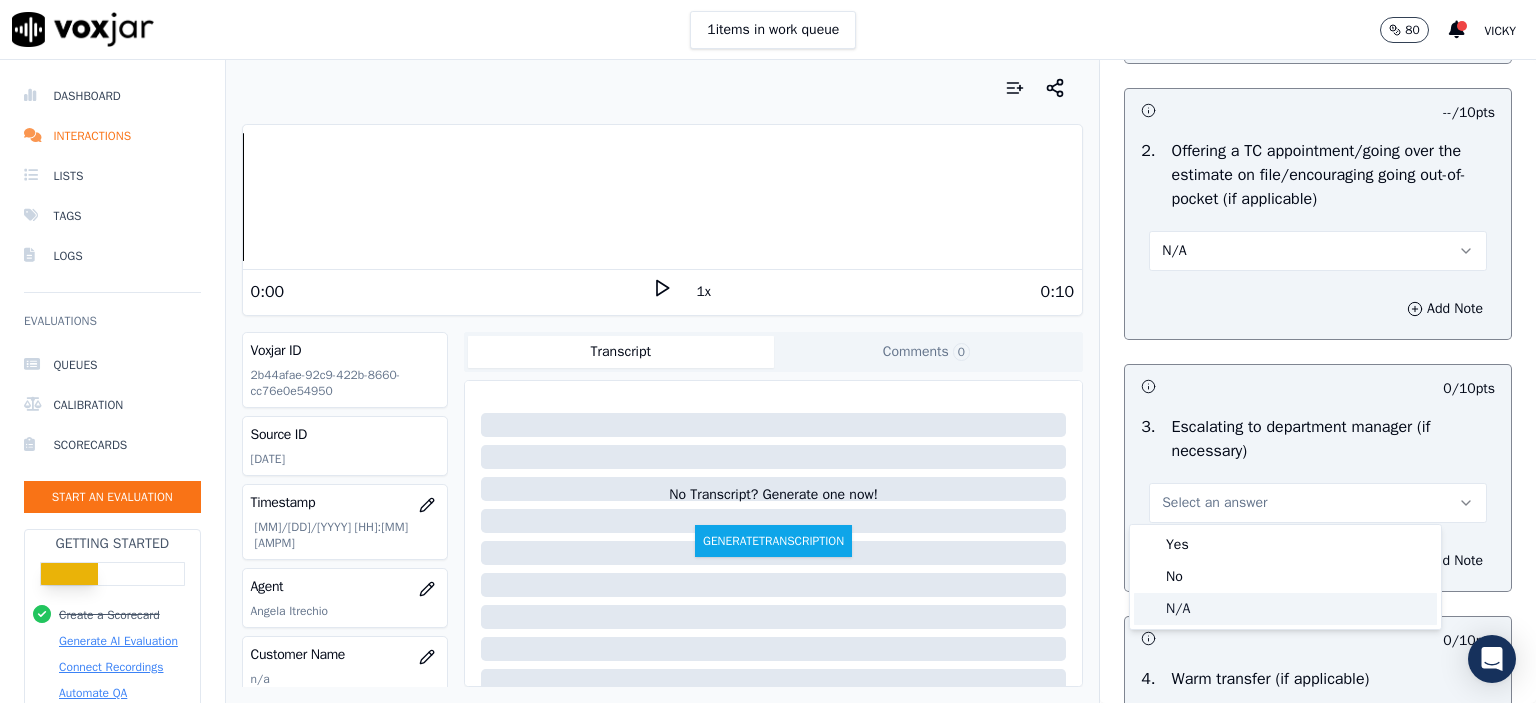 click on "N/A" 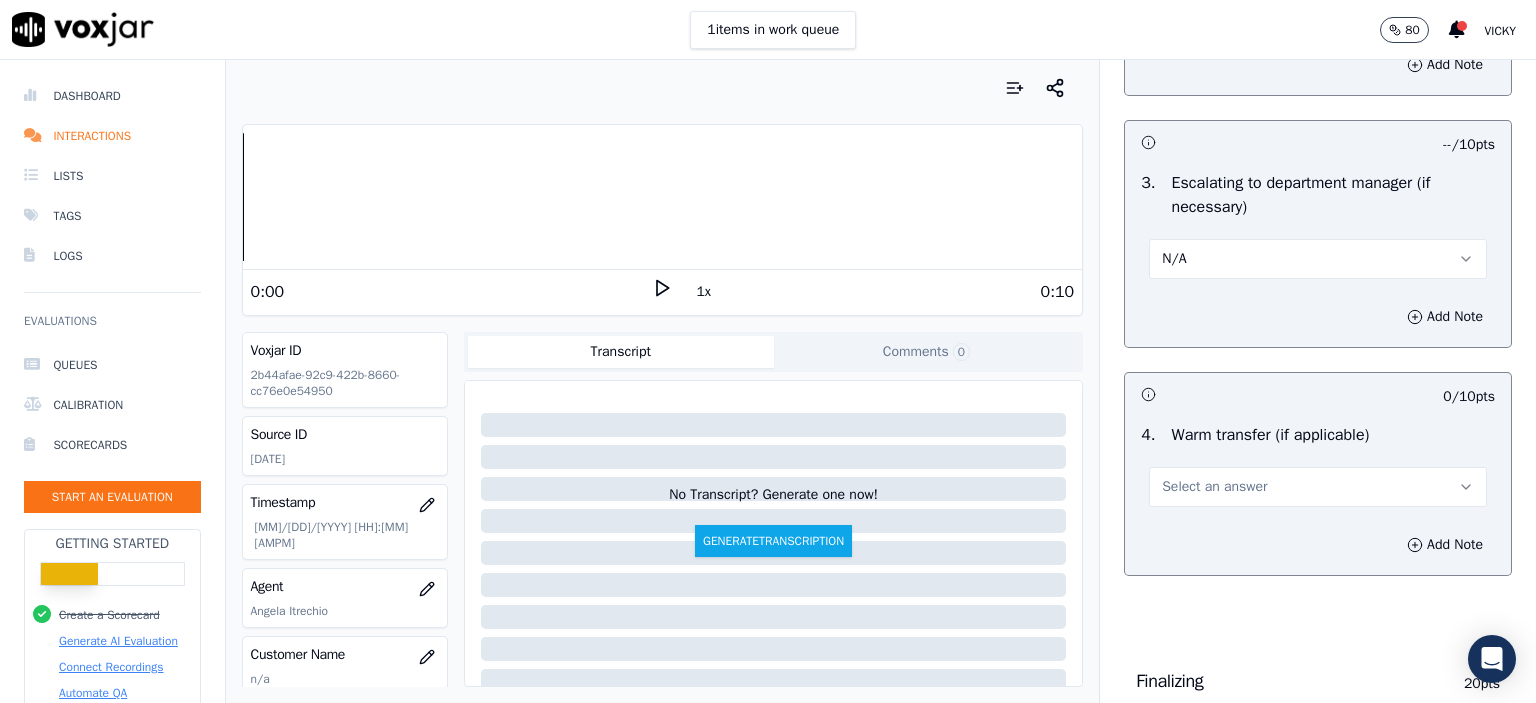 scroll, scrollTop: 1600, scrollLeft: 0, axis: vertical 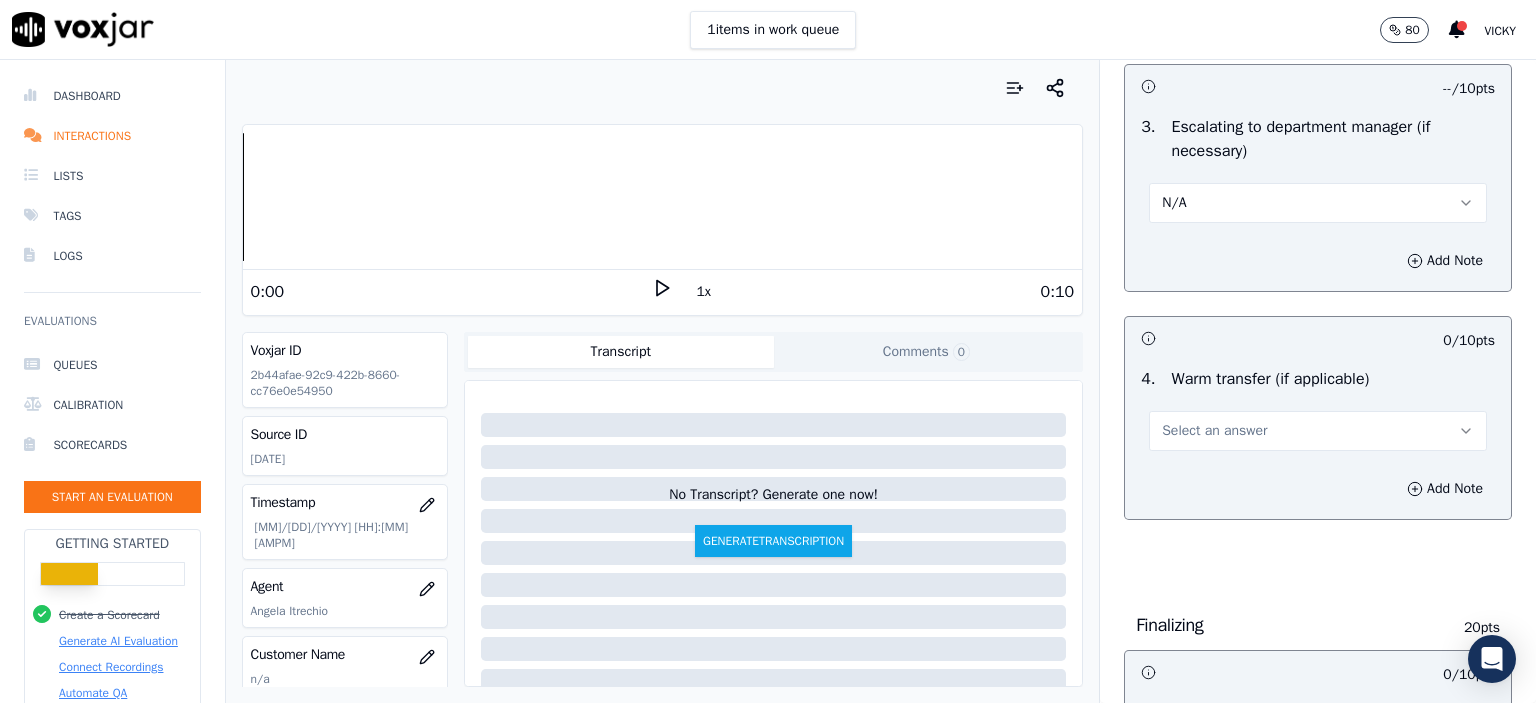 click on "Select an answer" at bounding box center (1214, 431) 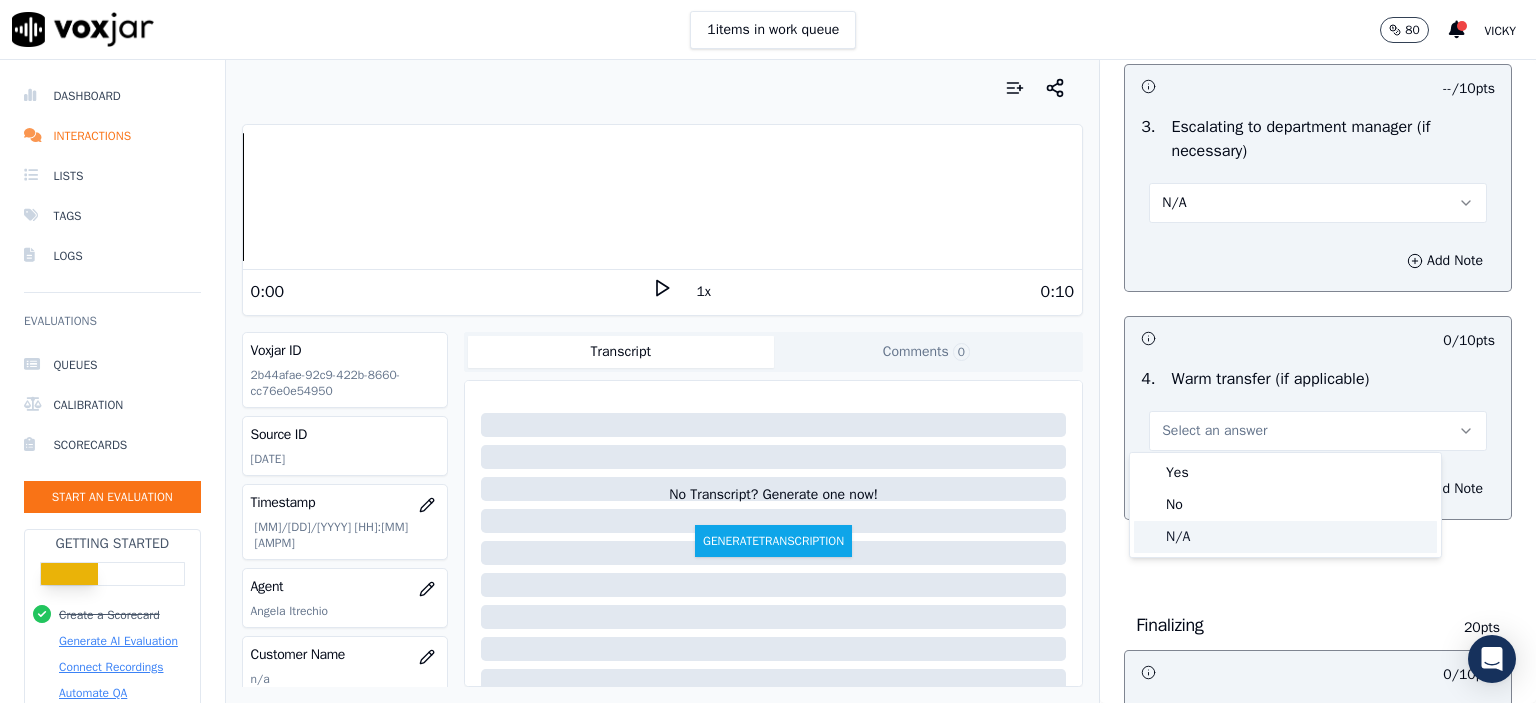 click on "N/A" 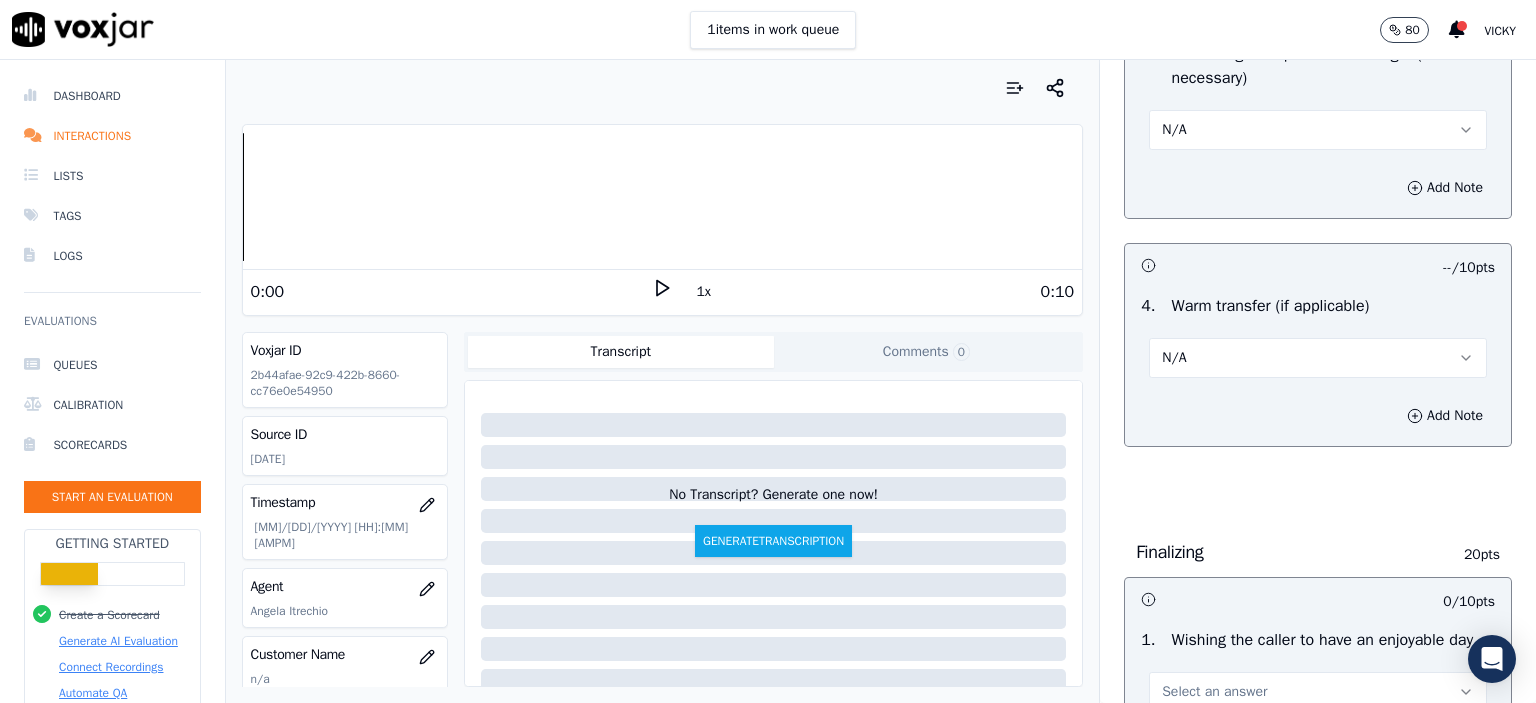 scroll, scrollTop: 2000, scrollLeft: 0, axis: vertical 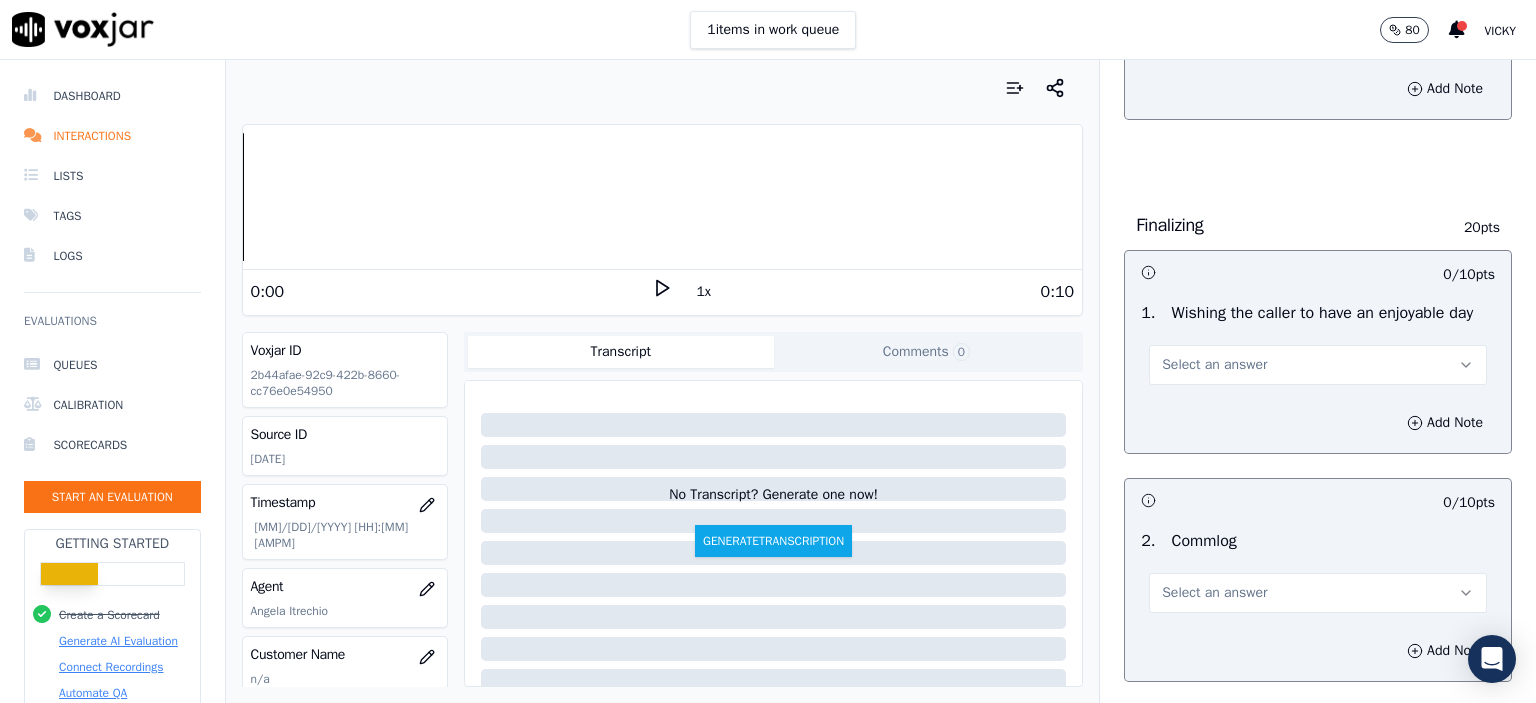 click on "Select an answer" at bounding box center [1214, 365] 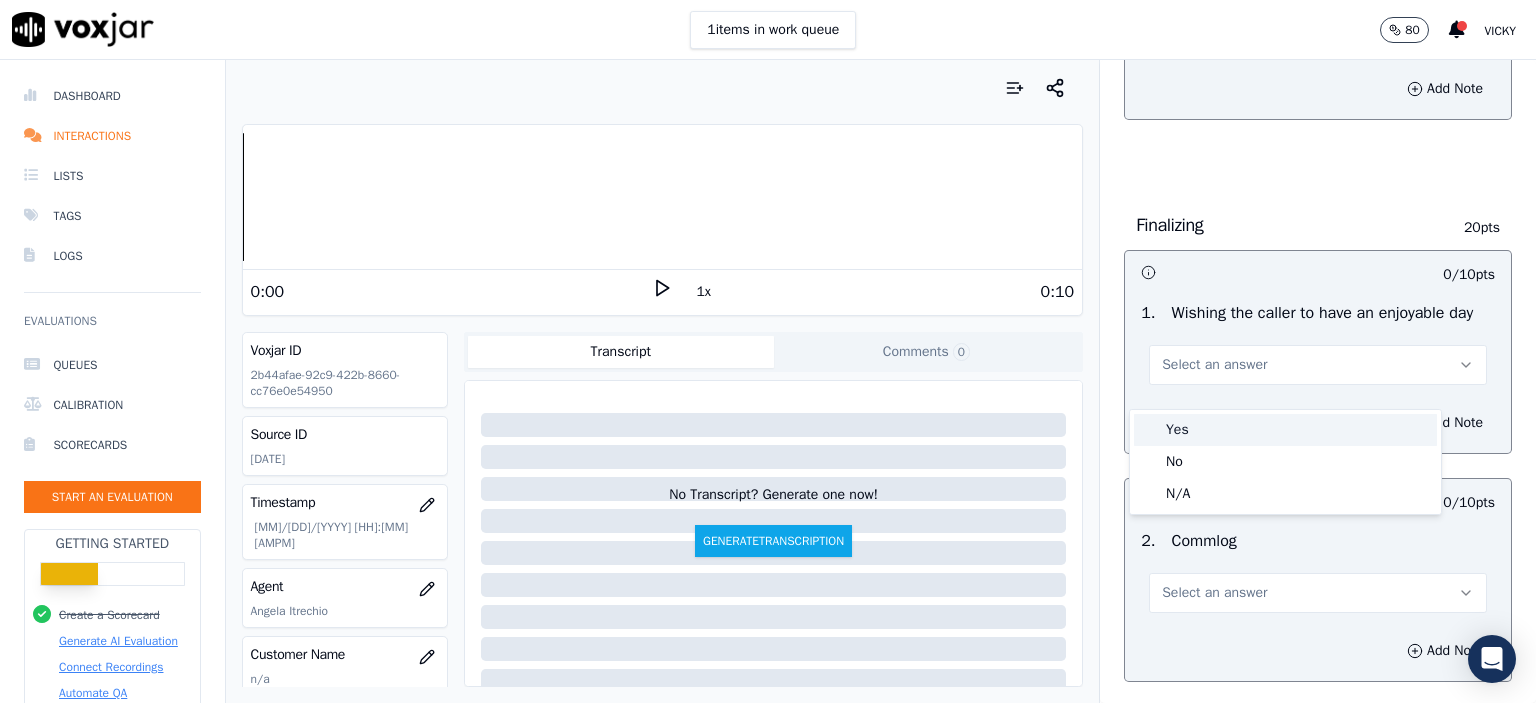click on "Yes" at bounding box center (1285, 430) 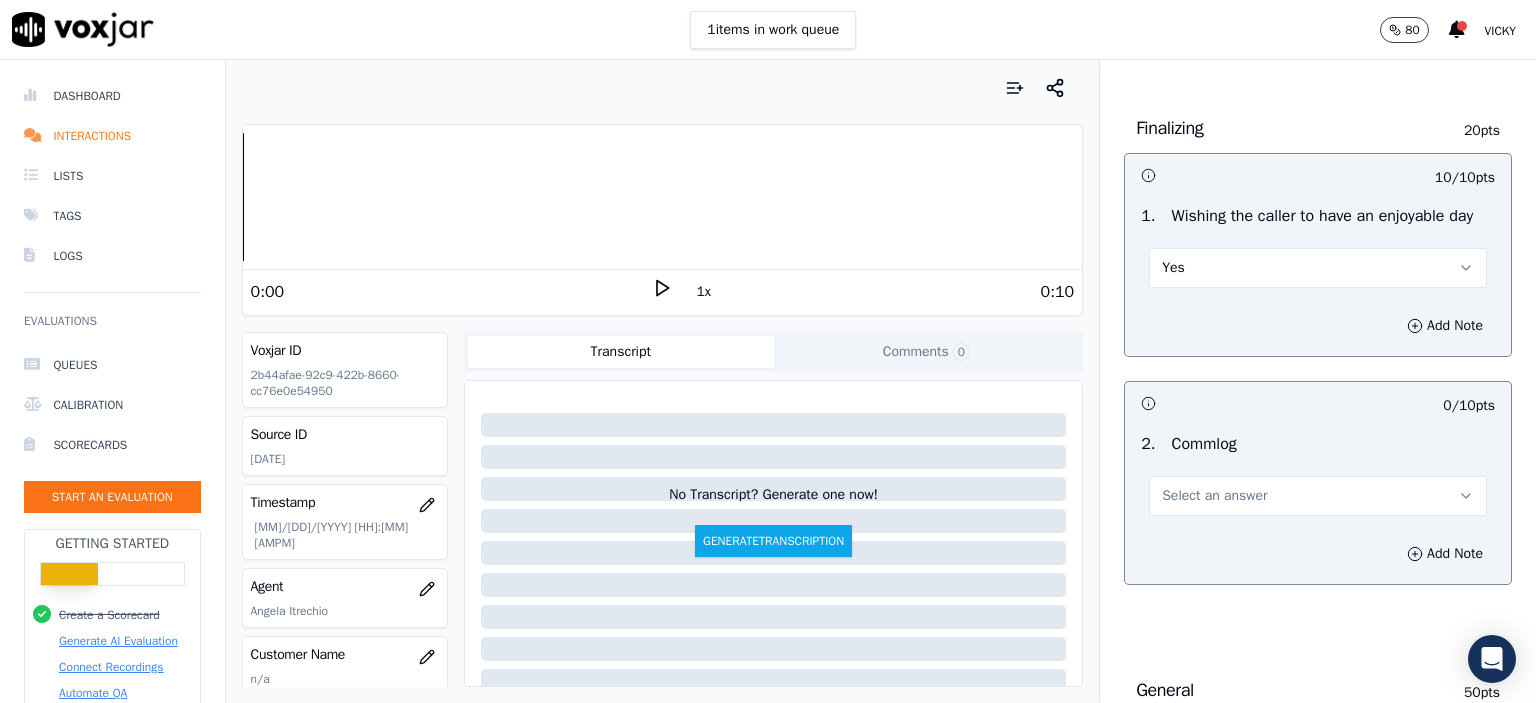 scroll, scrollTop: 2100, scrollLeft: 0, axis: vertical 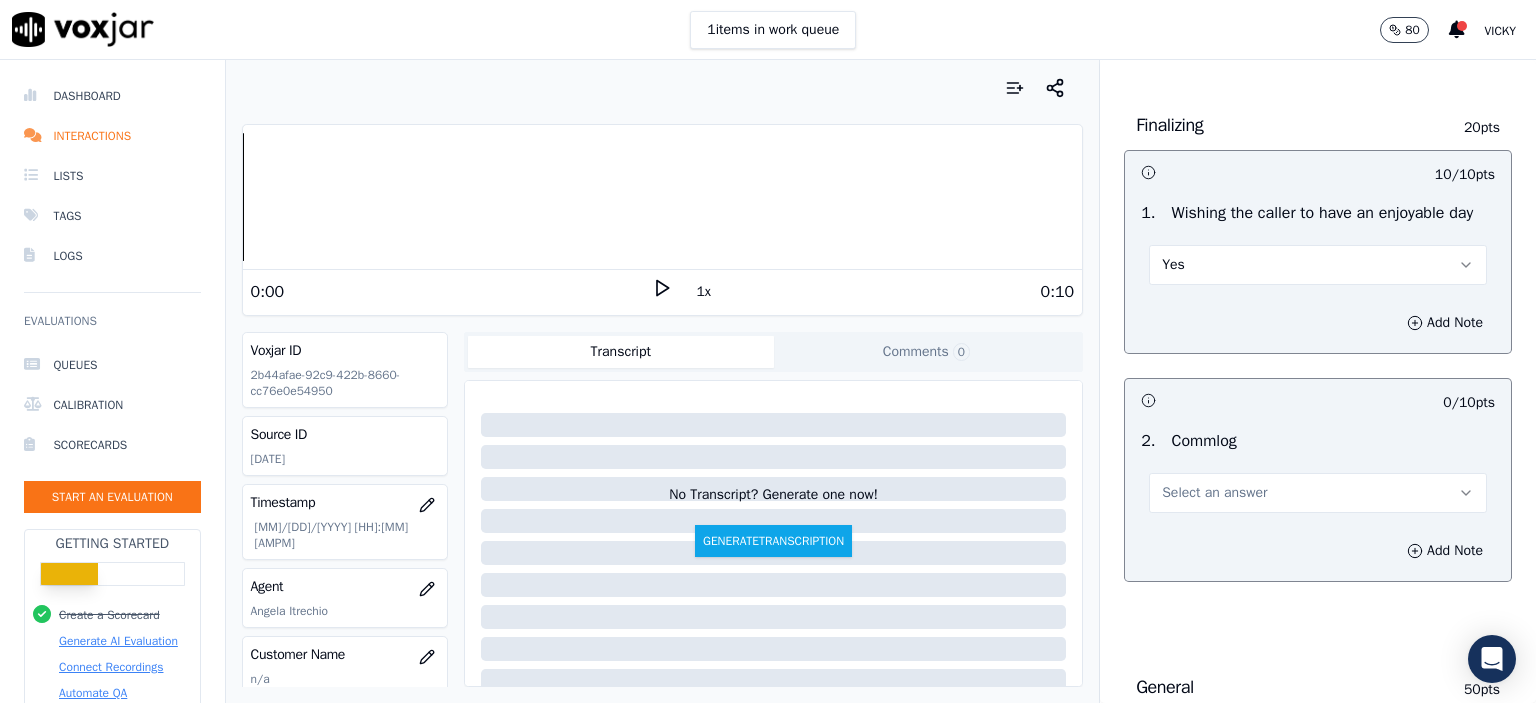 click on "Select an answer" at bounding box center (1318, 493) 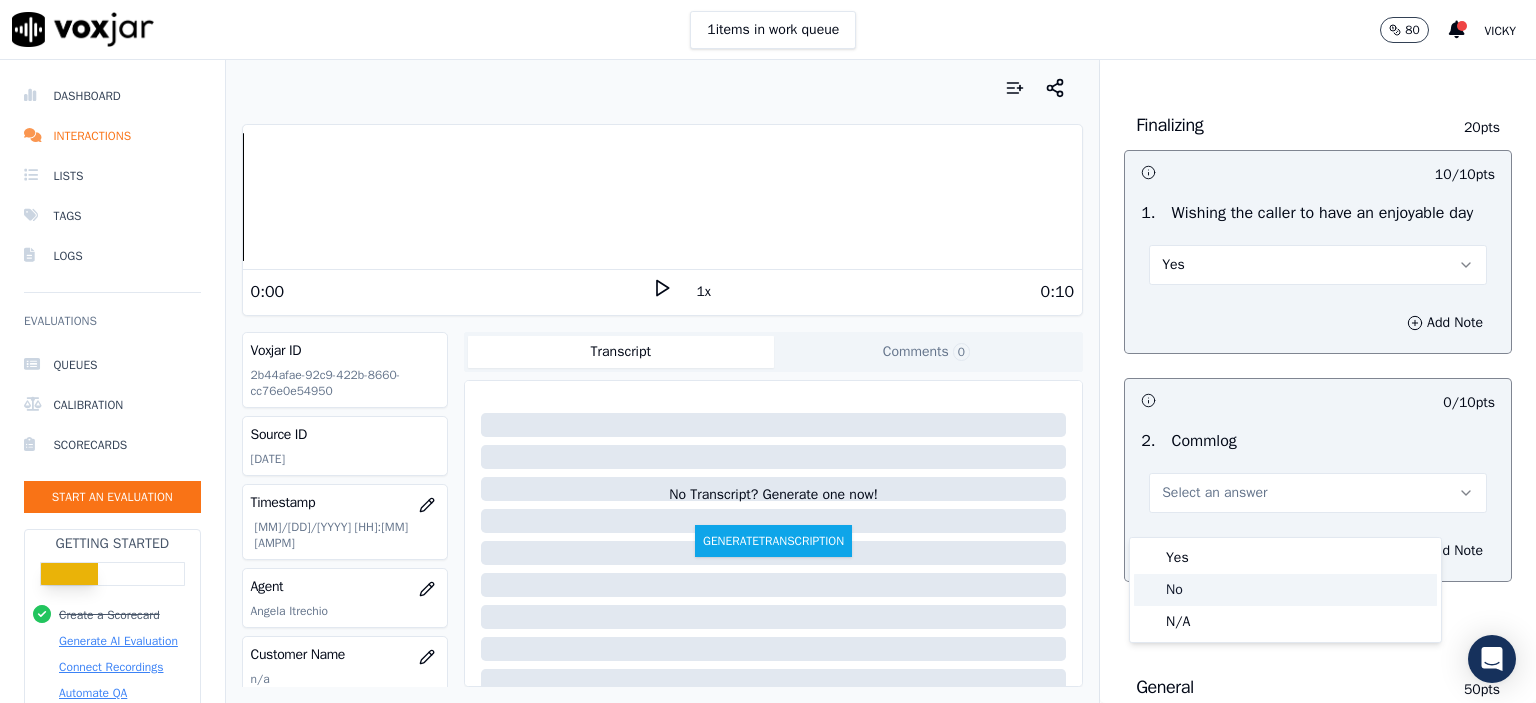 click on "No" 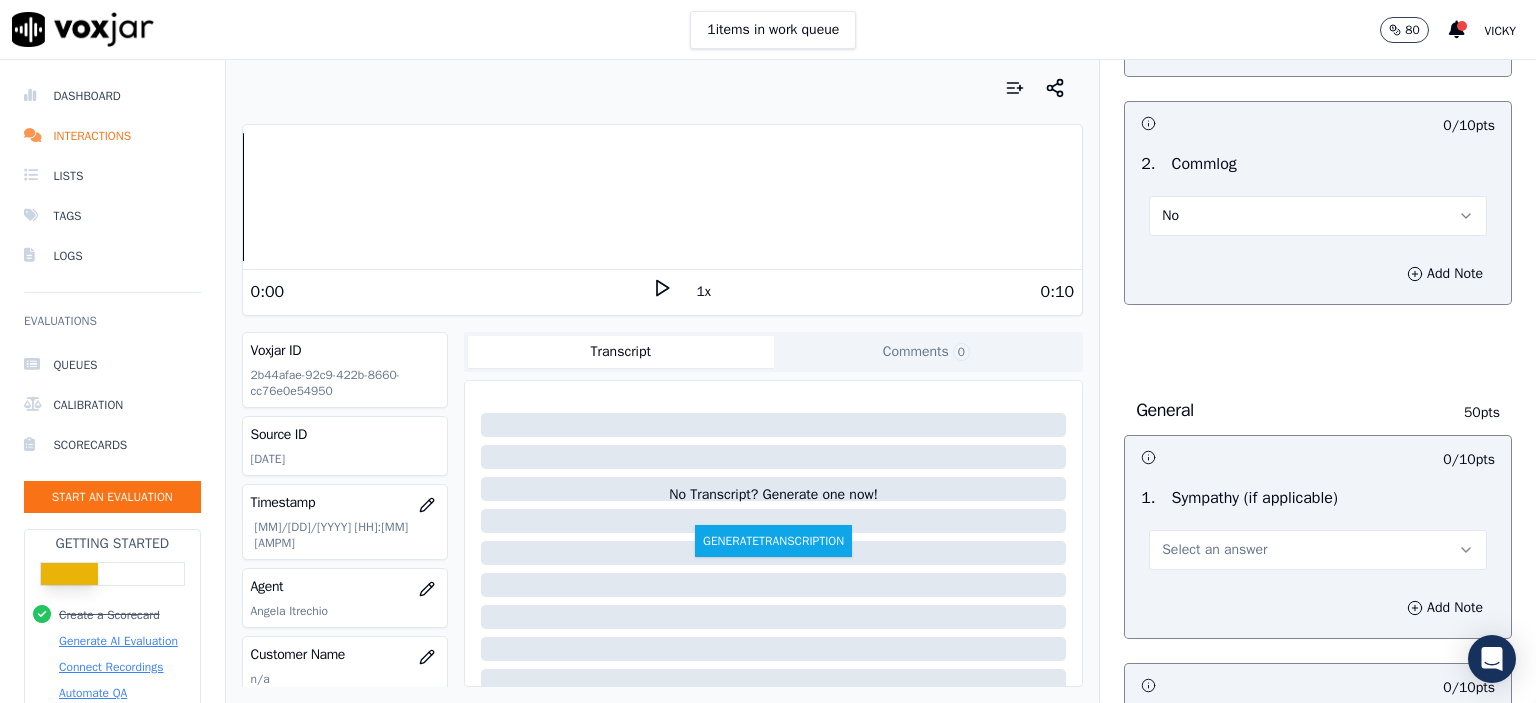 scroll, scrollTop: 2400, scrollLeft: 0, axis: vertical 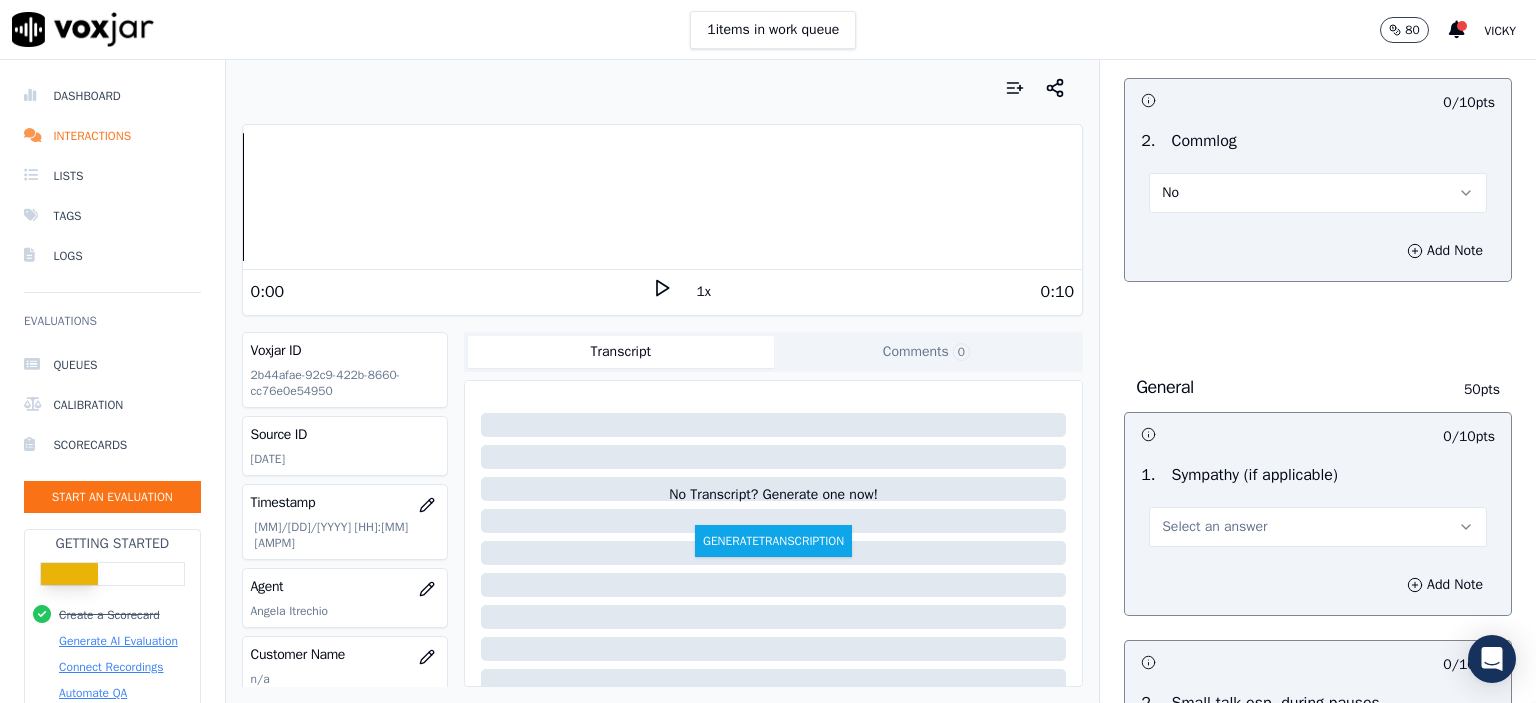 click on "Select an answer" at bounding box center [1214, 527] 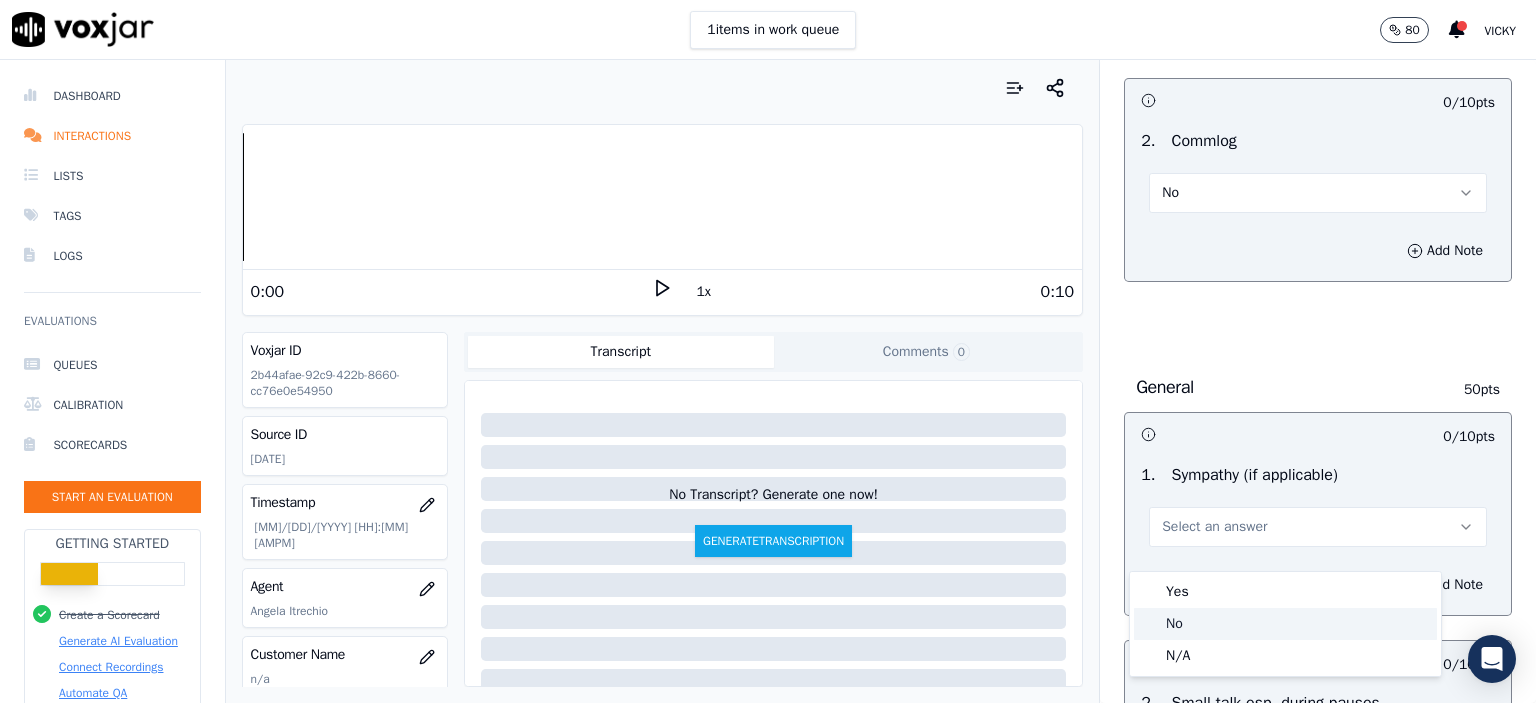 click on "No" 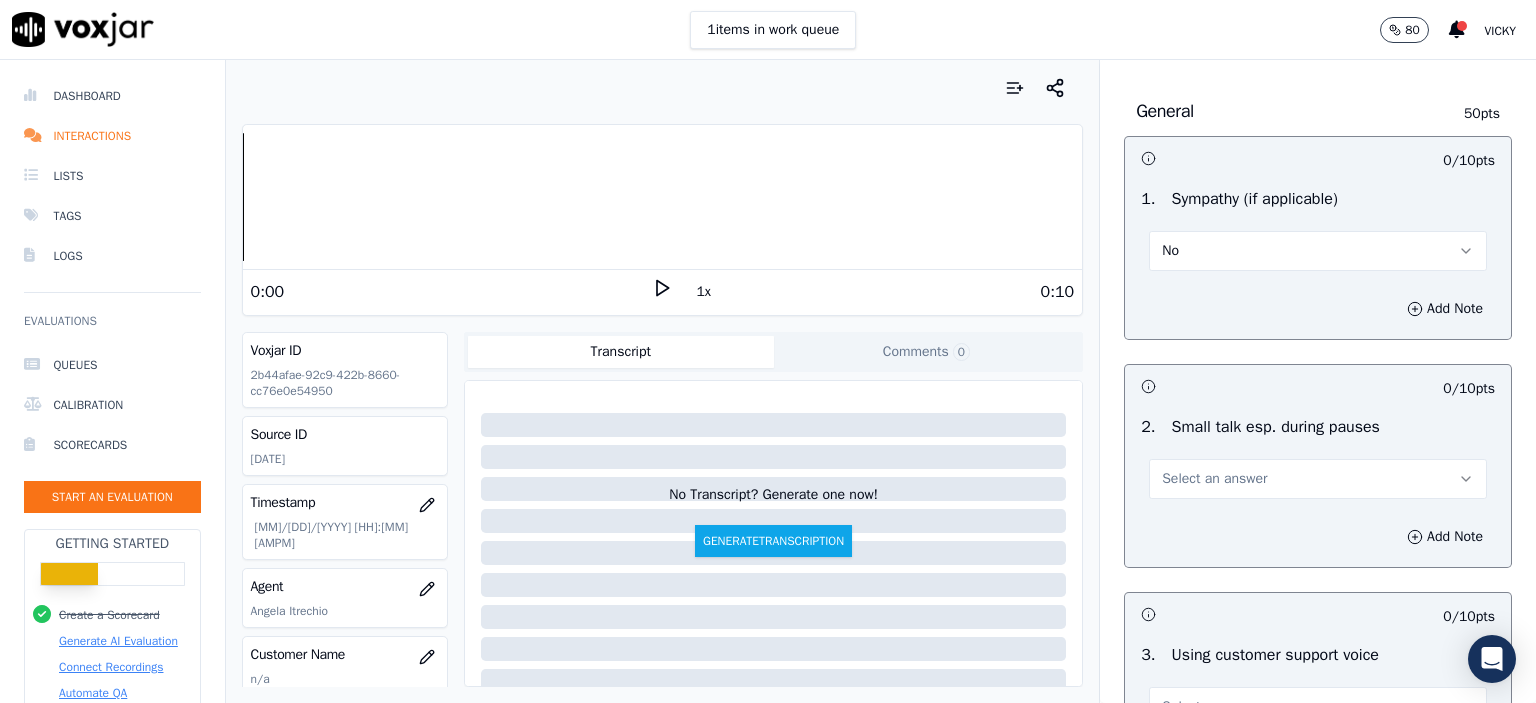 scroll, scrollTop: 2700, scrollLeft: 0, axis: vertical 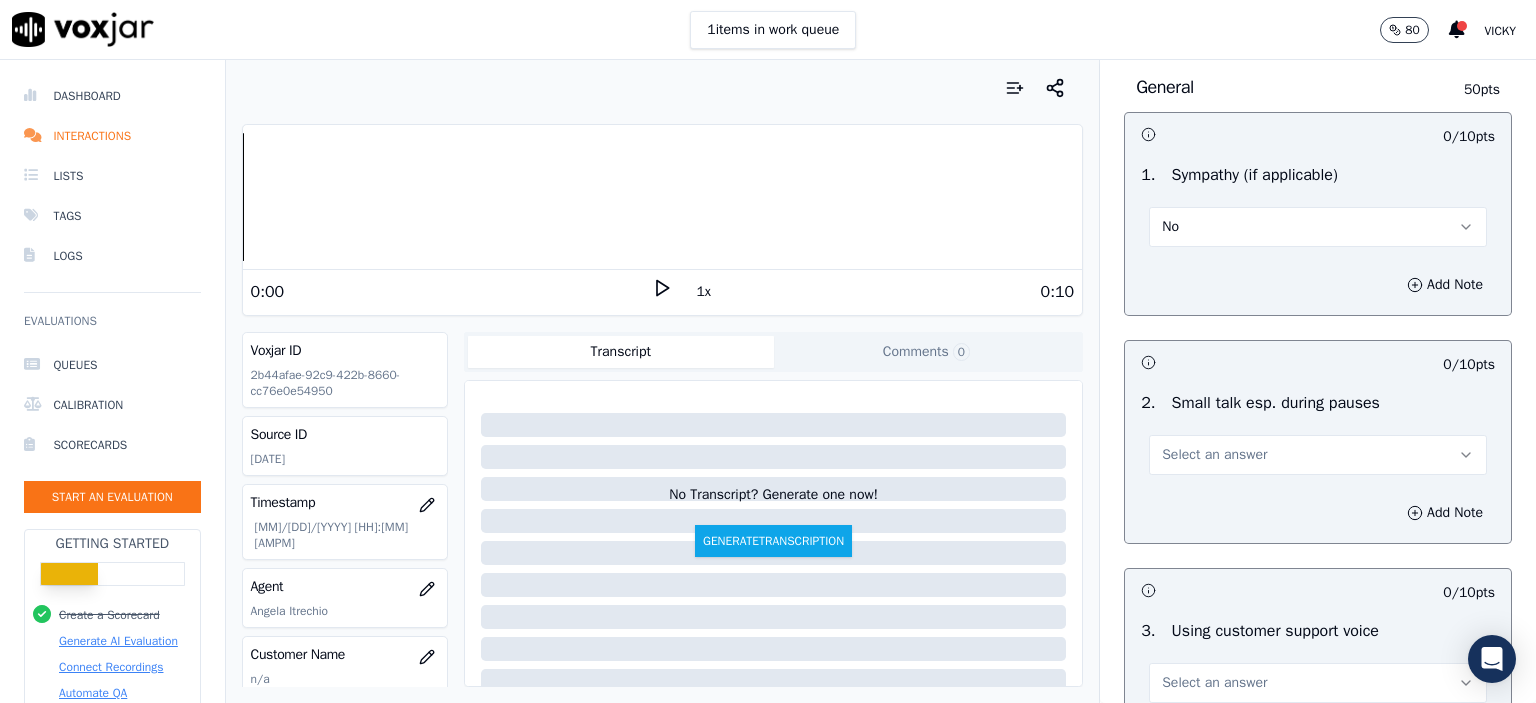 click on "No" at bounding box center (1318, 227) 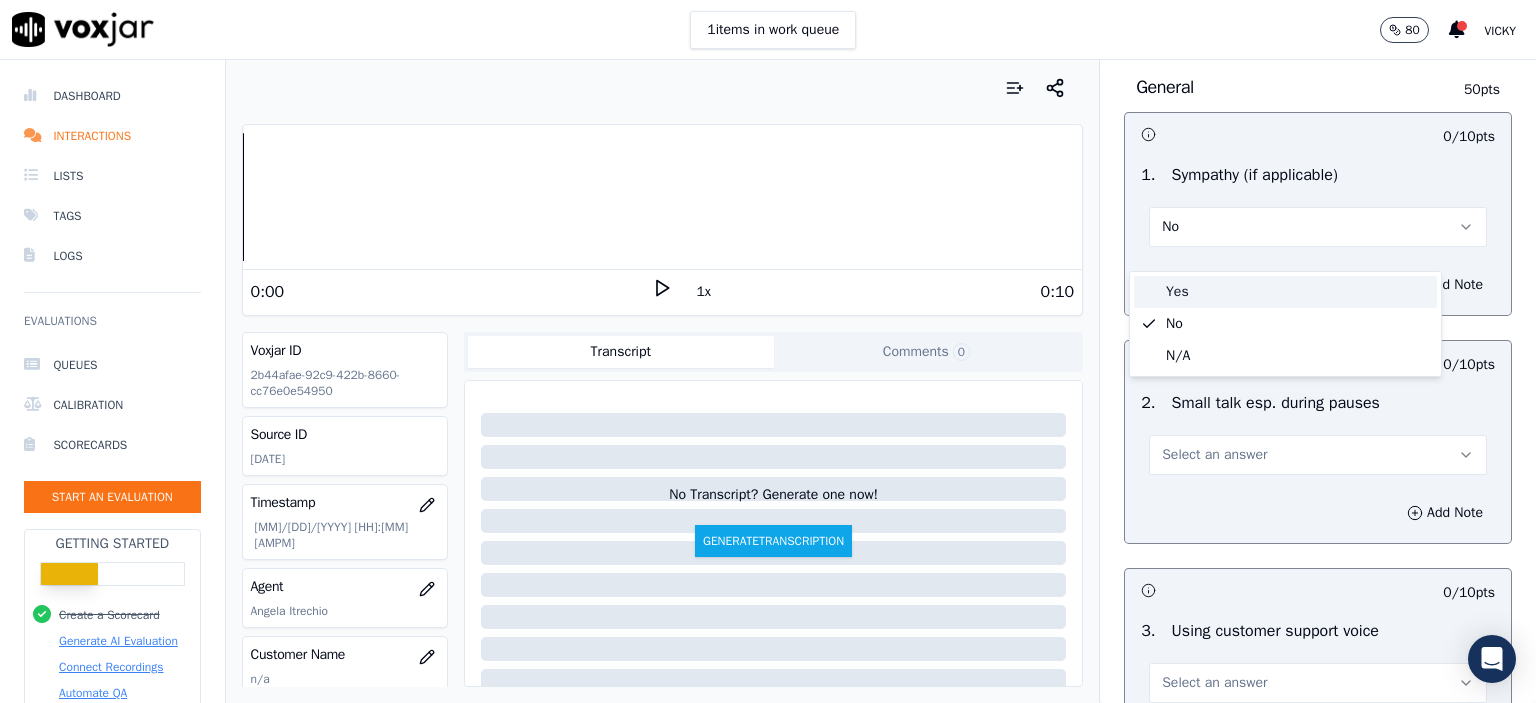 click on "Yes" at bounding box center [1285, 292] 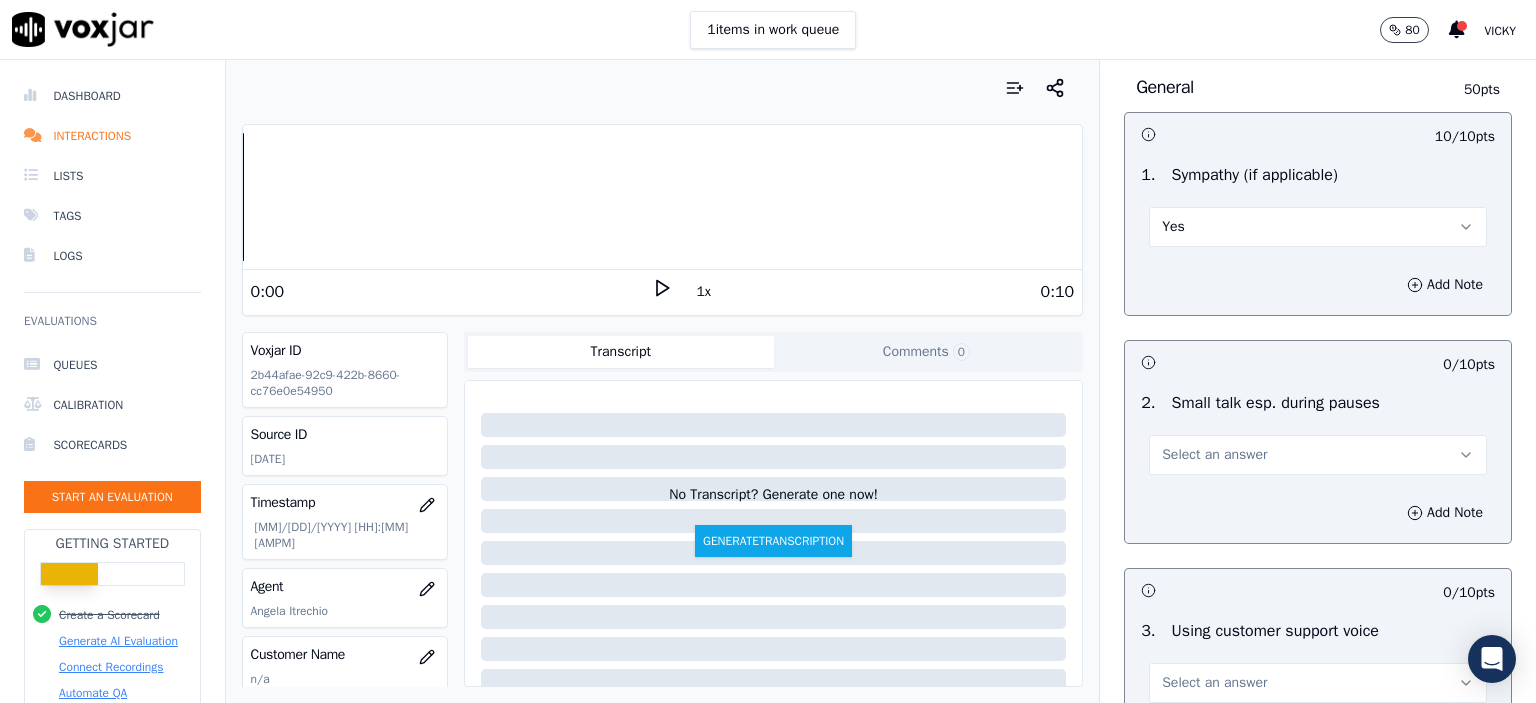click on "Select an answer" at bounding box center (1214, 455) 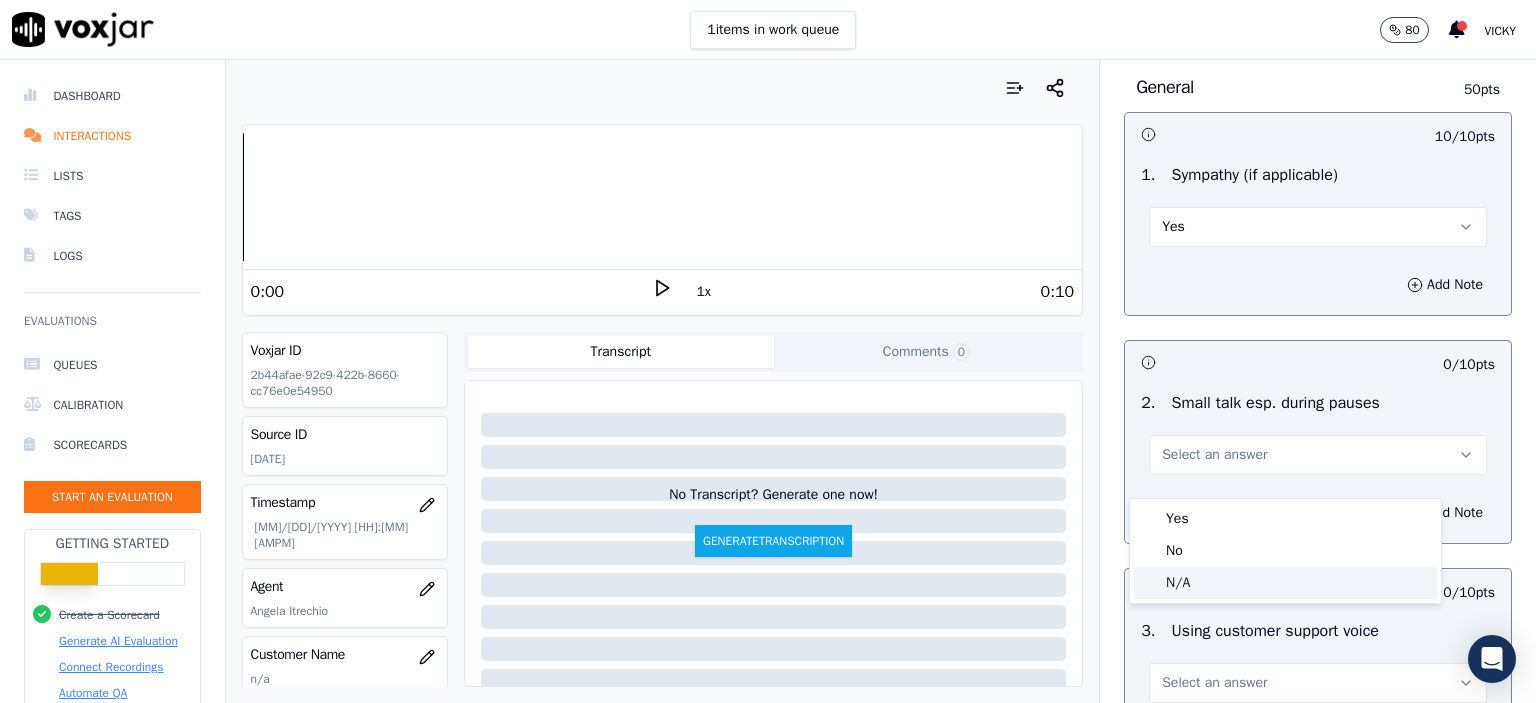 click on "N/A" 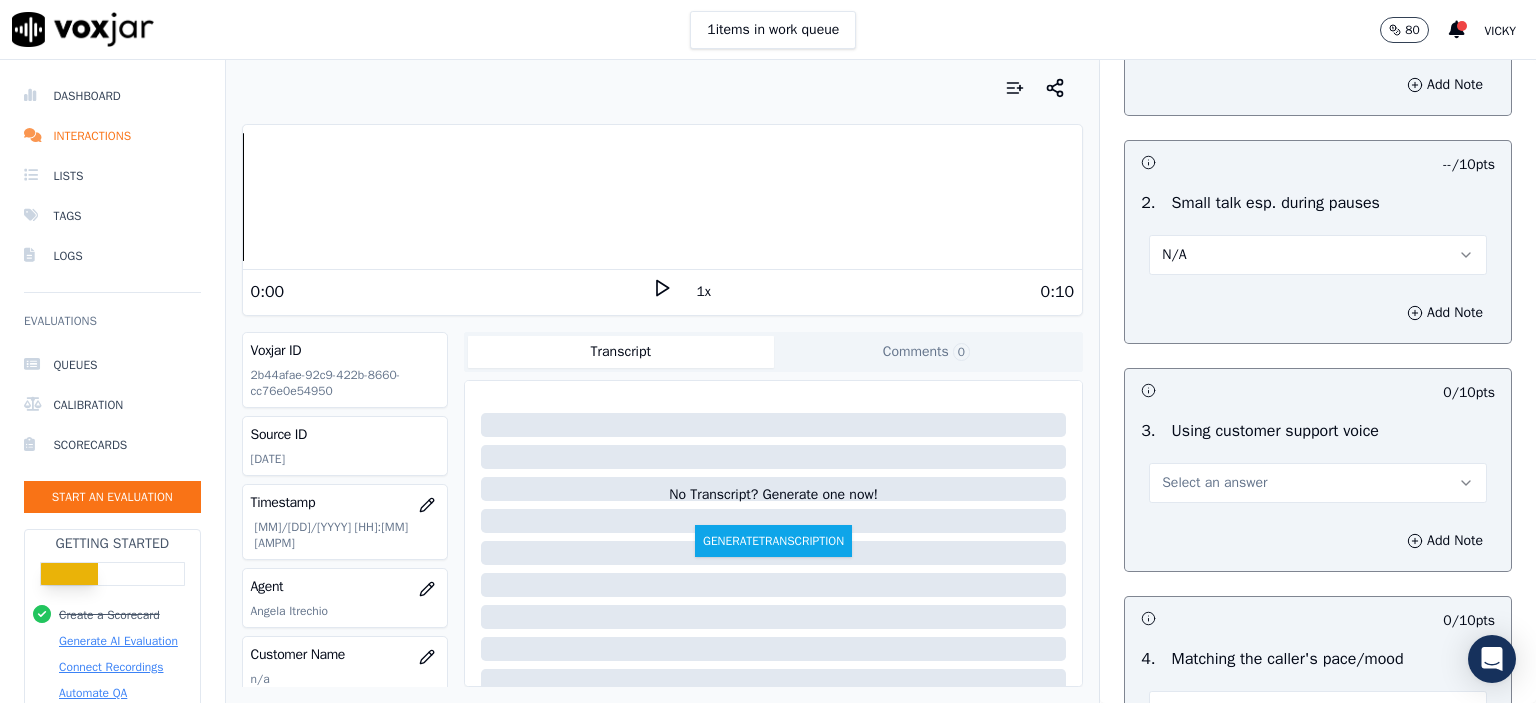 click on "Select an answer" at bounding box center (1318, 483) 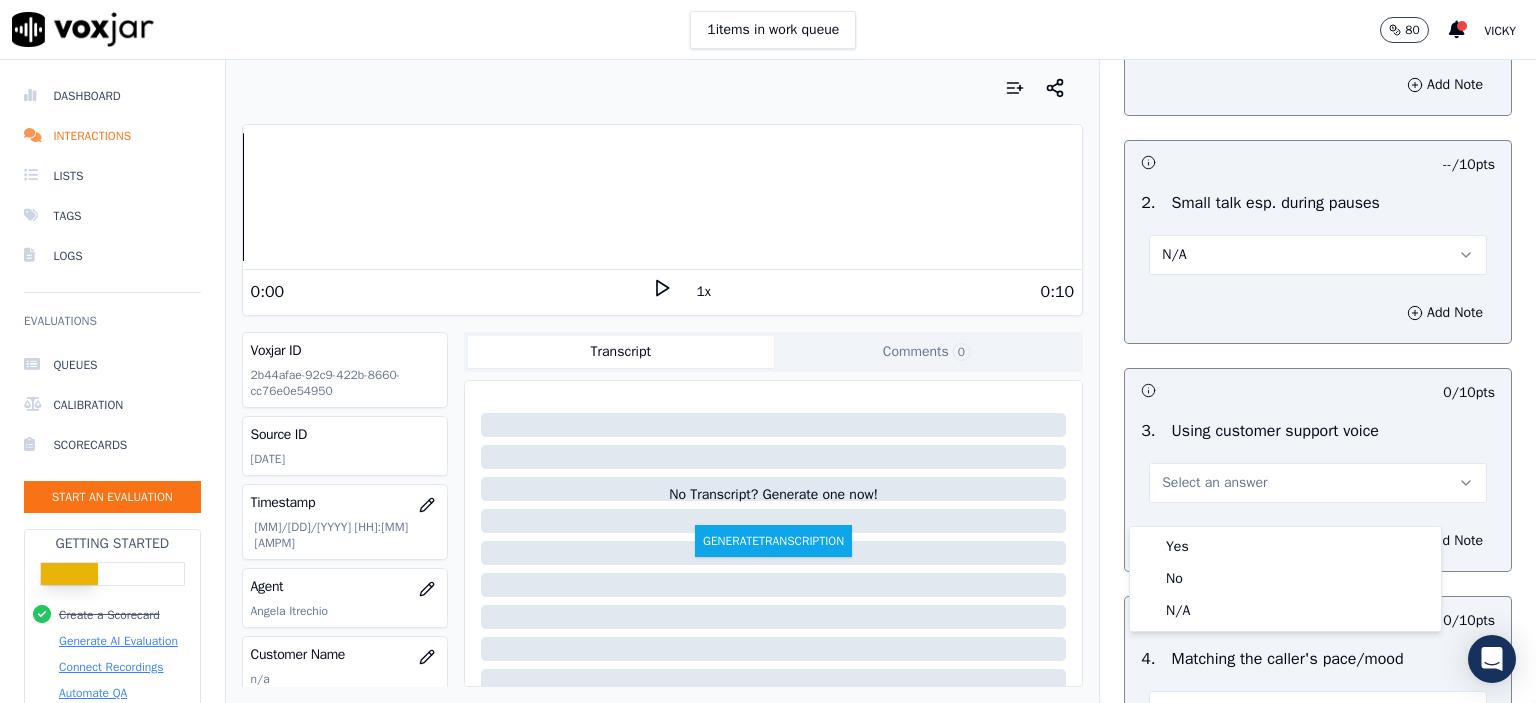 click on "Yes" at bounding box center (1285, 547) 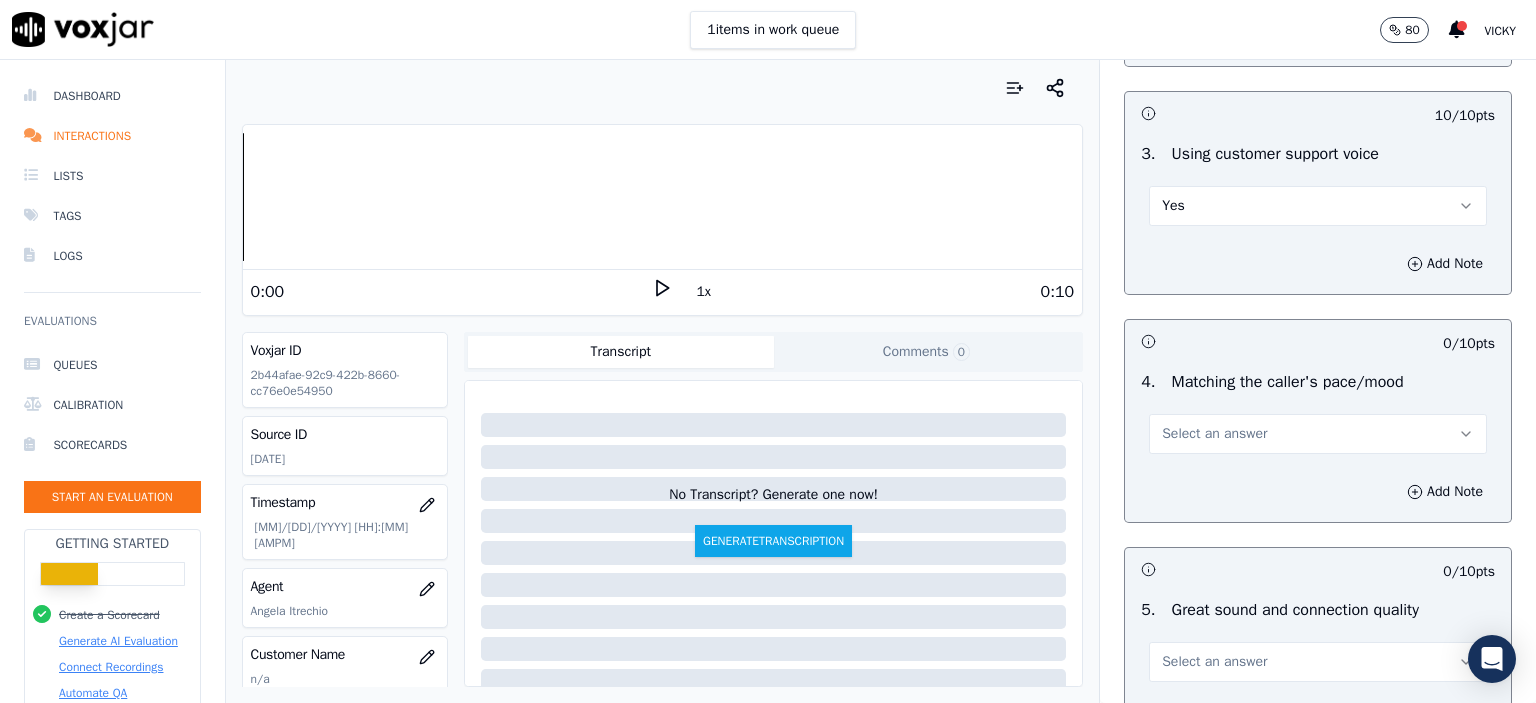 scroll, scrollTop: 3300, scrollLeft: 0, axis: vertical 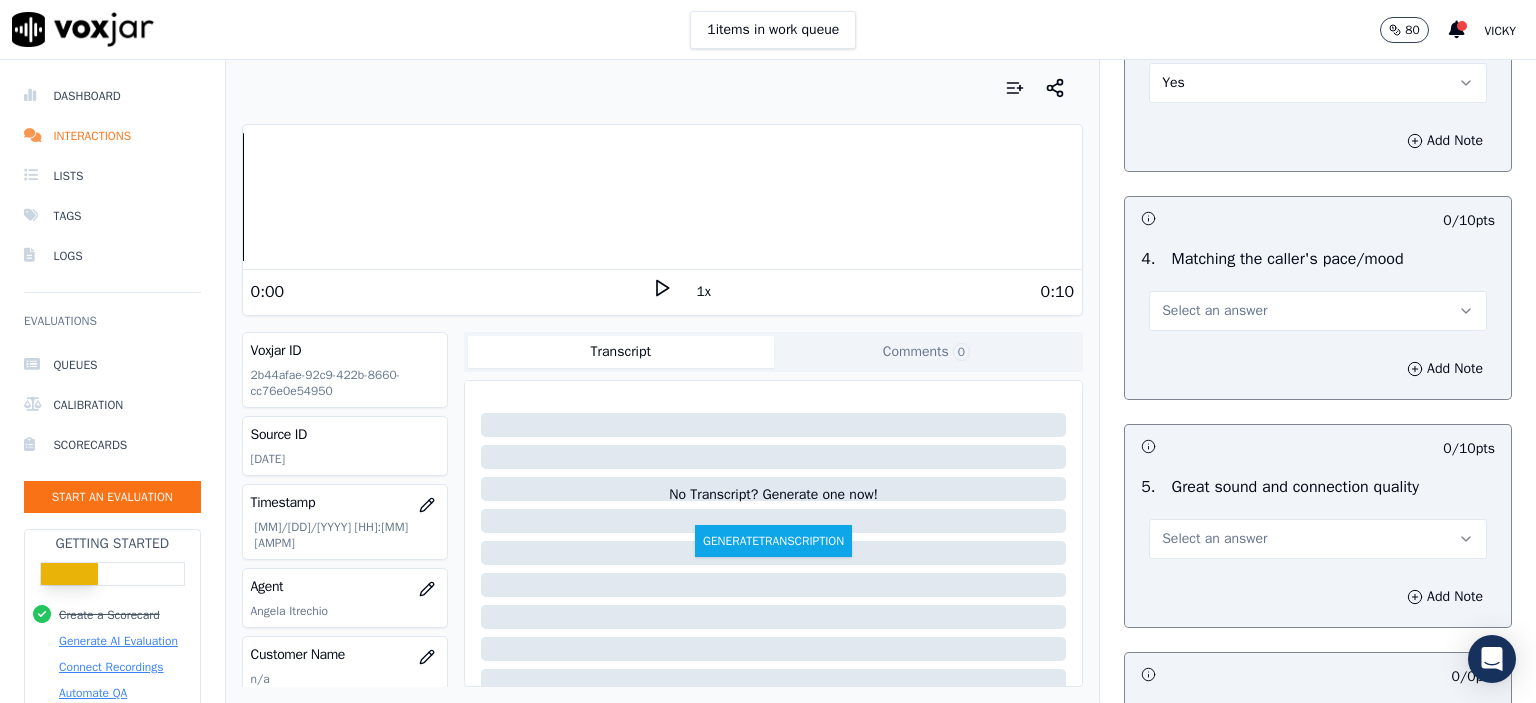 click on "Select an answer" at bounding box center [1214, 311] 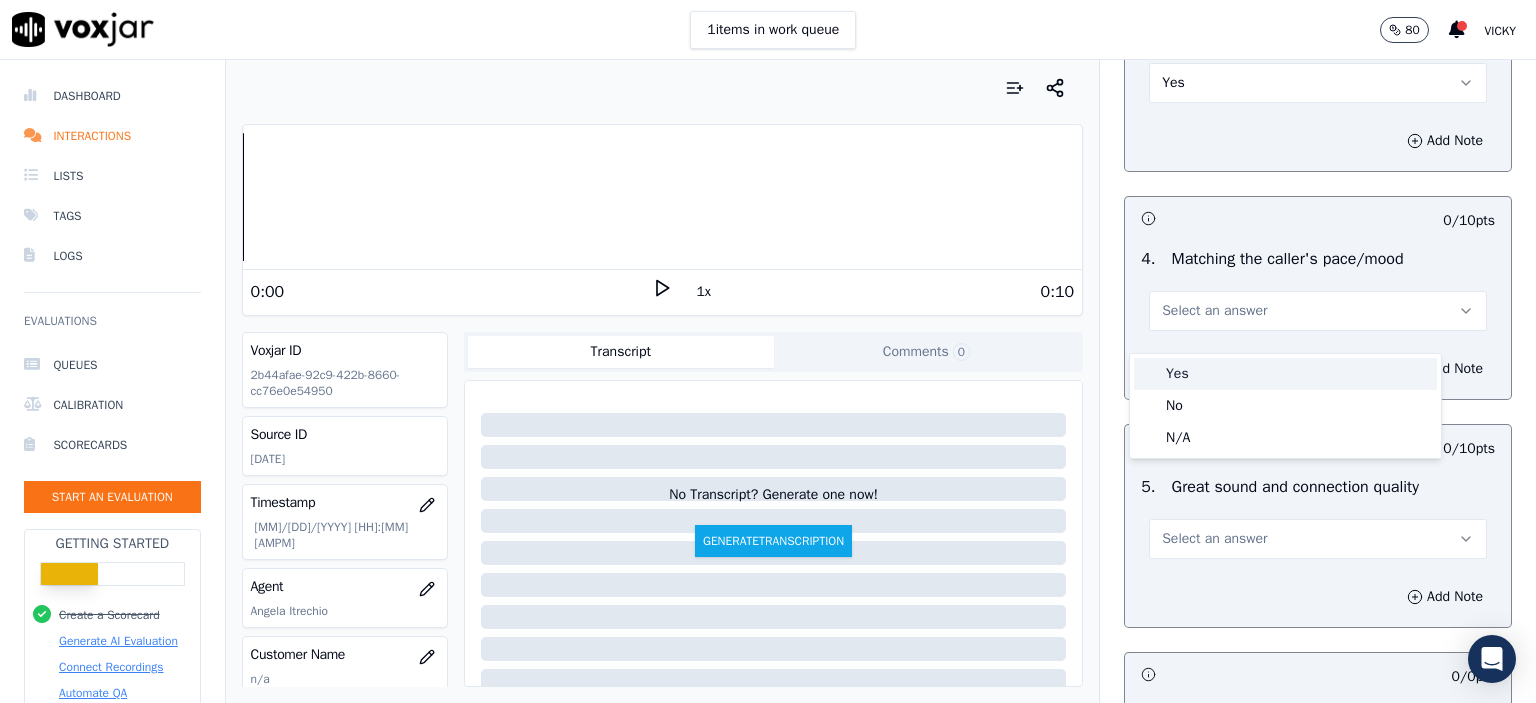 click on "Yes" at bounding box center (1285, 374) 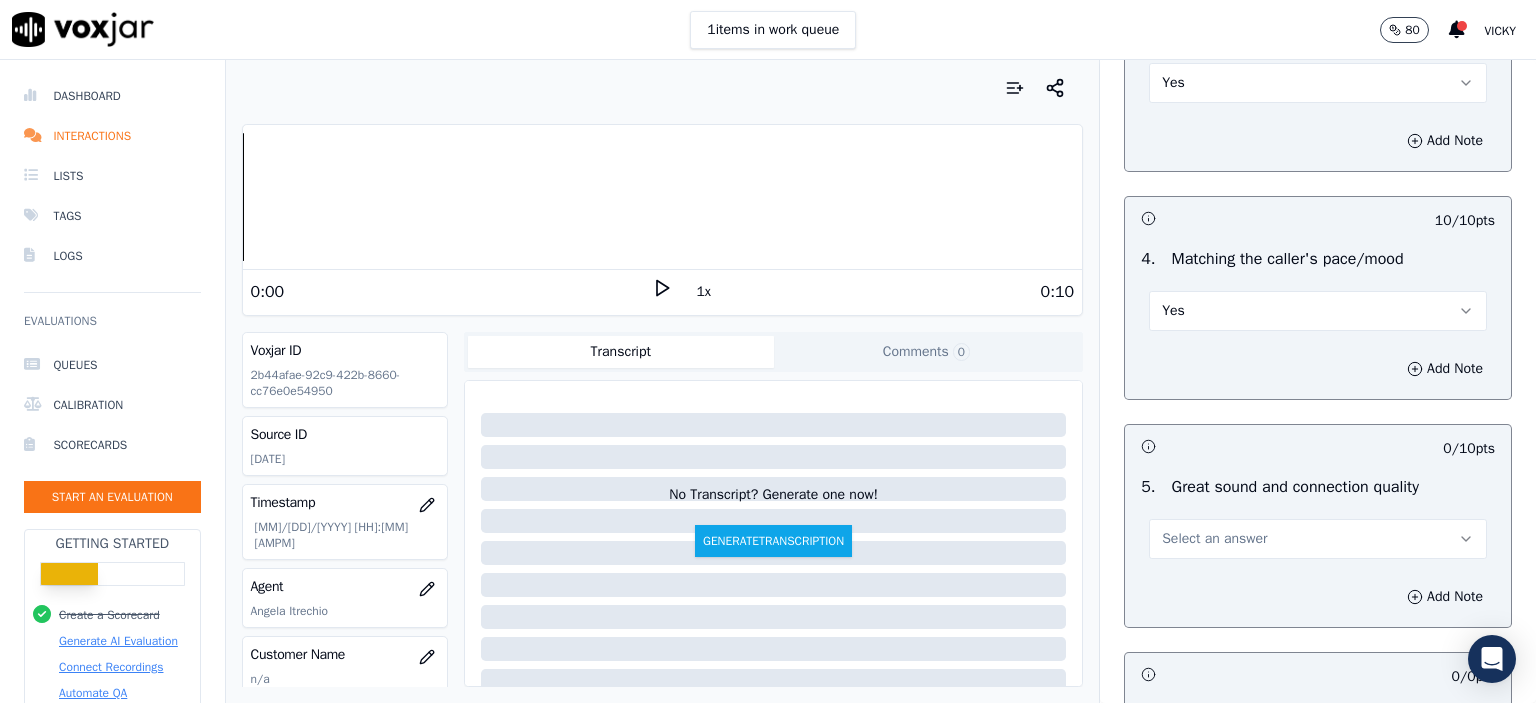 click on "Select an answer" at bounding box center [1318, 539] 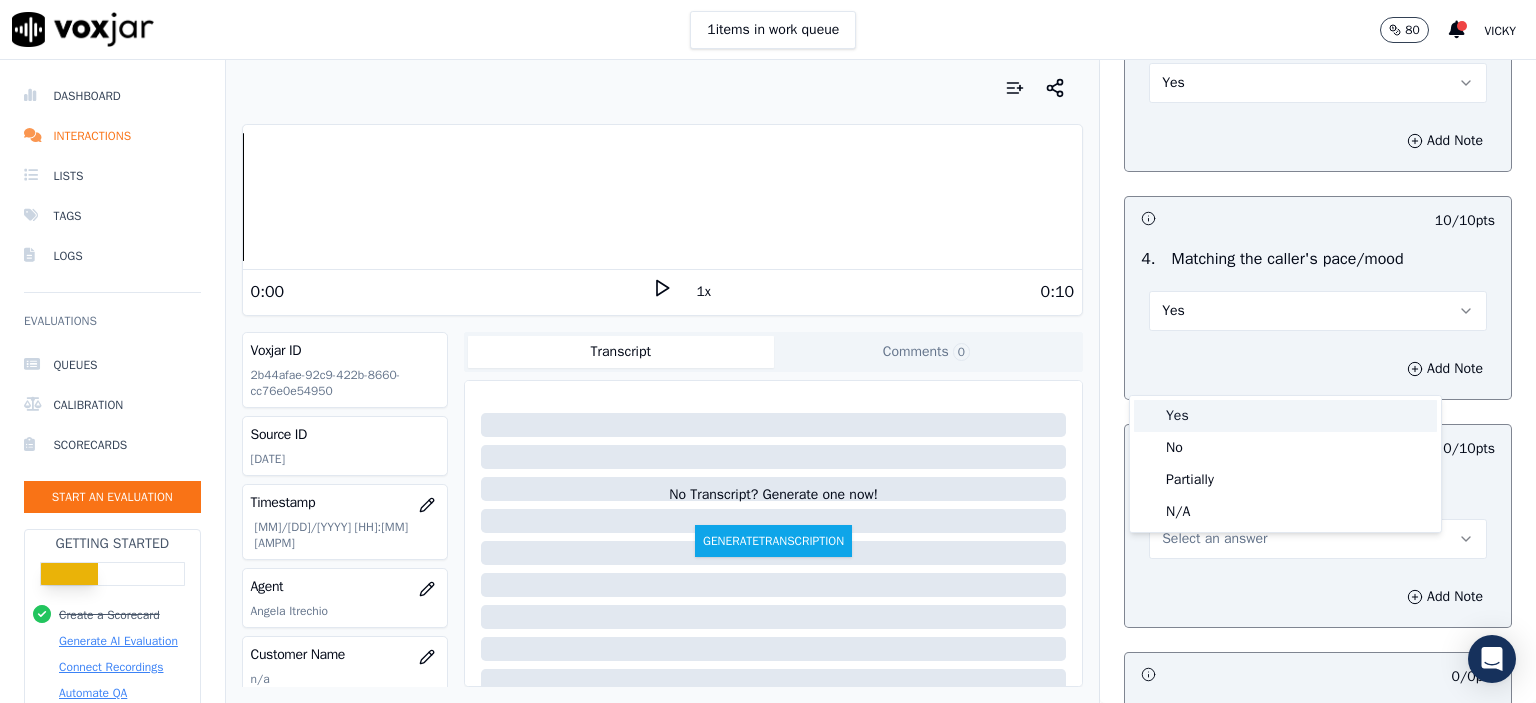 click on "Yes" at bounding box center (1285, 416) 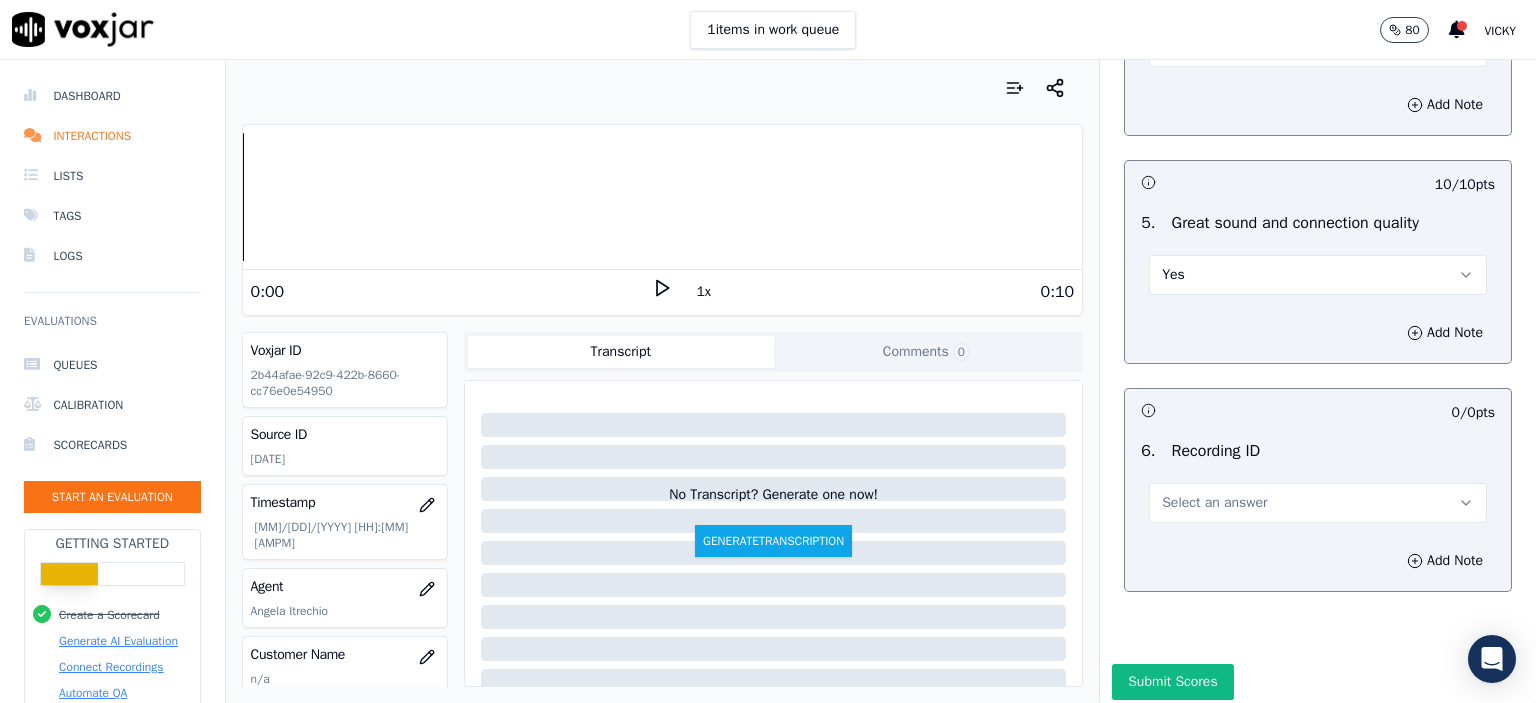 scroll, scrollTop: 3600, scrollLeft: 0, axis: vertical 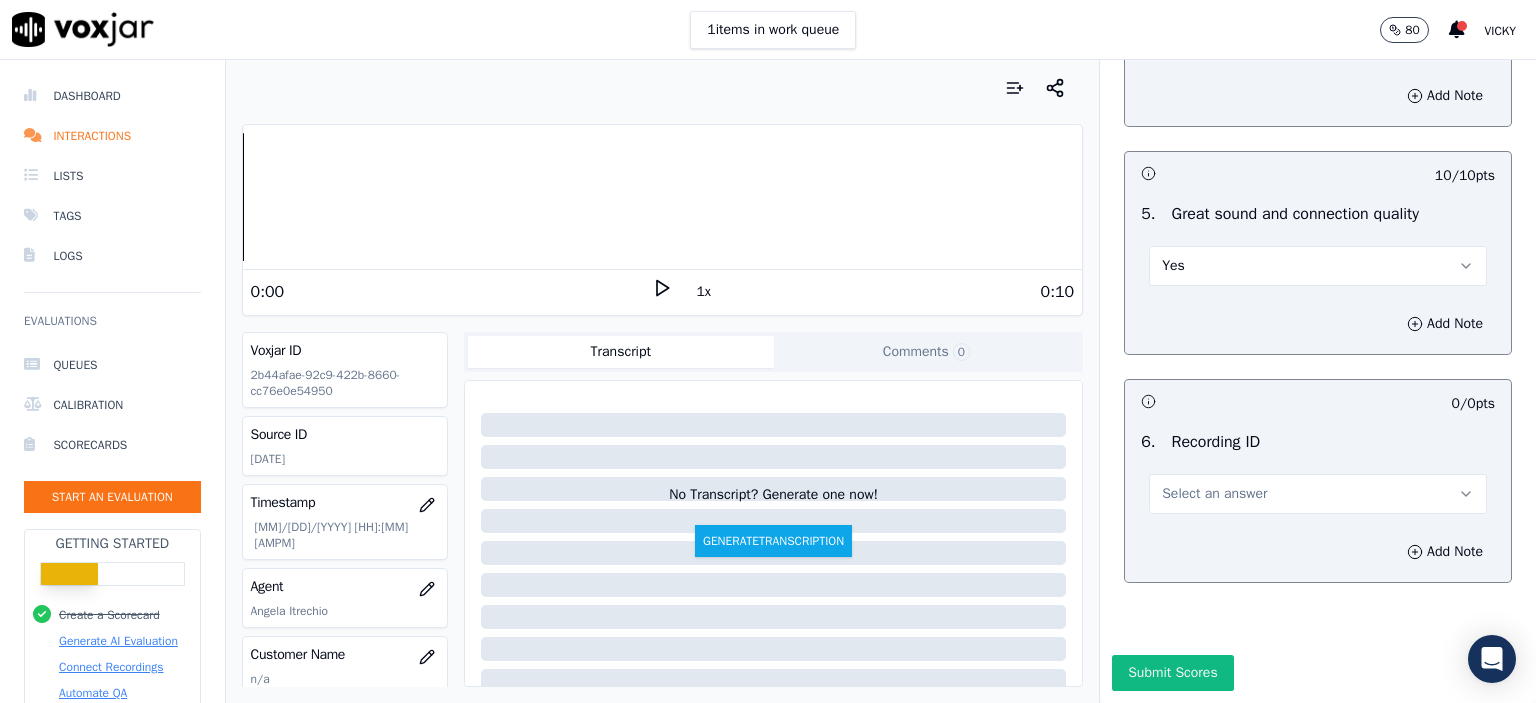 click on "Select an answer" at bounding box center [1318, 494] 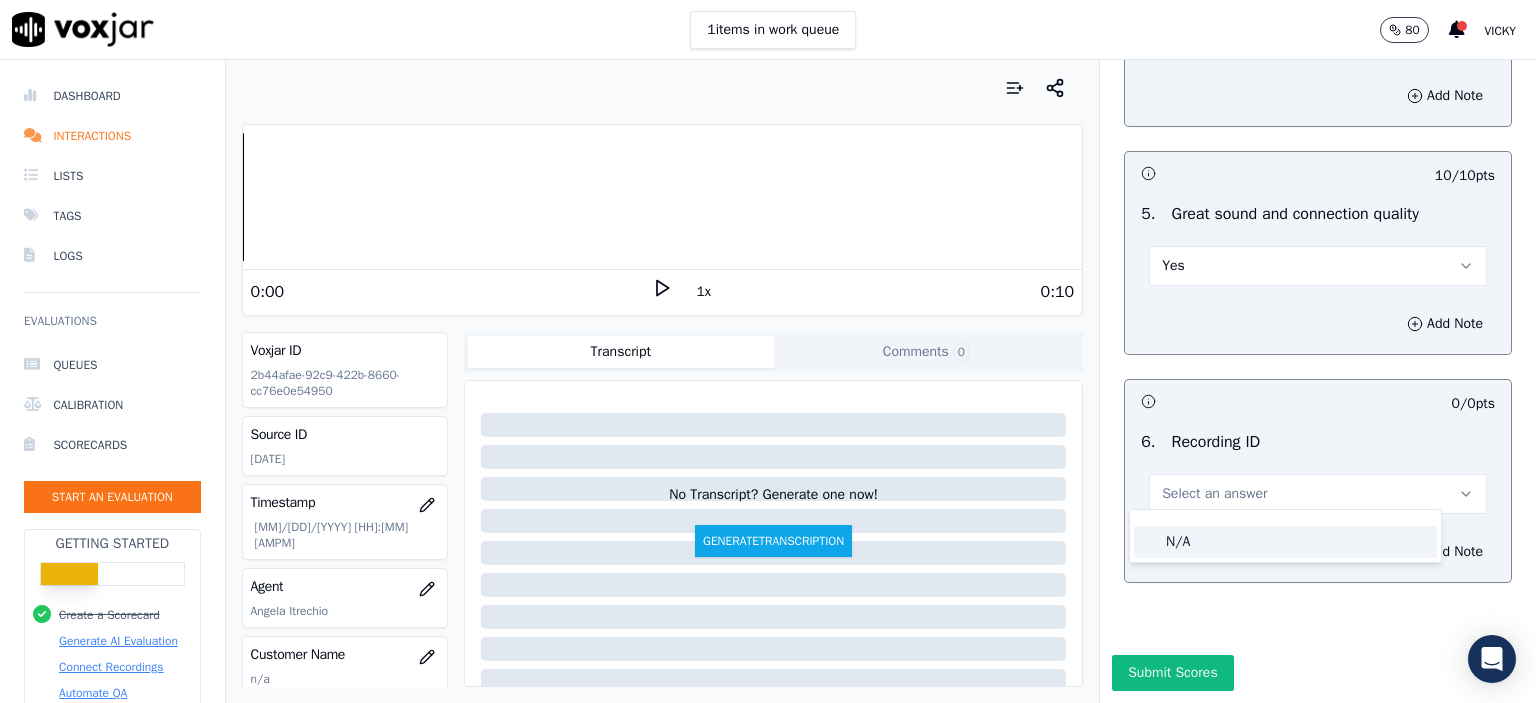 click on "N/A" 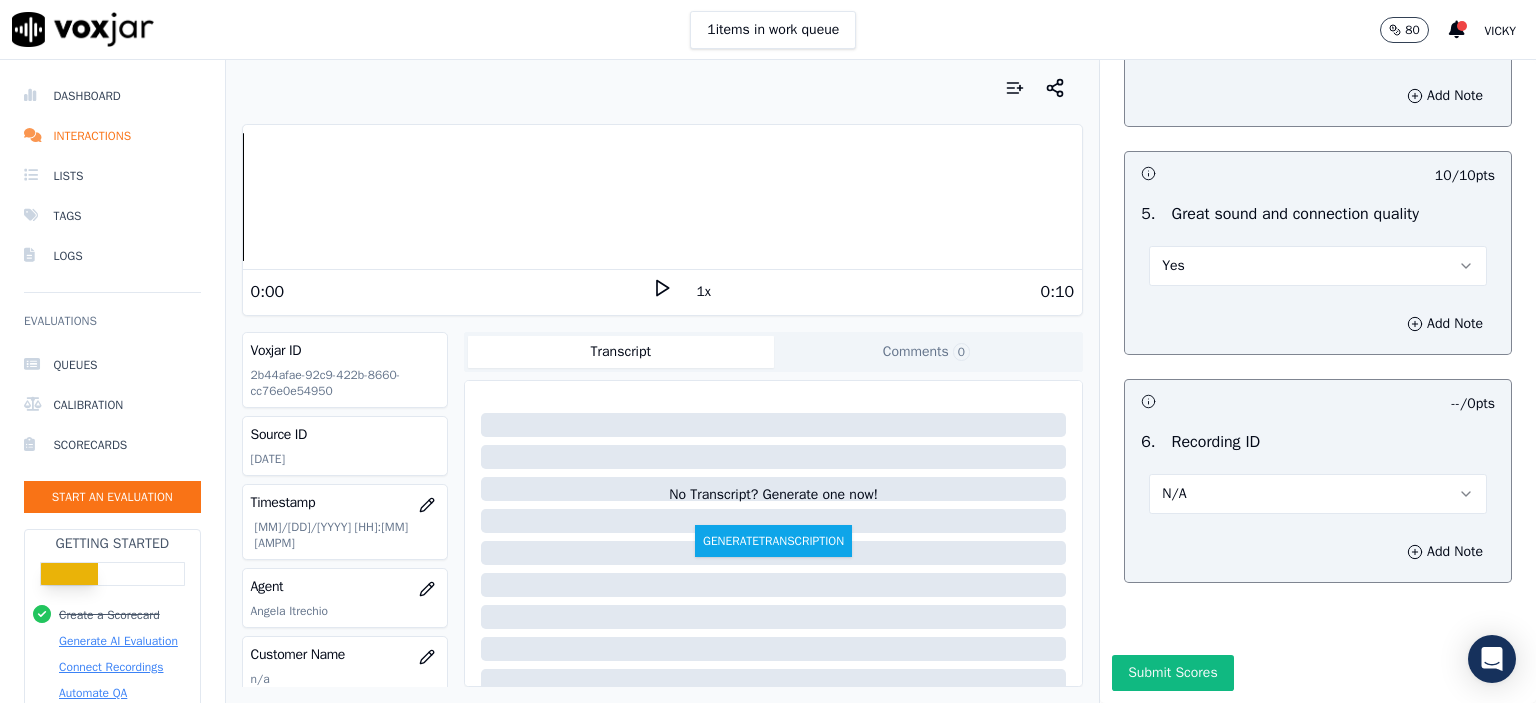 click on "[DATE]" 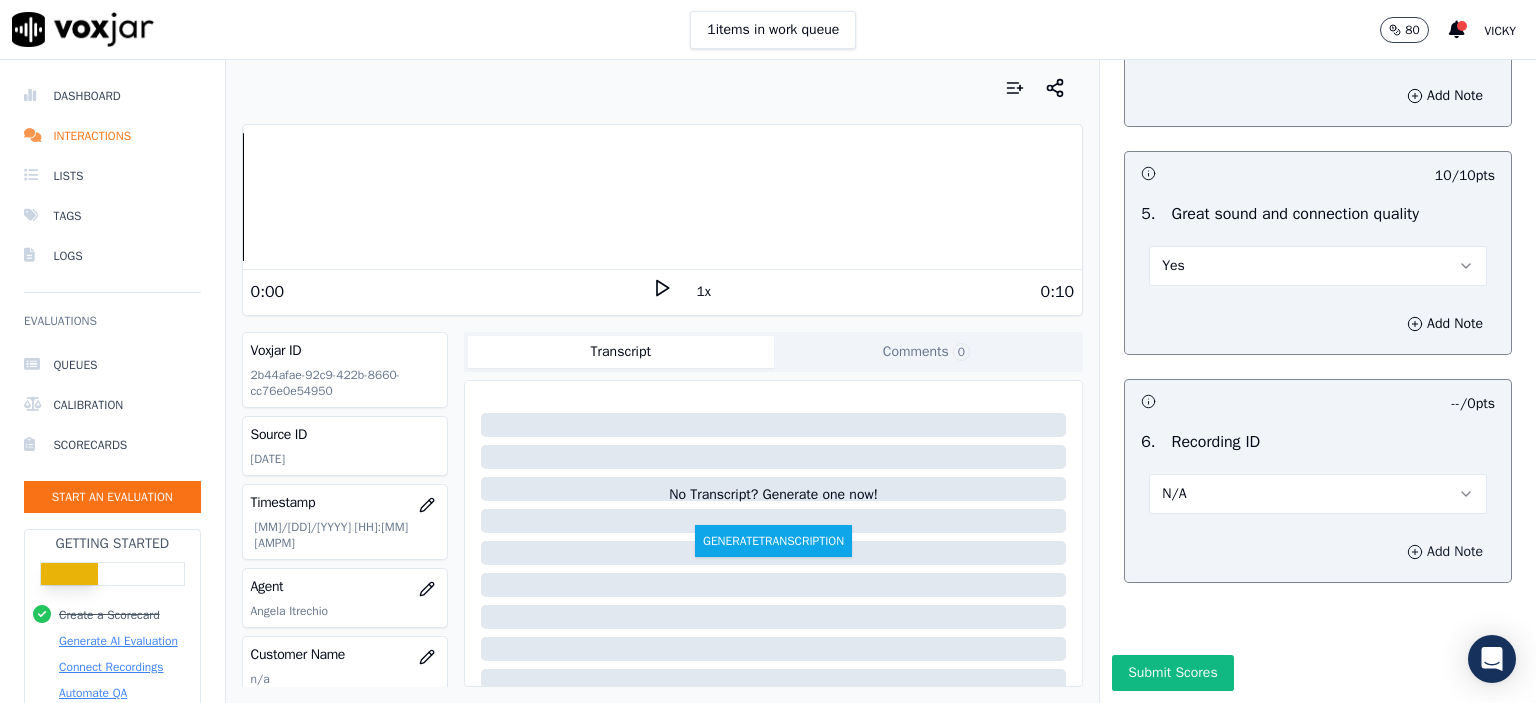 click on "Add Note" at bounding box center [1445, 552] 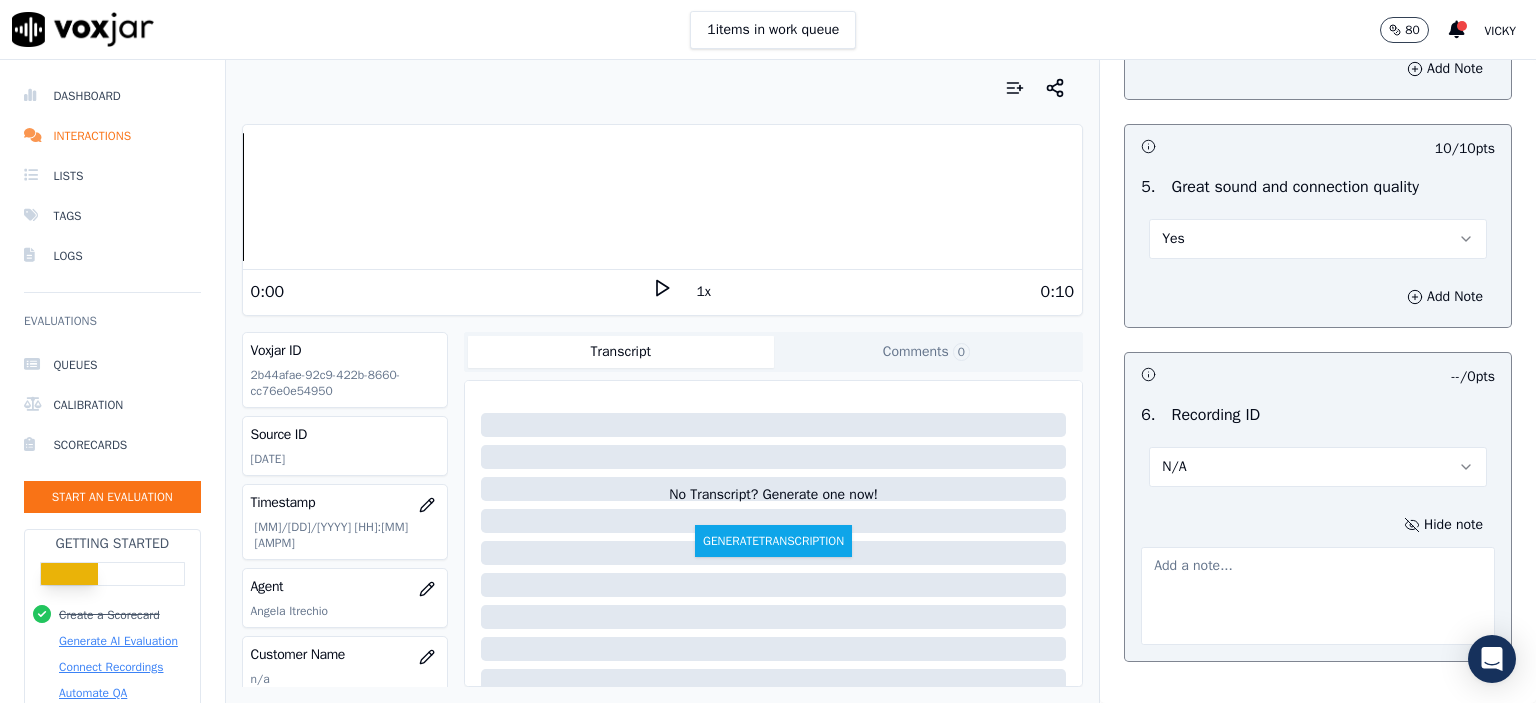 click at bounding box center (1318, 596) 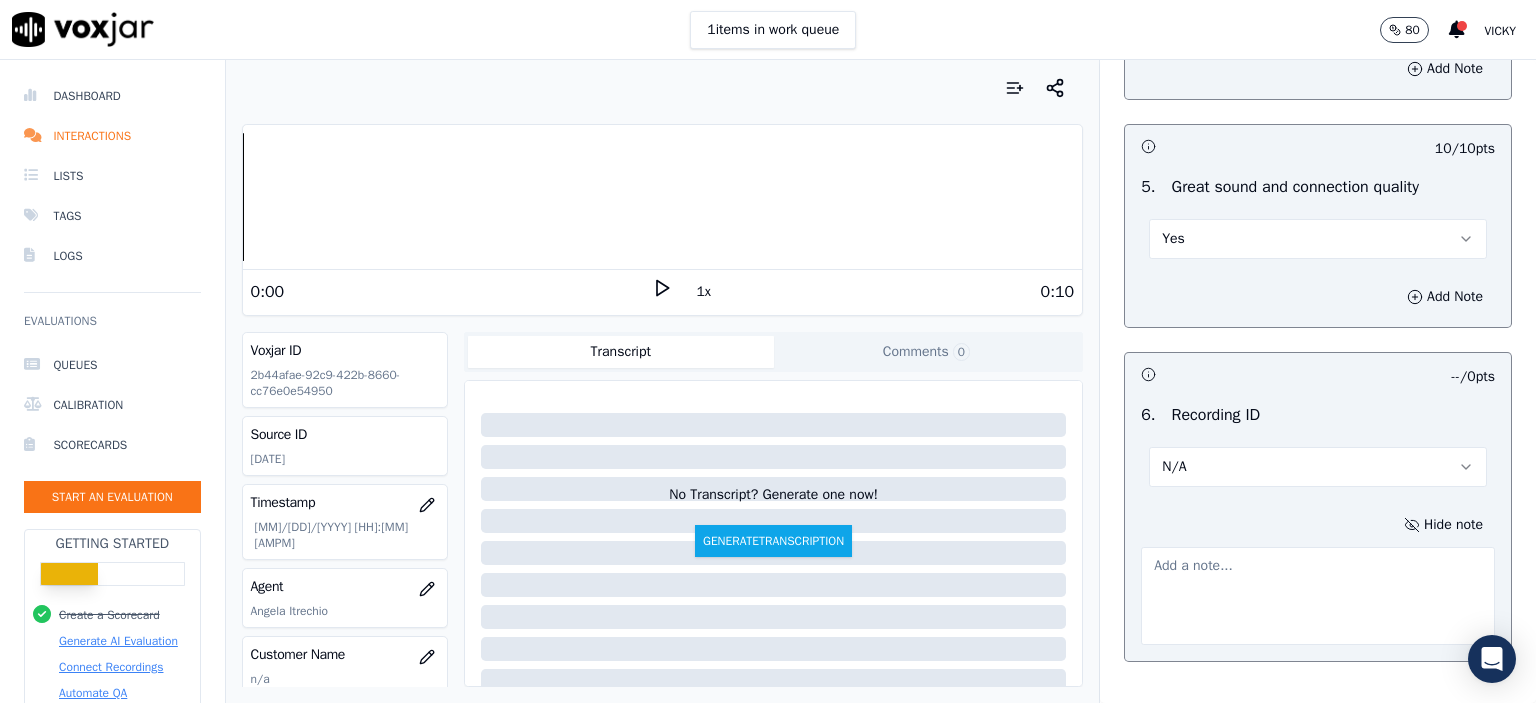 paste on "[DATE]" 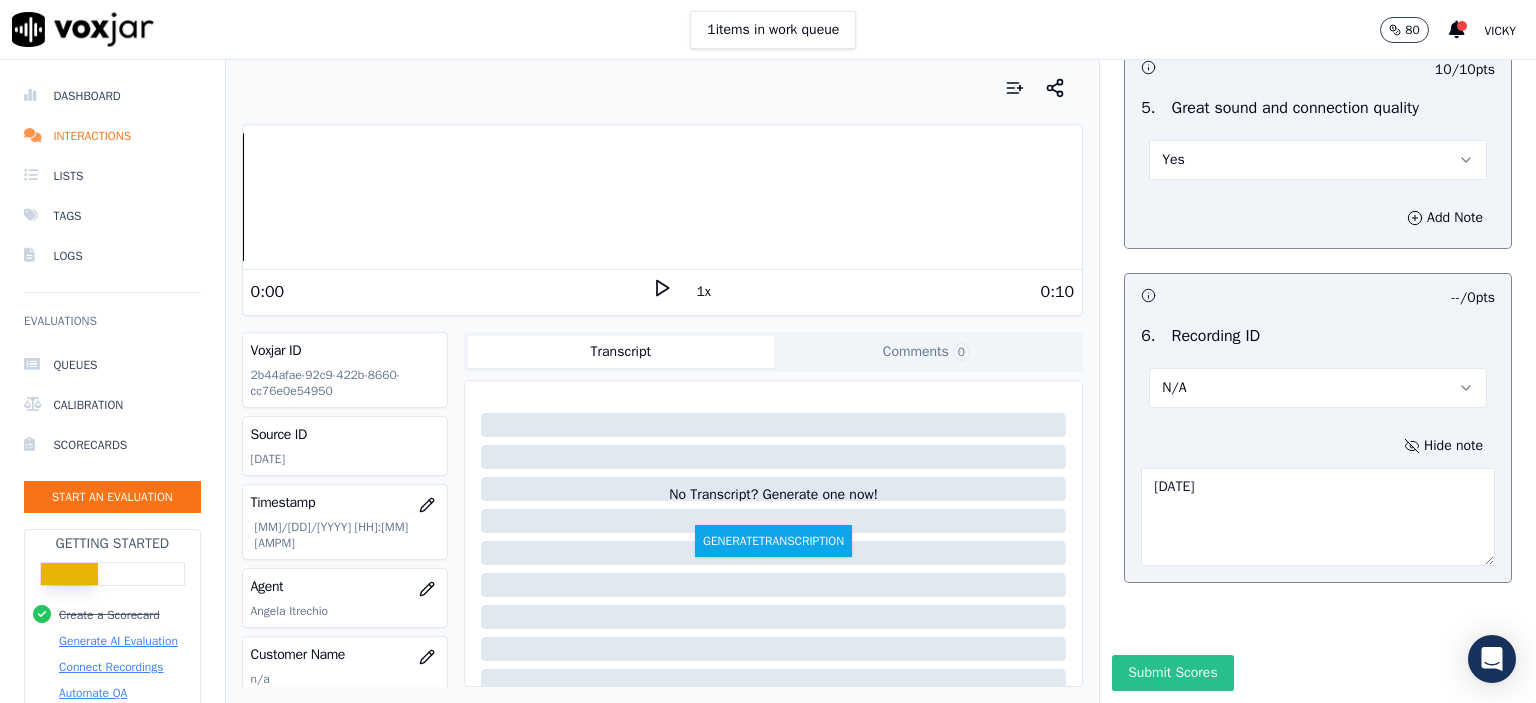 scroll, scrollTop: 3741, scrollLeft: 0, axis: vertical 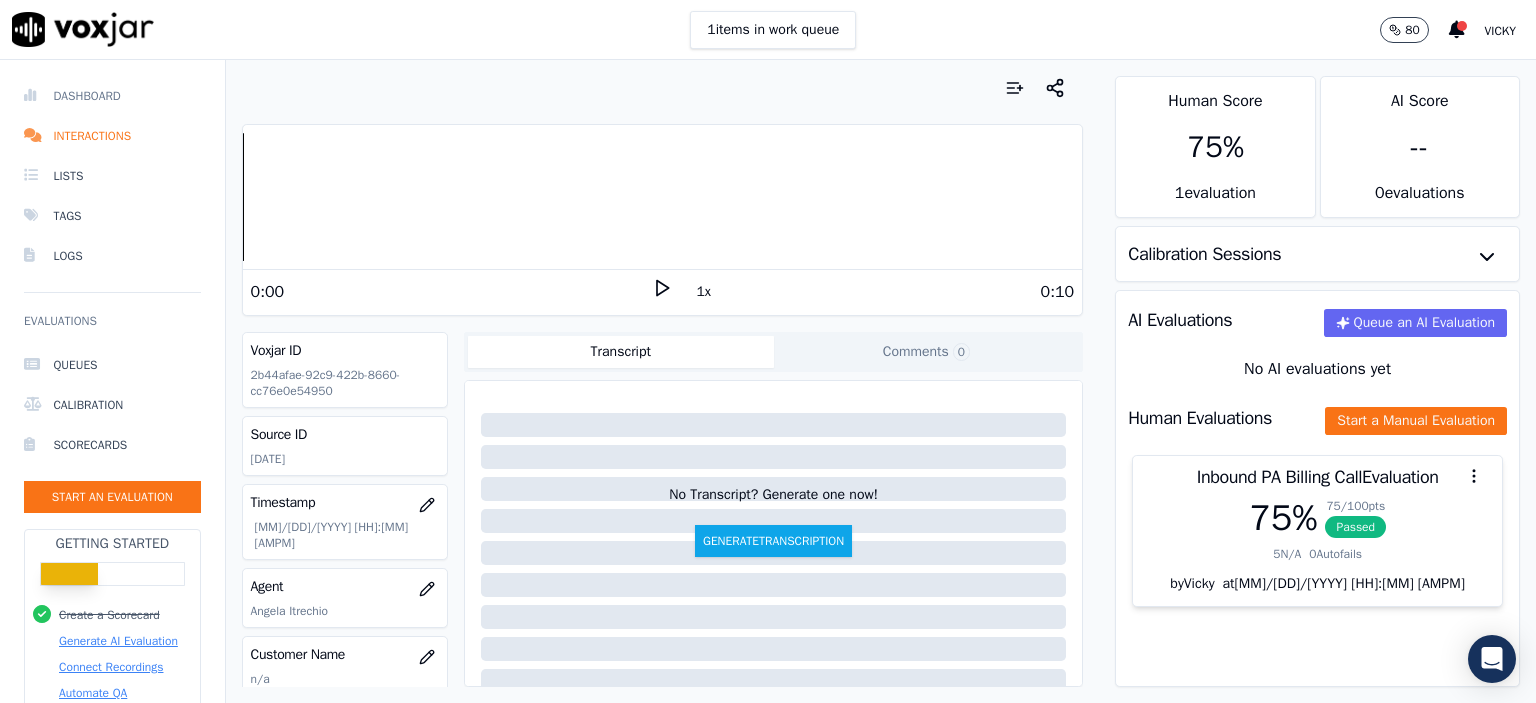 click on "Dashboard" at bounding box center [112, 96] 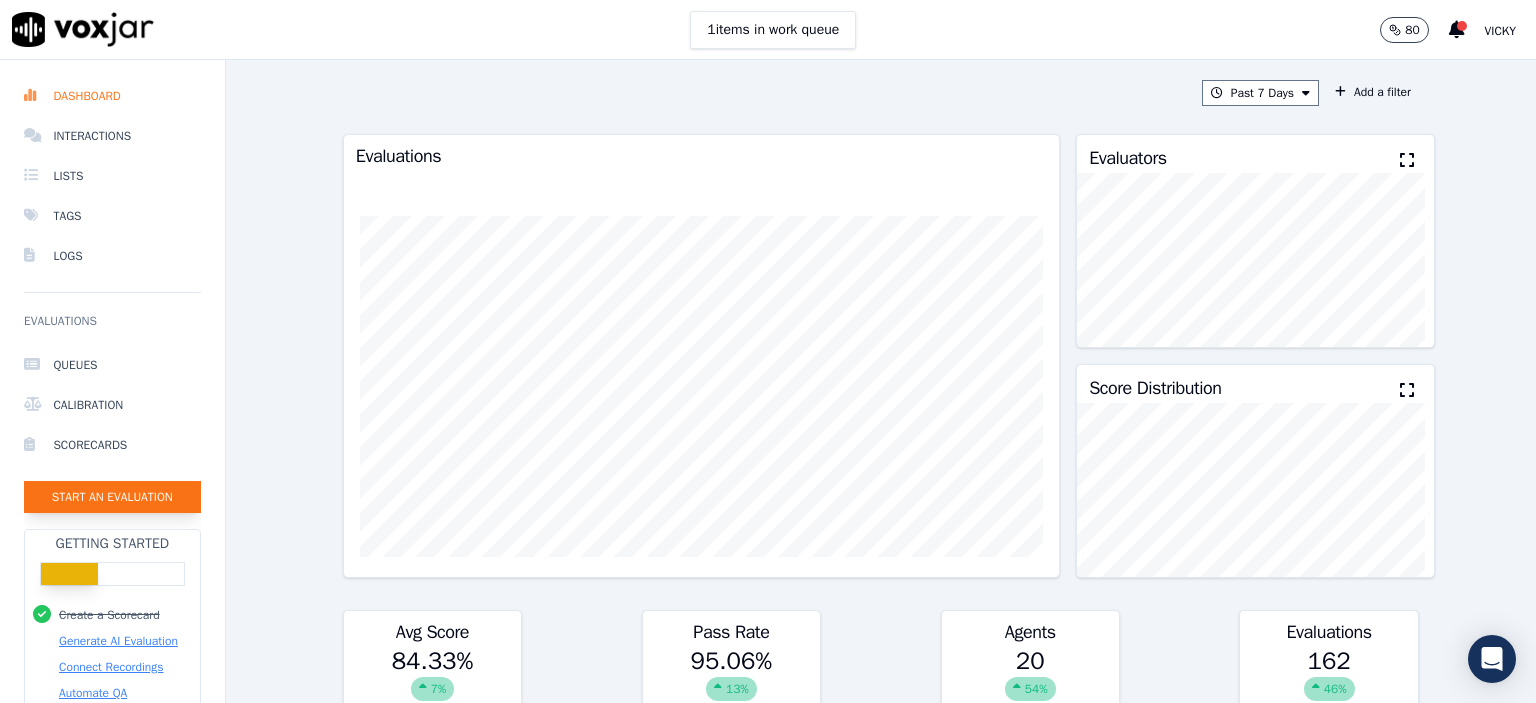click on "Start an Evaluation" 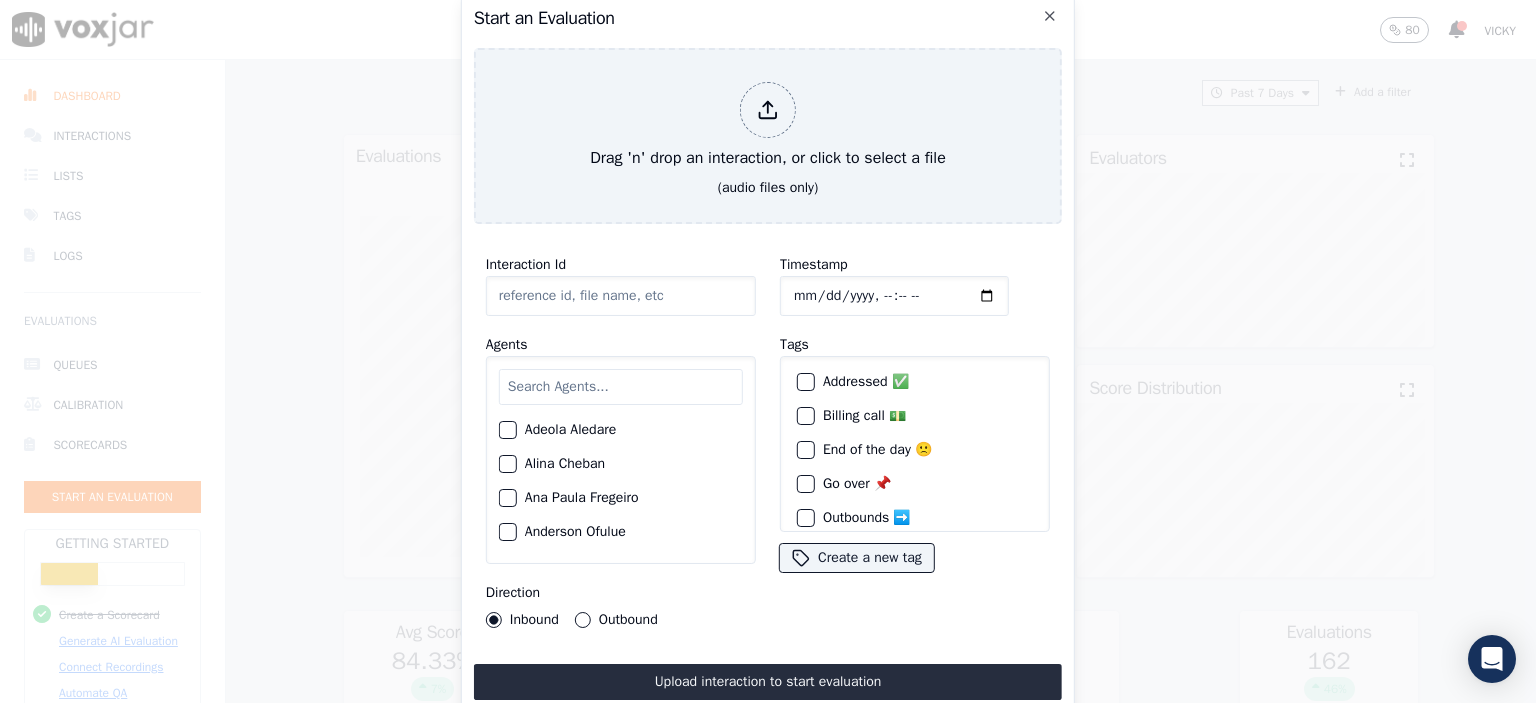 click on "Interaction Id" 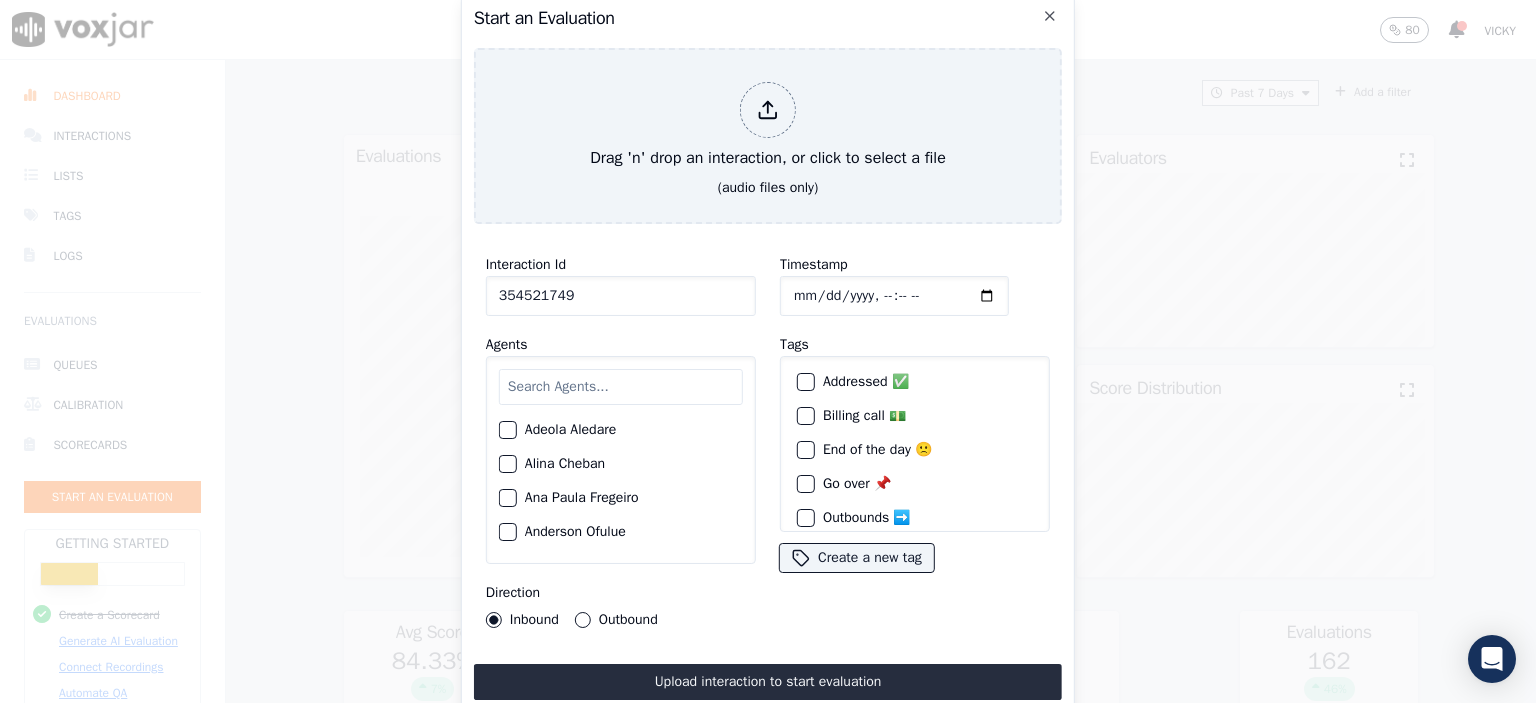 type on "354521749" 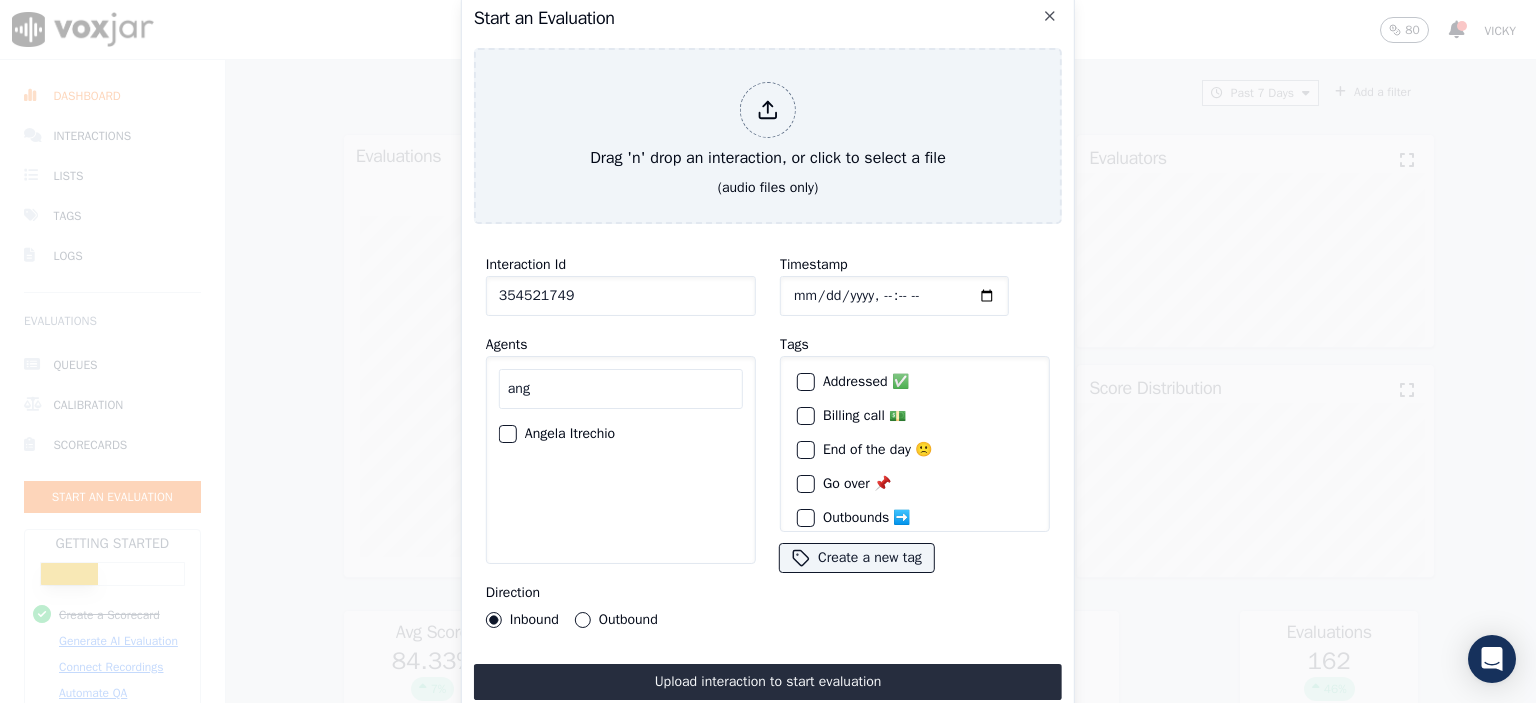 type on "ang" 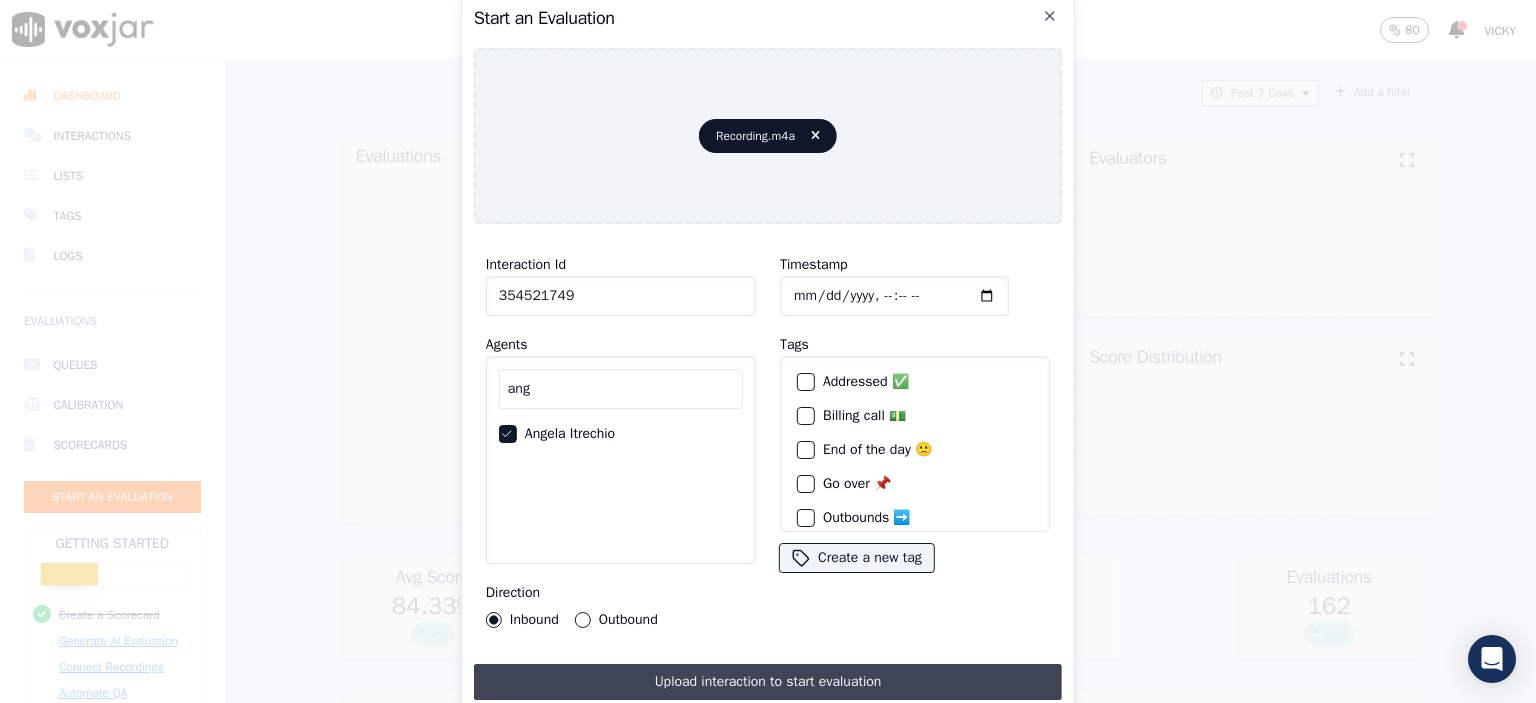 click on "Upload interaction to start evaluation" at bounding box center (768, 682) 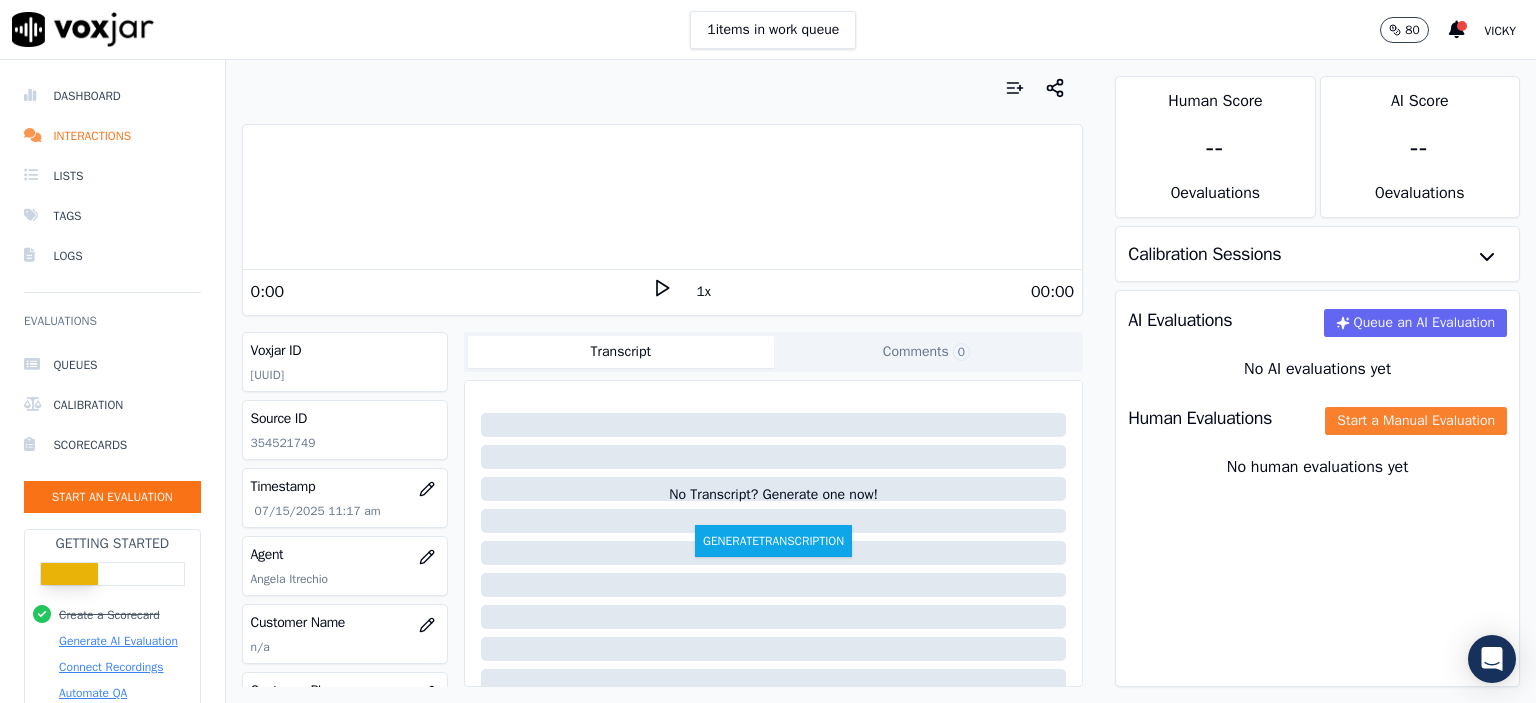 click on "Start a Manual Evaluation" 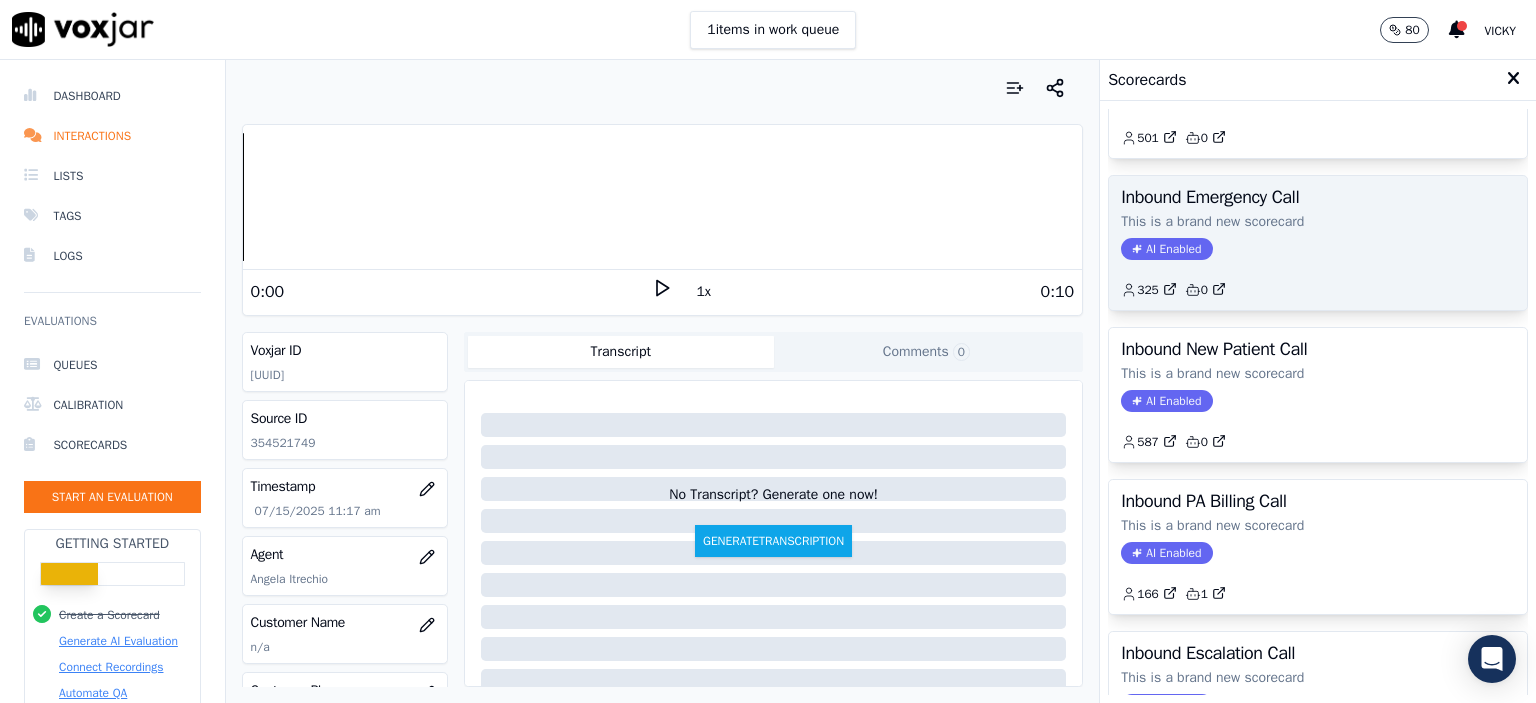 scroll, scrollTop: 400, scrollLeft: 0, axis: vertical 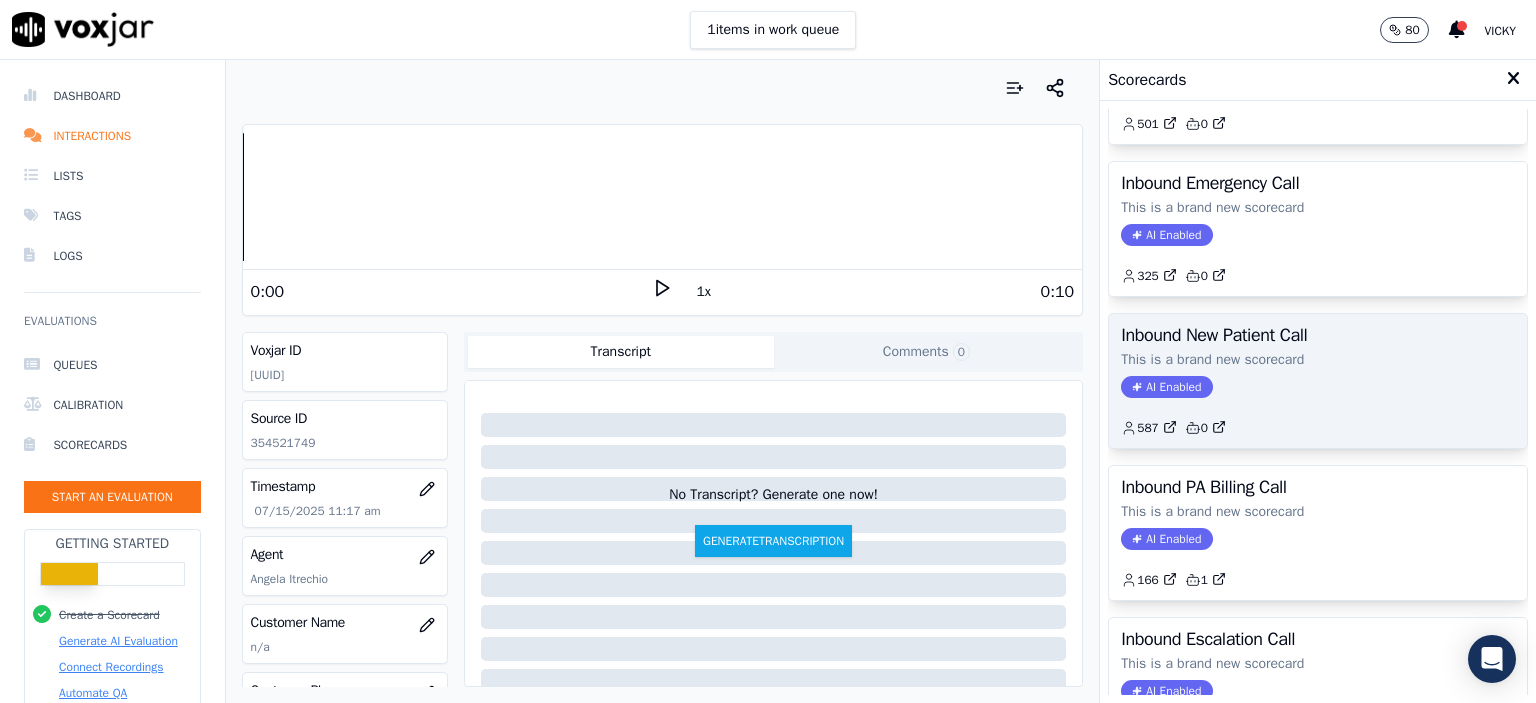 click on "Inbound New Patient Call   This is a brand new scorecard     AI Enabled       587         0" at bounding box center (1318, 381) 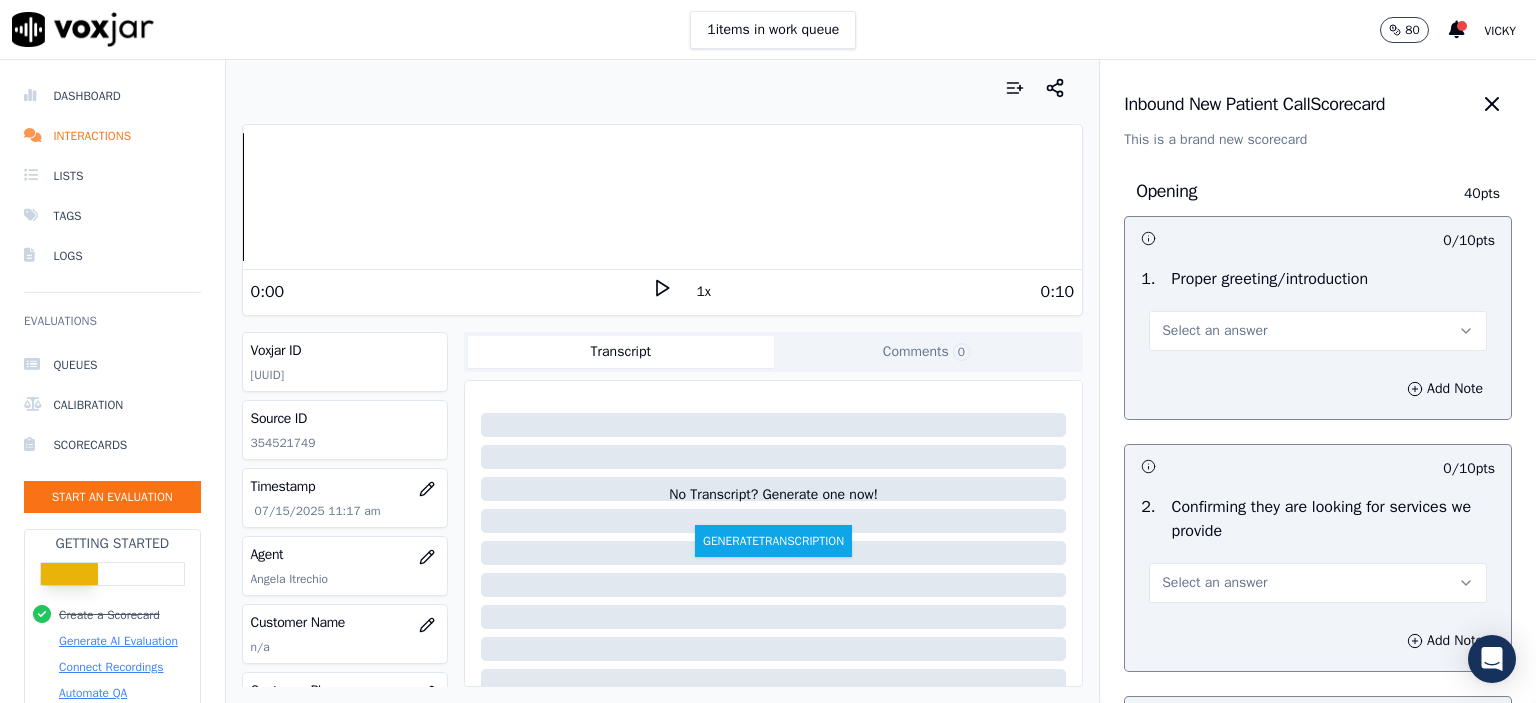 click on "Select an answer" at bounding box center (1214, 331) 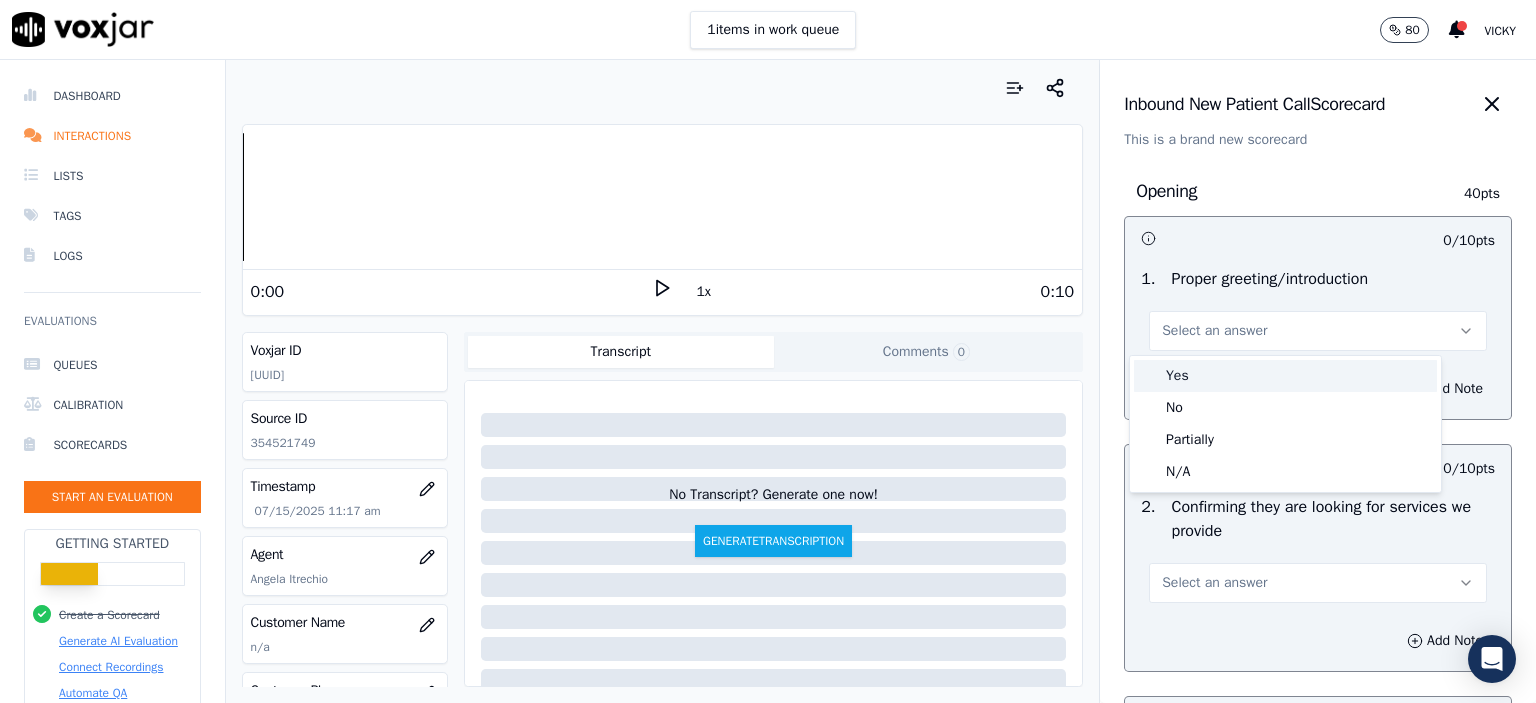 click on "Yes" at bounding box center [1285, 376] 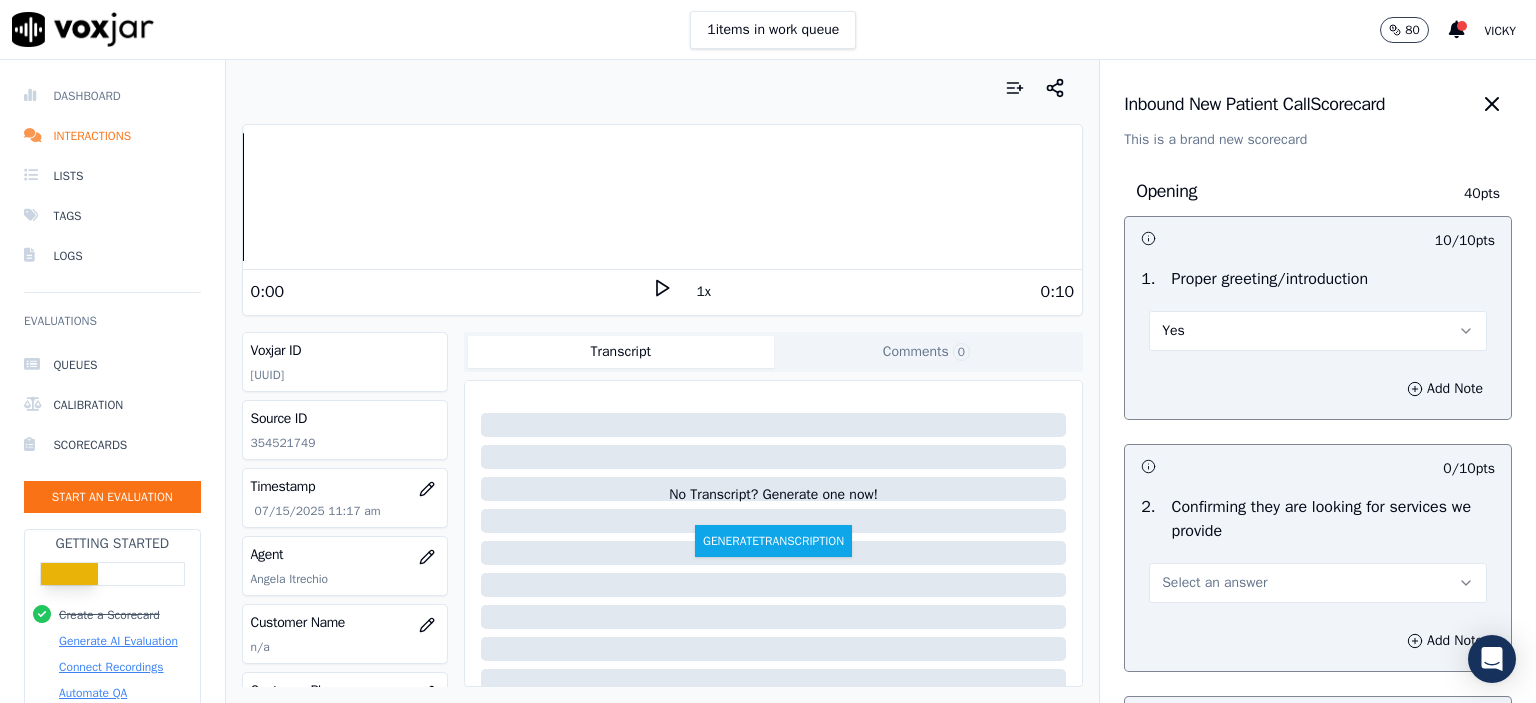 click on "Dashboard" at bounding box center [112, 96] 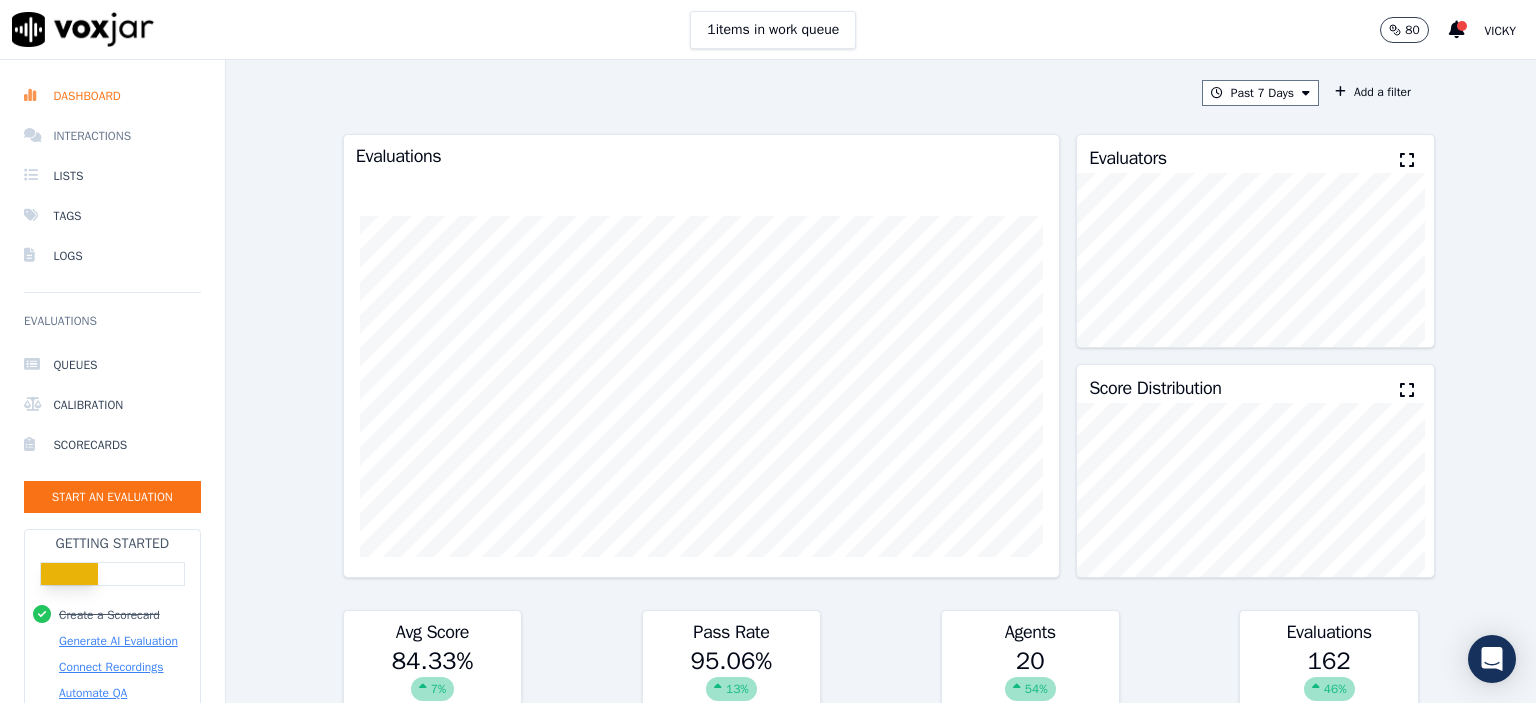 click on "Interactions" at bounding box center (112, 136) 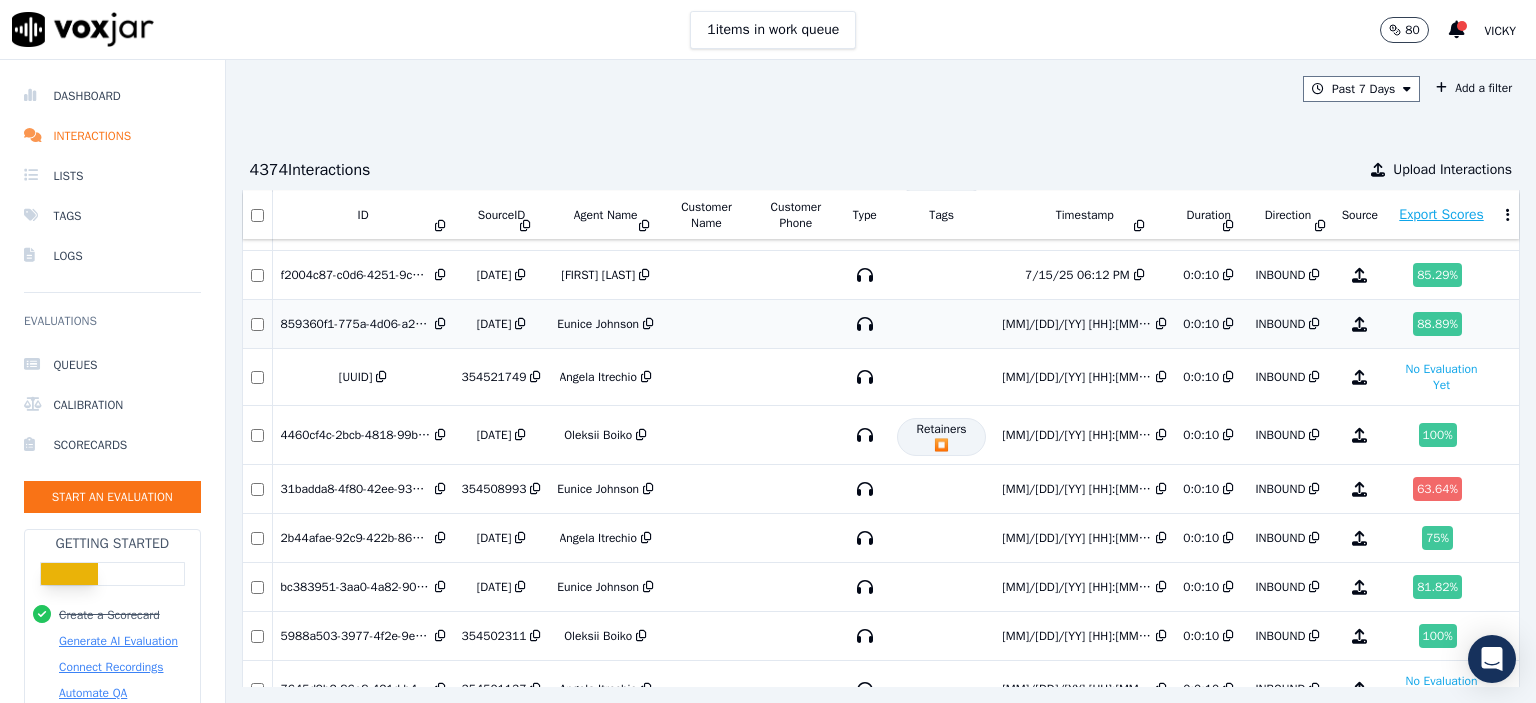 scroll, scrollTop: 100, scrollLeft: 0, axis: vertical 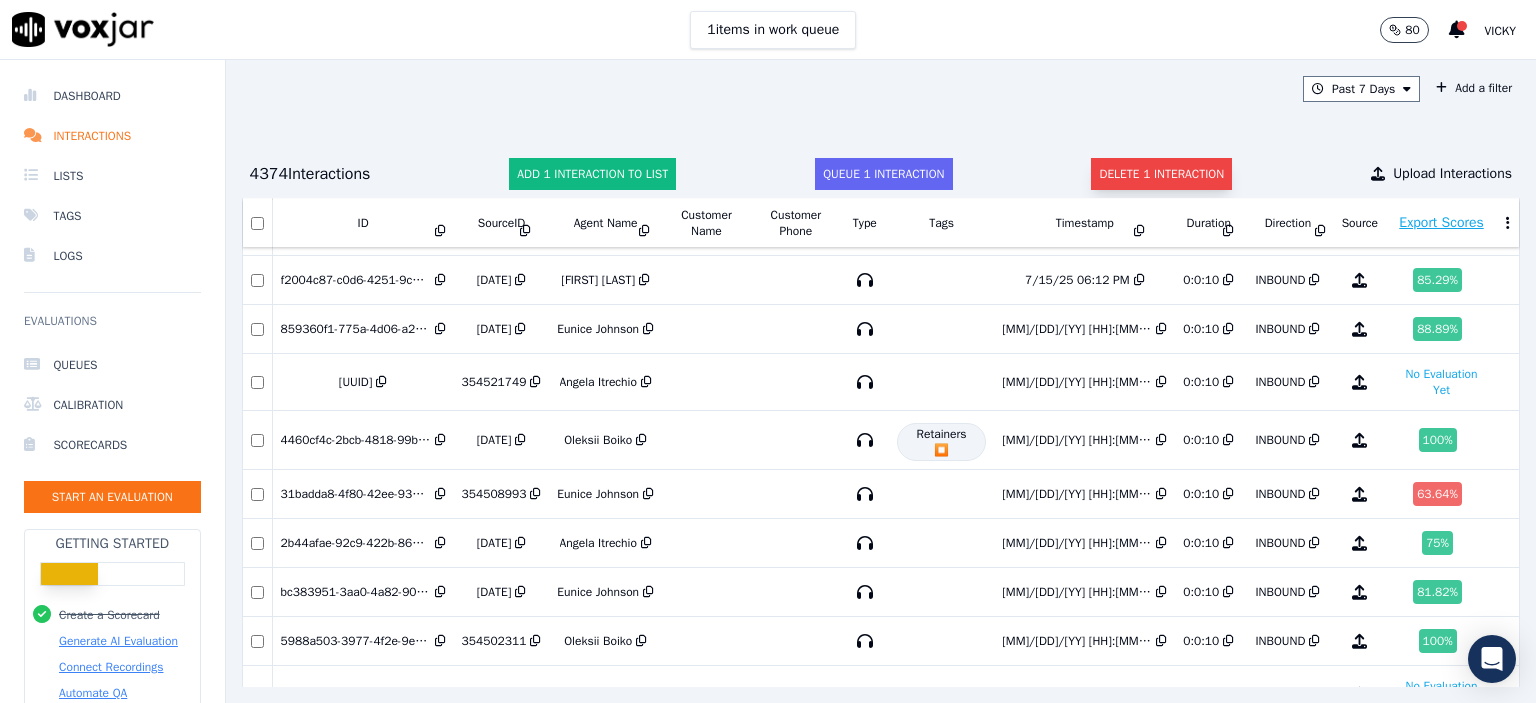 click on "Delete 1 interaction" at bounding box center [1161, 174] 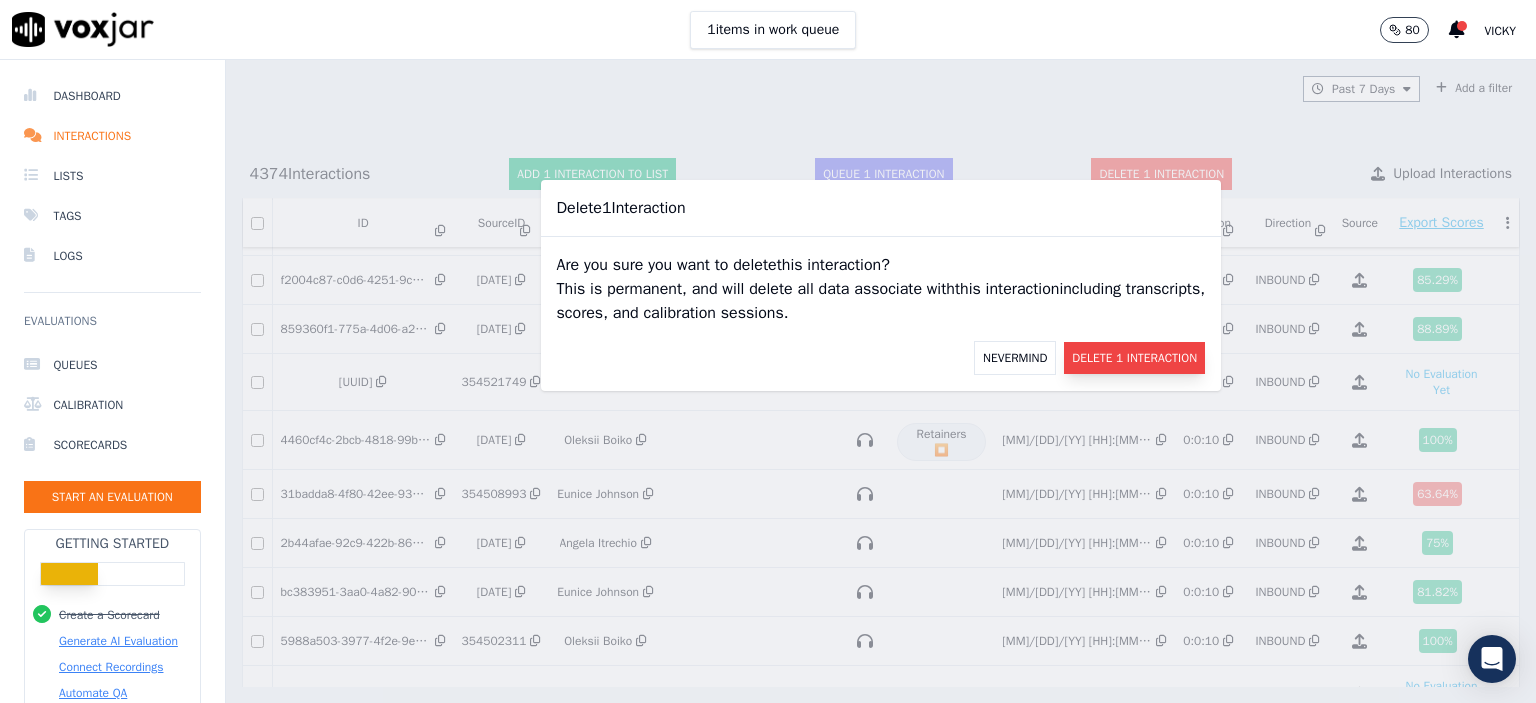 click on "Delete 1 Interaction" at bounding box center (1134, 358) 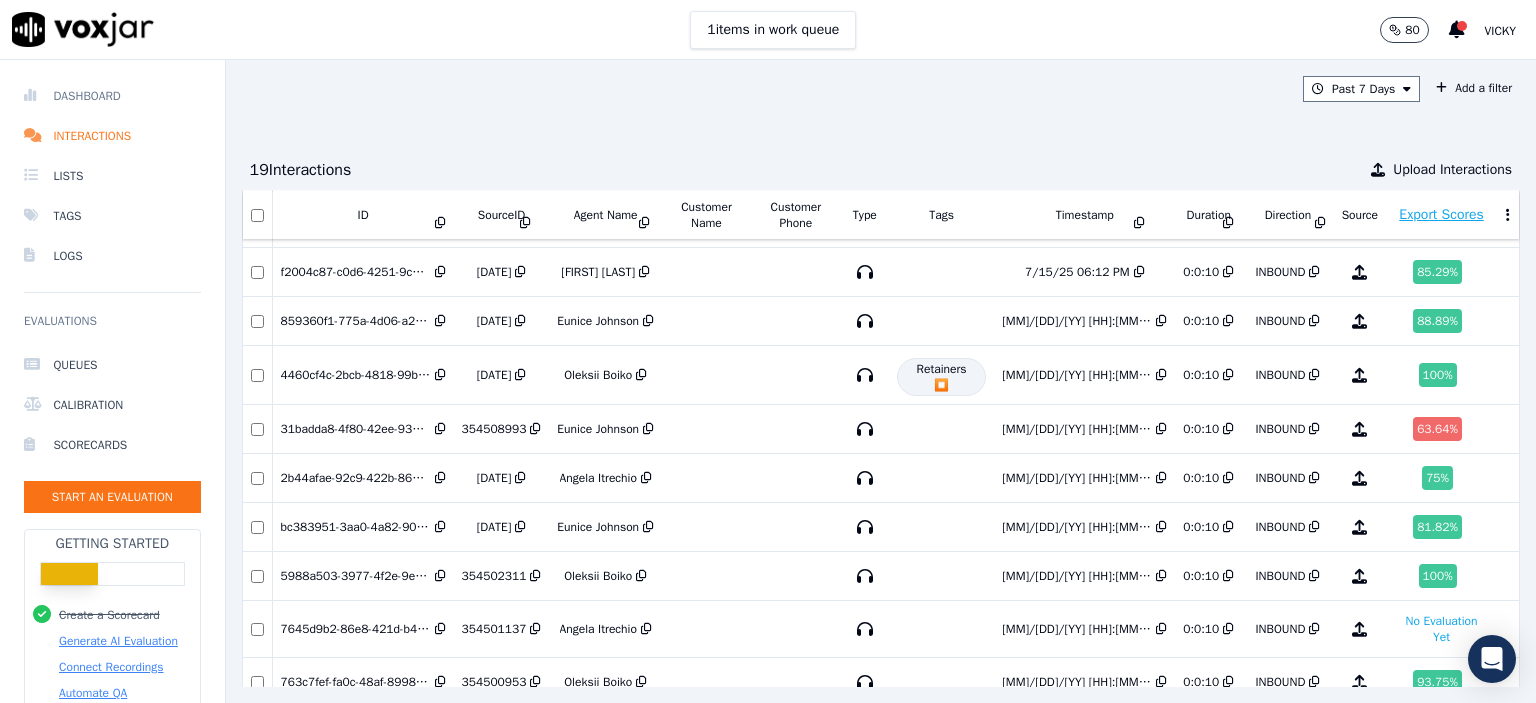 click on "Dashboard" at bounding box center [112, 96] 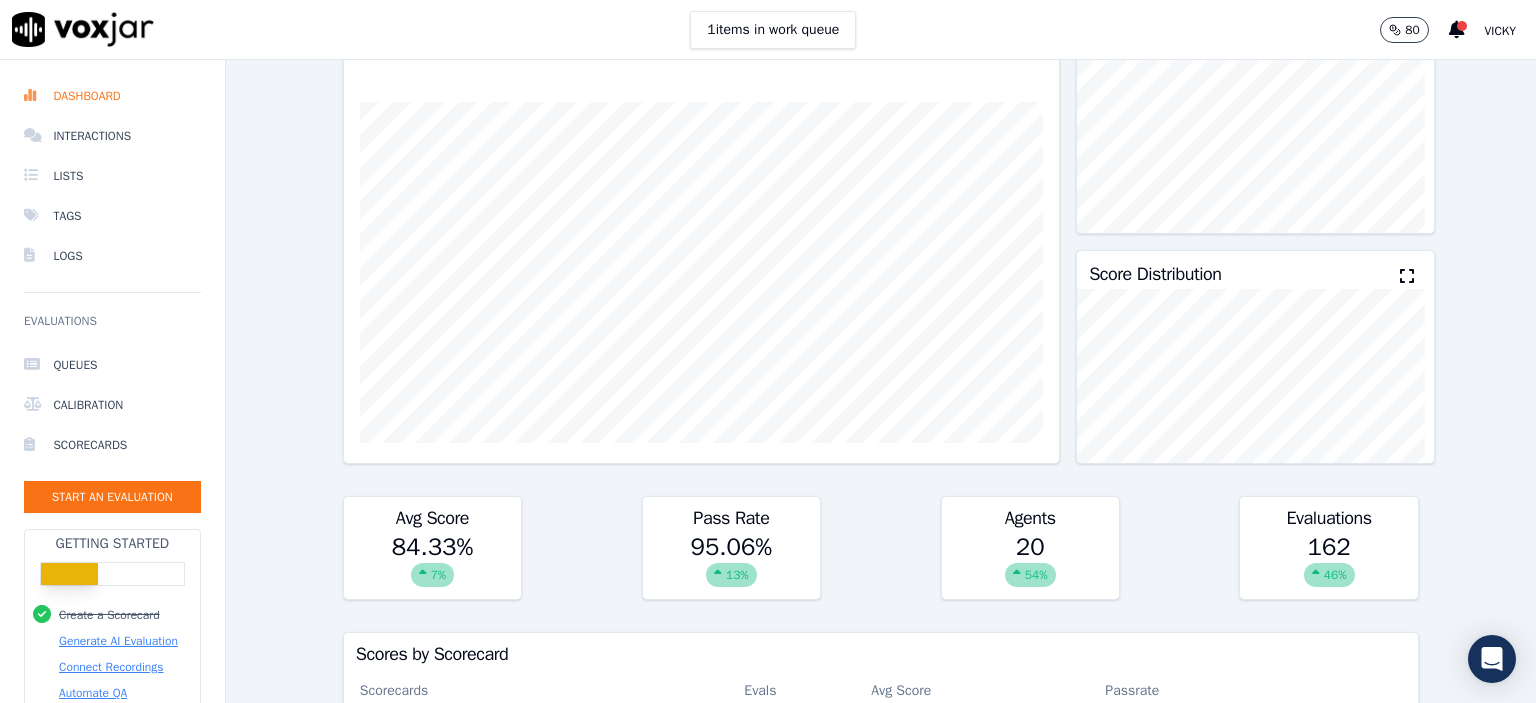 scroll, scrollTop: 0, scrollLeft: 0, axis: both 